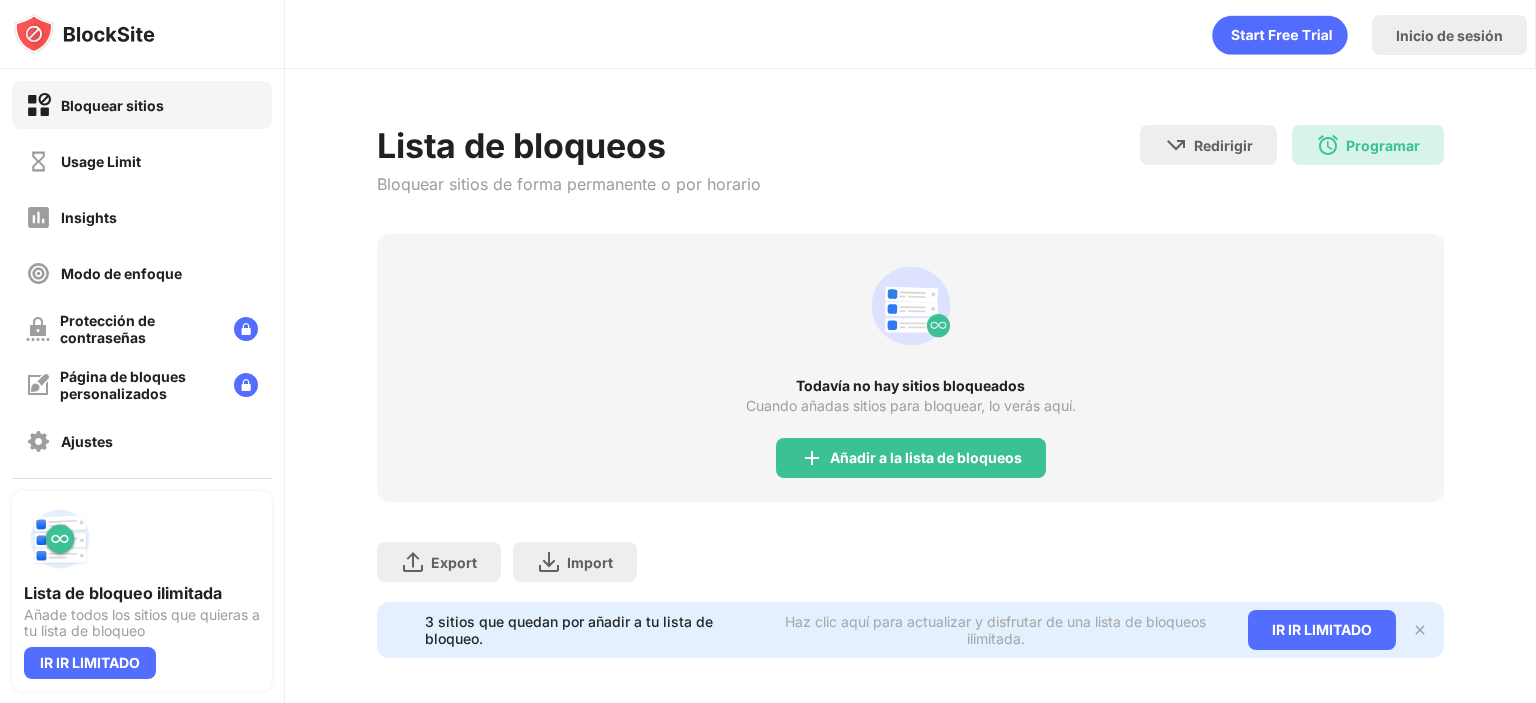 scroll, scrollTop: 0, scrollLeft: 0, axis: both 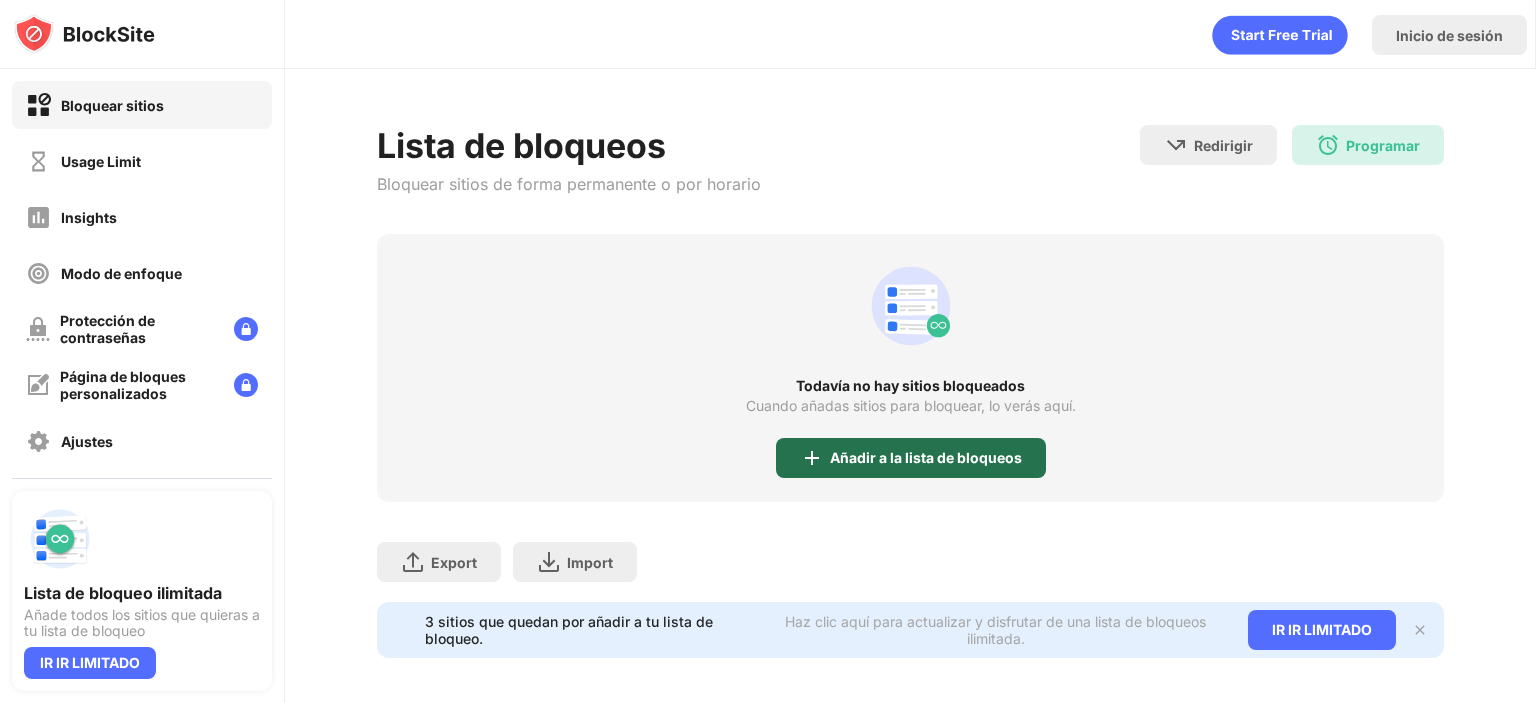 click on "Añadir a la lista de bloqueos" at bounding box center [926, 458] 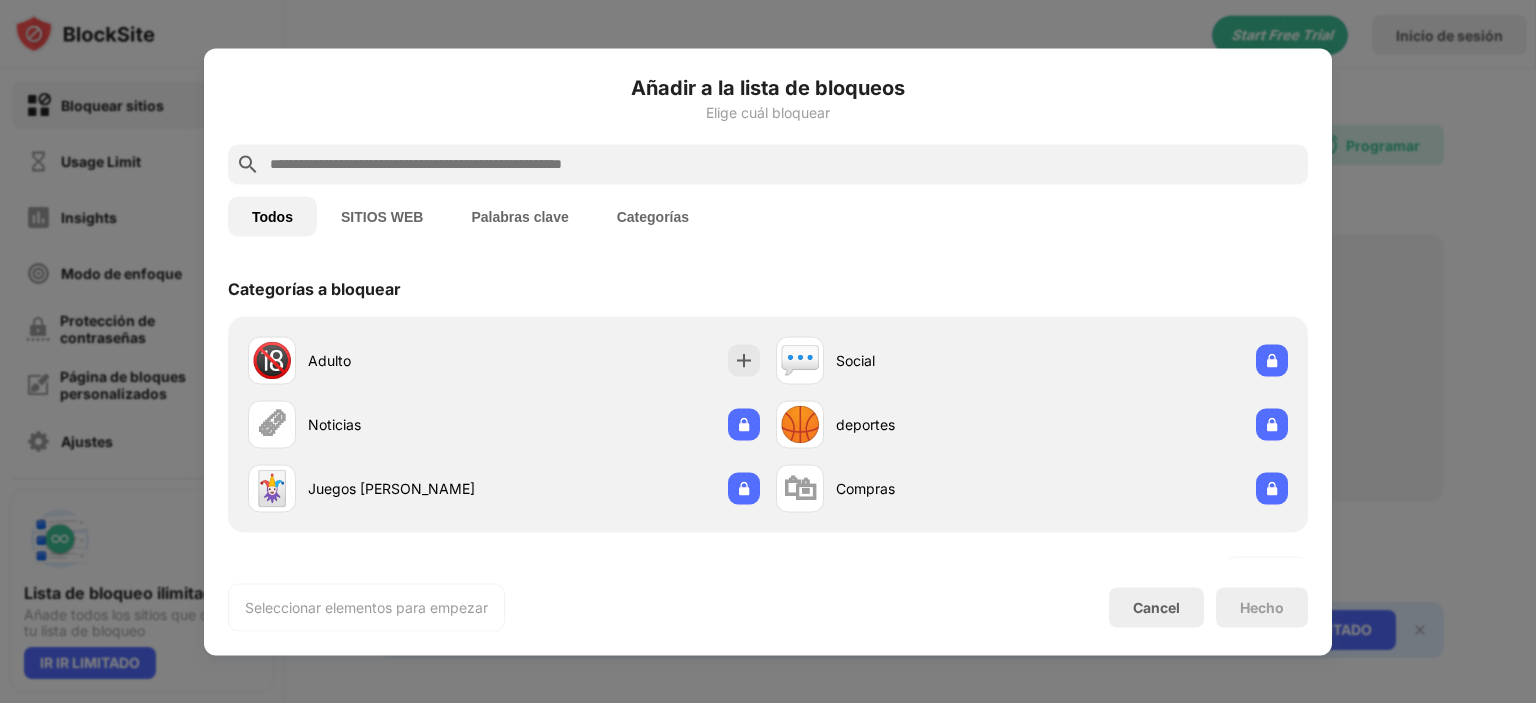 click at bounding box center [768, 164] 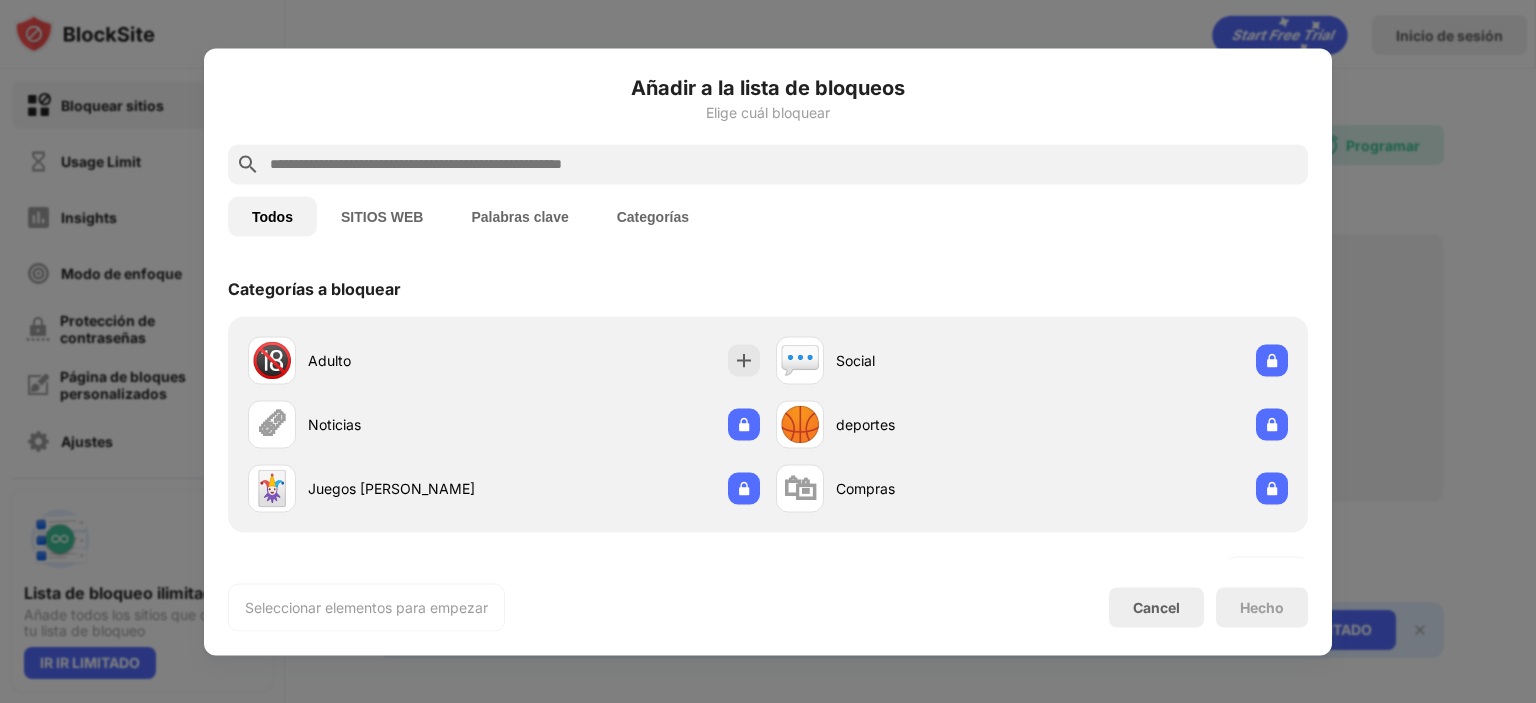 click at bounding box center (784, 164) 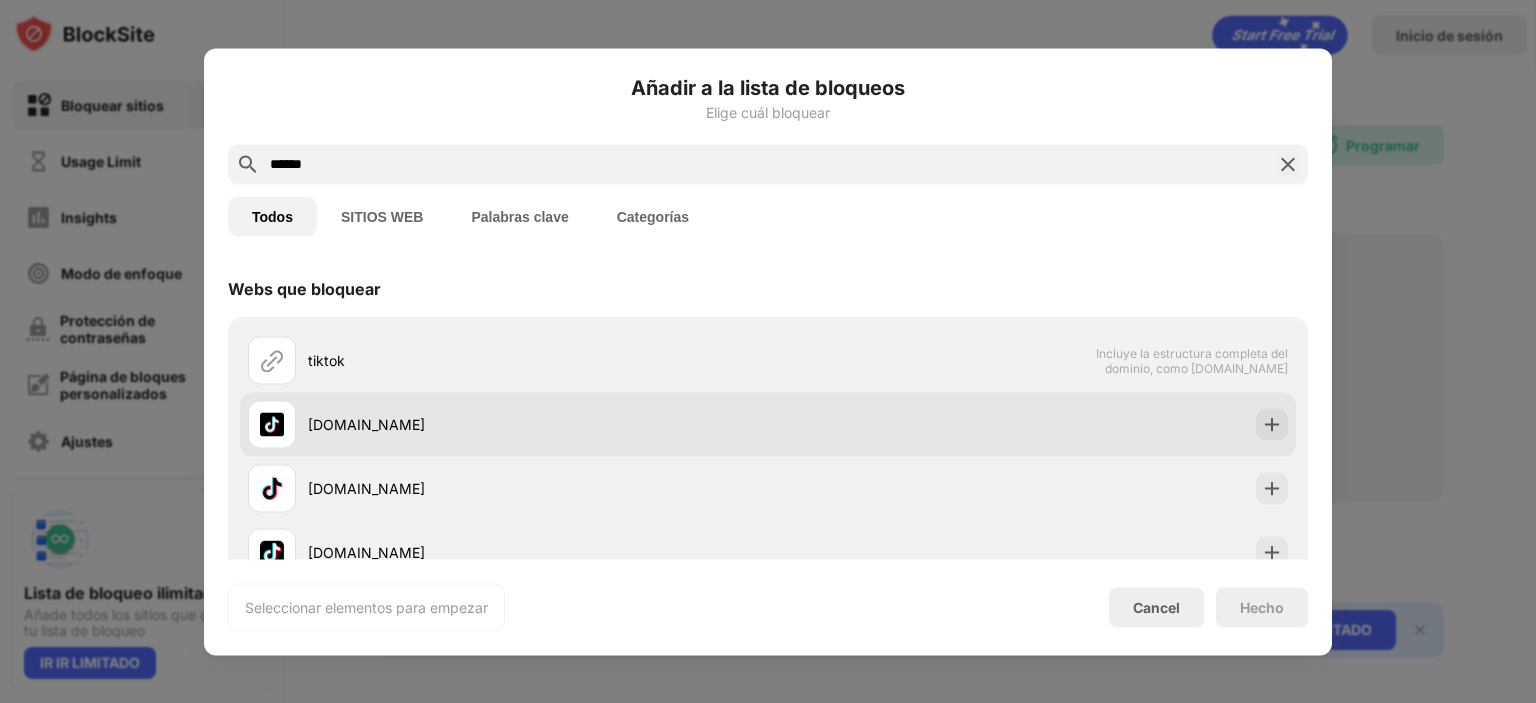 type on "******" 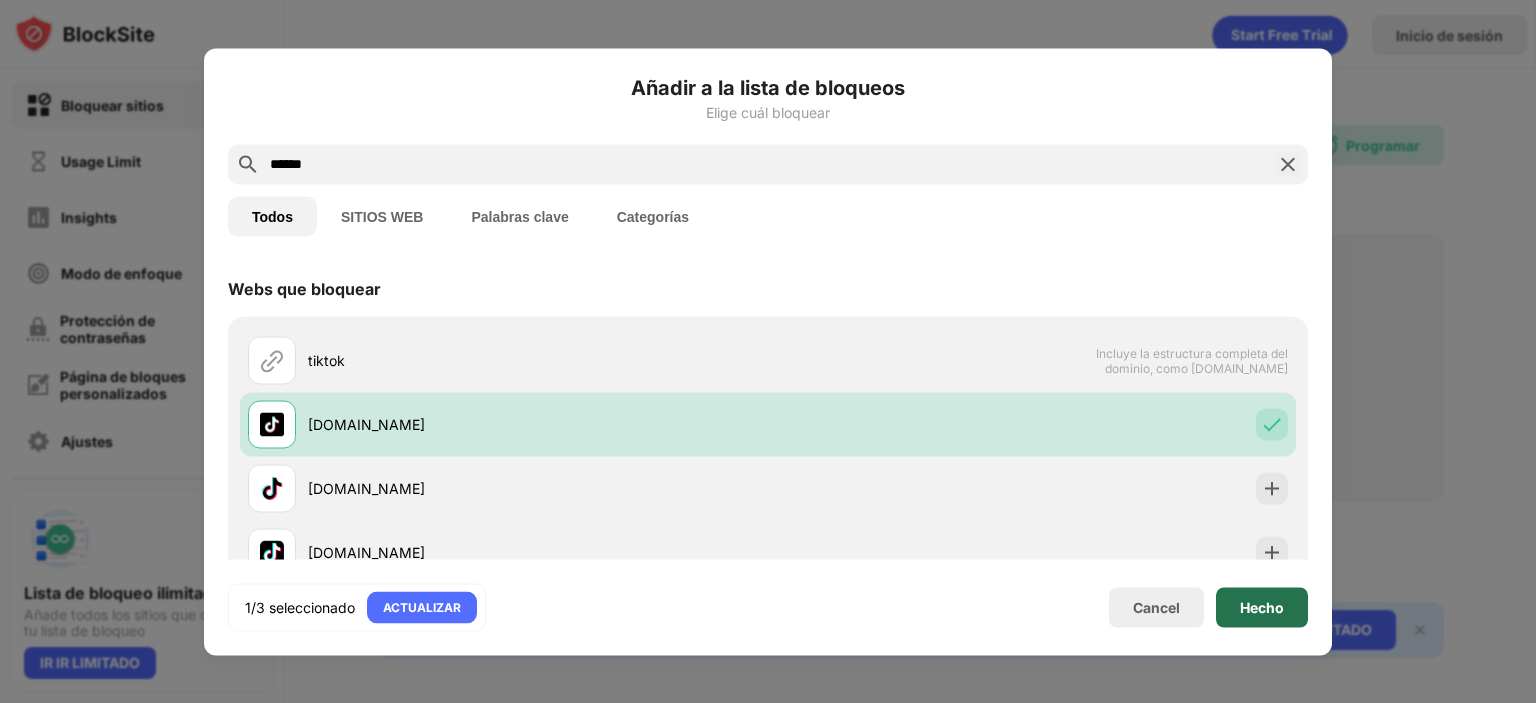 click on "Hecho" at bounding box center [1262, 607] 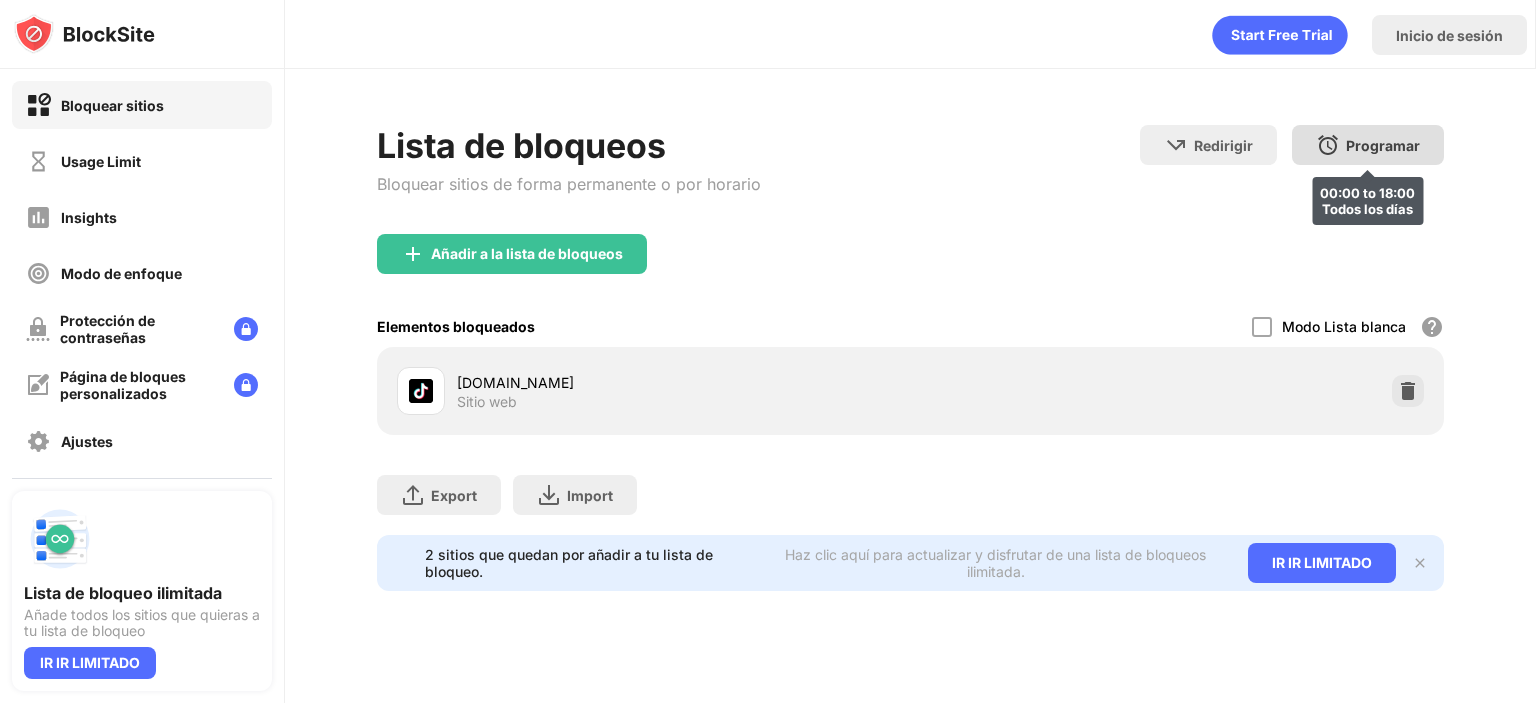click on "Programar 00:00 to 18:00 Todos los días" at bounding box center (1368, 145) 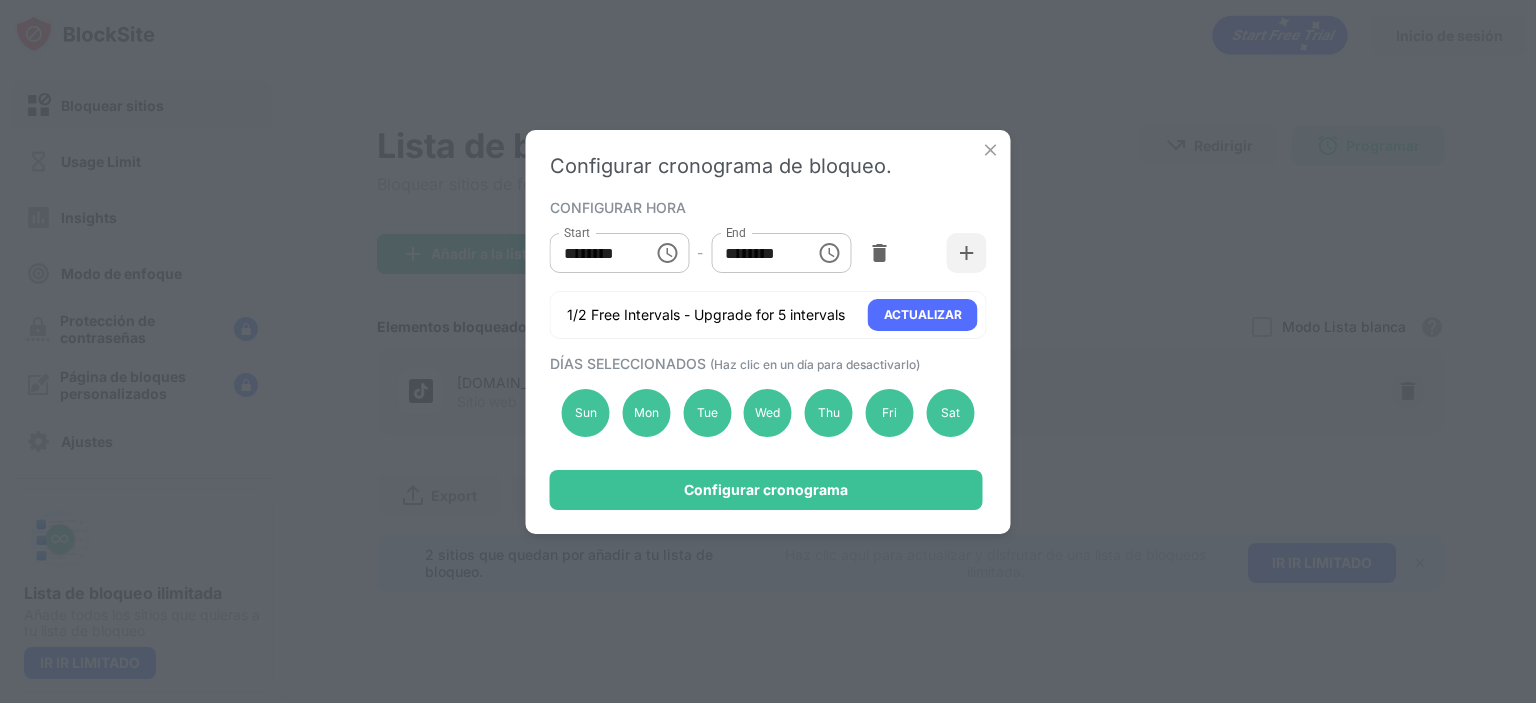 click on "Configurar cronograma de bloqueo. CONFIGURAR HORA Start ******** Start - End ******** End 1/2 Free Intervals - Upgrade for 5 intervals ACTUALIZAR DÍAS SELECCIONADOS   (Haz clic en un día para desactivarlo) Sun Mon Tue Wed Thu Fri Sat Configurar cronograma" at bounding box center [768, 351] 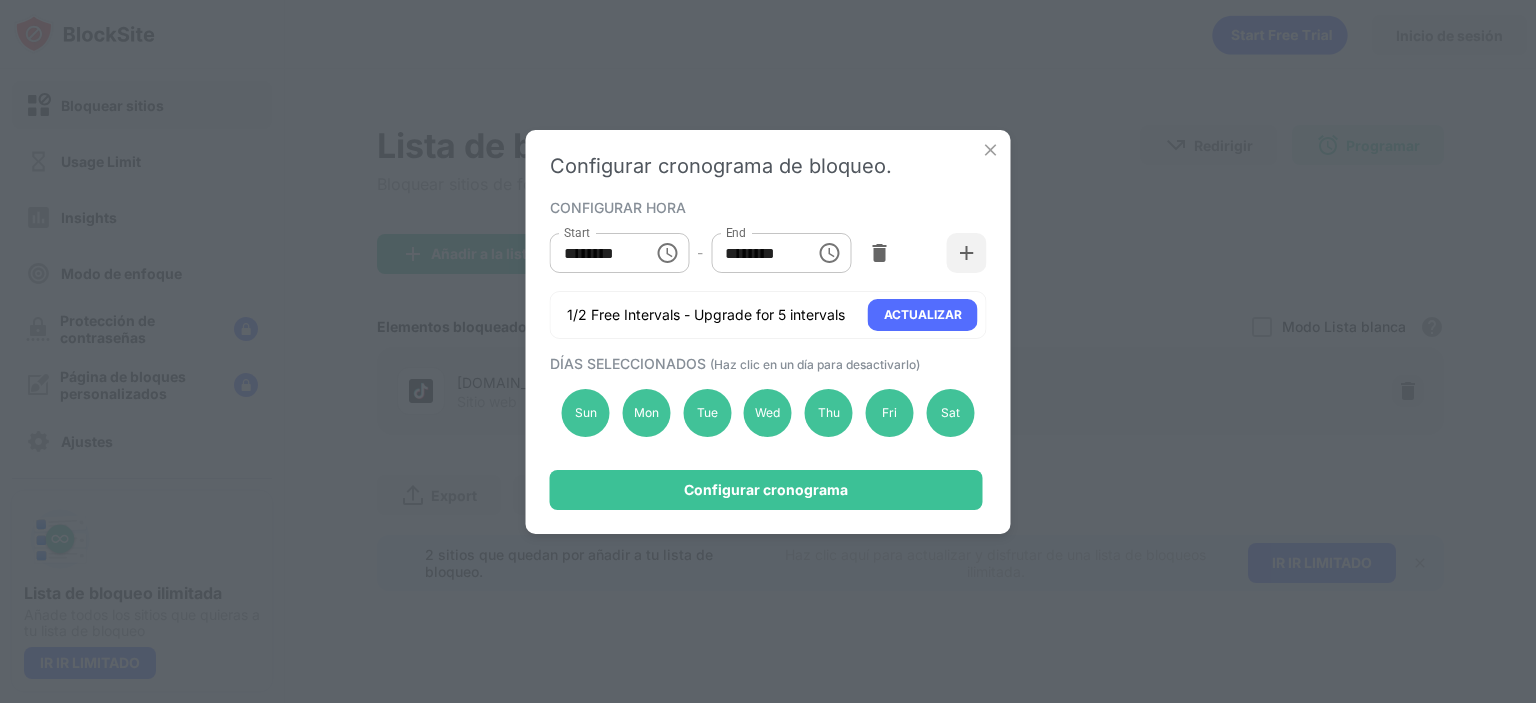 click on "Configurar cronograma de bloqueo. CONFIGURAR HORA Start ******** Start - End ******** End 1/2 Free Intervals - Upgrade for 5 intervals ACTUALIZAR DÍAS SELECCIONADOS   (Haz clic en un día para desactivarlo) Sun Mon Tue Wed Thu Fri Sat Configurar cronograma" at bounding box center [768, 332] 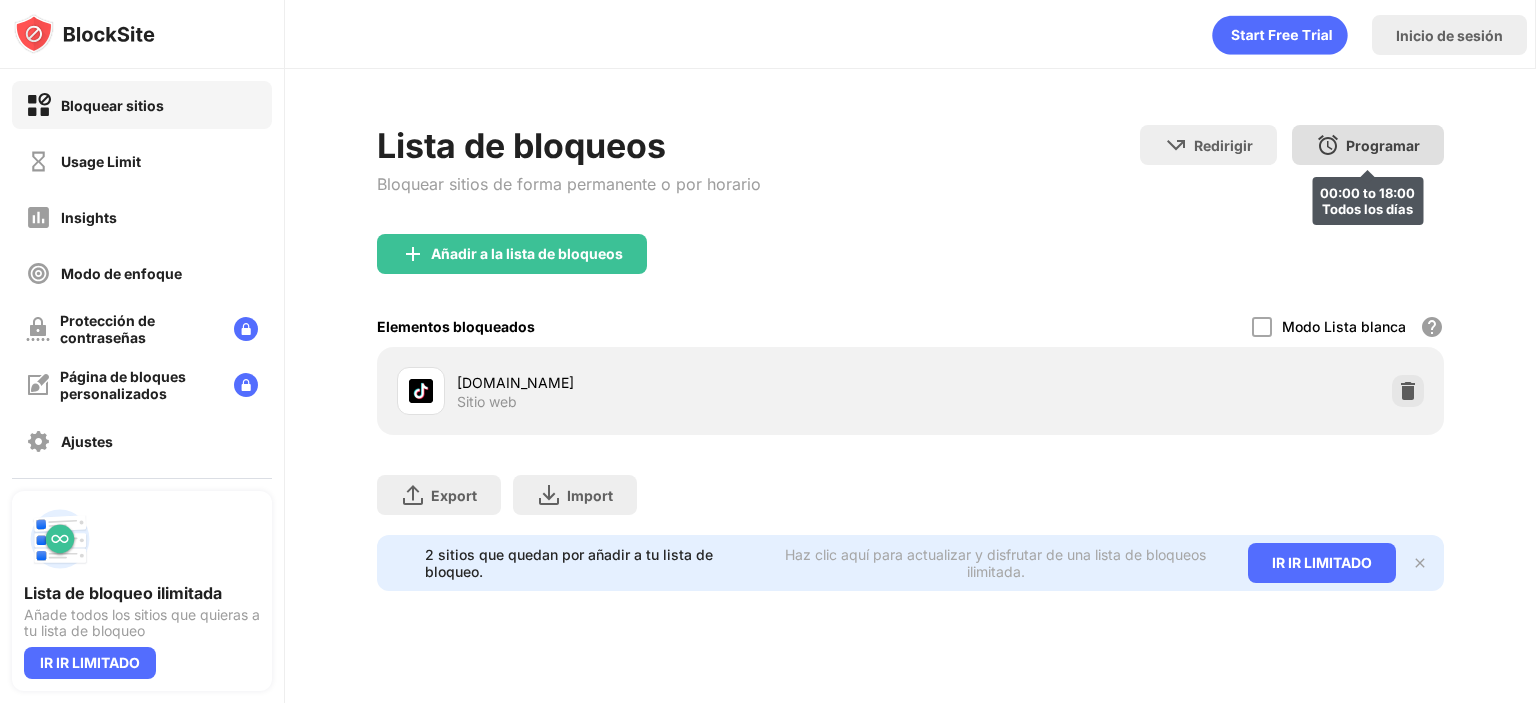 click on "Programar" at bounding box center [1383, 145] 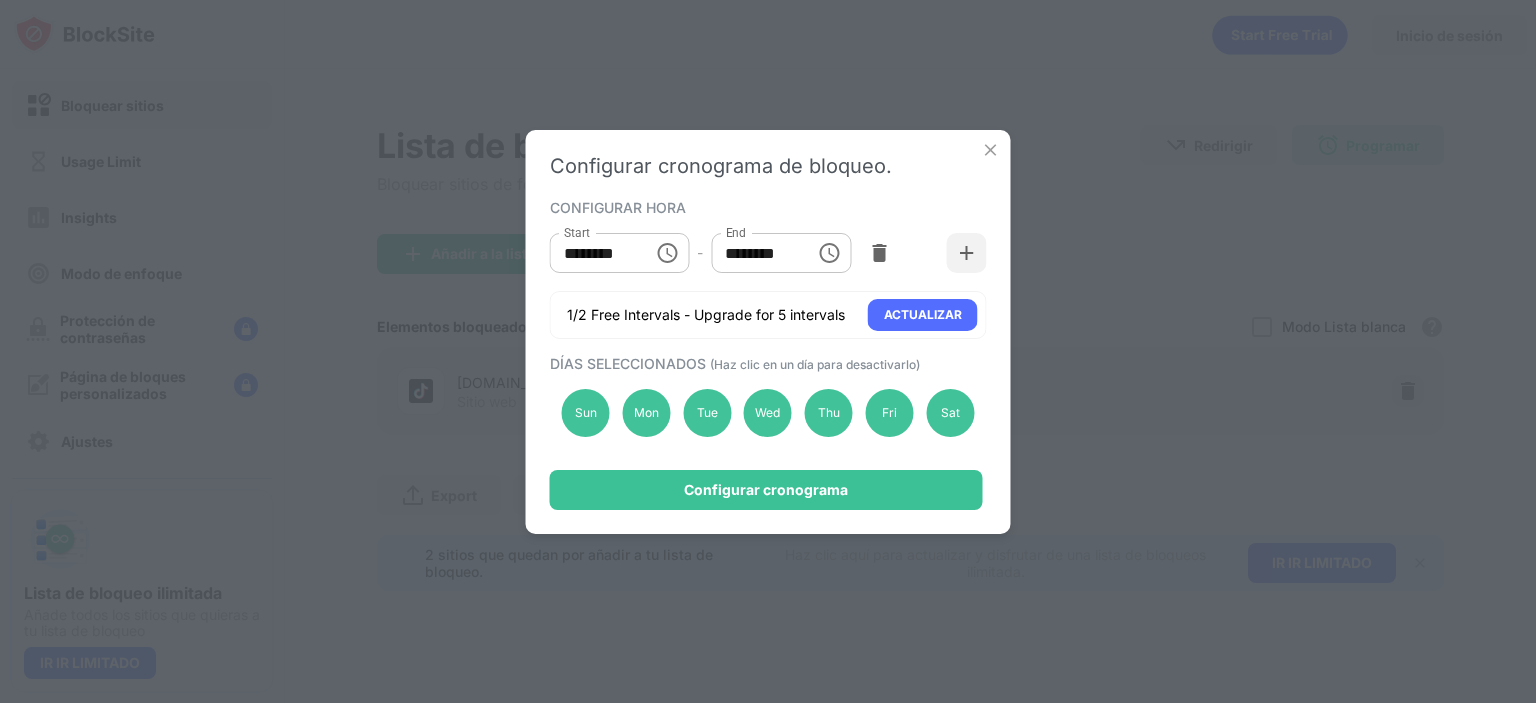 click at bounding box center [991, 150] 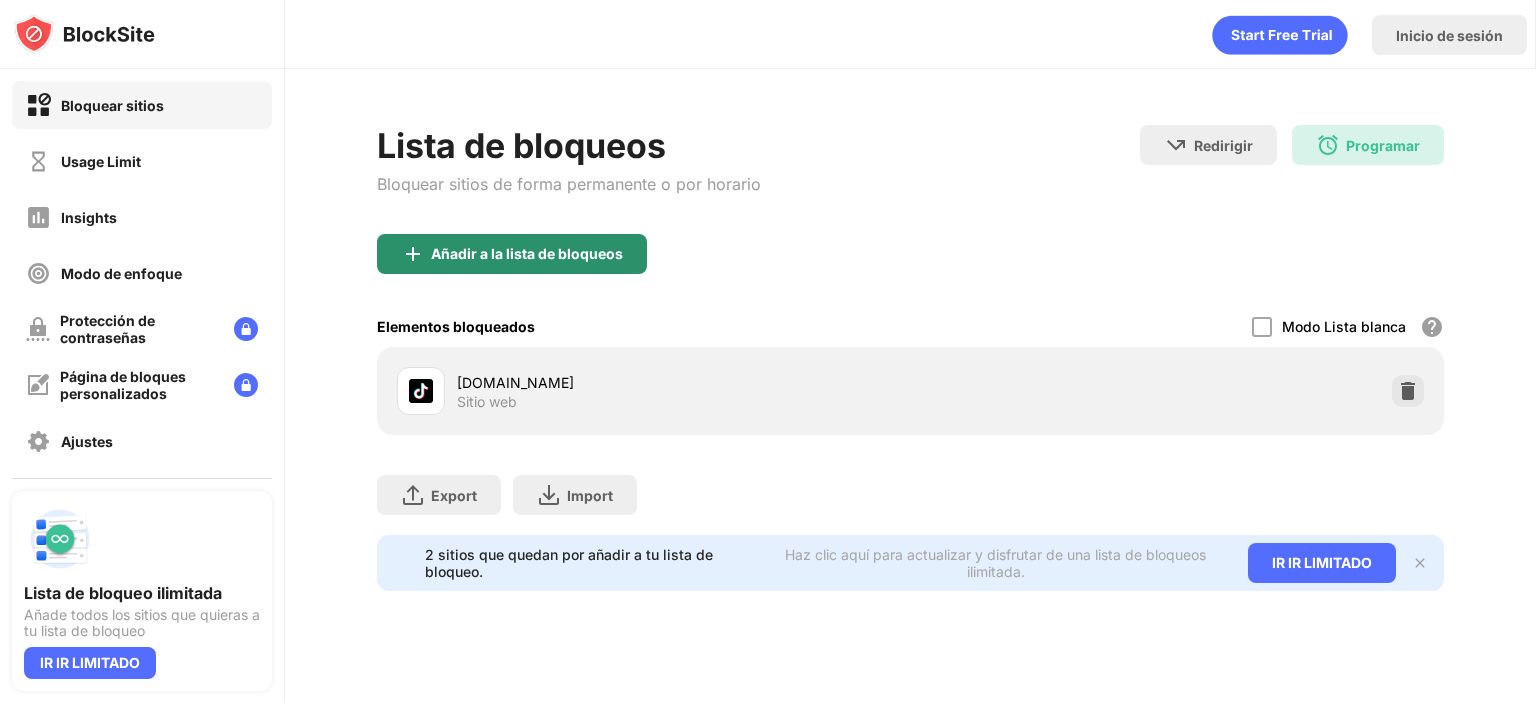 click on "Añadir a la lista de bloqueos" at bounding box center (512, 254) 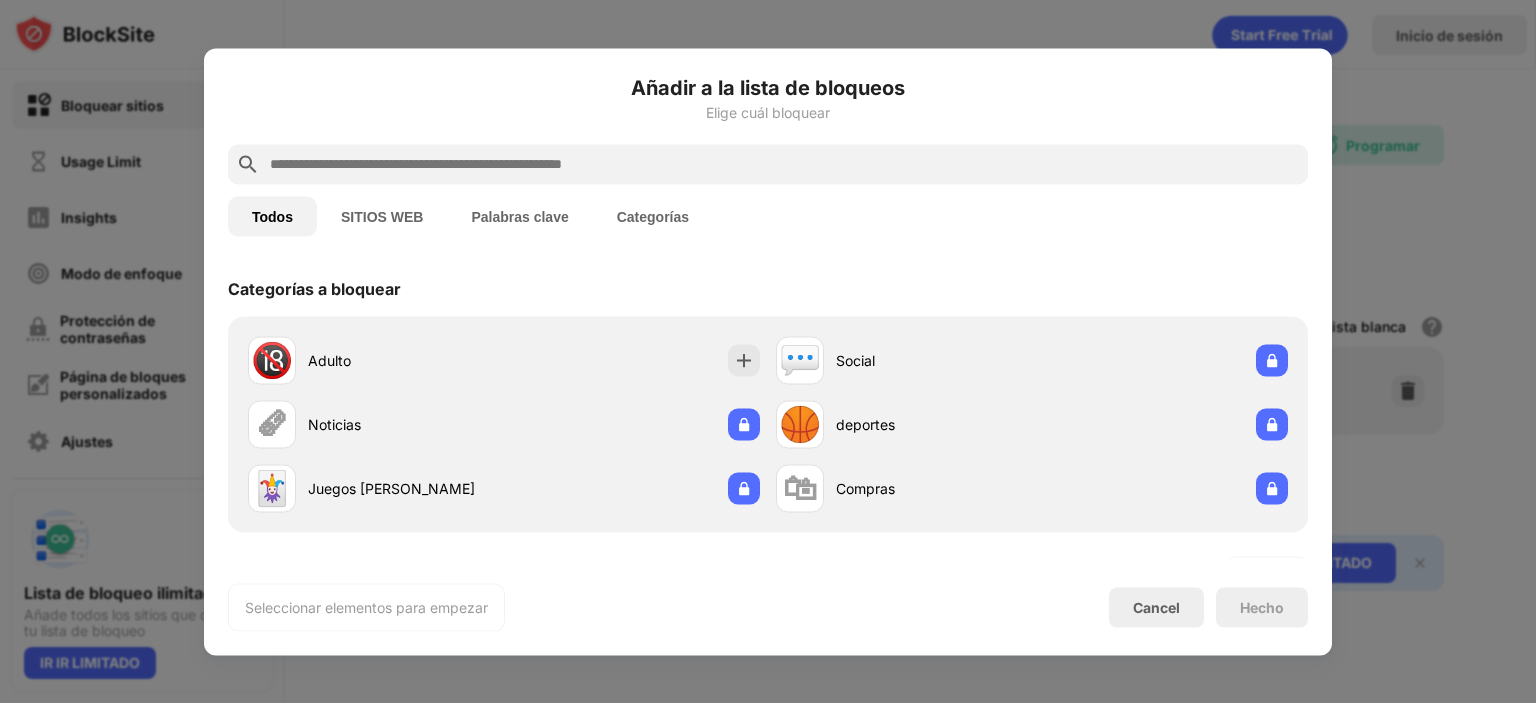 click at bounding box center (768, 164) 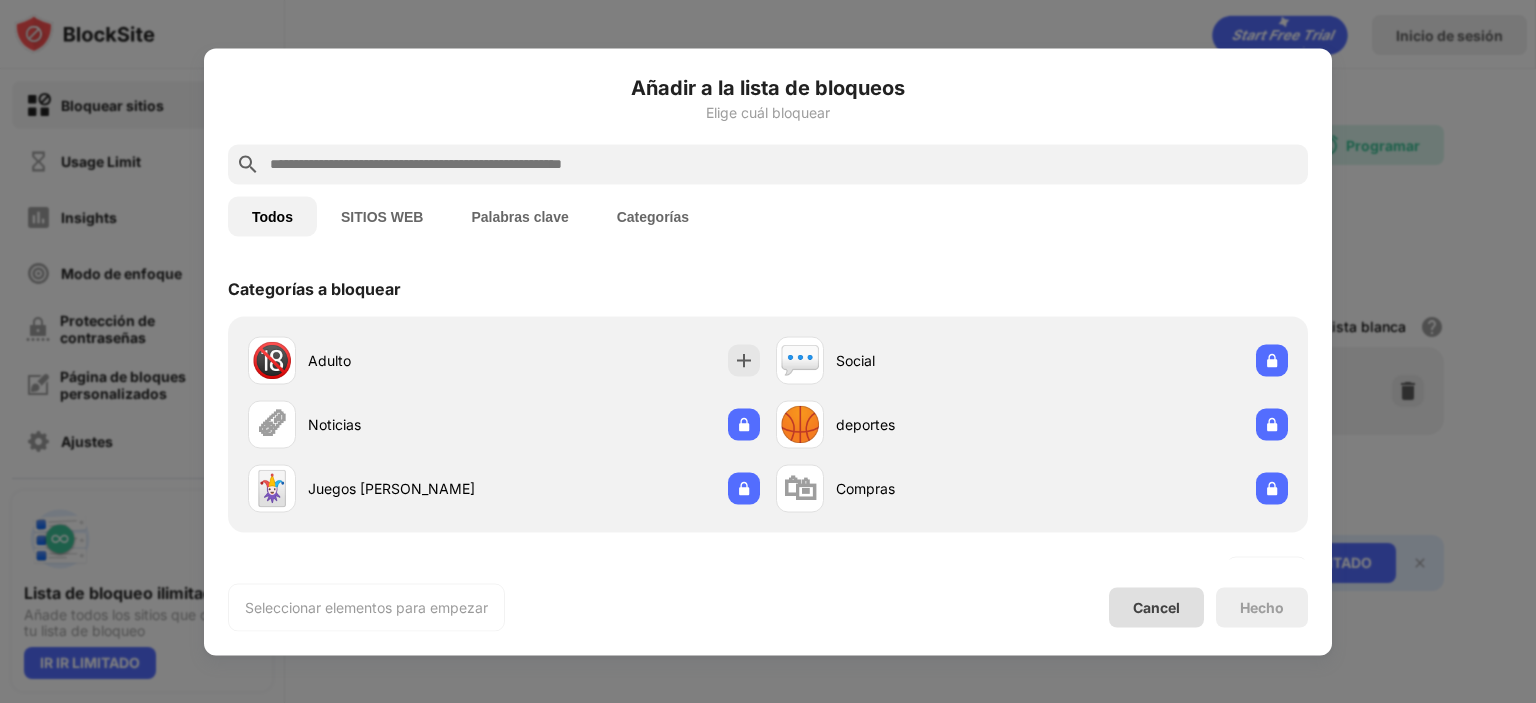 click on "Cancel" at bounding box center [1156, 607] 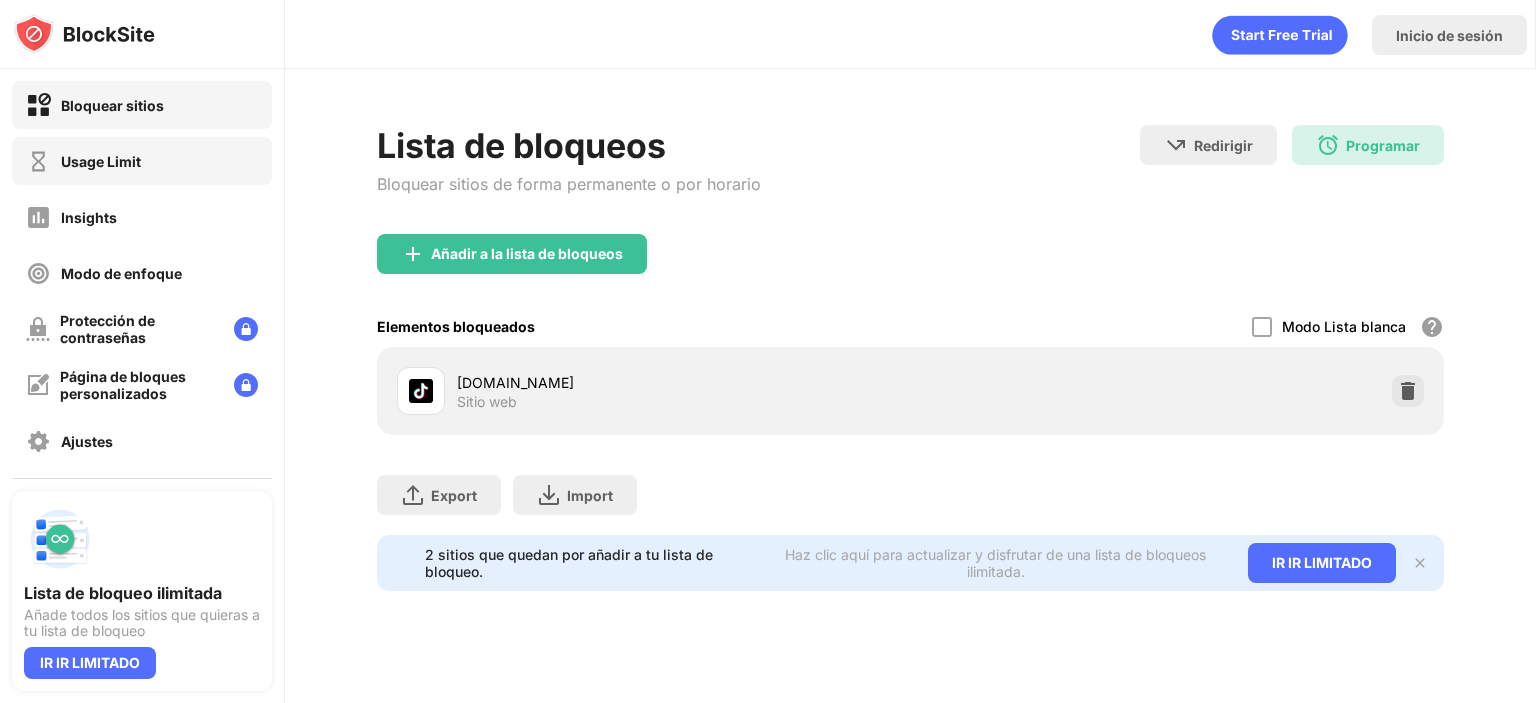 click on "Usage Limit" at bounding box center (142, 161) 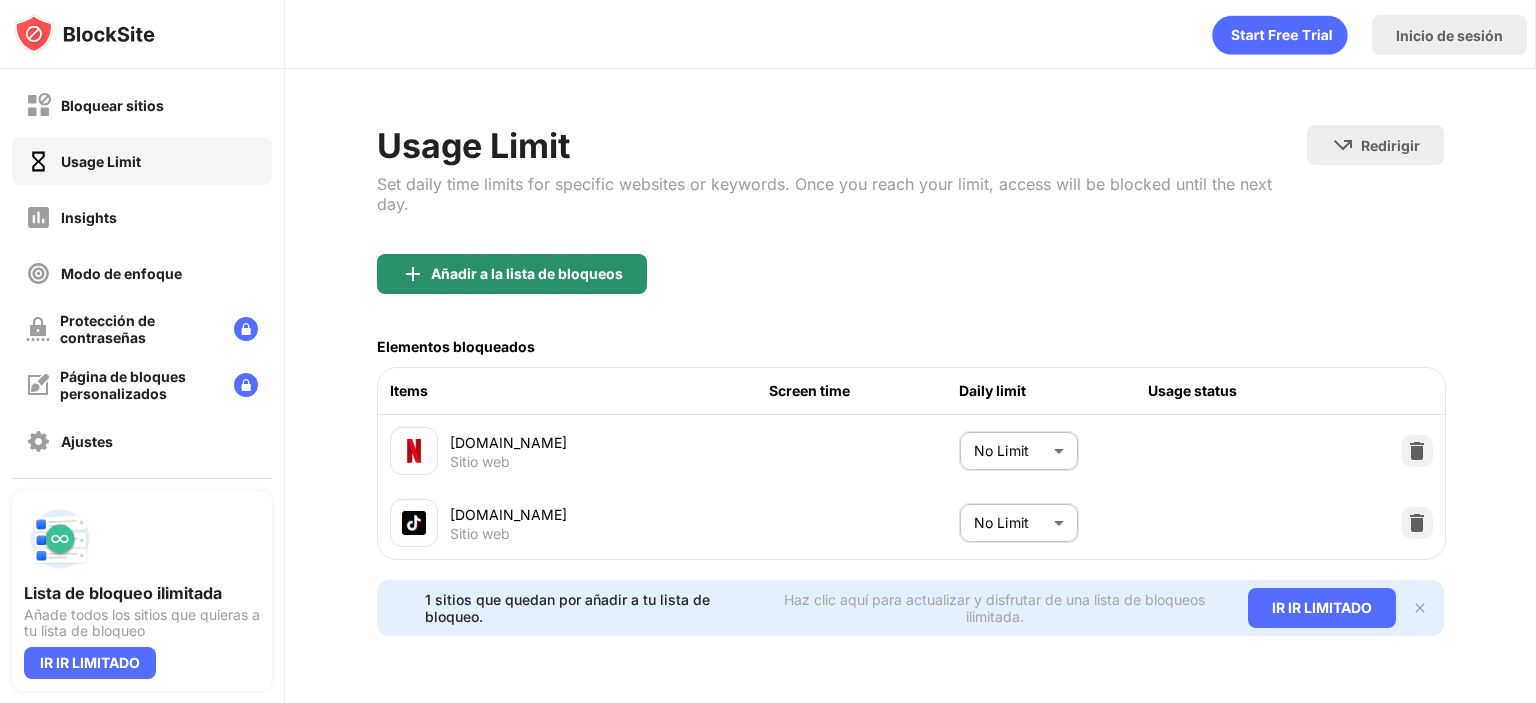 click on "Añadir a la lista de bloqueos" at bounding box center (512, 274) 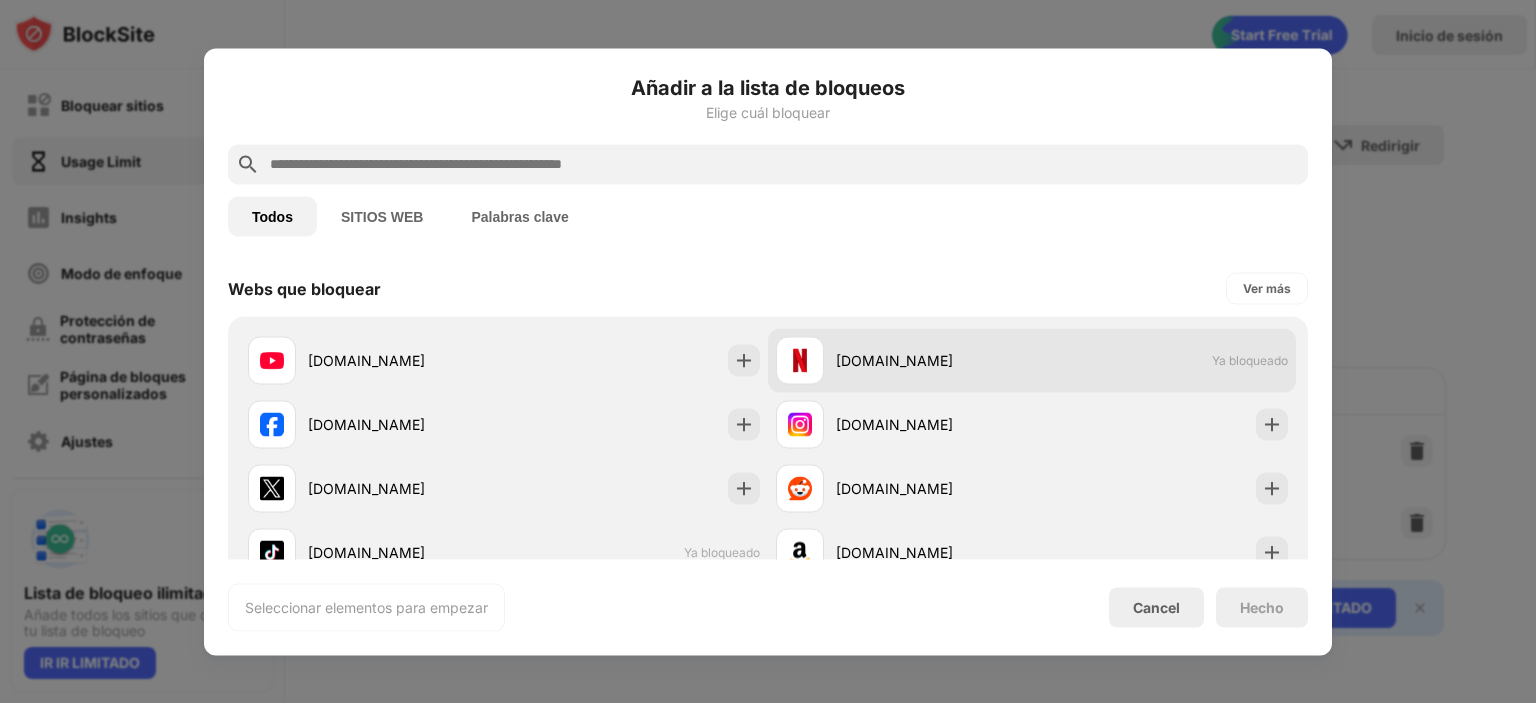 click on "[DOMAIN_NAME] Ya bloqueado" at bounding box center (1032, 360) 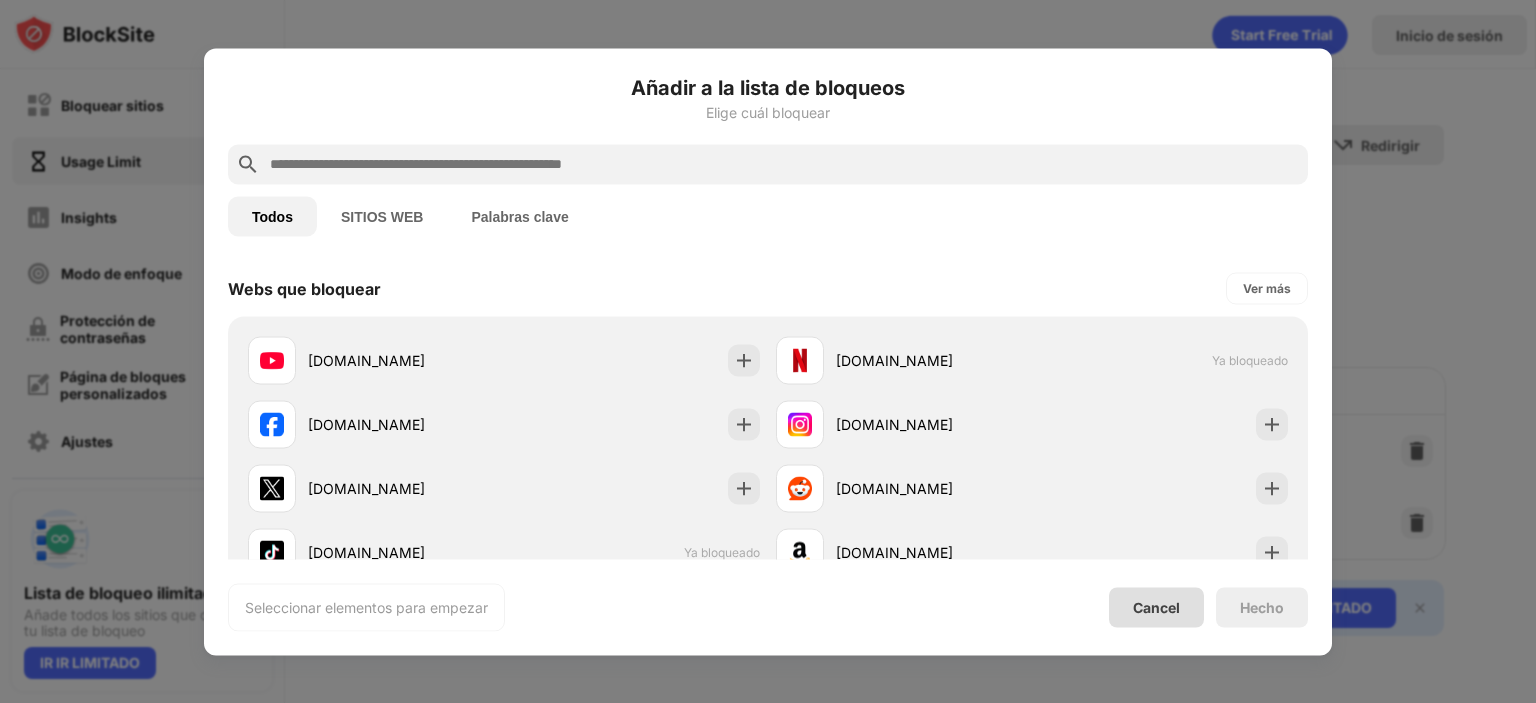 click on "Cancel" at bounding box center (1156, 607) 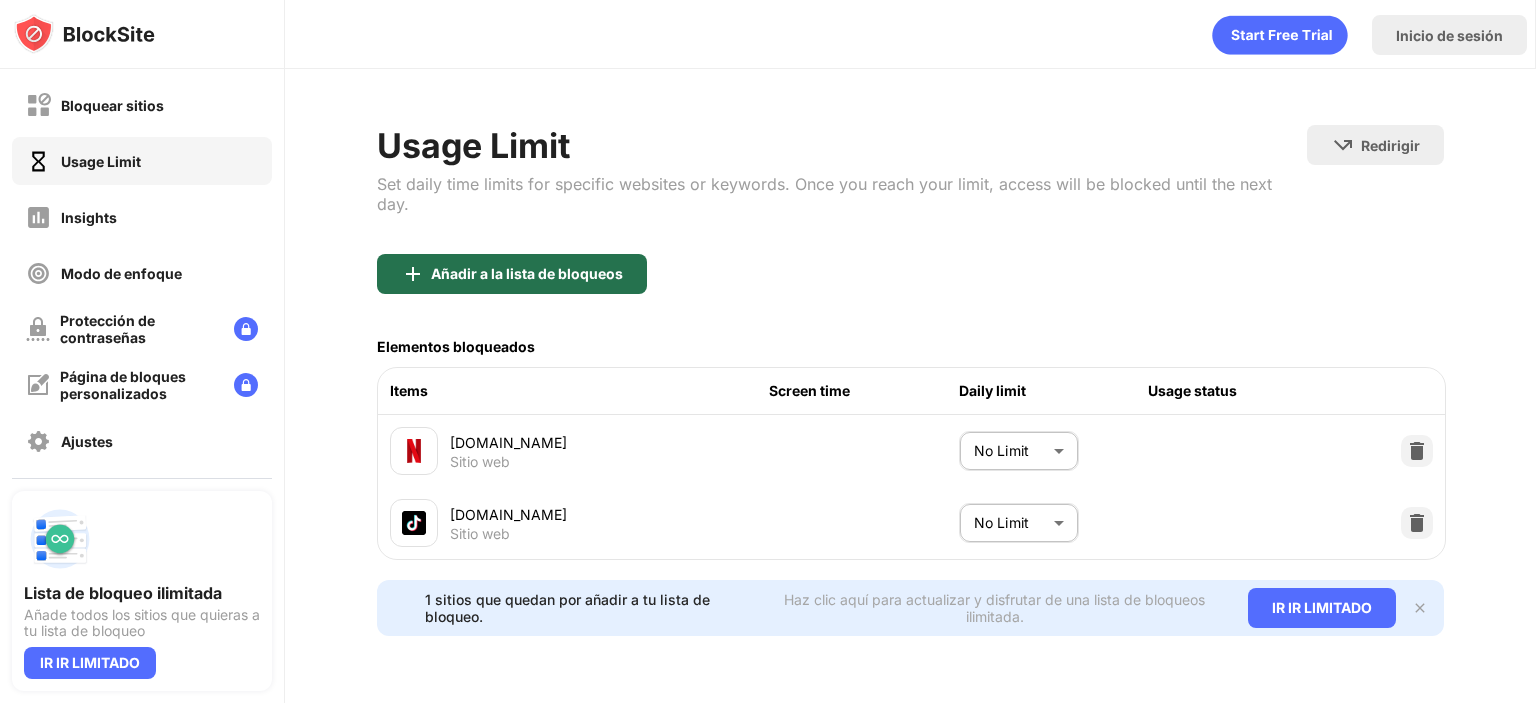click on "Añadir a la lista de bloqueos" at bounding box center [527, 274] 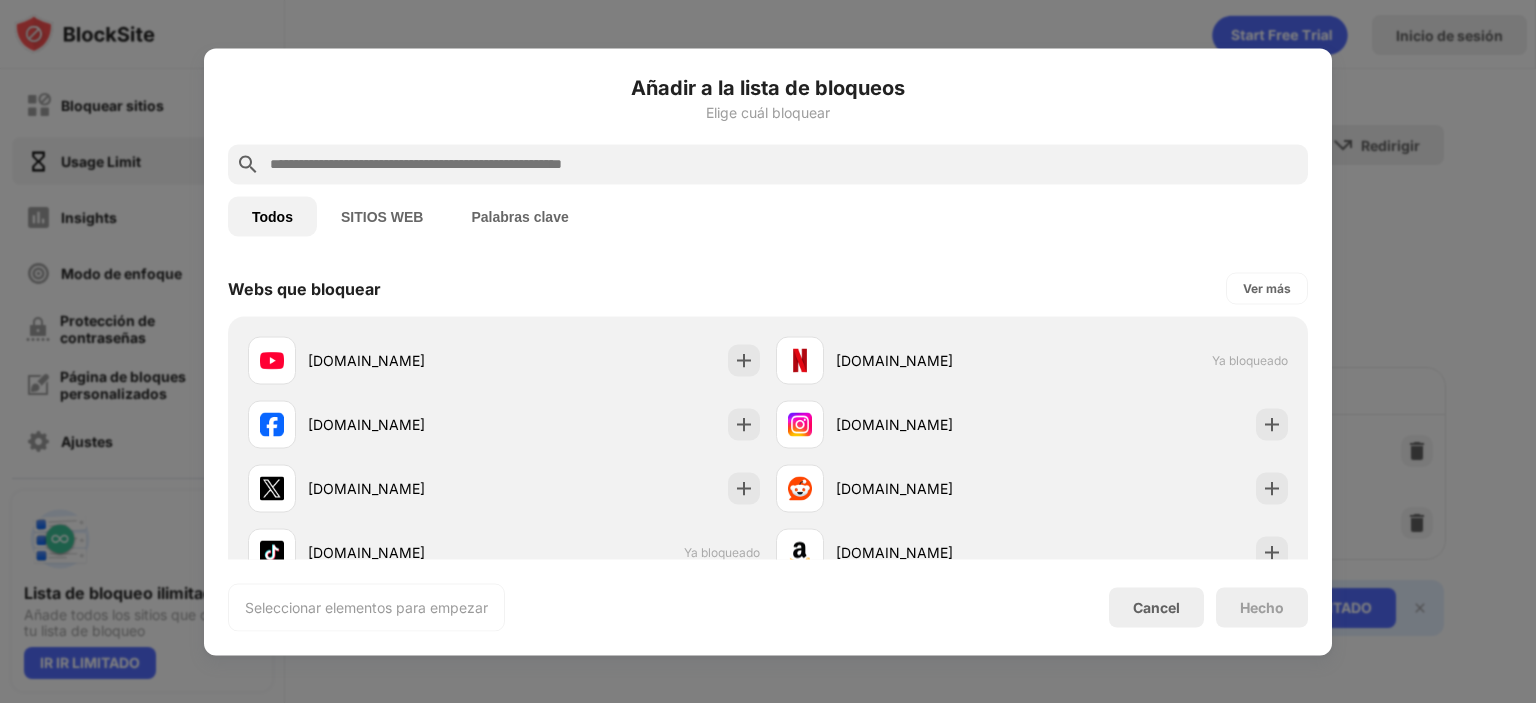 click on "Añadir a la lista de bloqueos Elige cuál bloquear" at bounding box center (768, 108) 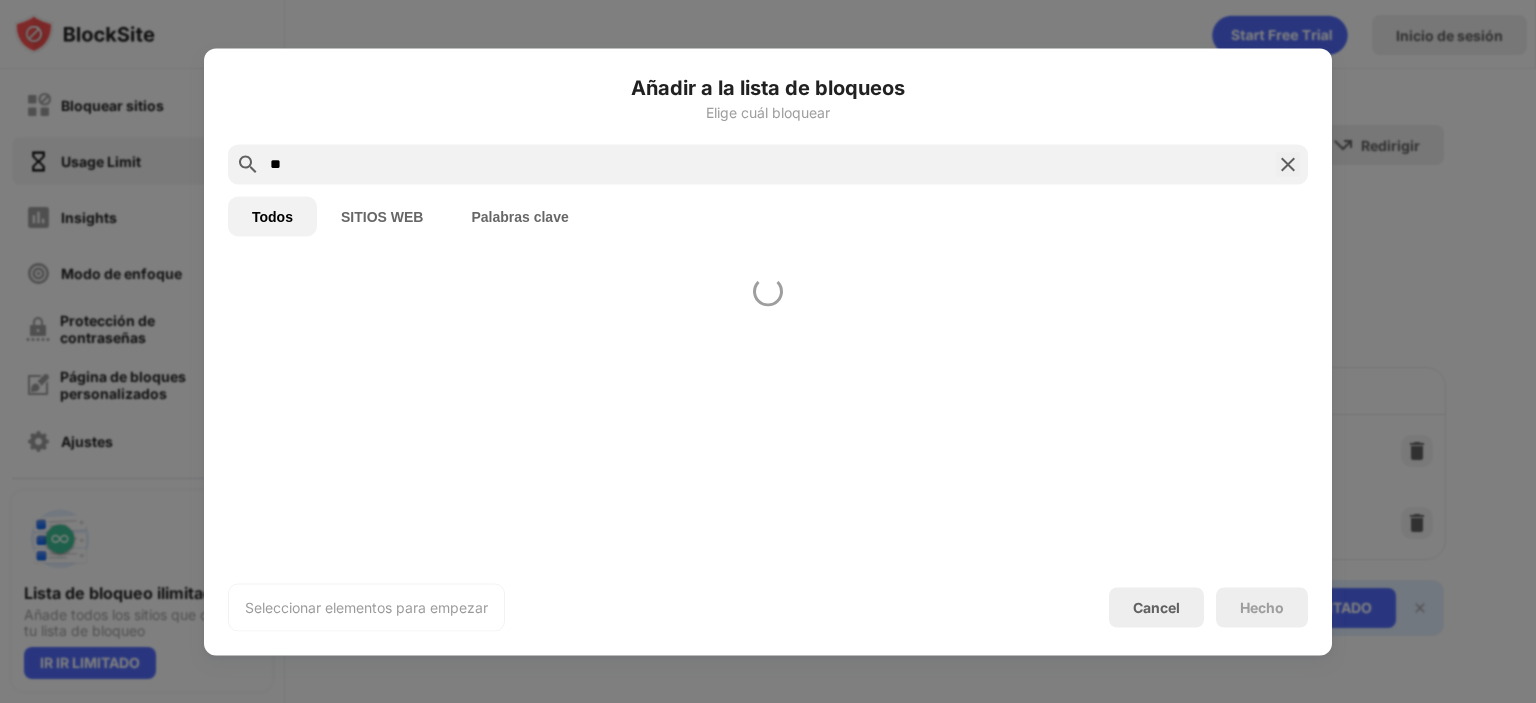 type on "*" 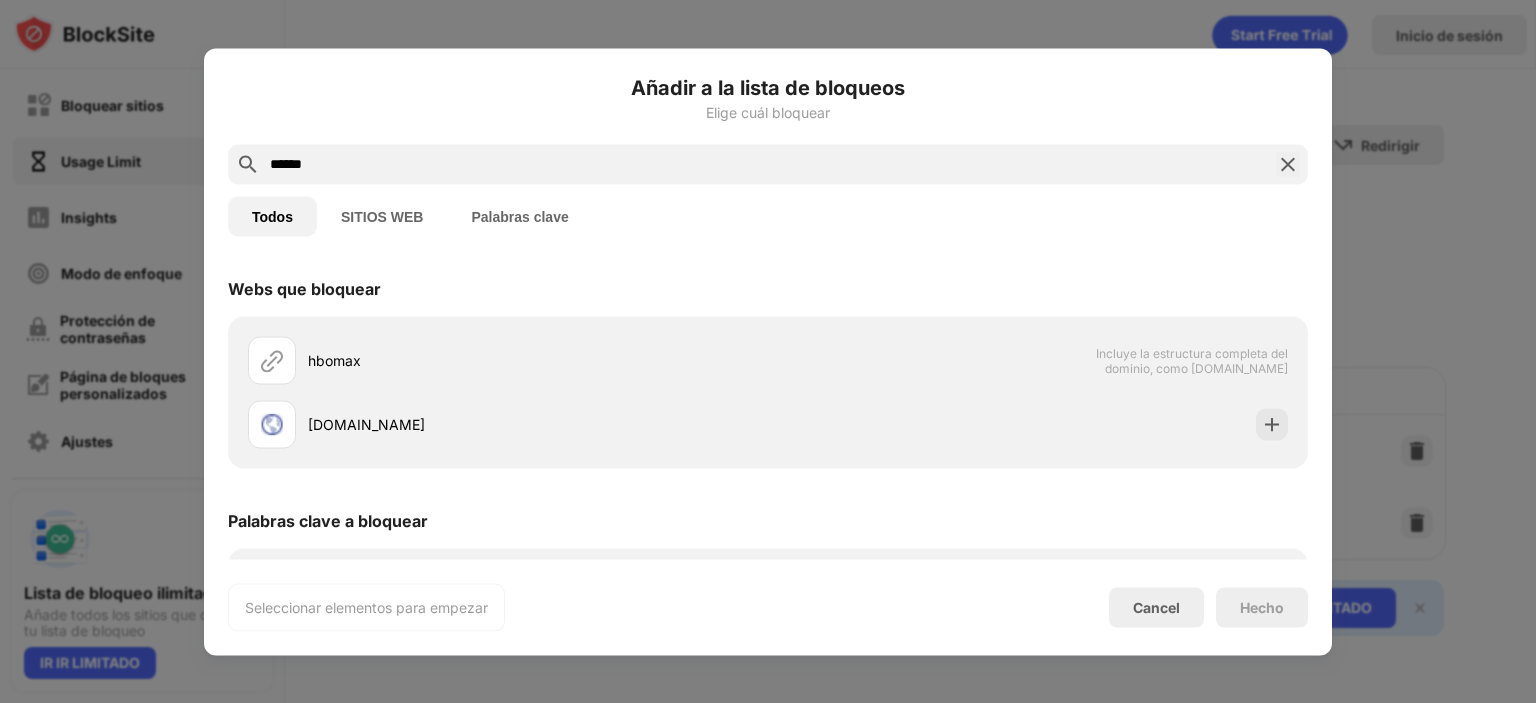 click on "Añadir a la lista de bloqueos Elige cuál bloquear" at bounding box center (768, 108) 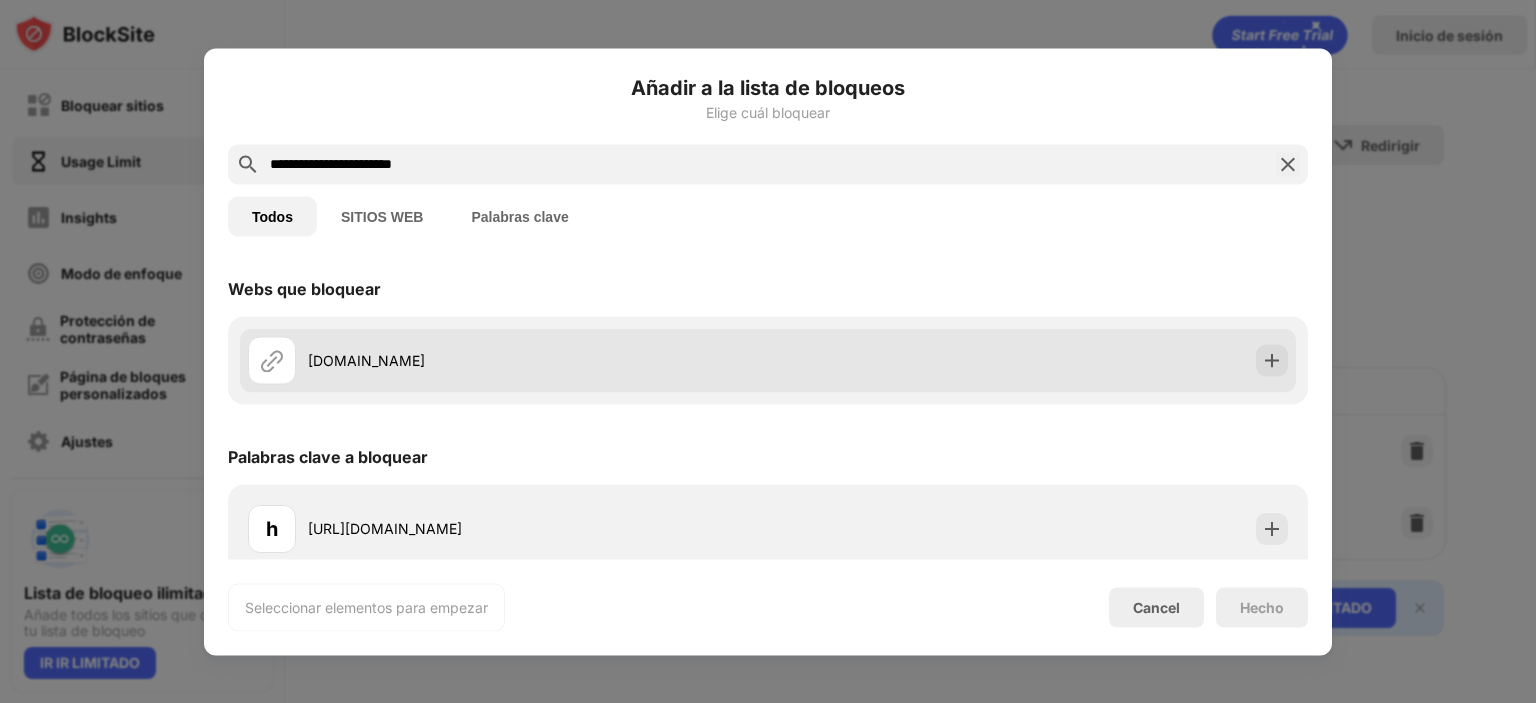 type on "**********" 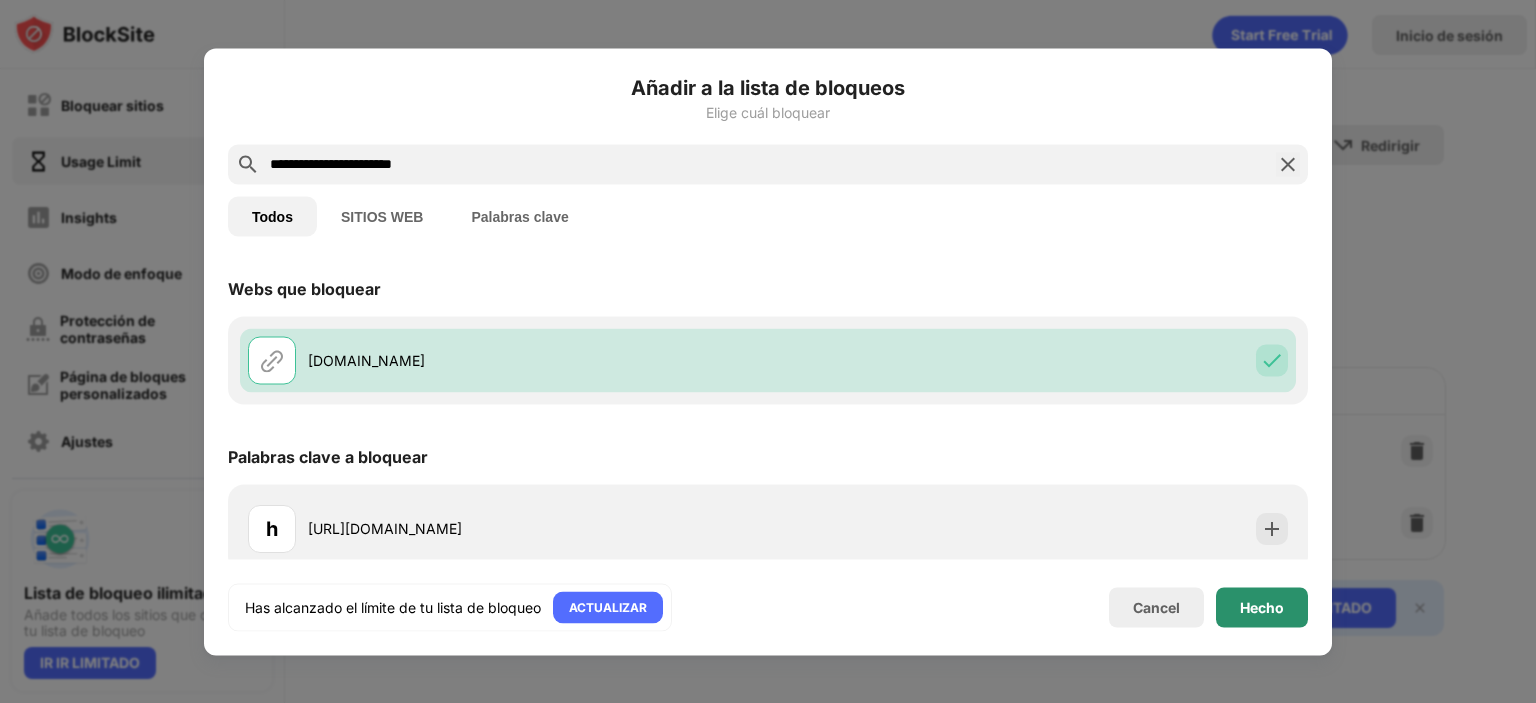 click on "Hecho" at bounding box center [1262, 607] 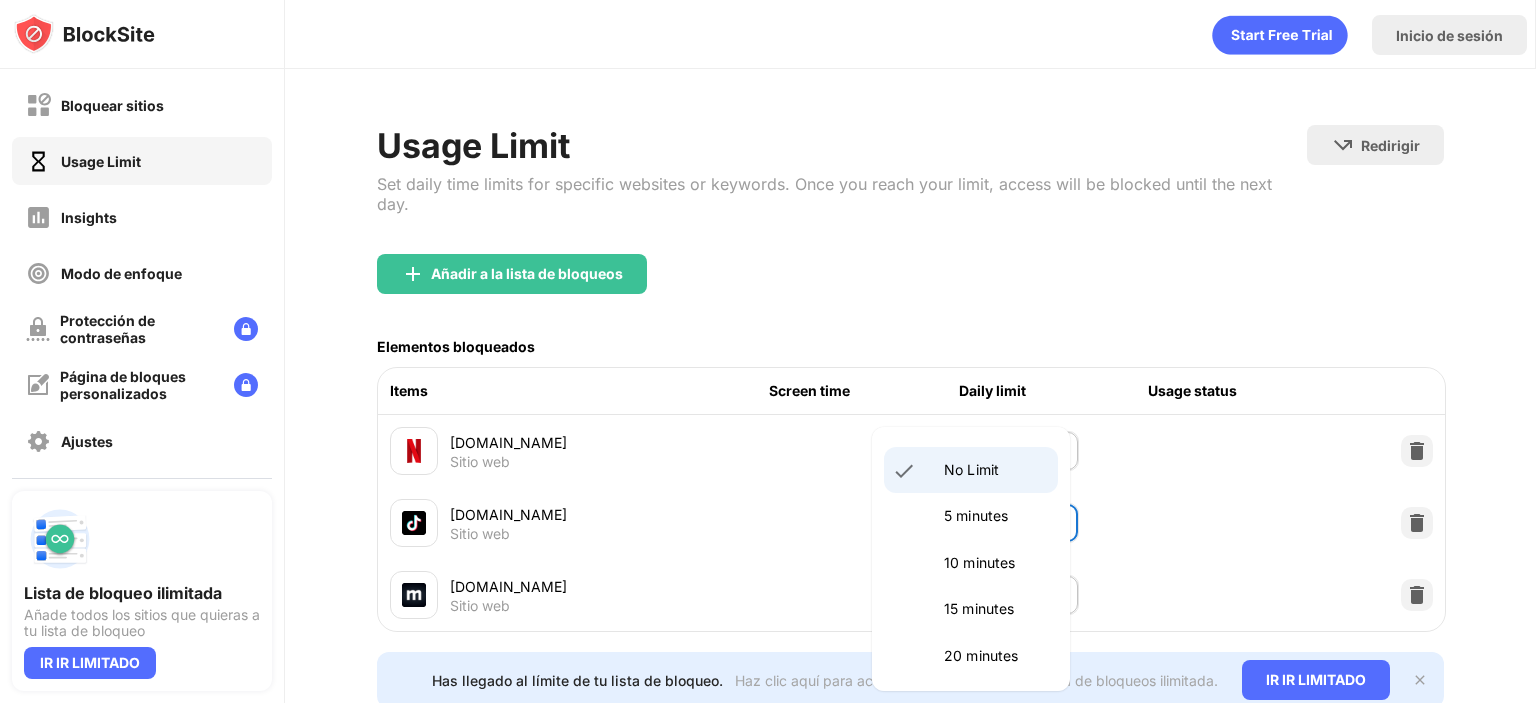 click on "Bloquear sitios Usage Limit Insights Modo de enfoque Protección de contraseñas Página de bloques personalizados Ajustes Acerca de Bloqueo Sincronizar con otros dispositivos Discapacitados Lista de bloqueo ilimitada Añade todos los sitios que quieras a tu lista de bloqueo IR IR LIMITADO Inicio de sesión Usage Limit Set daily time limits for specific websites or keywords. Once you reach your limit, access will be blocked until the next day. Redirigir Haz clic para configurar el sitio web de redireccionamiento. Añadir a la lista de bloqueos Elementos bloqueados Items Screen time Daily limit Usage status [DOMAIN_NAME] Sitio web No Limit ******** ​ [DOMAIN_NAME] Sitio web No Limit ******** ​ [DOMAIN_NAME] Sitio web No Limit ******** ​ Has llegado al límite de tu lista de bloqueo. Haz clic aquí para actualizar y disfrutar de una lista de bloqueos ilimitada. IR IR LIMITADO
No Limit 5 minutes 10 minutes 15 minutes 20 minutes 25 minutes 30 minutes 35 minutes 40 minutes 45 minutes 50 minutes 2 hours" at bounding box center [768, 351] 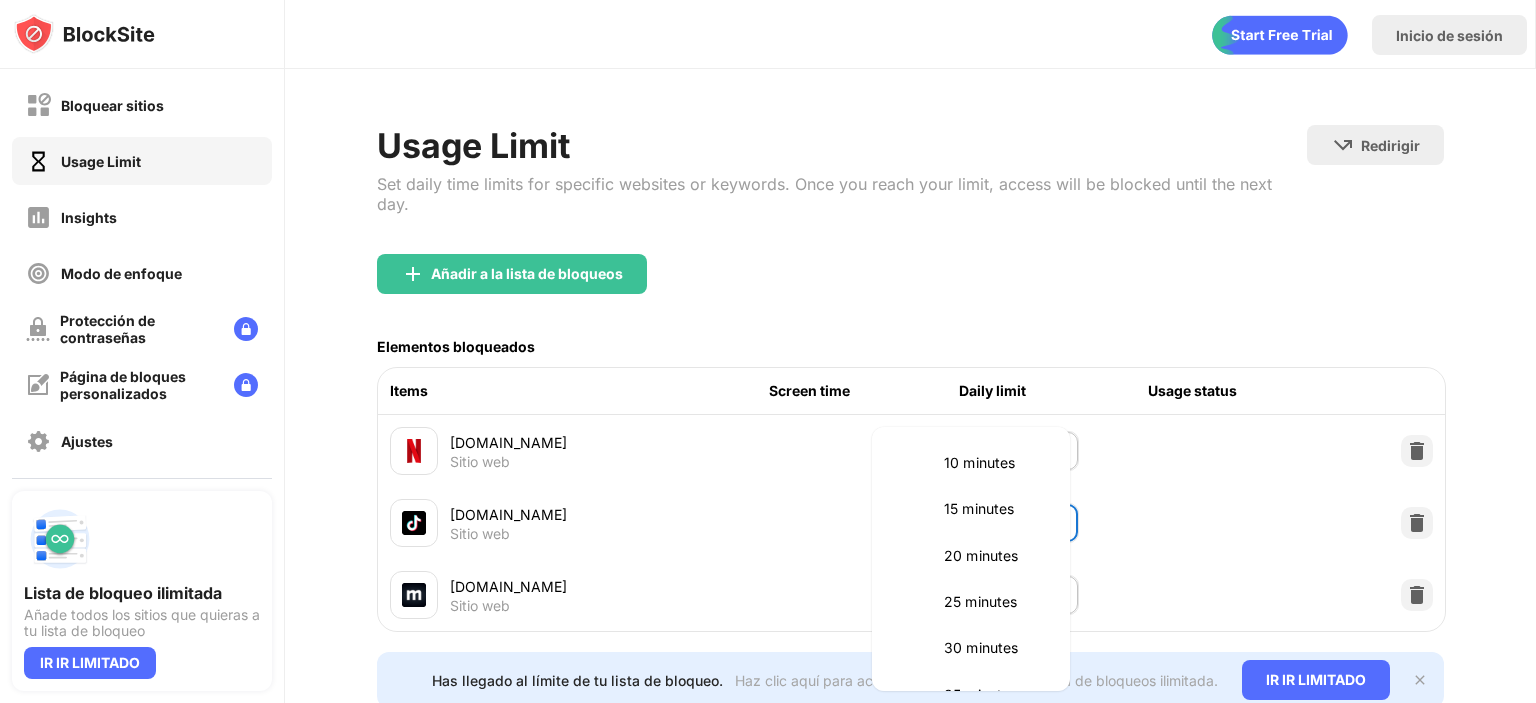 scroll, scrollTop: 120, scrollLeft: 0, axis: vertical 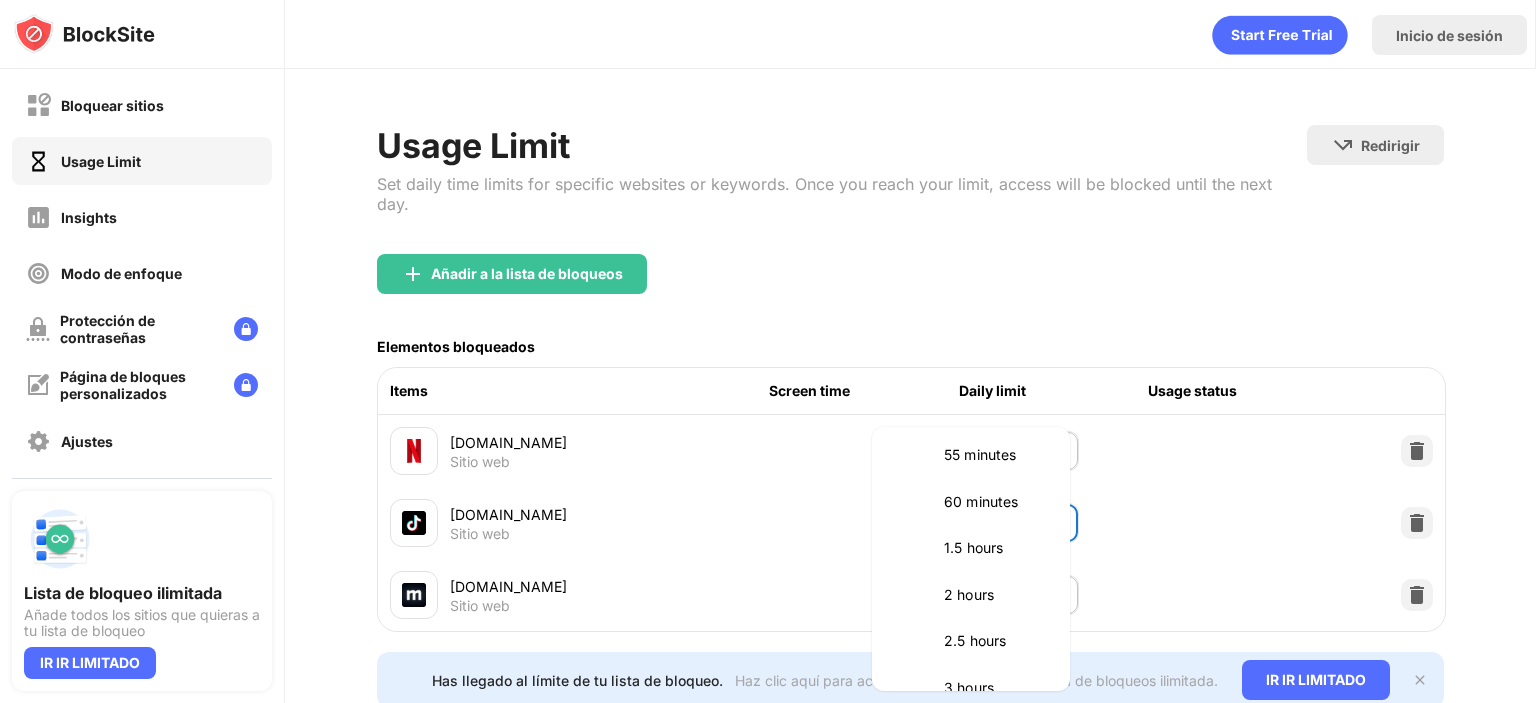 click on "60 minutes" at bounding box center [995, 502] 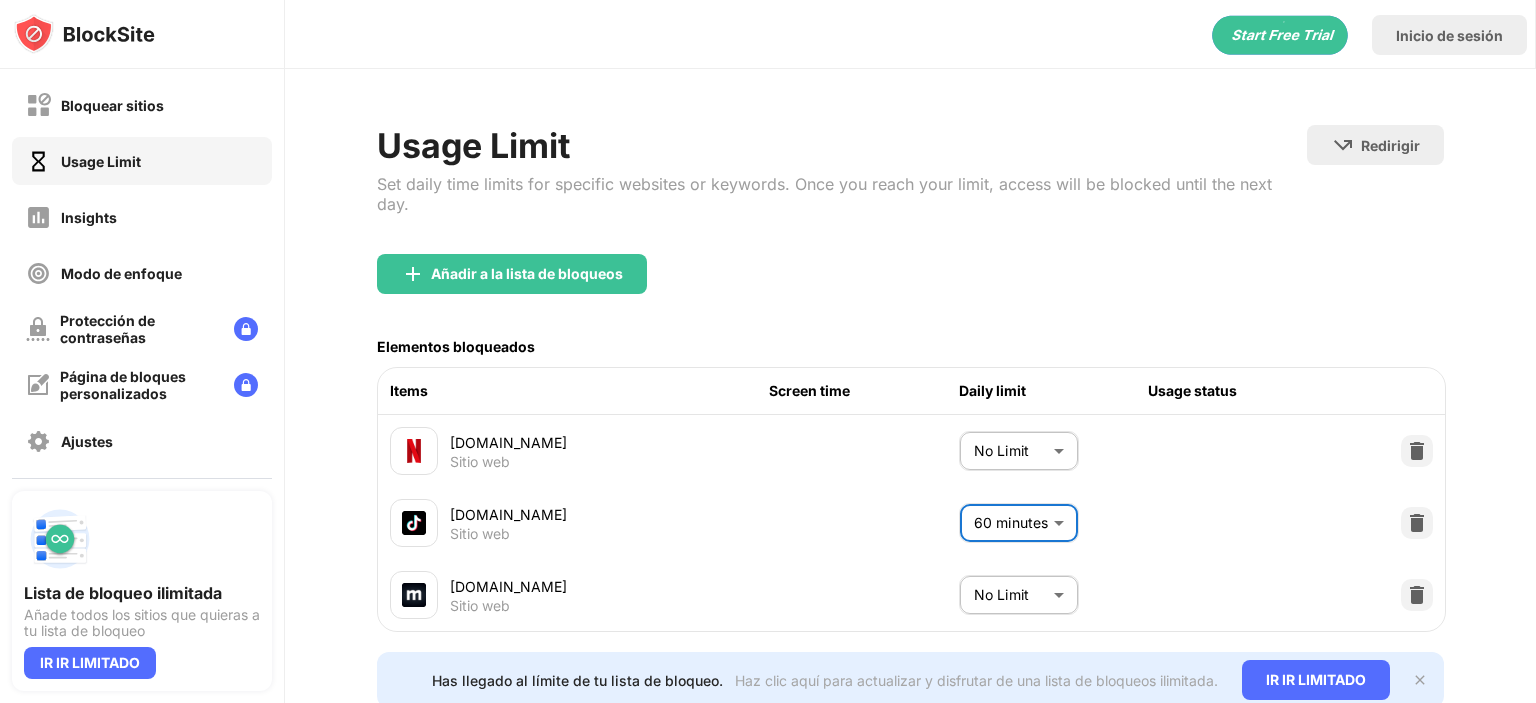 click on "Bloquear sitios Usage Limit Insights Modo de enfoque Protección de contraseñas Página de bloques personalizados Ajustes Acerca de Bloqueo Sincronizar con otros dispositivos Discapacitados Lista de bloqueo ilimitada Añade todos los sitios que quieras a tu lista de bloqueo IR IR LIMITADO Inicio de sesión Usage Limit Set daily time limits for specific websites or keywords. Once you reach your limit, access will be blocked until the next day. Redirigir Haz clic para configurar el sitio web de redireccionamiento. Añadir a la lista de bloqueos Elementos bloqueados Items Screen time Daily limit Usage status [DOMAIN_NAME] Sitio web No Limit ******** ​ [DOMAIN_NAME] Sitio web 60 minutes ** ​ [DOMAIN_NAME] Sitio web No Limit ******** ​ Has llegado al límite de tu lista de bloqueo. Haz clic aquí para actualizar y disfrutar de una lista de bloqueos ilimitada. IR IR LIMITADO" at bounding box center [768, 351] 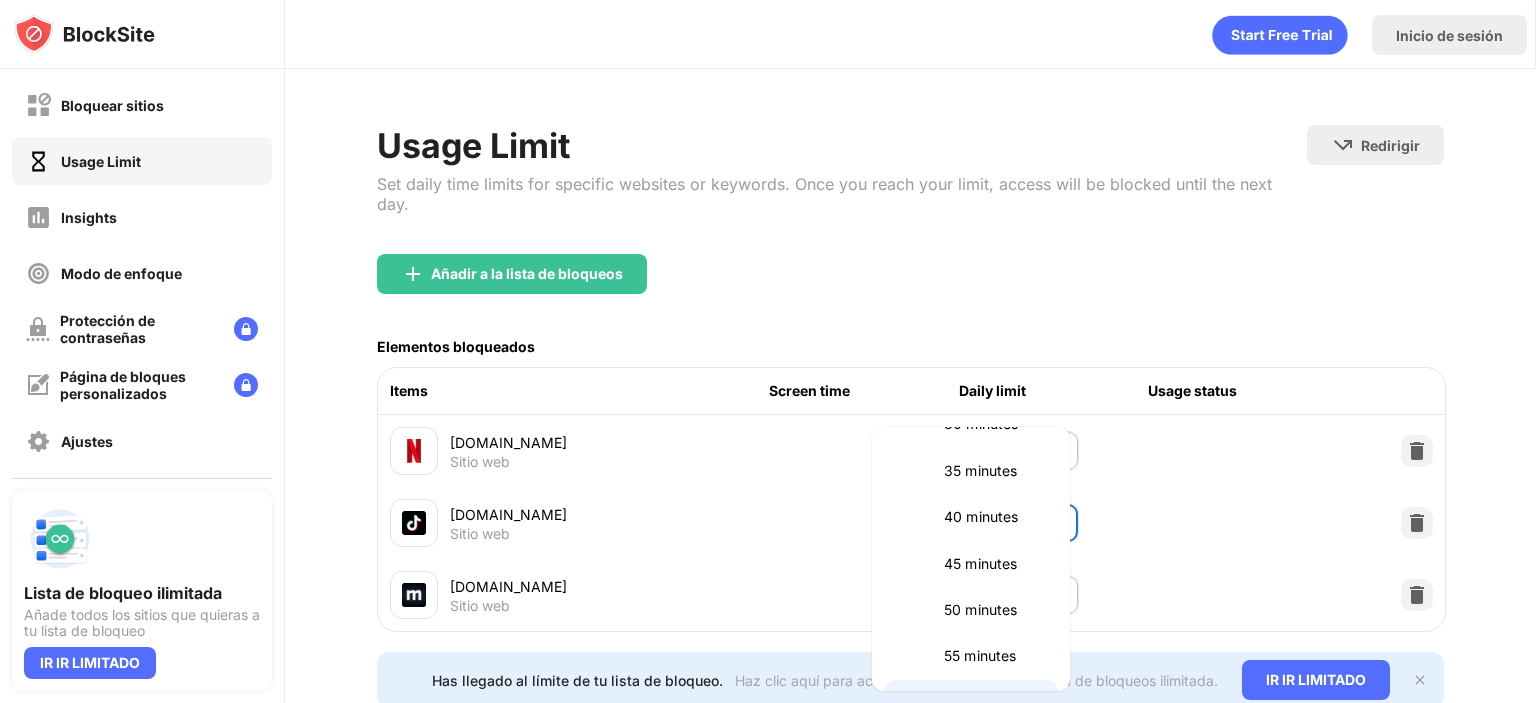 scroll, scrollTop: 313, scrollLeft: 0, axis: vertical 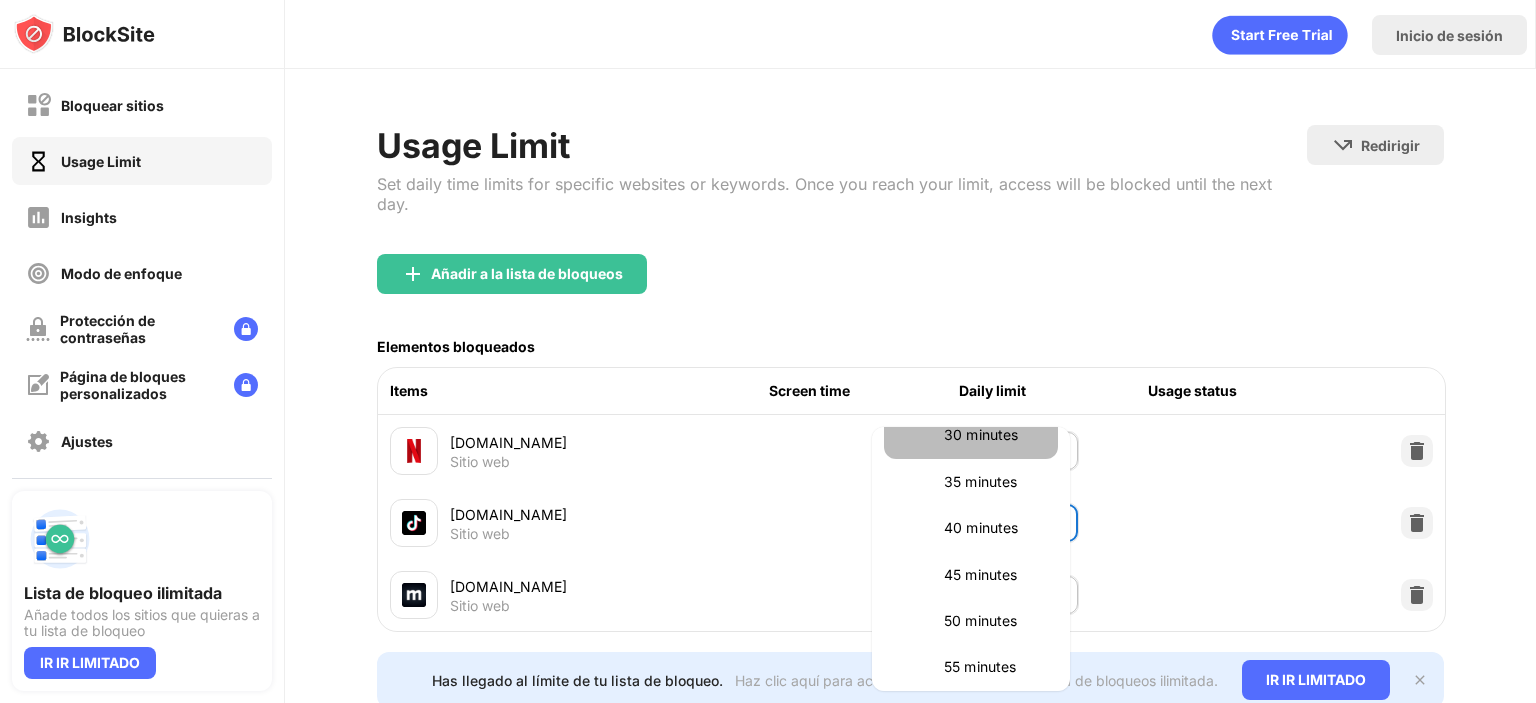 click on "30 minutes" at bounding box center (971, 435) 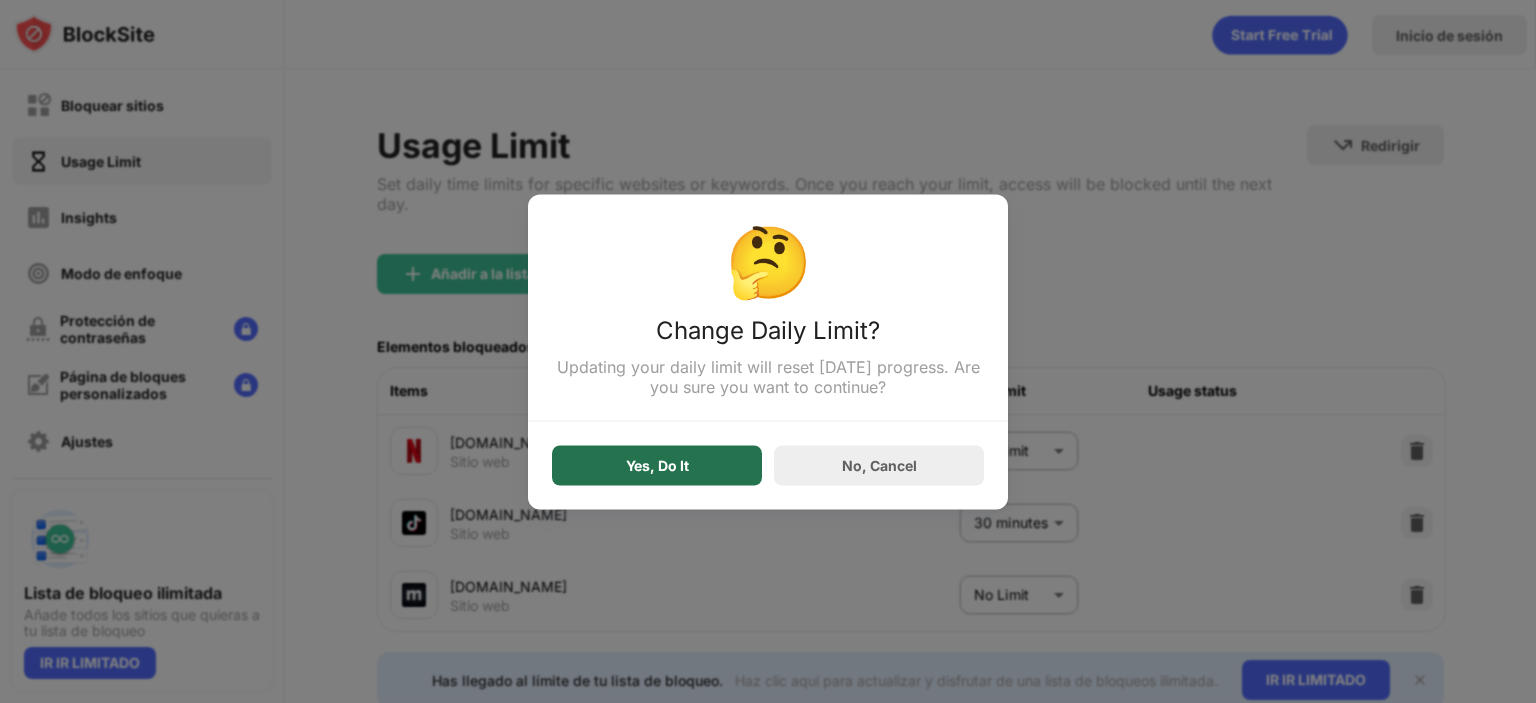 click on "Yes, Do It" at bounding box center [657, 465] 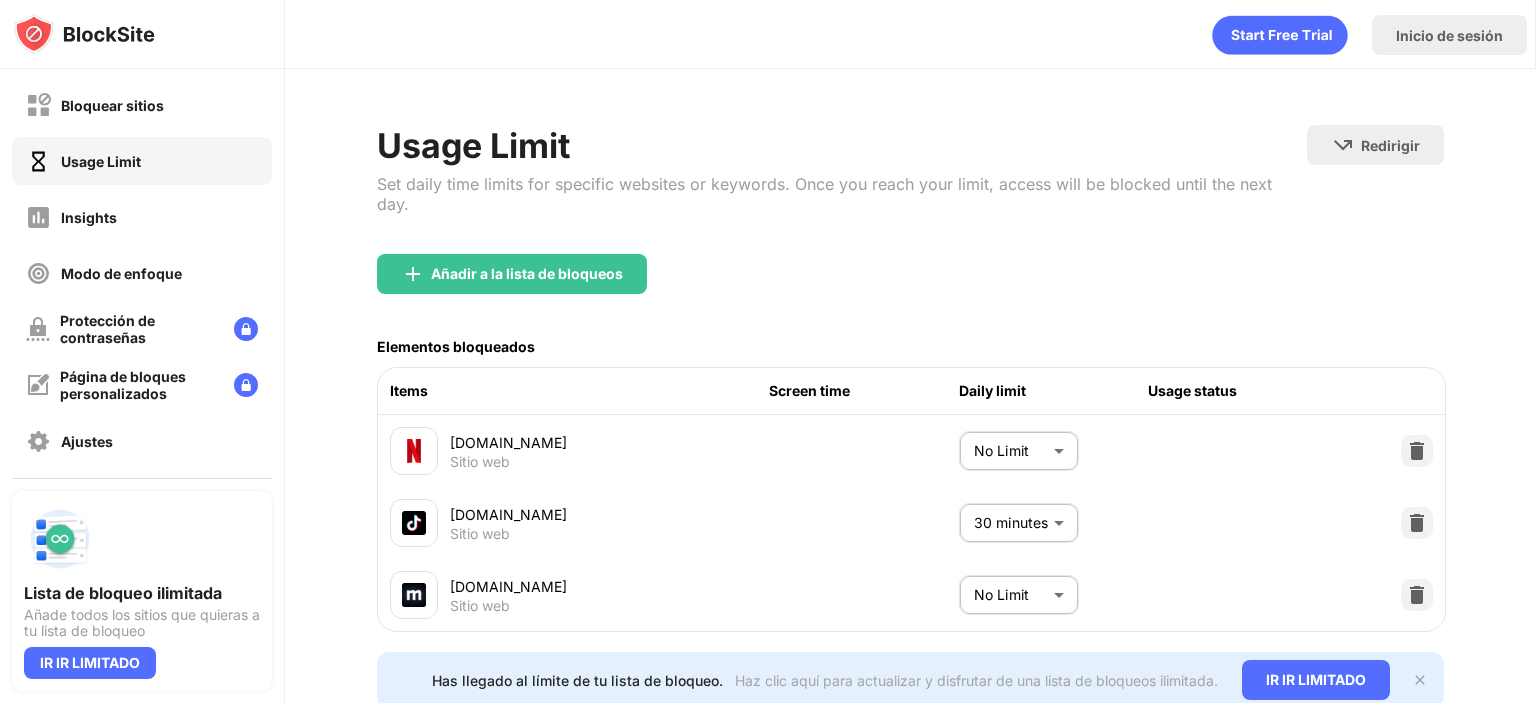 click on "No Limit ******** ​" at bounding box center [1054, 451] 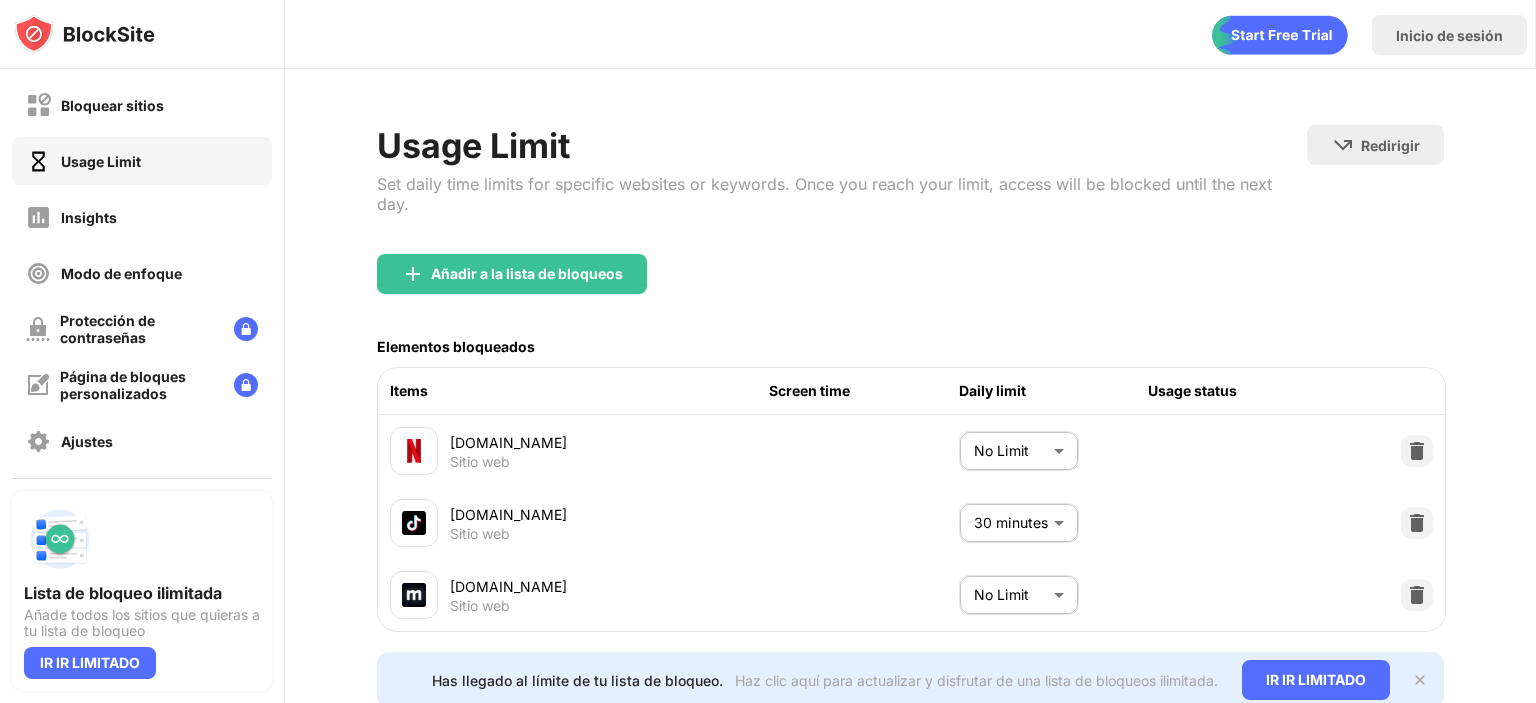 click on "Bloquear sitios Usage Limit Insights Modo de enfoque Protección de contraseñas Página de bloques personalizados Ajustes Acerca de Bloqueo Sincronizar con otros dispositivos Discapacitados Lista de bloqueo ilimitada Añade todos los sitios que quieras a tu lista de bloqueo IR IR LIMITADO Inicio de sesión Usage Limit Set daily time limits for specific websites or keywords. Once you reach your limit, access will be blocked until the next day. Redirigir Haz clic para configurar el sitio web de redireccionamiento. Añadir a la lista de bloqueos Elementos bloqueados Items Screen time Daily limit Usage status [DOMAIN_NAME] Sitio web No Limit ******** ​ [DOMAIN_NAME] Sitio web 30 minutes ** ​ [DOMAIN_NAME] Sitio web No Limit ******** ​ Has llegado al límite de tu lista de bloqueo. Haz clic aquí para actualizar y disfrutar de una lista de bloqueos ilimitada. IR IR LIMITADO" at bounding box center [768, 351] 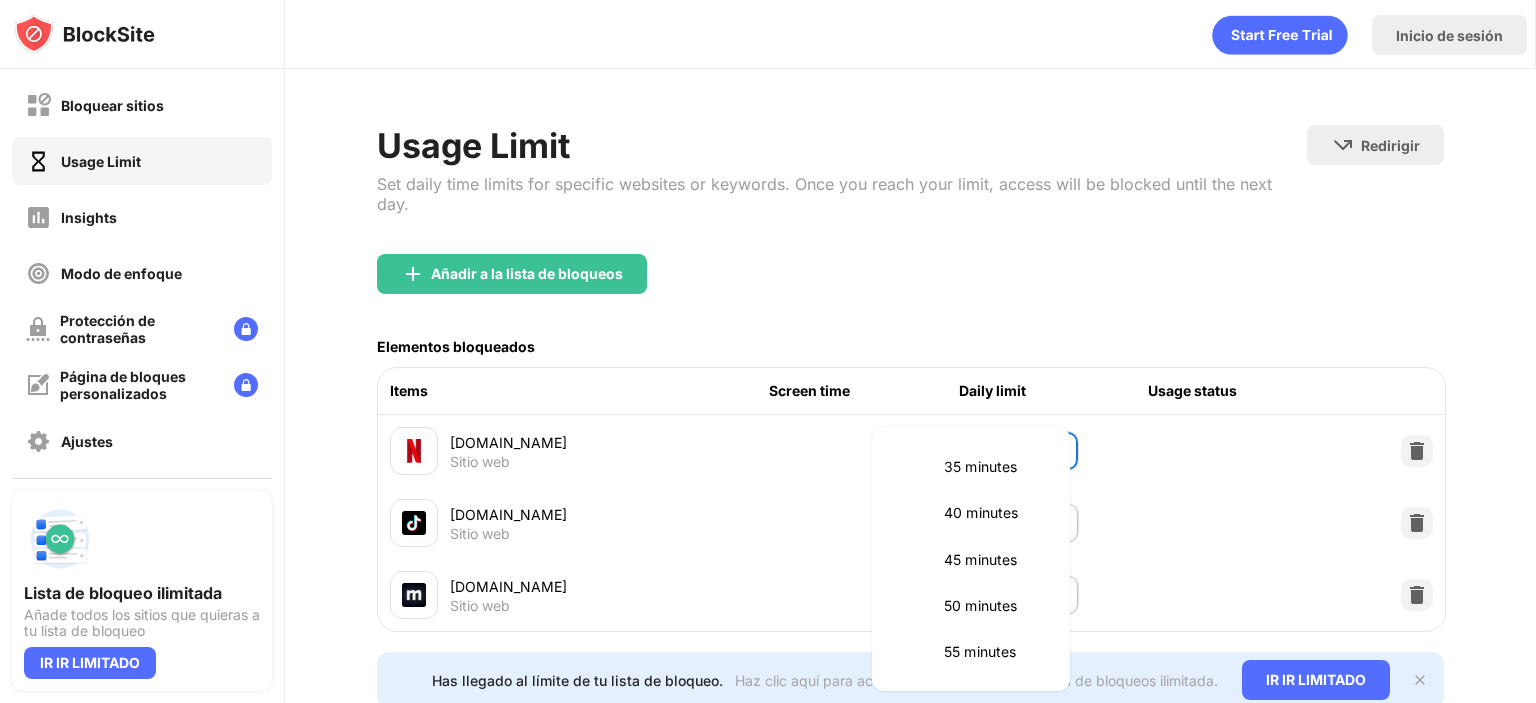 scroll, scrollTop: 337, scrollLeft: 0, axis: vertical 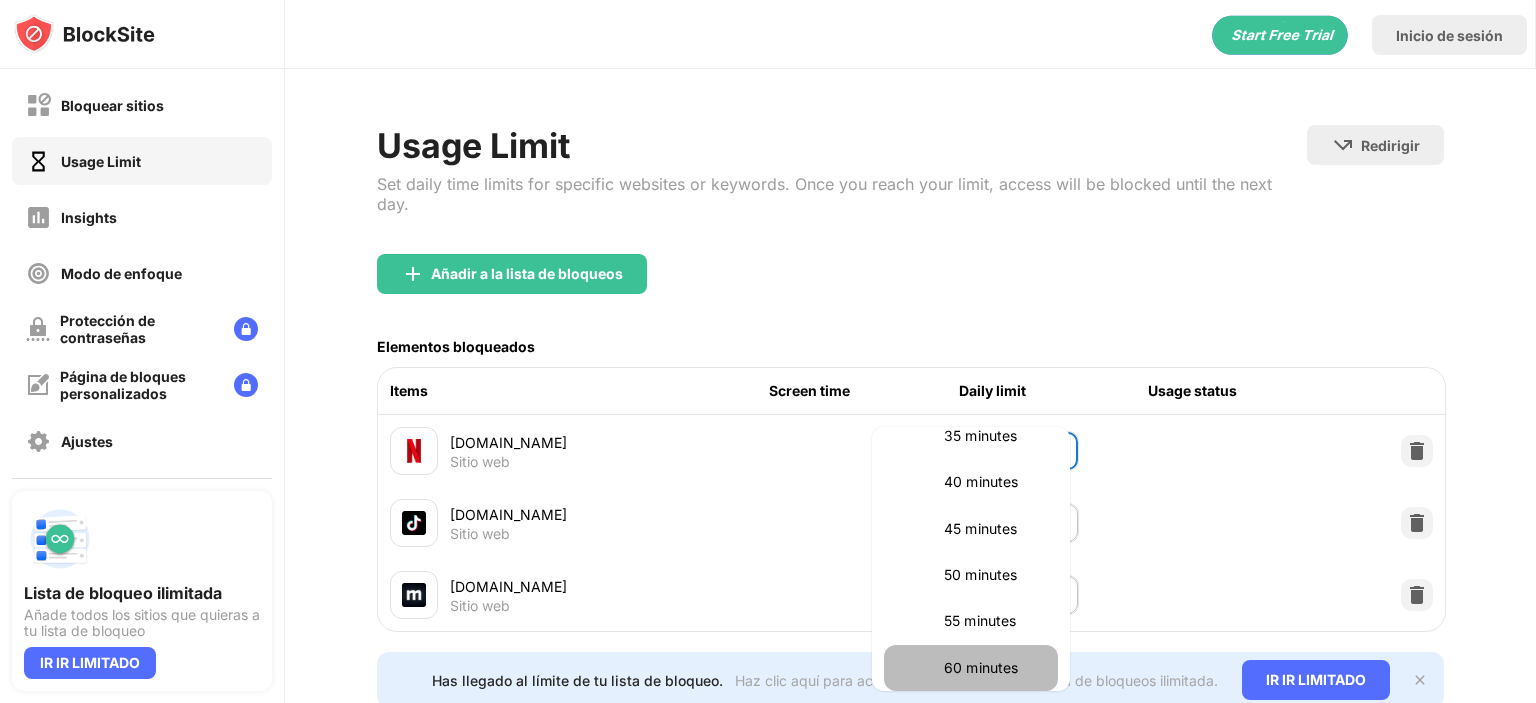 click on "60 minutes" at bounding box center [971, 668] 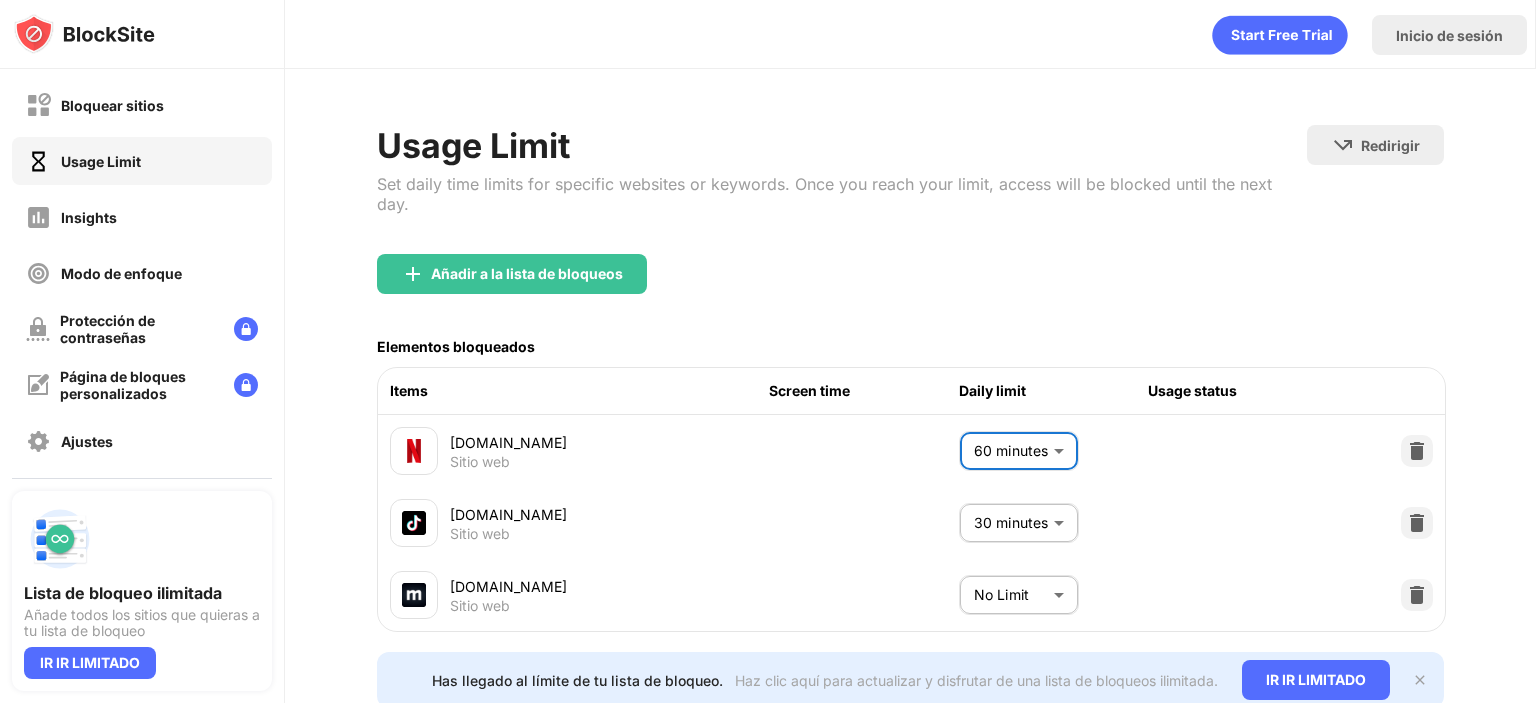 click on "Bloquear sitios Usage Limit Insights Modo de enfoque Protección de contraseñas Página de bloques personalizados Ajustes Acerca de Bloqueo Sincronizar con otros dispositivos Discapacitados Lista de bloqueo ilimitada Añade todos los sitios que quieras a tu lista de bloqueo IR IR LIMITADO Inicio de sesión Usage Limit Set daily time limits for specific websites or keywords. Once you reach your limit, access will be blocked until the next day. Redirigir Haz clic para configurar el sitio web de redireccionamiento. Añadir a la lista de bloqueos Elementos bloqueados Items Screen time Daily limit Usage status [DOMAIN_NAME] Sitio web 60 minutes ** ​ [DOMAIN_NAME] Sitio web 30 minutes ** ​ [DOMAIN_NAME] Sitio web No Limit ******** ​ Has llegado al límite de tu lista de bloqueo. Haz clic aquí para actualizar y disfrutar de una lista de bloqueos ilimitada. IR IR LIMITADO" at bounding box center (768, 351) 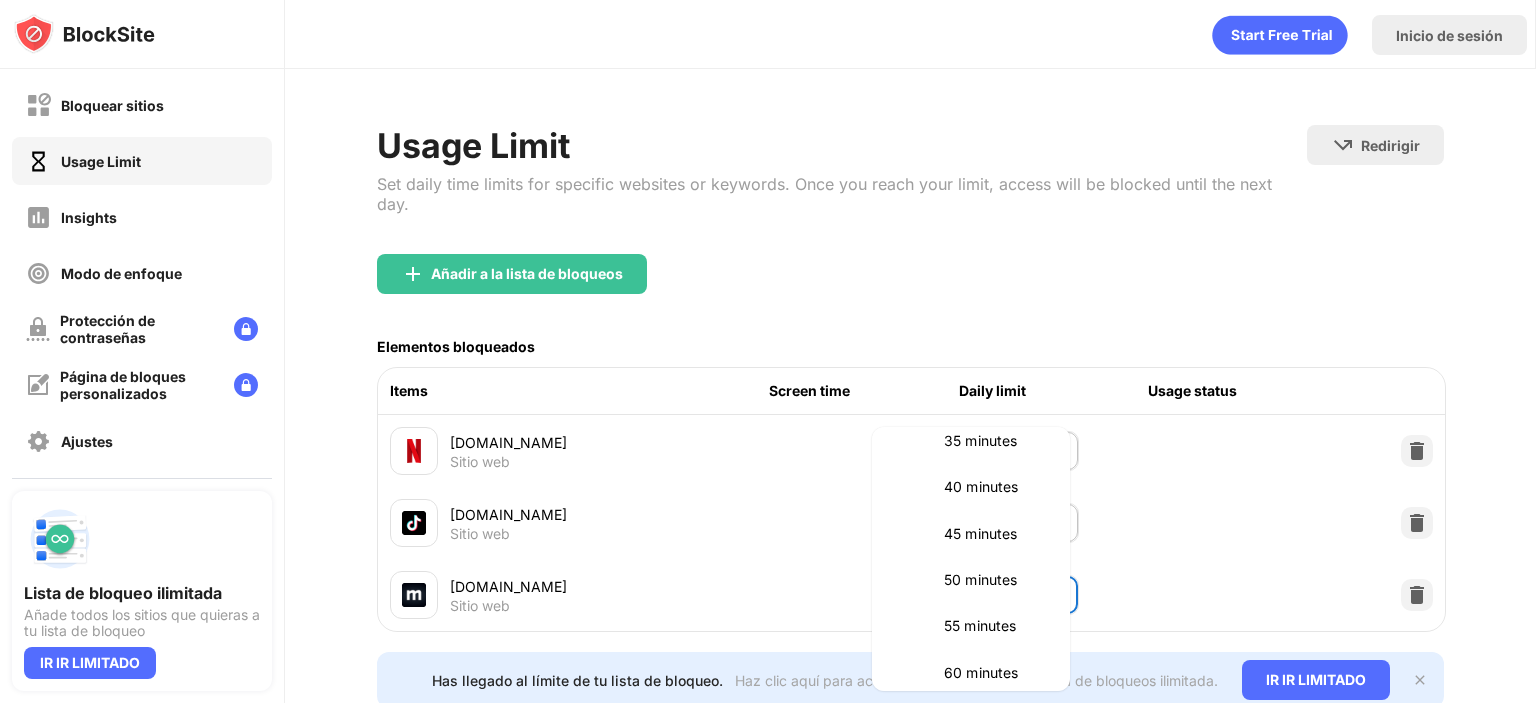 scroll, scrollTop: 403, scrollLeft: 0, axis: vertical 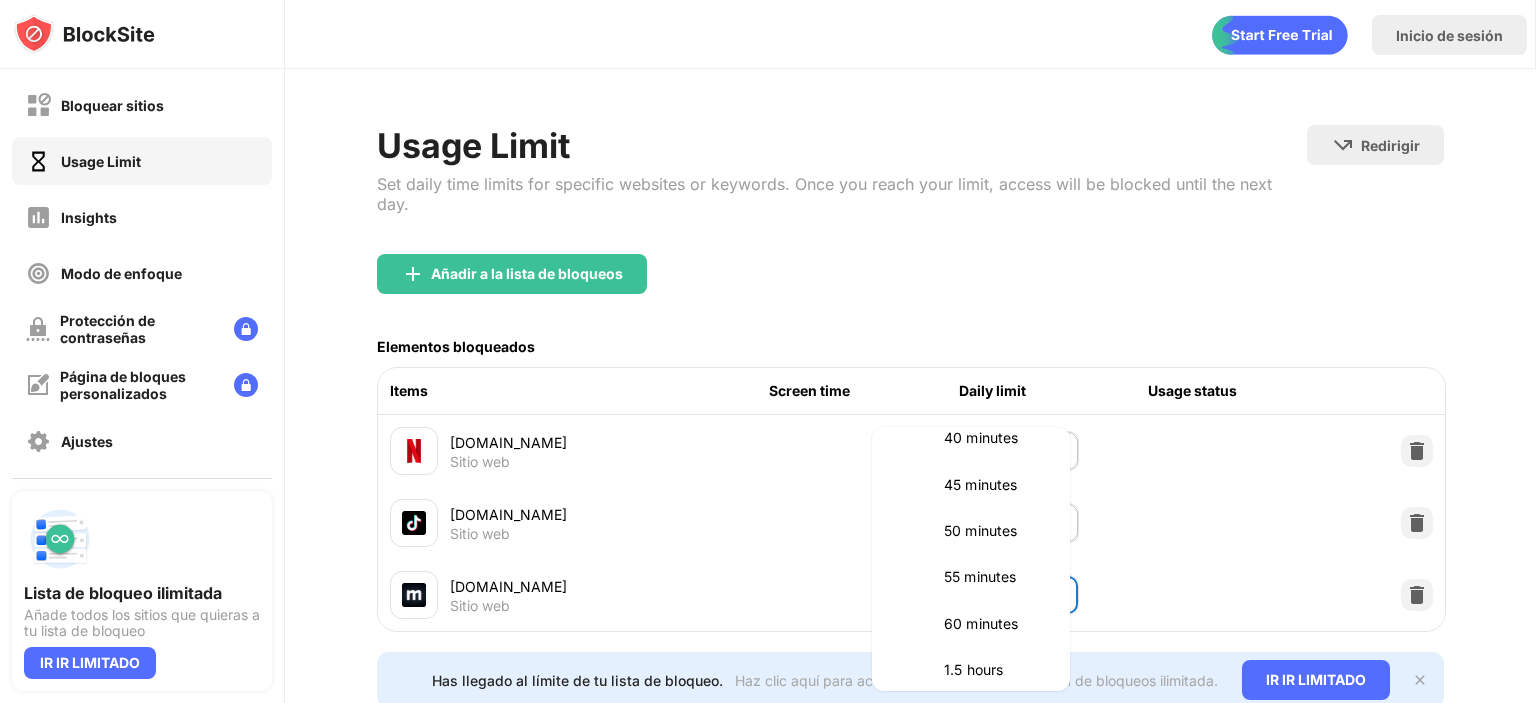 click on "60 minutes" at bounding box center [995, 624] 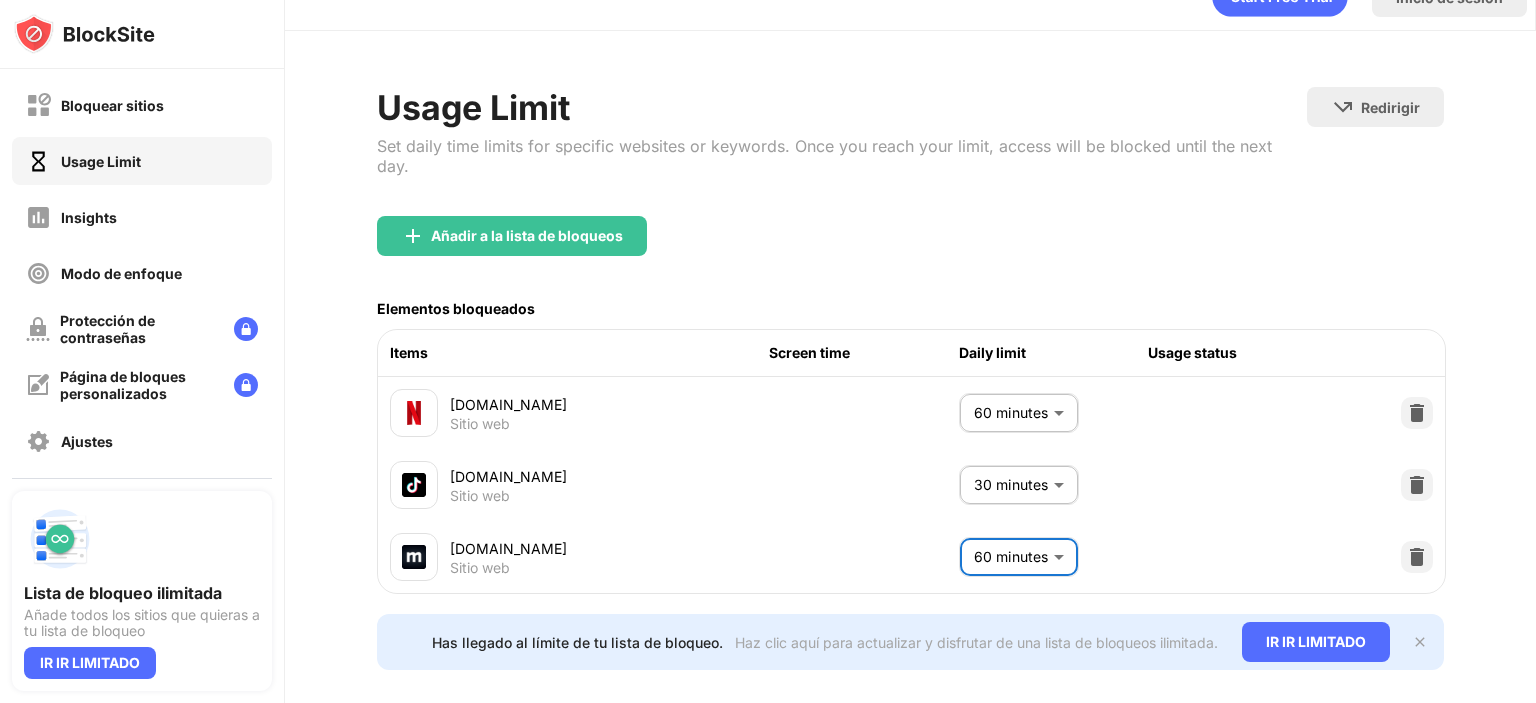 scroll, scrollTop: 9, scrollLeft: 0, axis: vertical 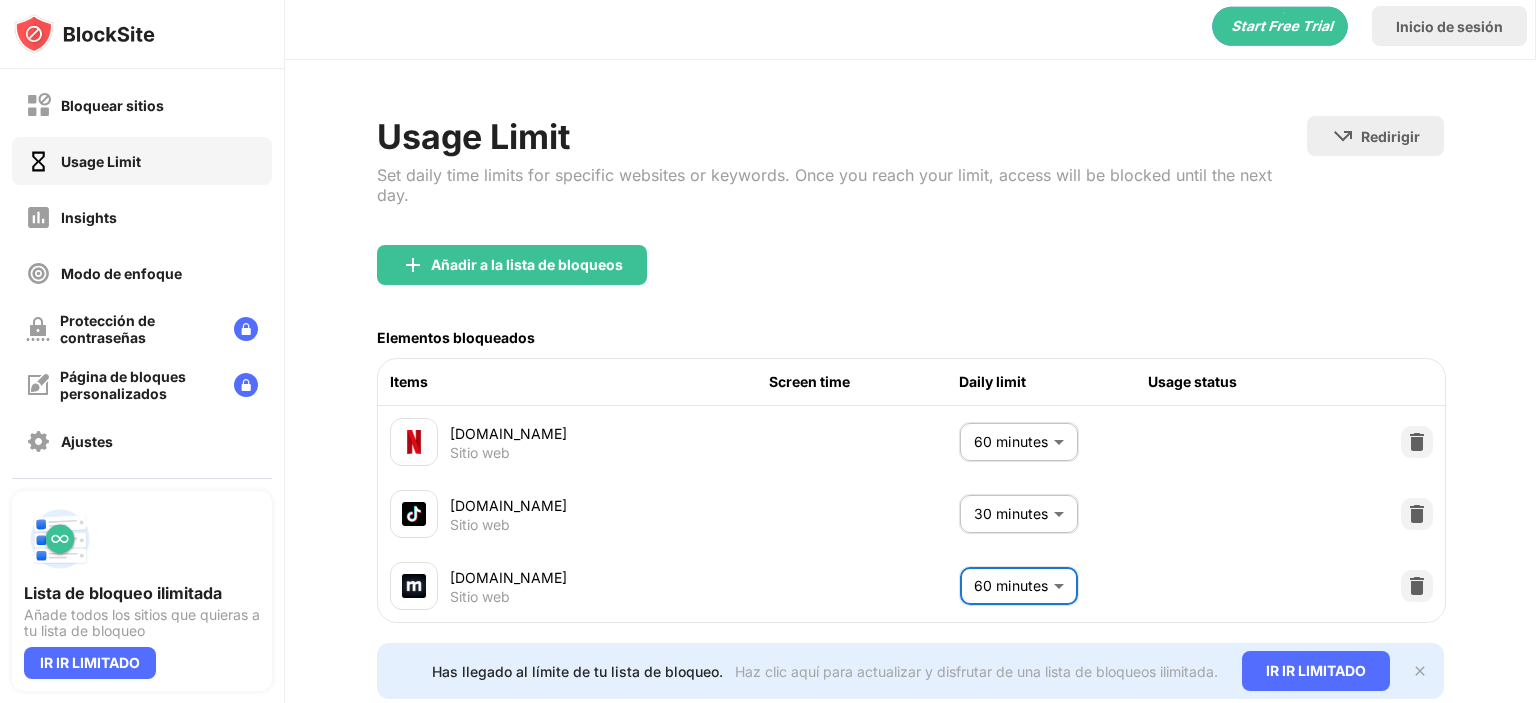 click on "Bloquear sitios" at bounding box center (112, 105) 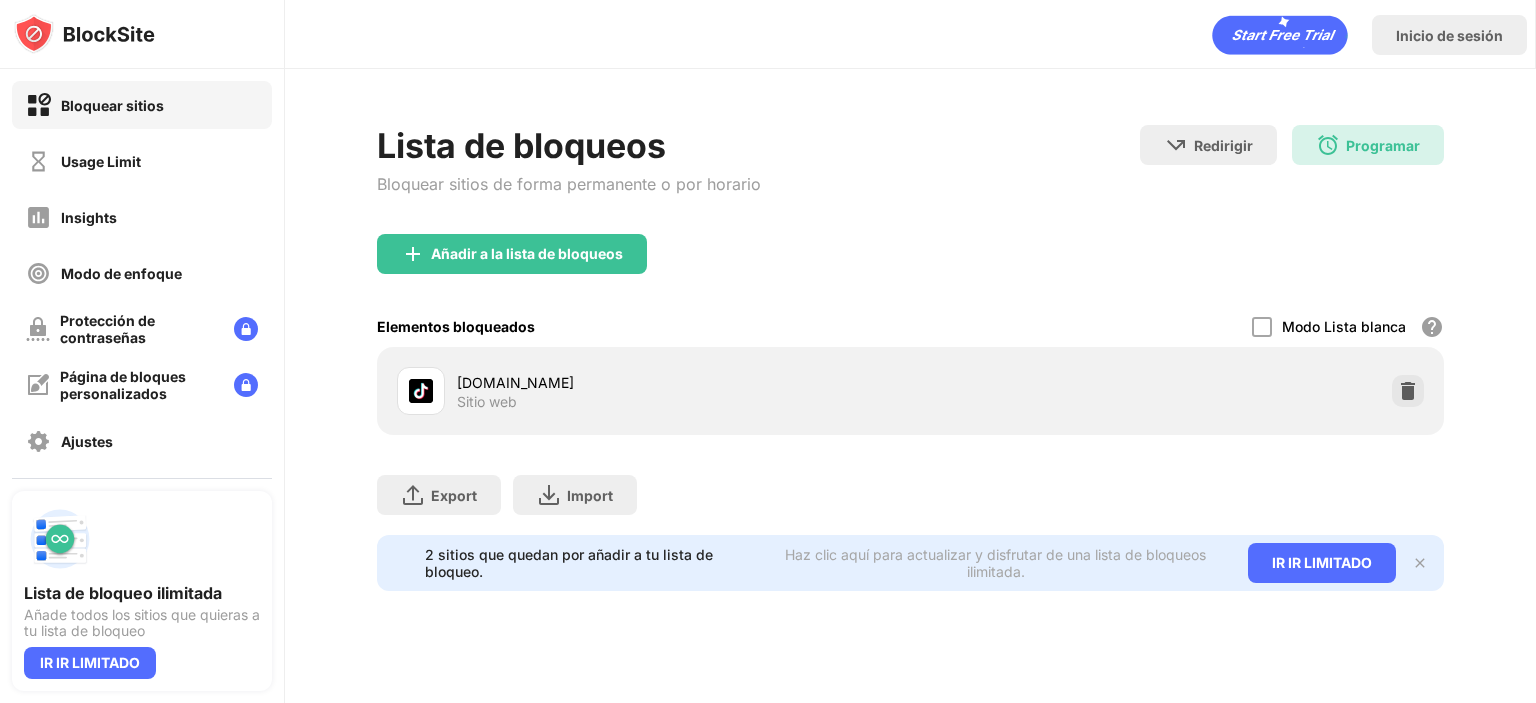 scroll, scrollTop: 0, scrollLeft: 0, axis: both 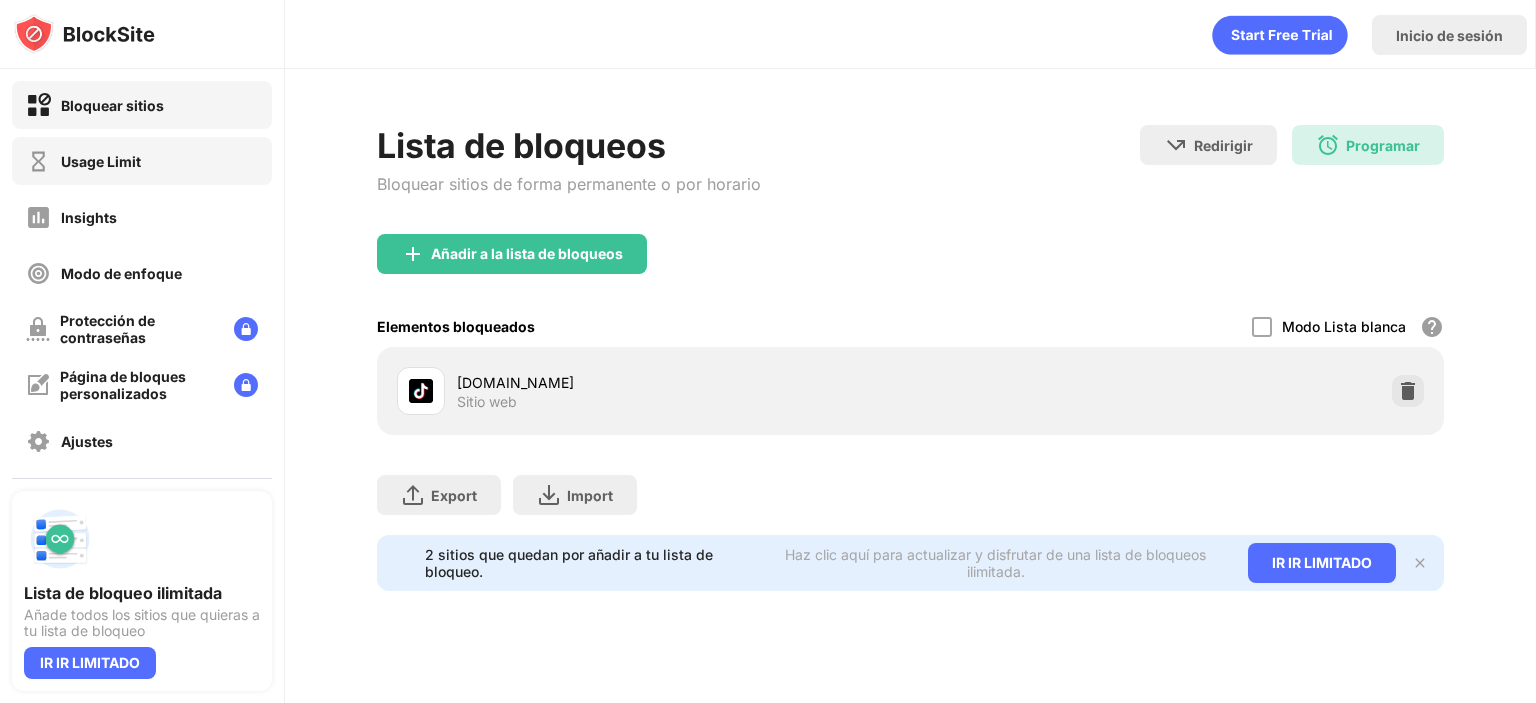 click on "Usage Limit" at bounding box center [83, 161] 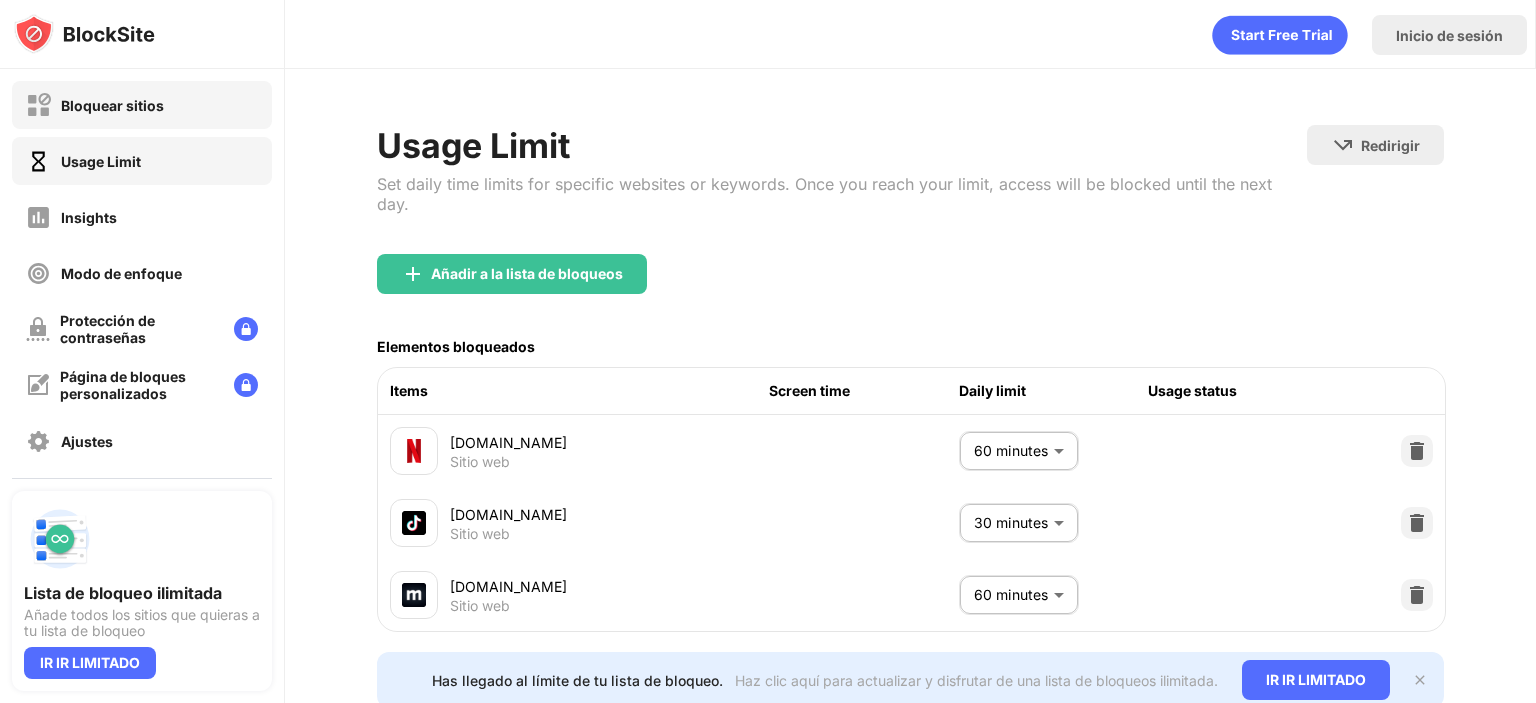 click on "Bloquear sitios" at bounding box center [142, 105] 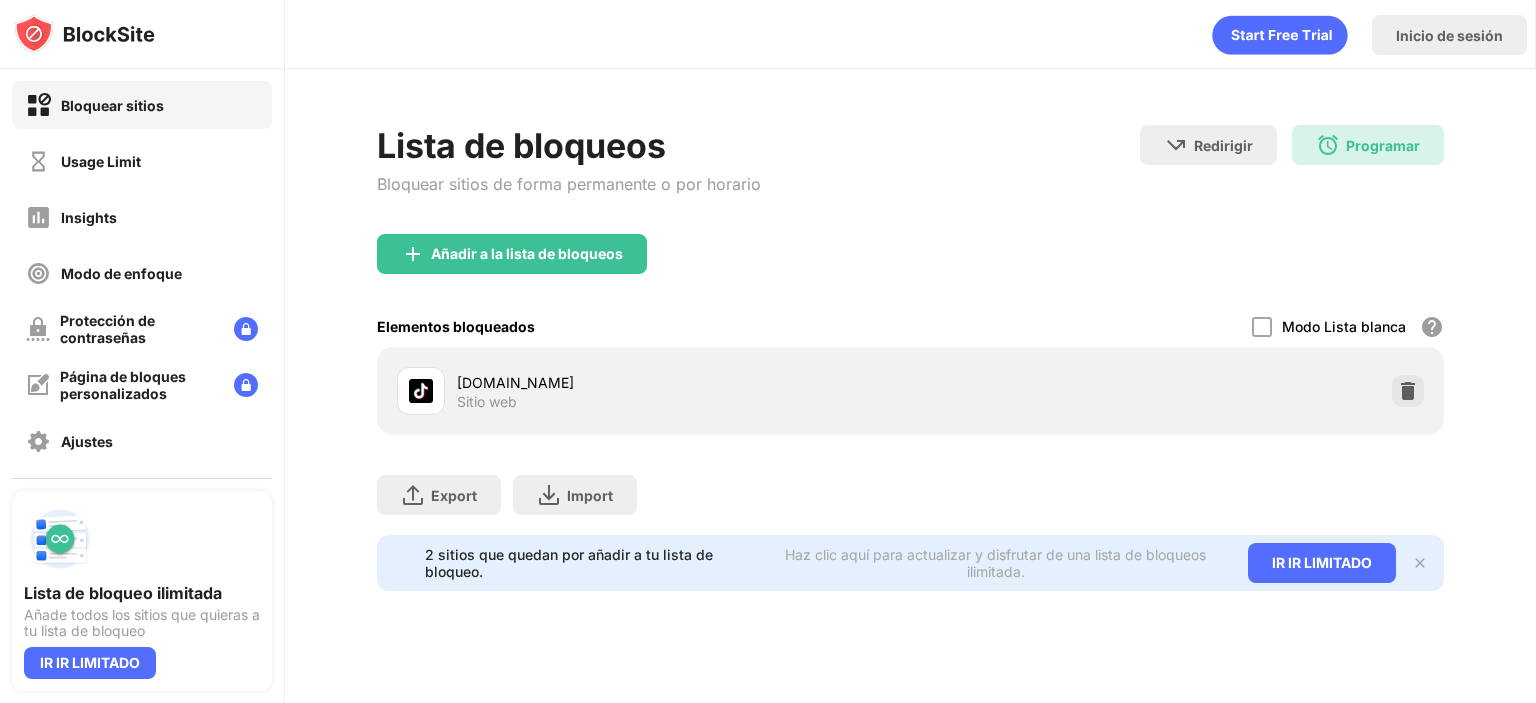 click on "Añadir a la lista de bloqueos" at bounding box center (910, 270) 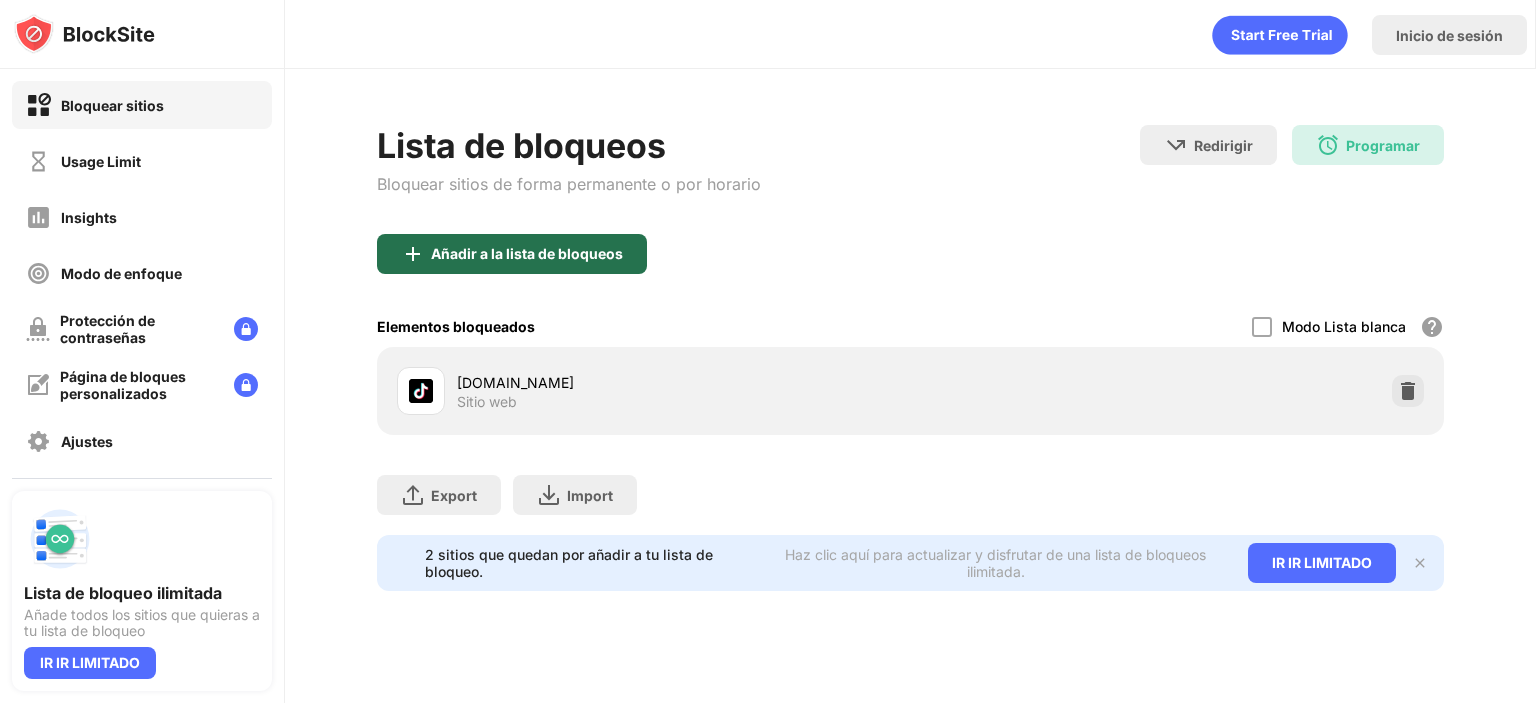 click on "Añadir a la lista de bloqueos" at bounding box center [512, 254] 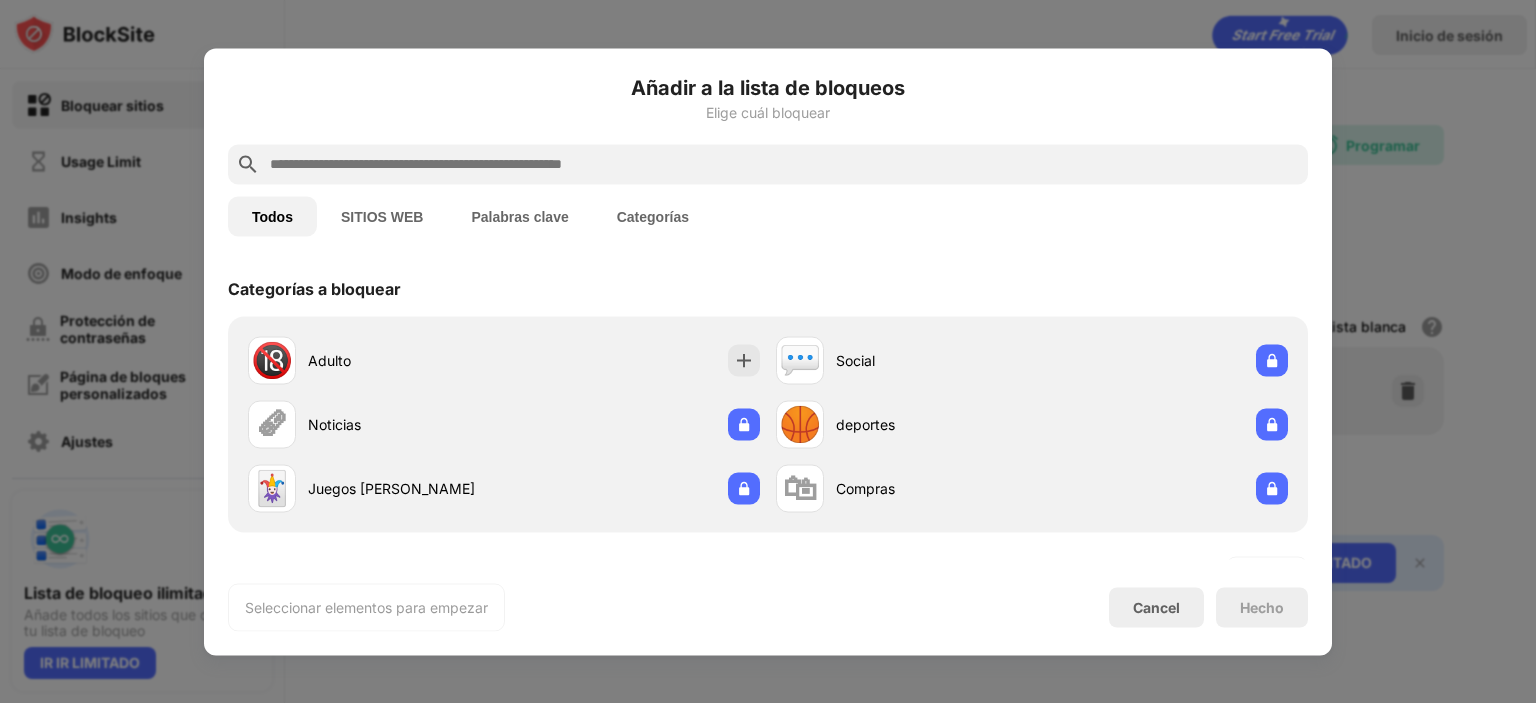 click on "SITIOS WEB" at bounding box center [382, 216] 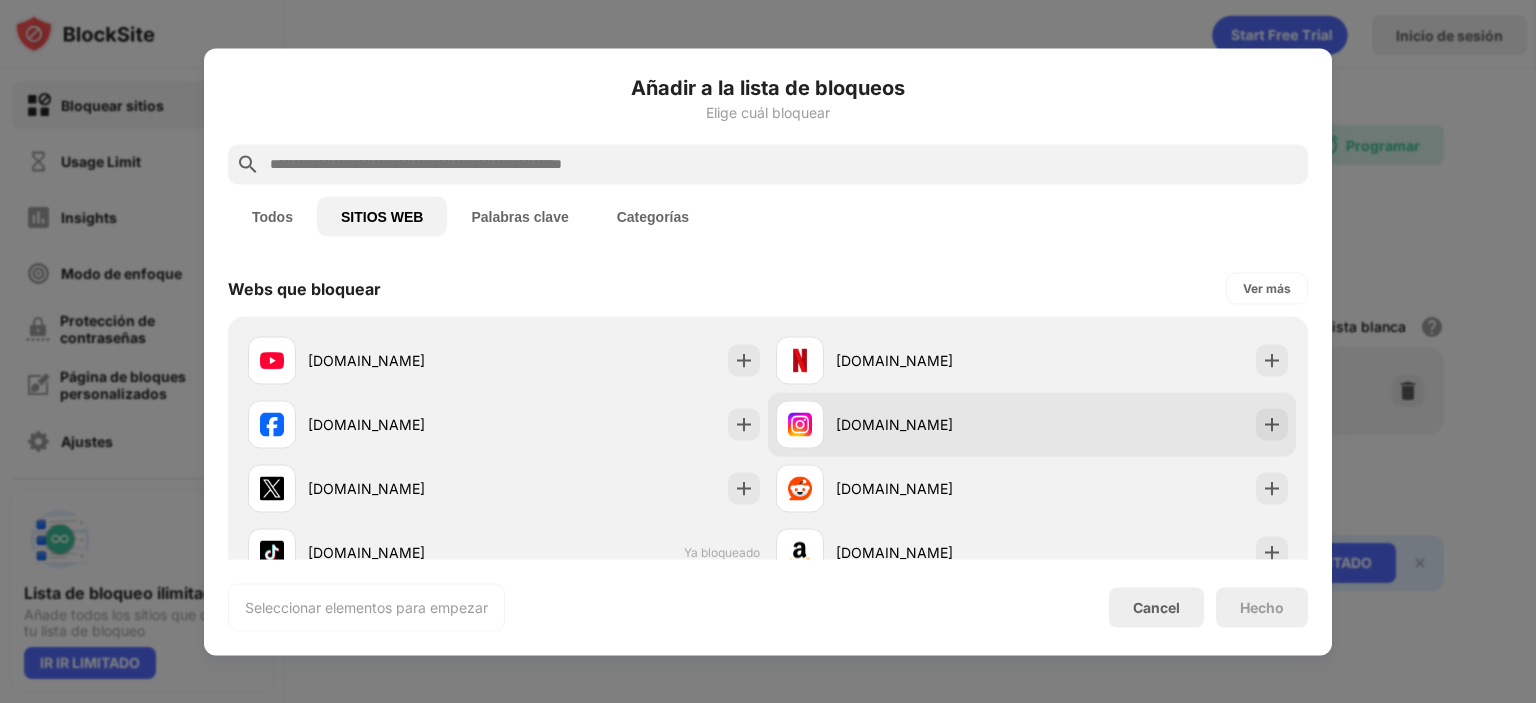 click on "[DOMAIN_NAME]" at bounding box center (934, 424) 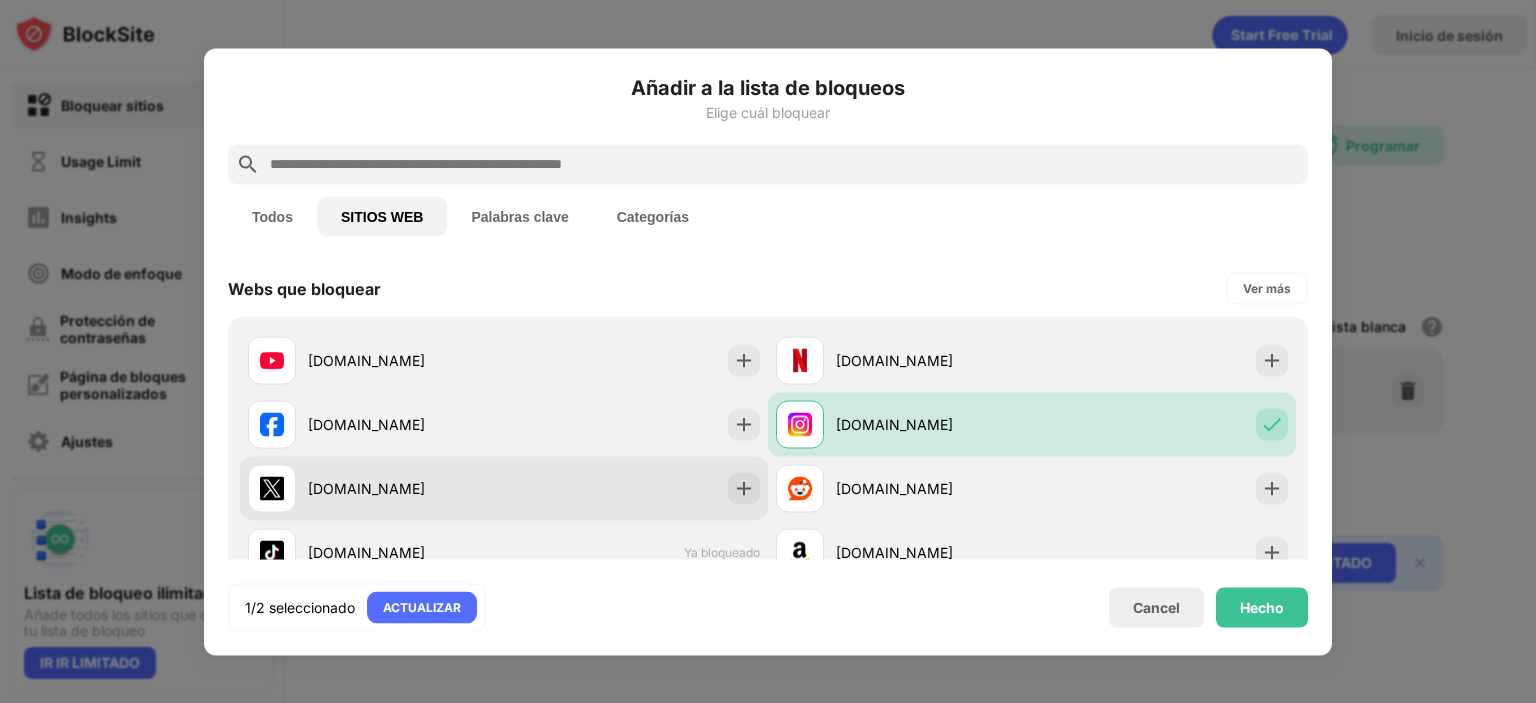 click on "[DOMAIN_NAME]" at bounding box center [376, 488] 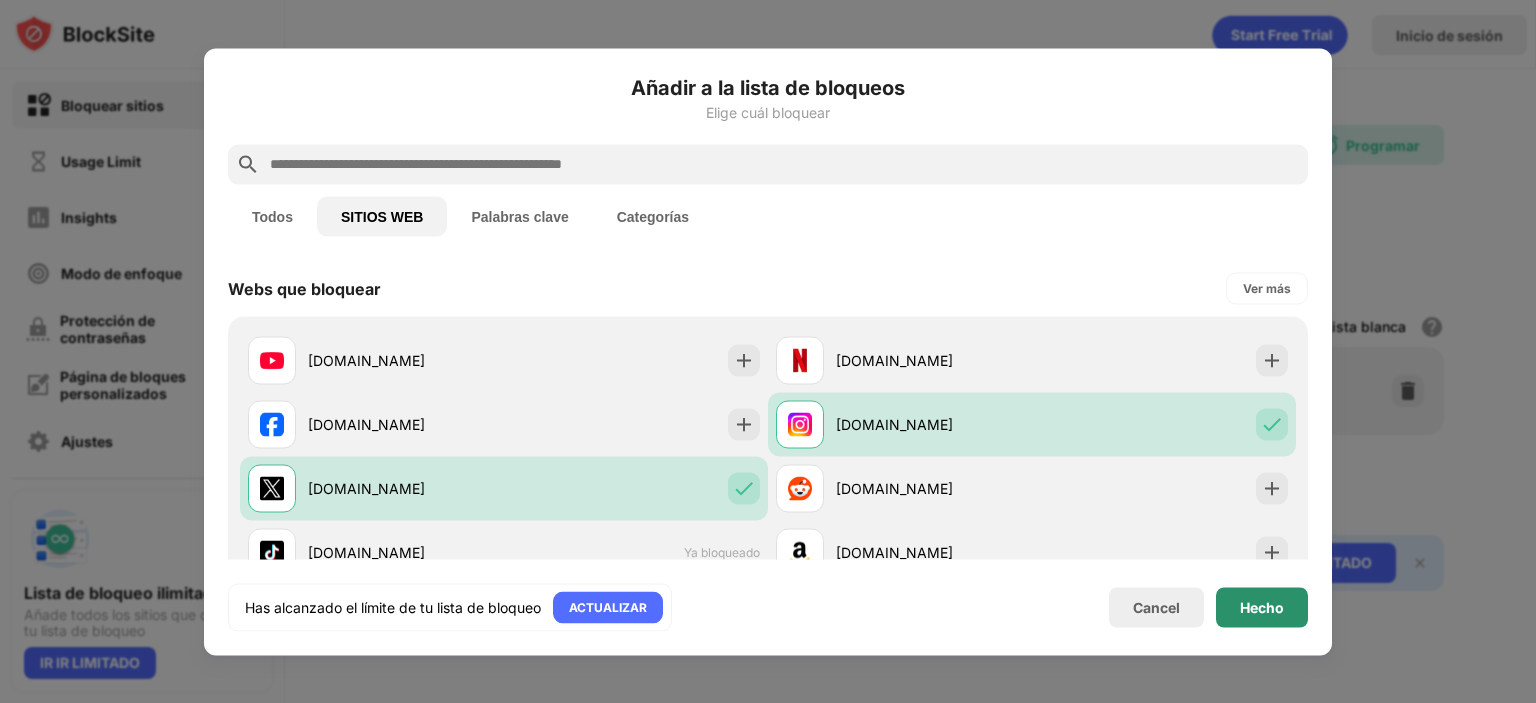 click on "Hecho" at bounding box center (1262, 607) 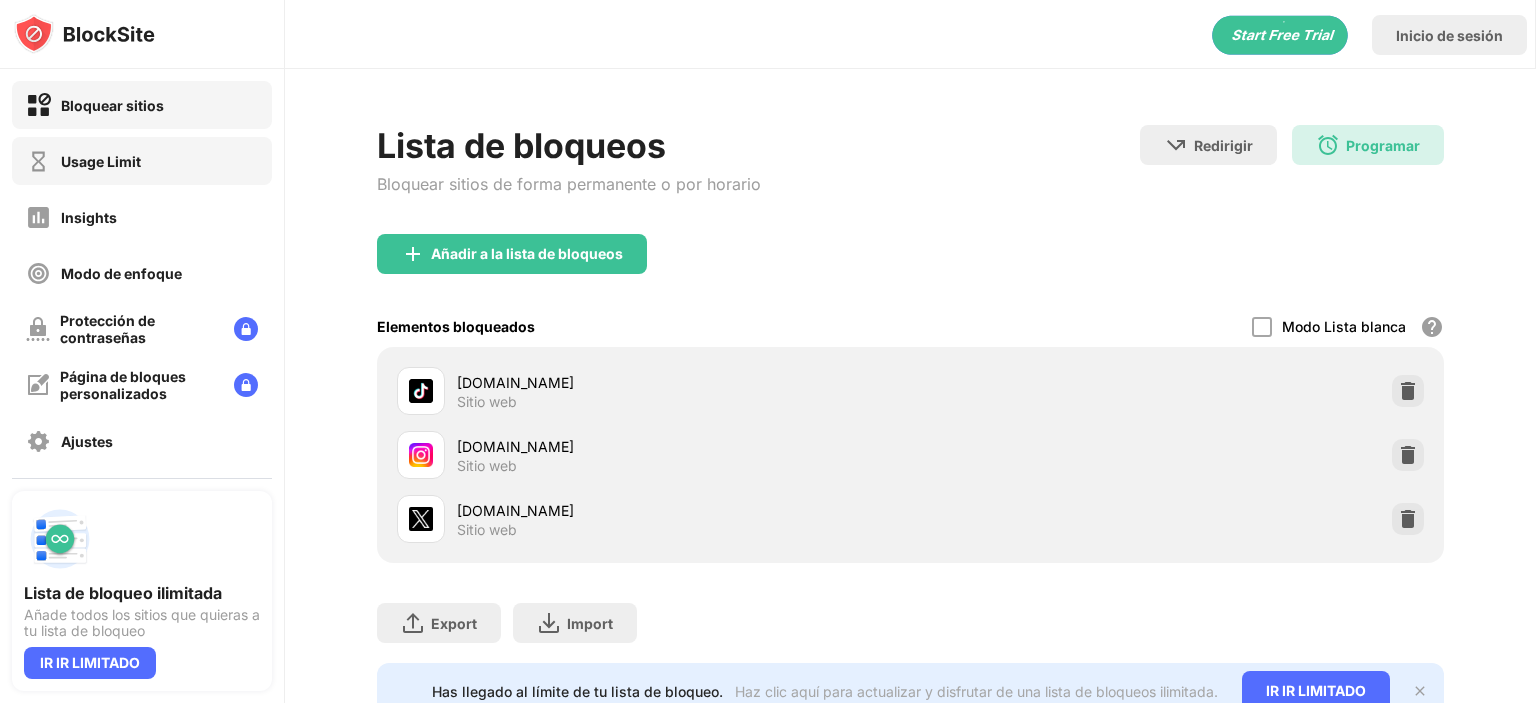 click on "Usage Limit" at bounding box center [142, 161] 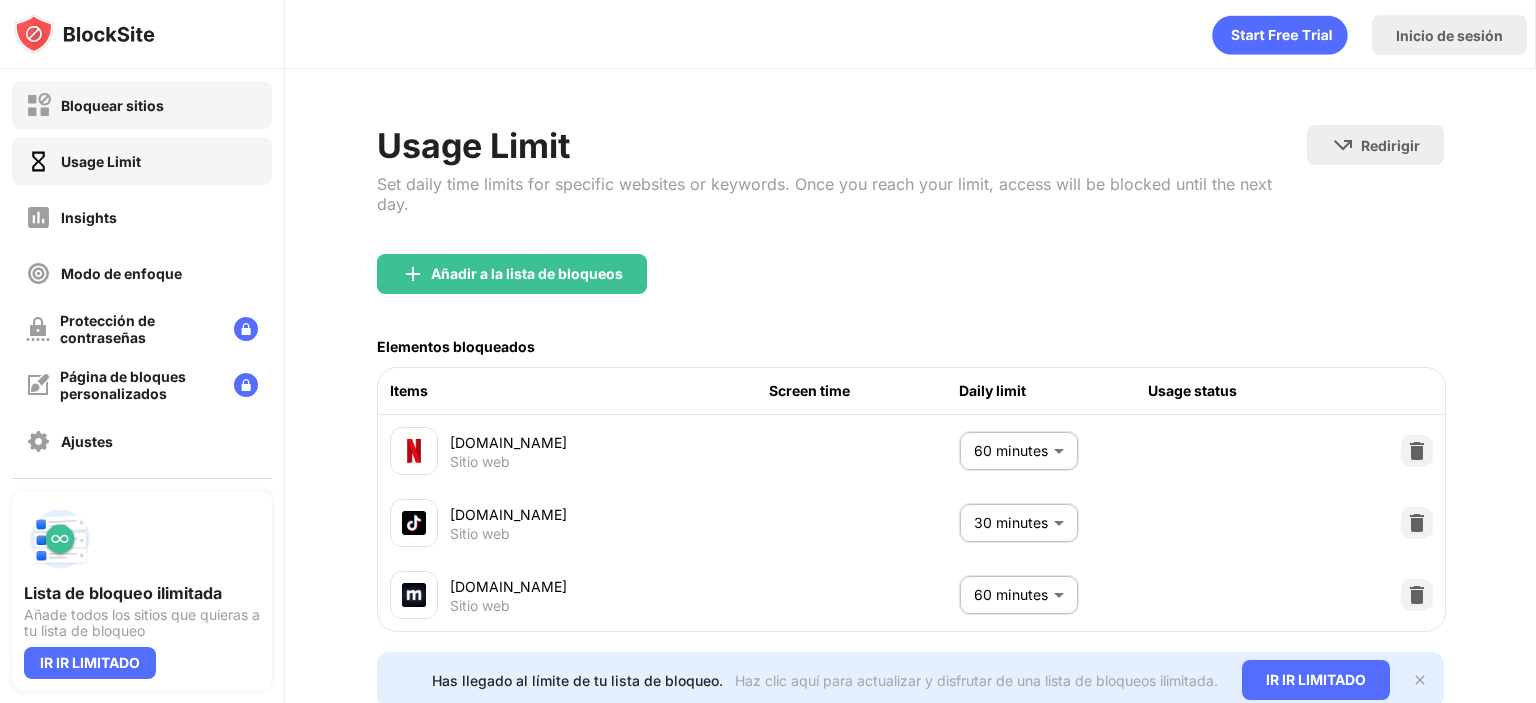 click on "Bloquear sitios" at bounding box center (142, 105) 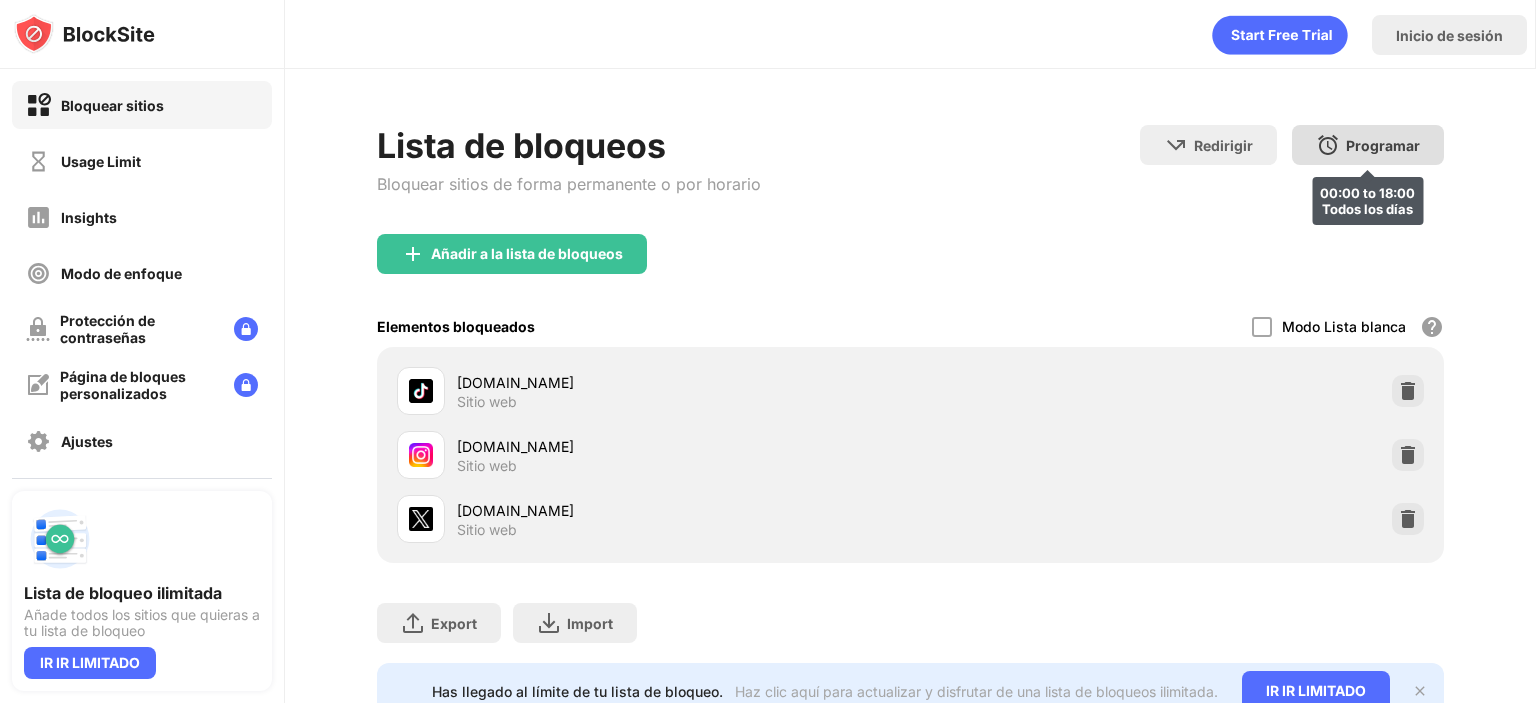 click on "Programar" at bounding box center [1383, 145] 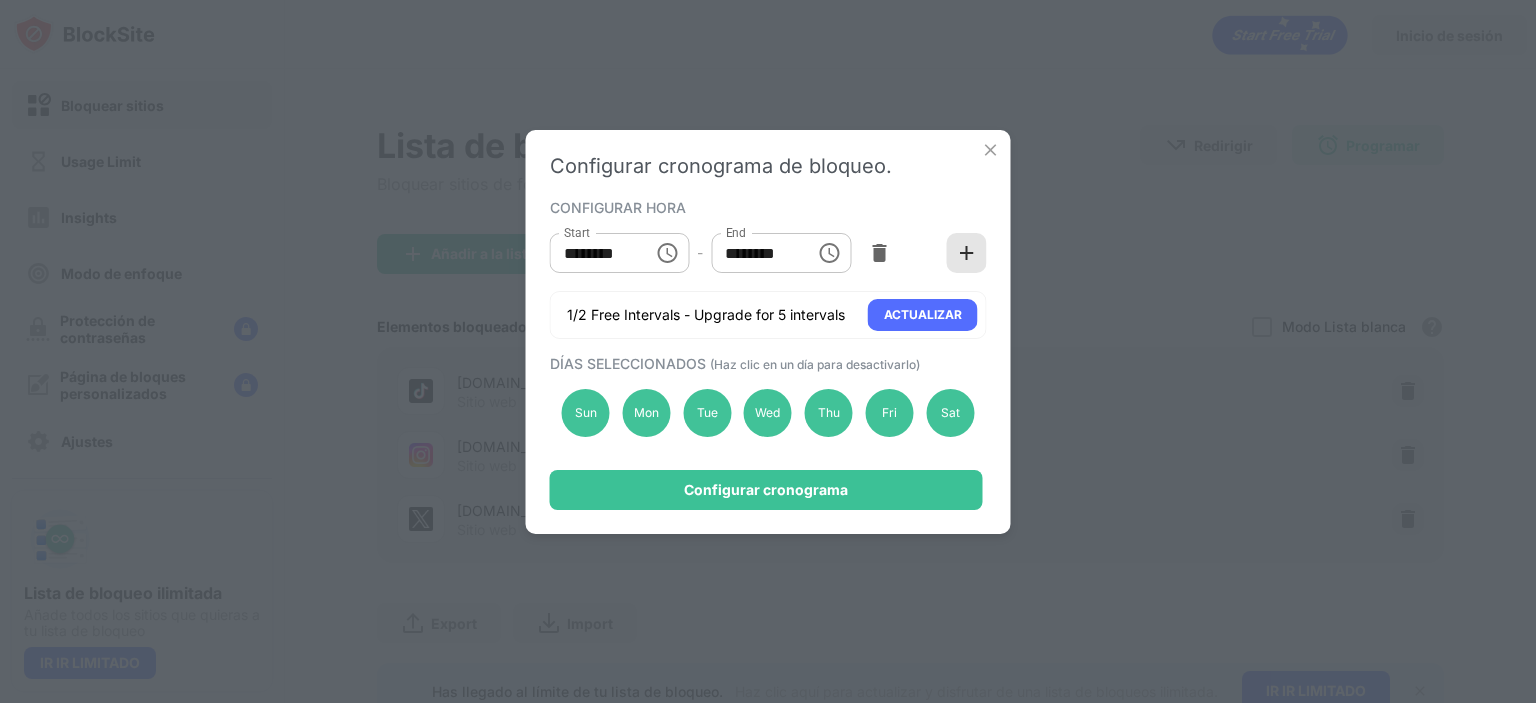 click at bounding box center (967, 253) 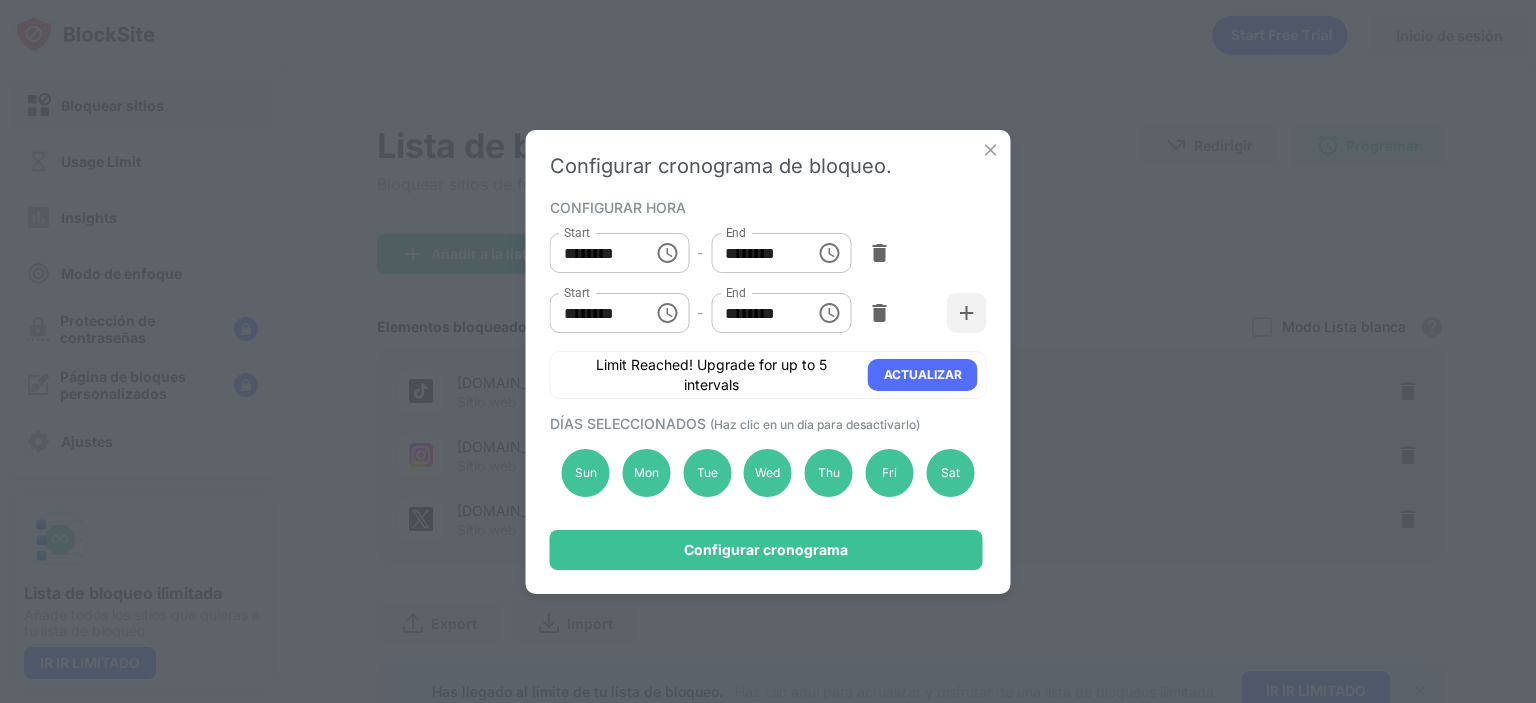 click on "********" at bounding box center (595, 253) 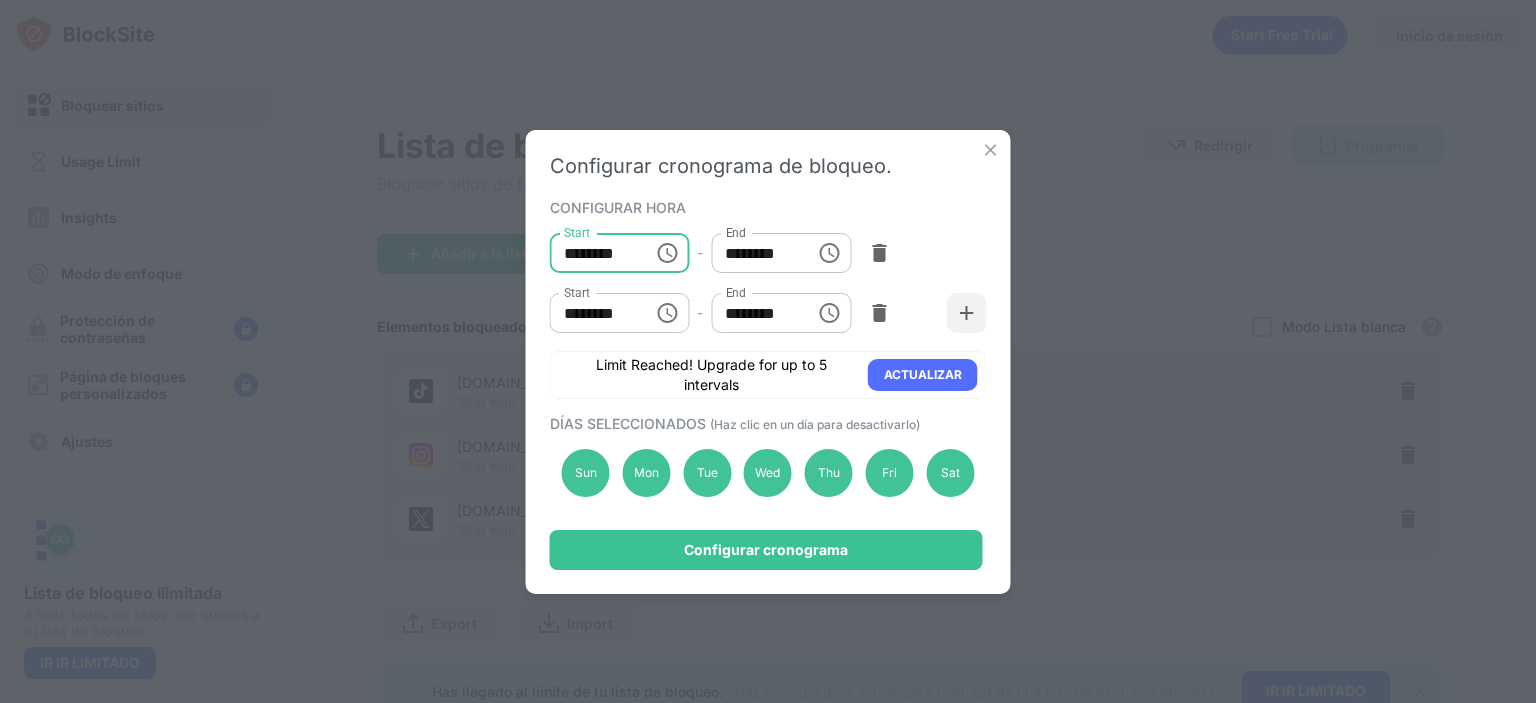 click on "********" at bounding box center (595, 253) 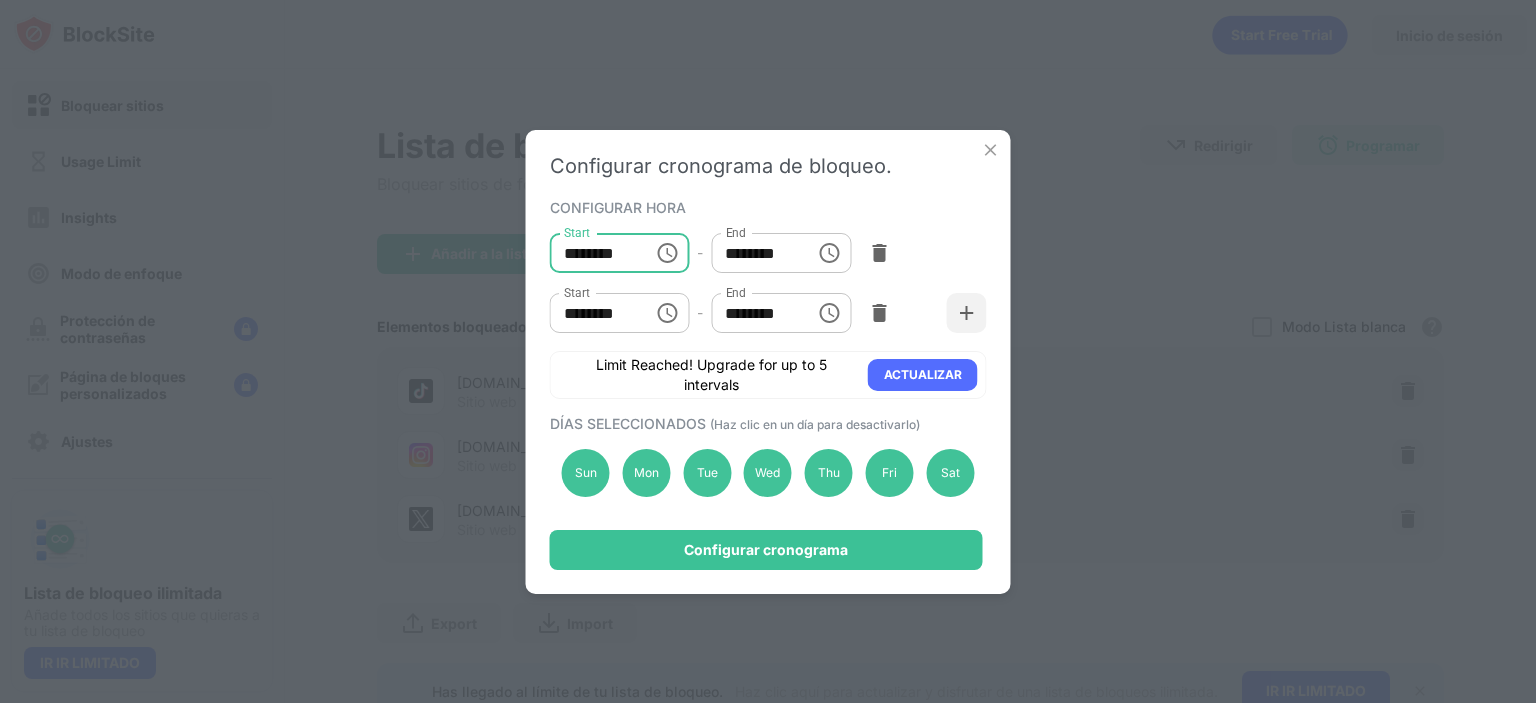 click on "********" at bounding box center (595, 253) 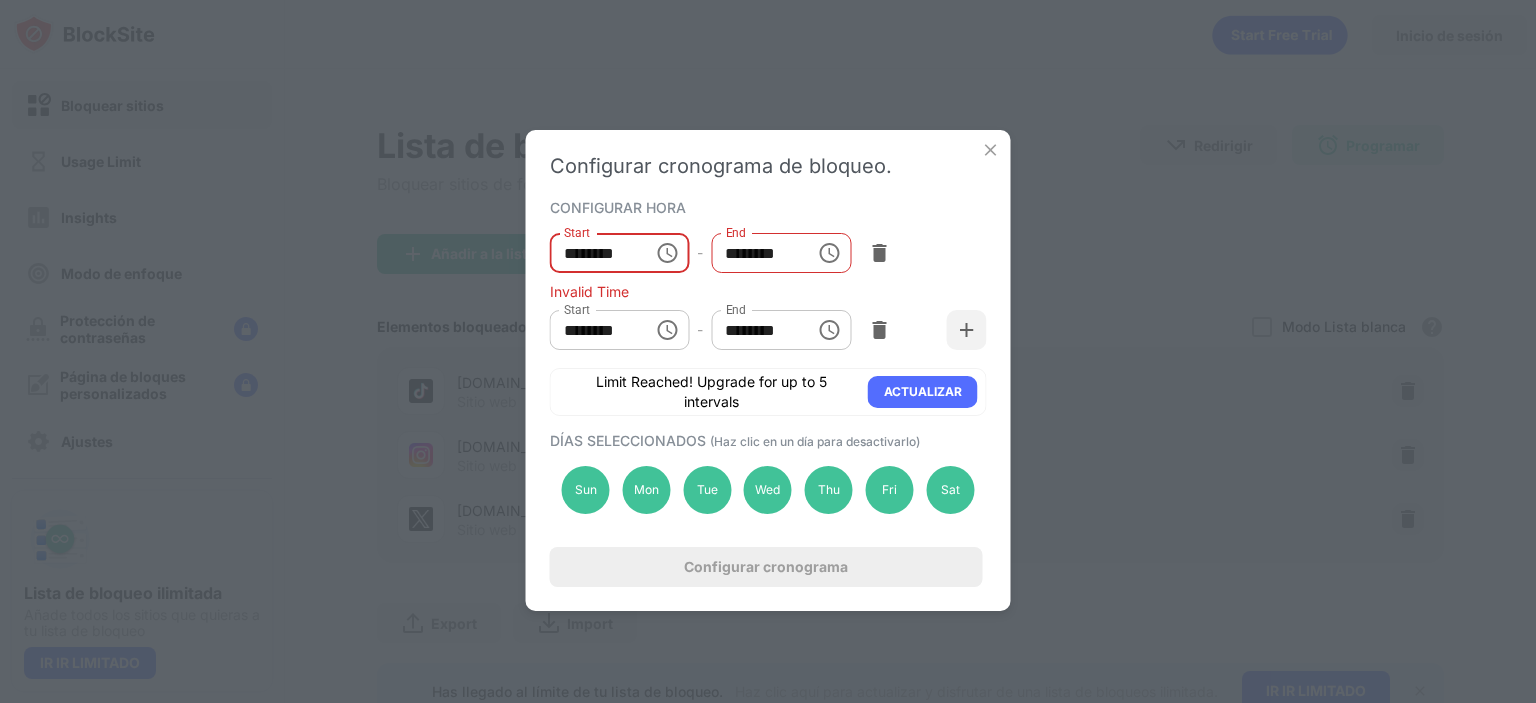 click on "********" at bounding box center [595, 253] 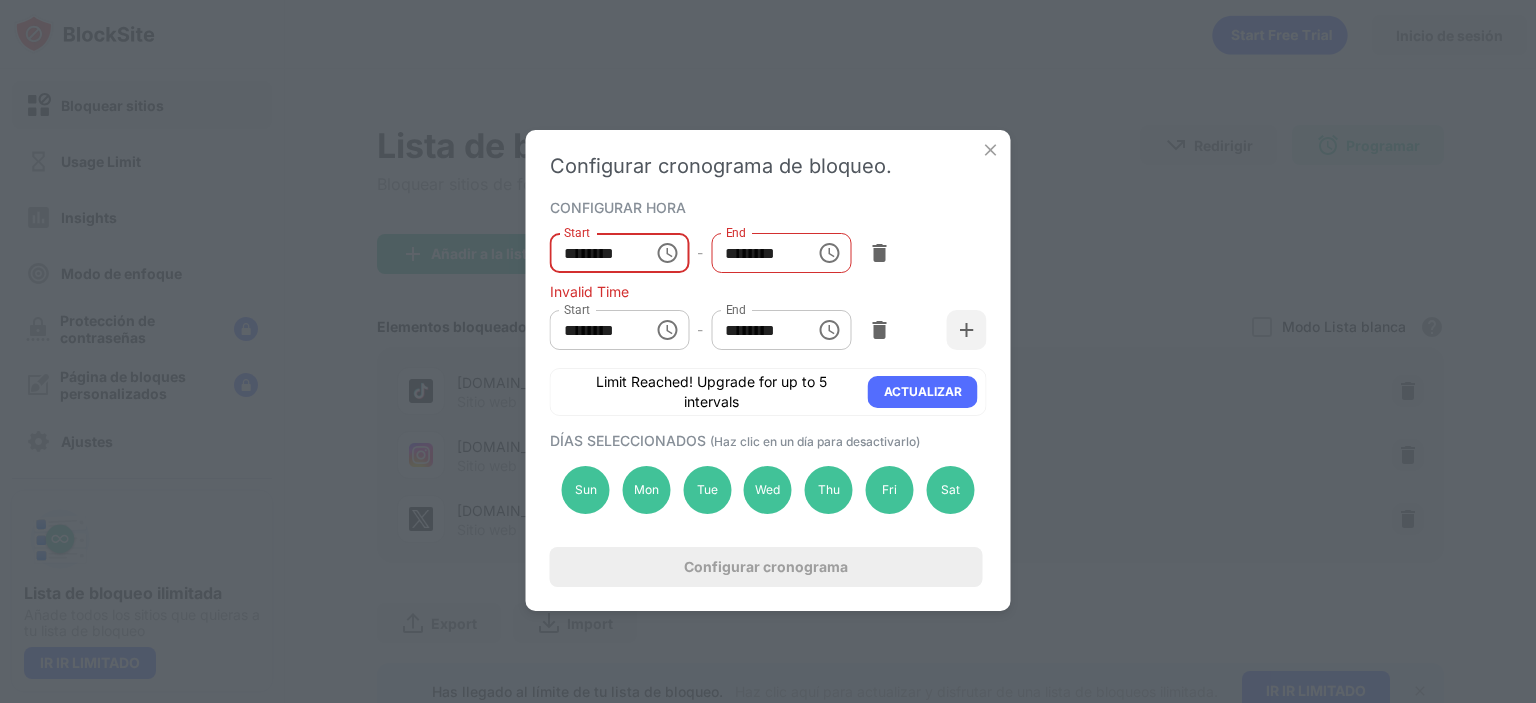 click on "********" at bounding box center [595, 253] 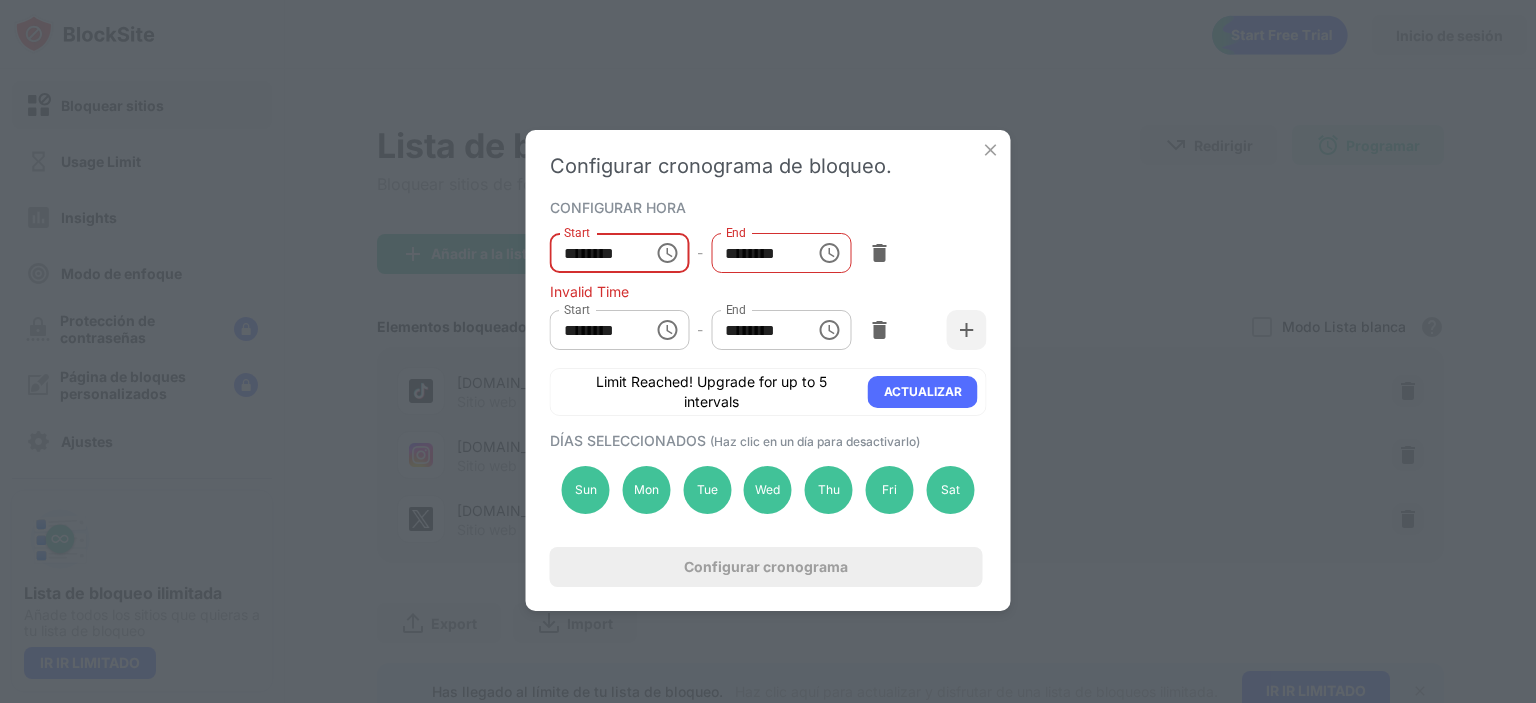 click on "********" at bounding box center (595, 253) 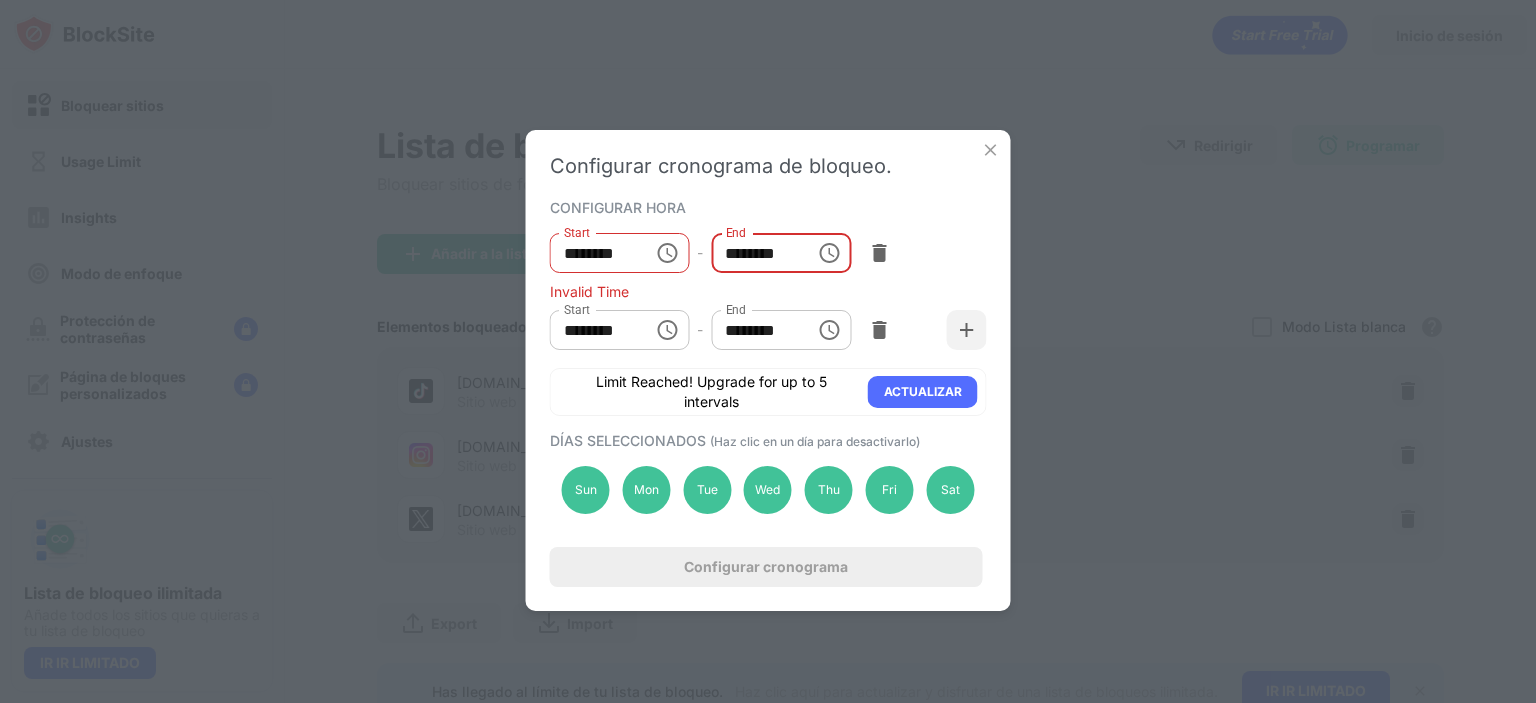 click on "********" at bounding box center [756, 253] 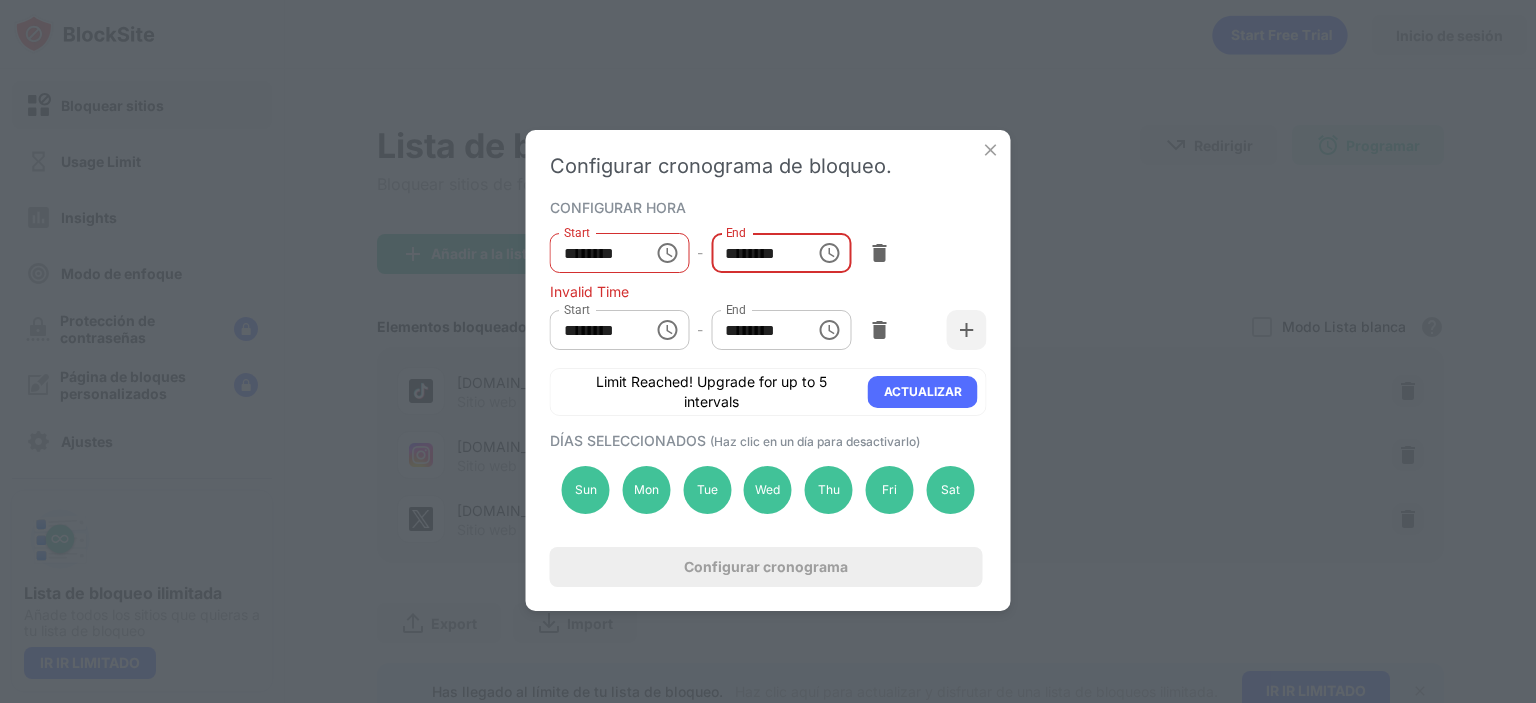 click on "********" at bounding box center (756, 253) 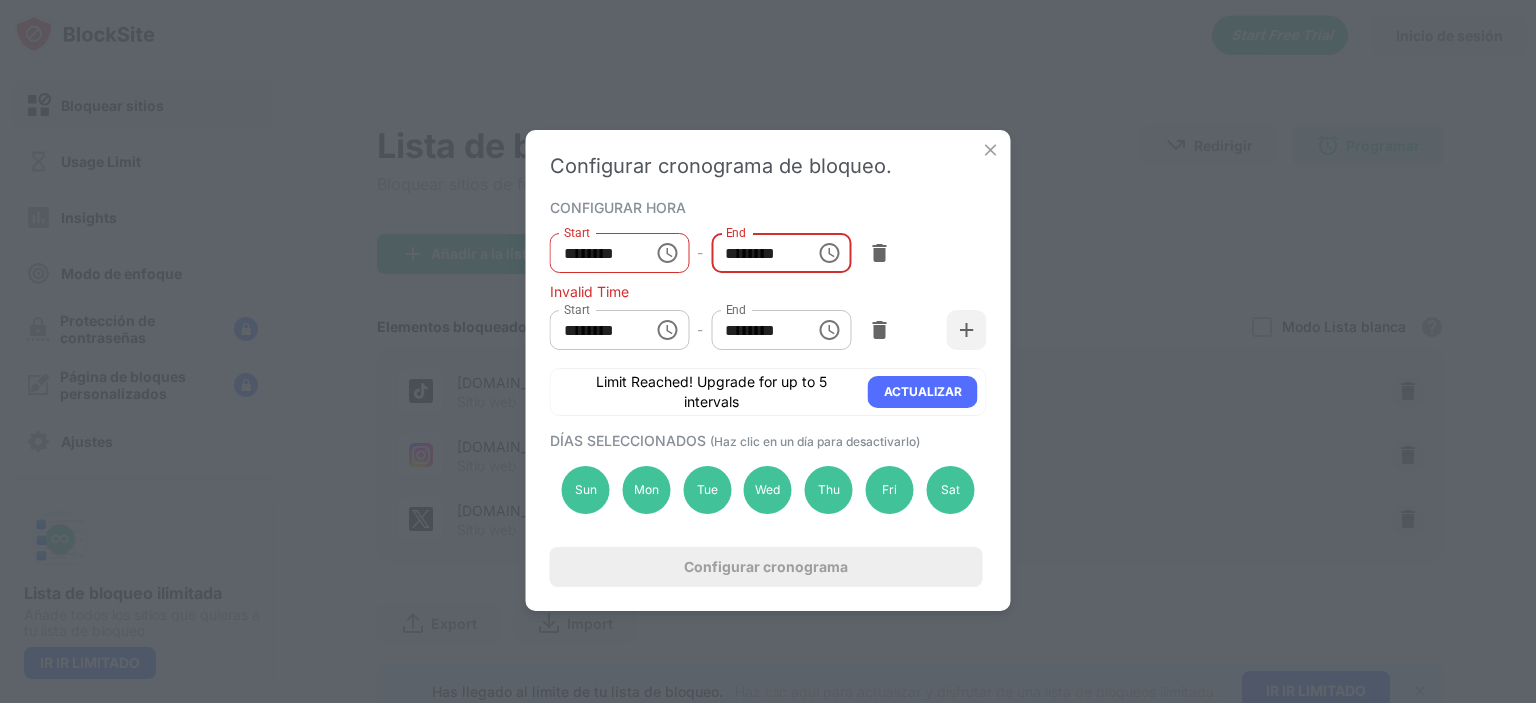 click on "********" at bounding box center [595, 253] 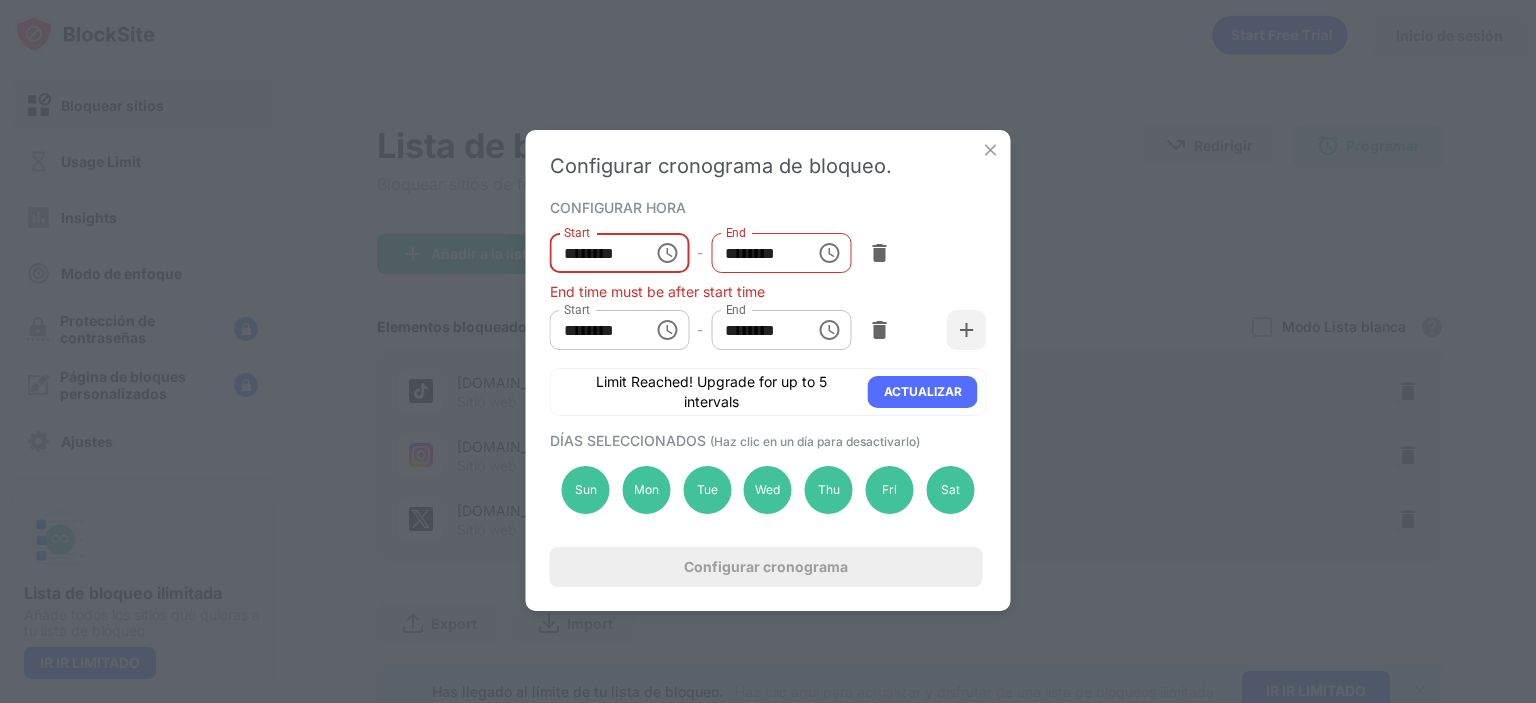 click on "********" at bounding box center (756, 253) 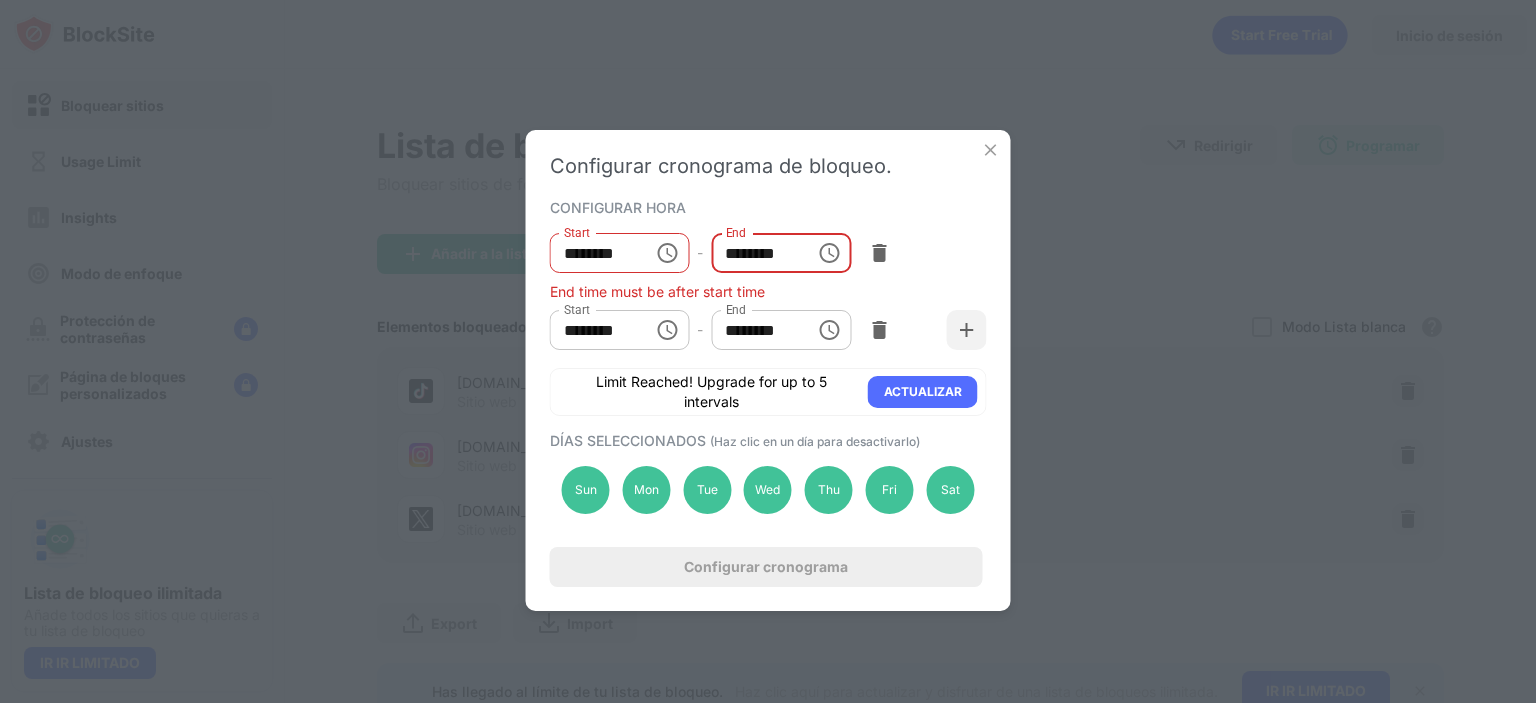 click on "********" at bounding box center [756, 253] 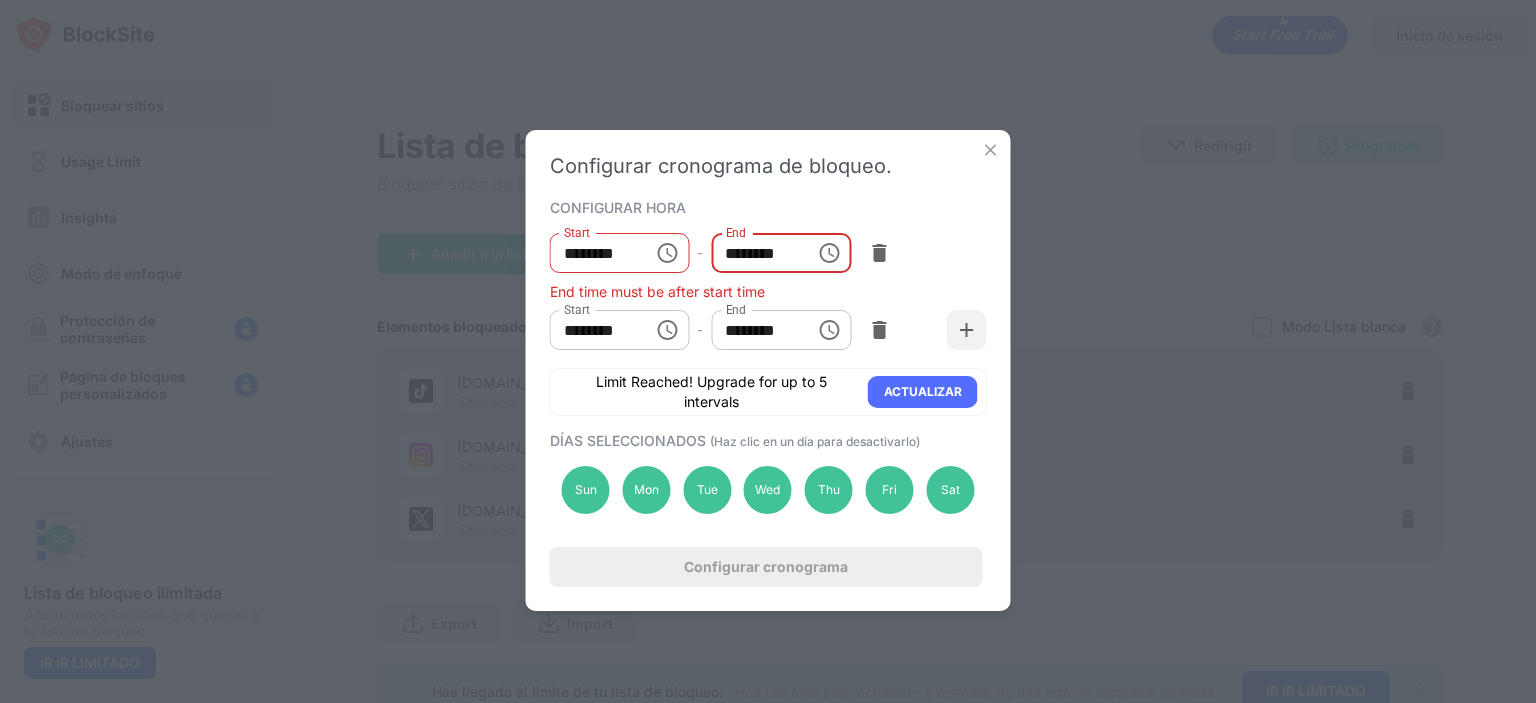 click on "********" at bounding box center (756, 253) 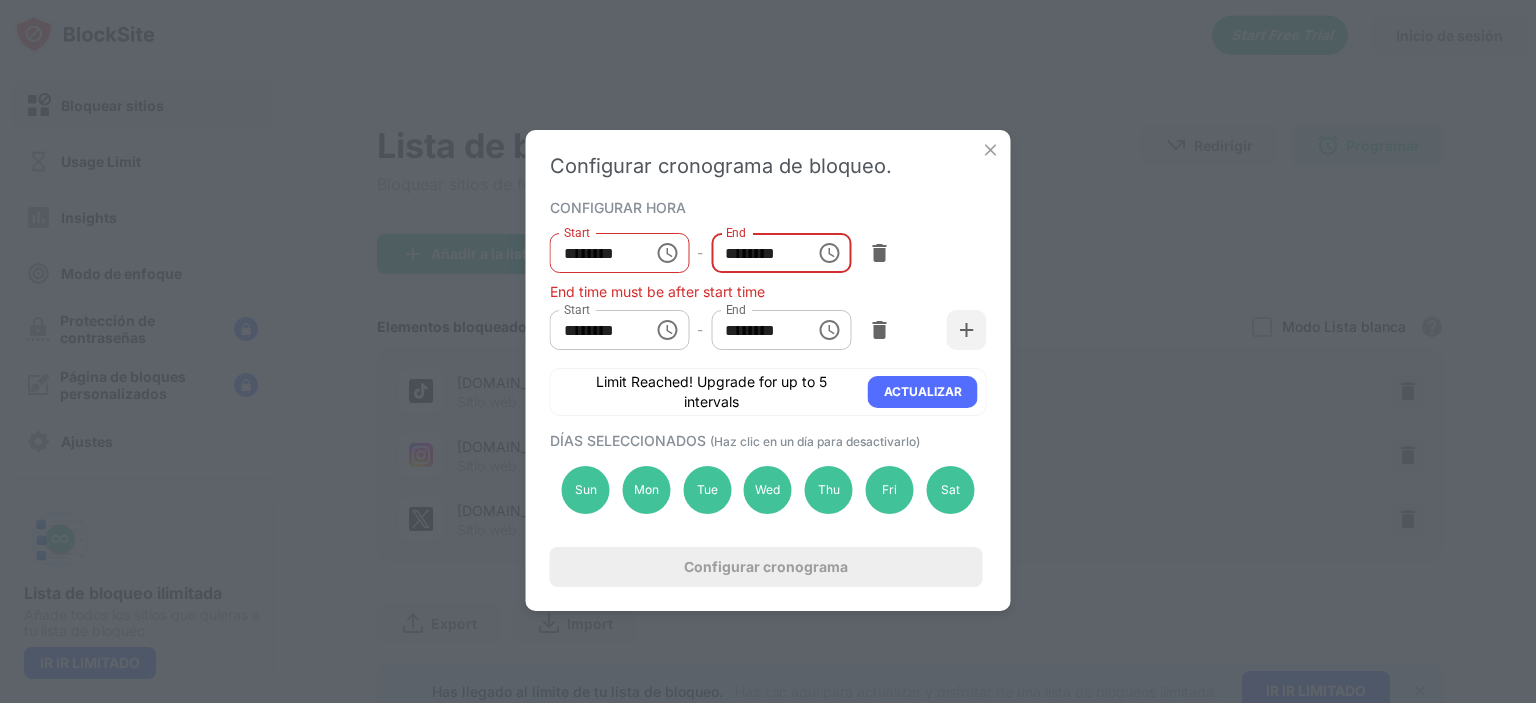 click on "********" at bounding box center [756, 253] 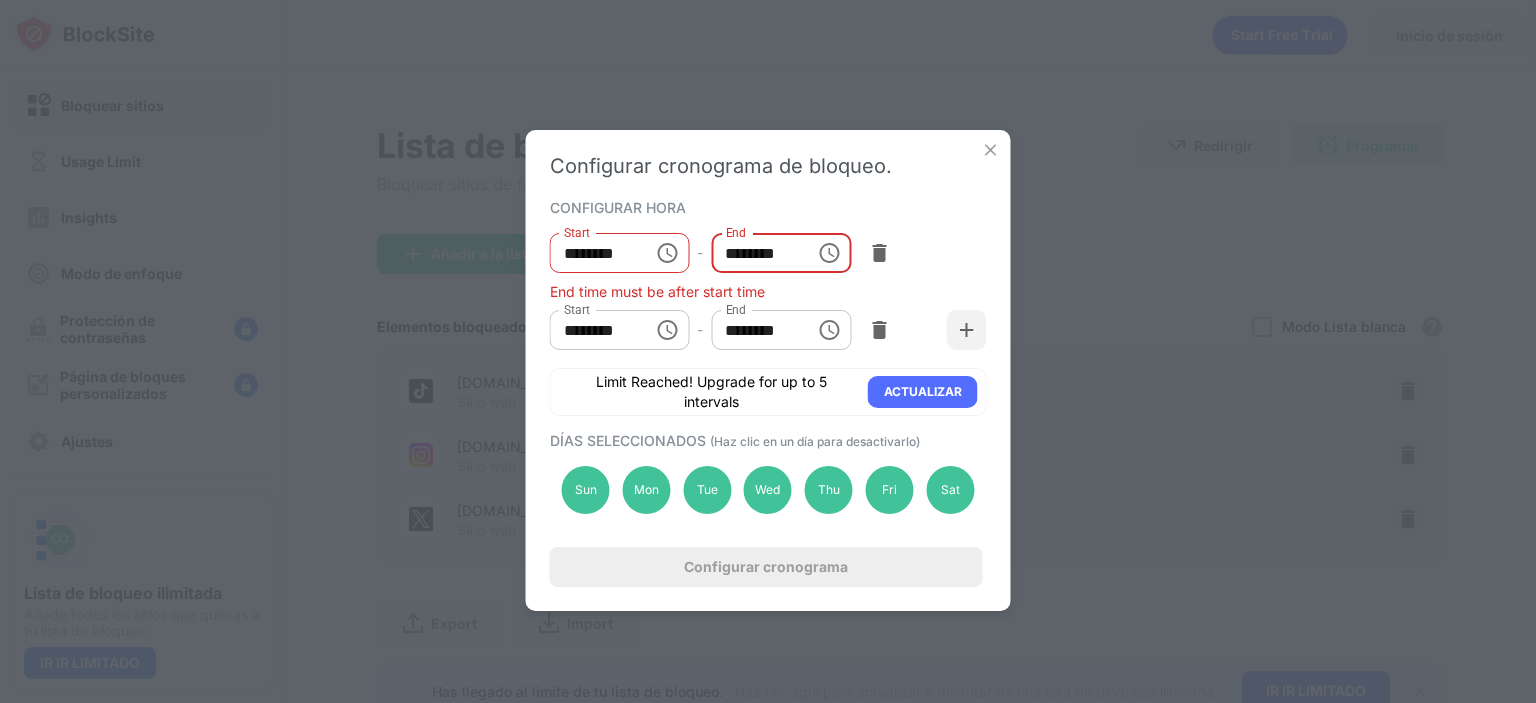 click on "********" at bounding box center [595, 253] 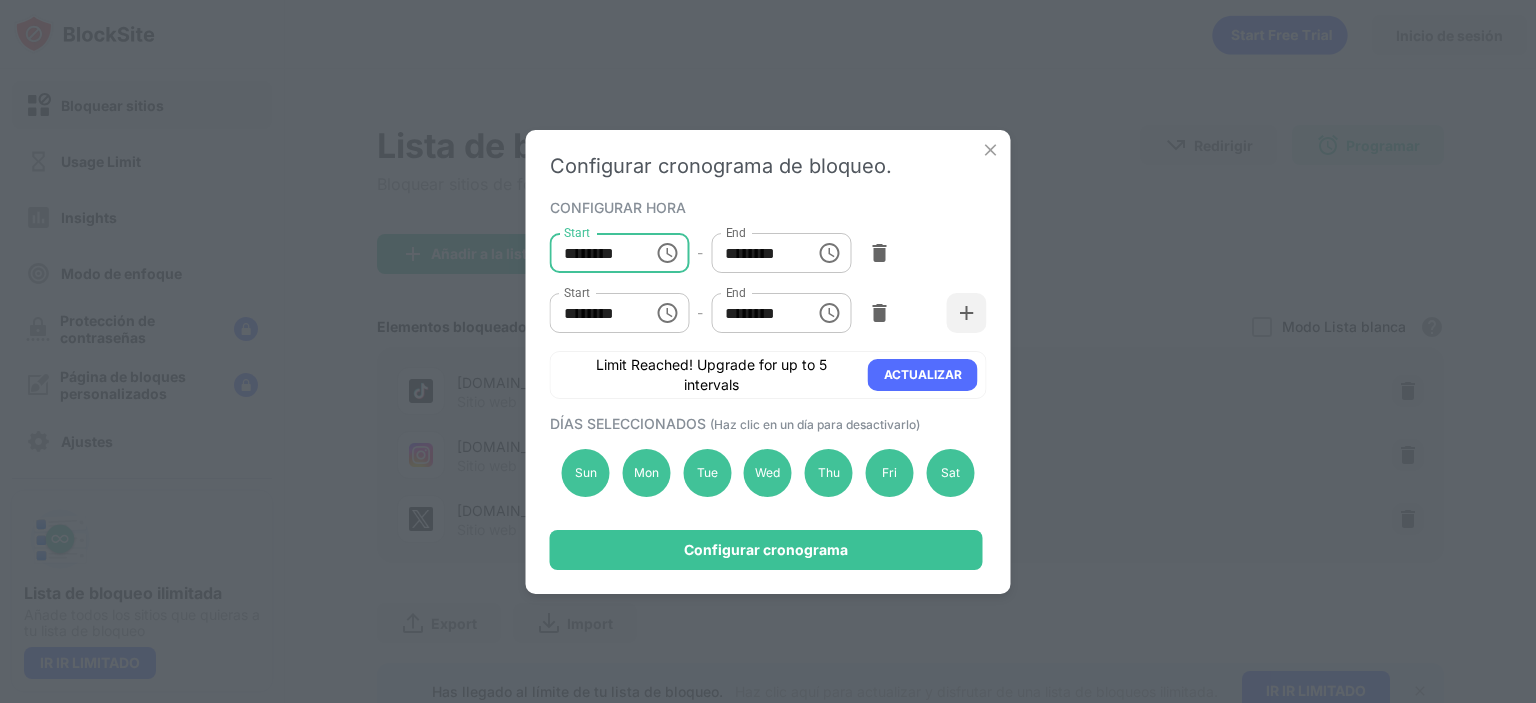 type on "********" 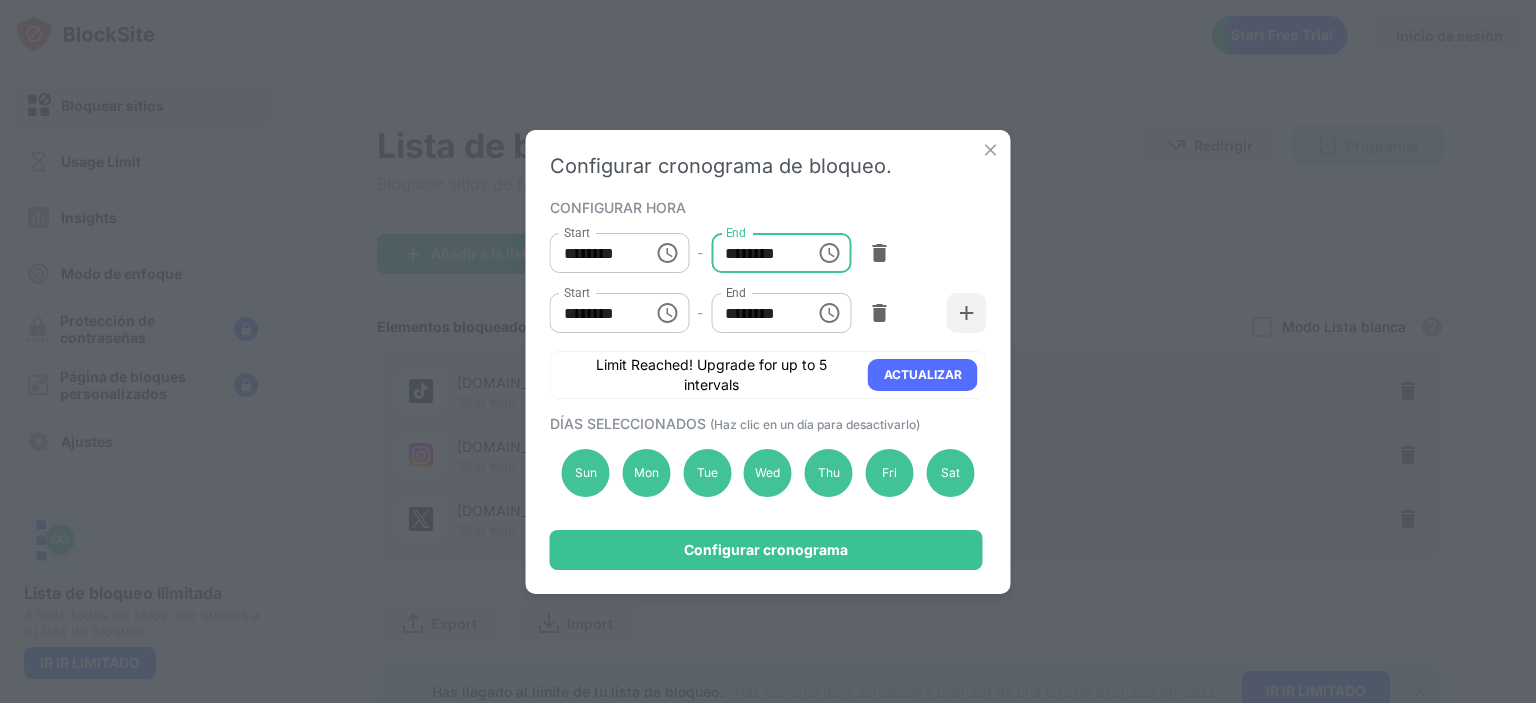 click on "********" at bounding box center [756, 253] 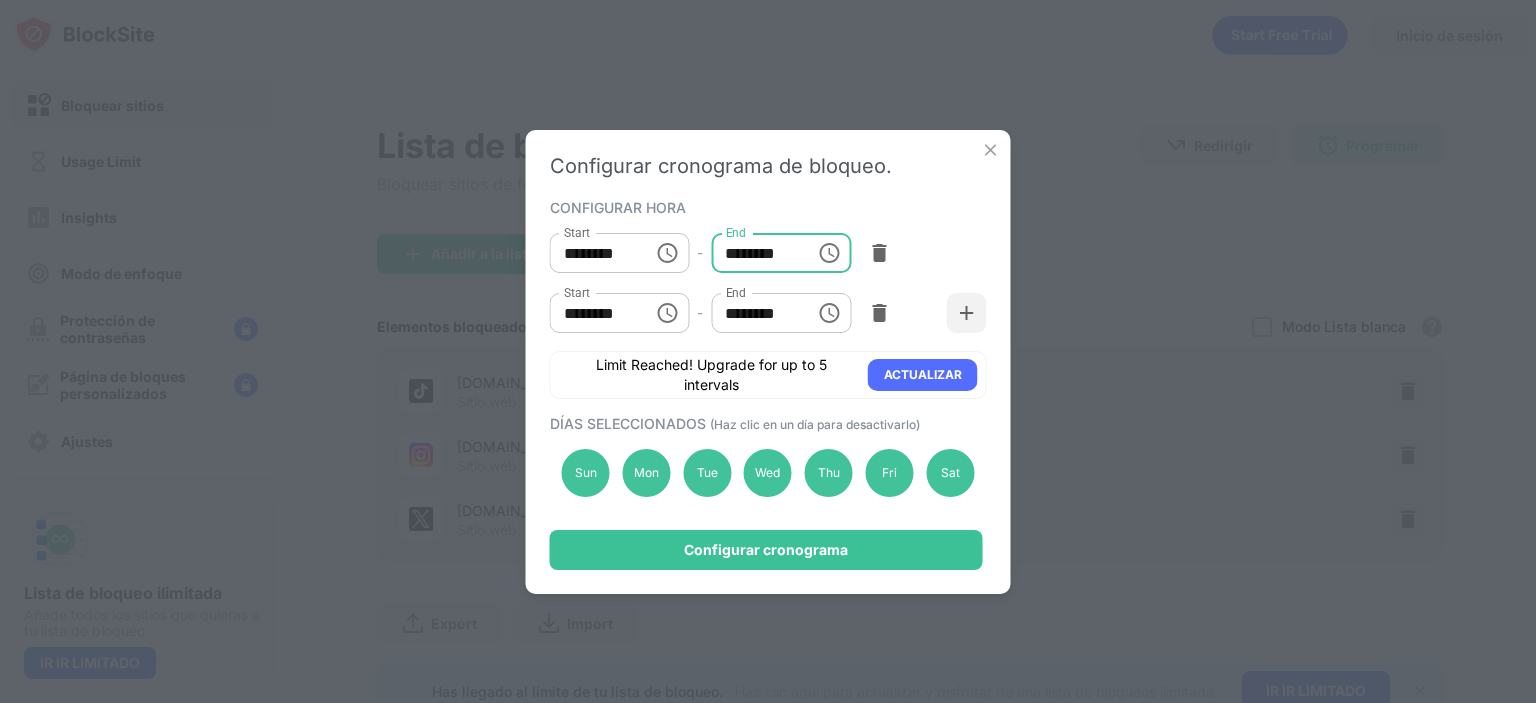 click on "********" at bounding box center (756, 253) 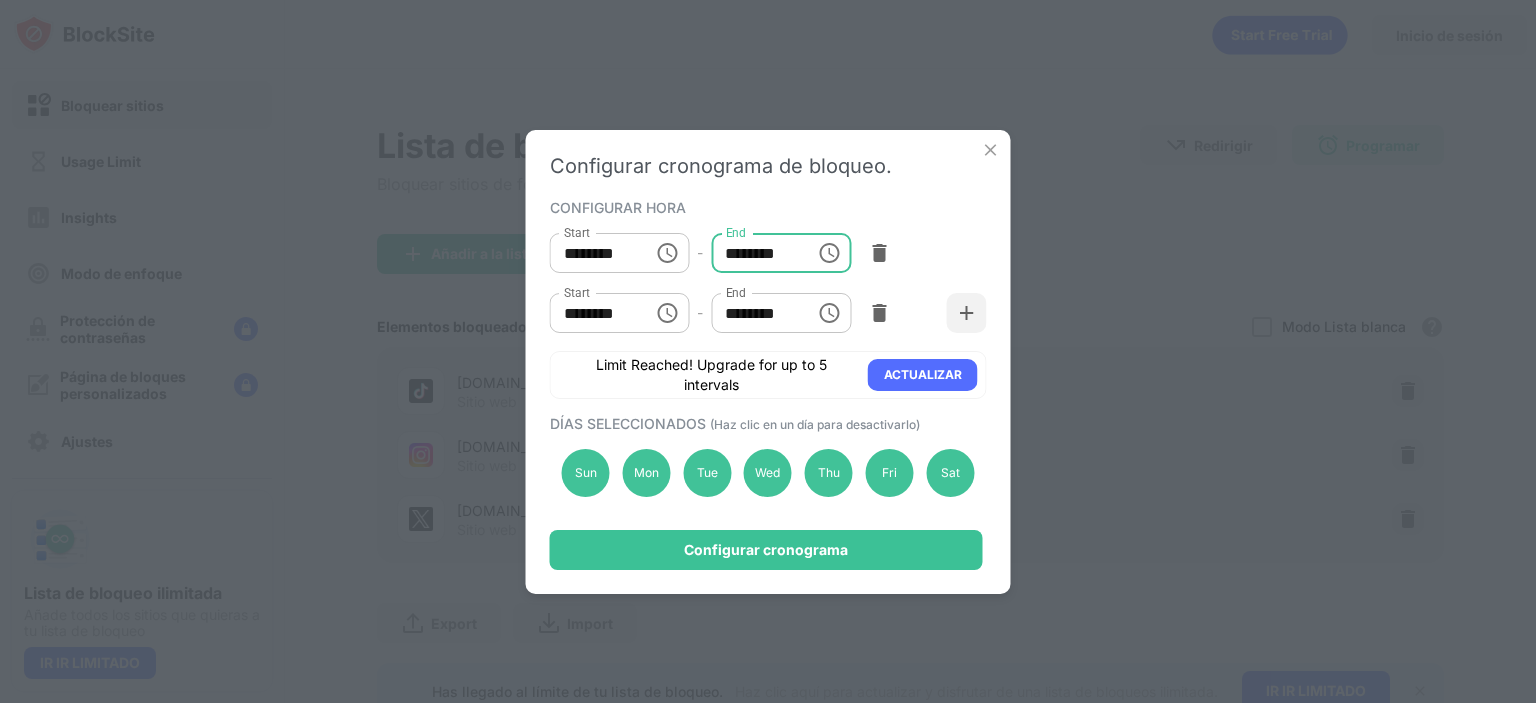 click on "********" at bounding box center [756, 253] 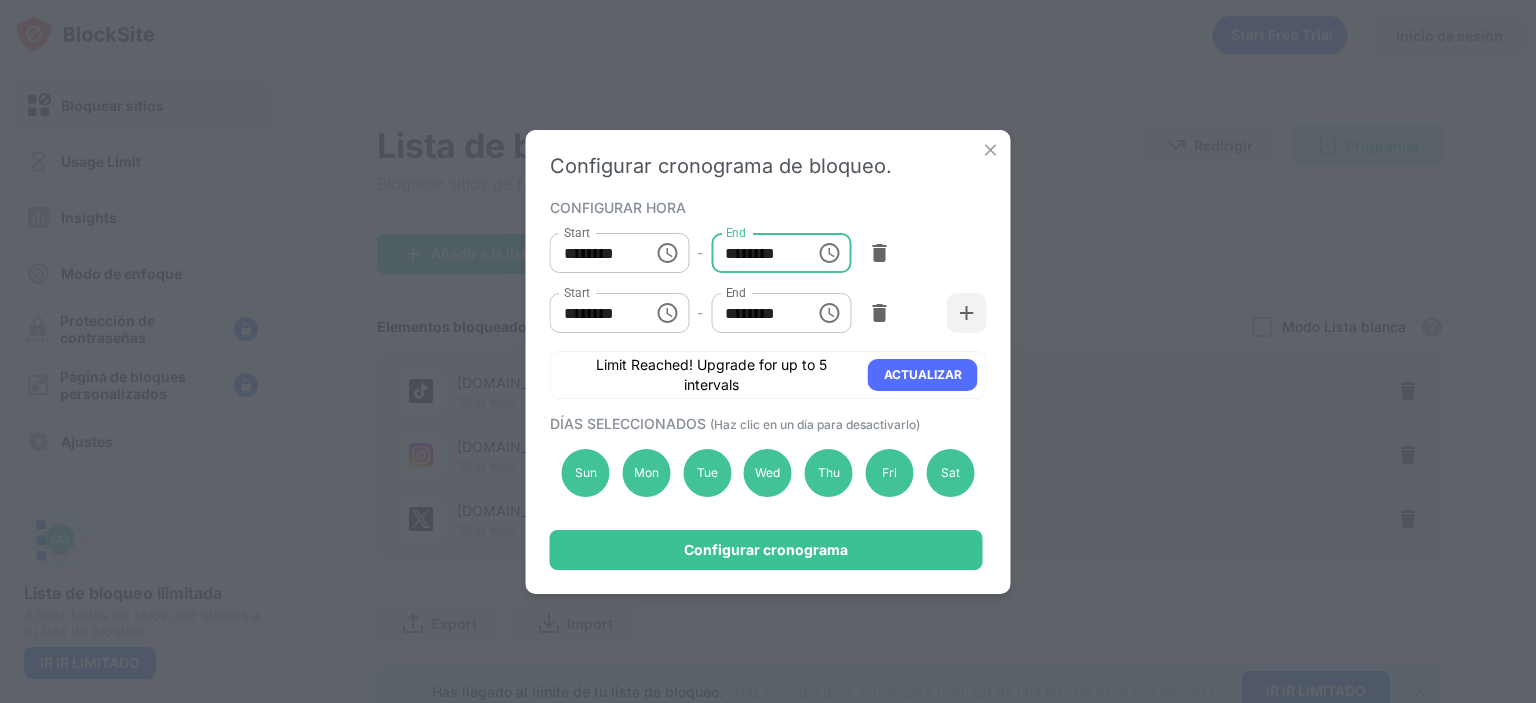 click on "********" at bounding box center (756, 253) 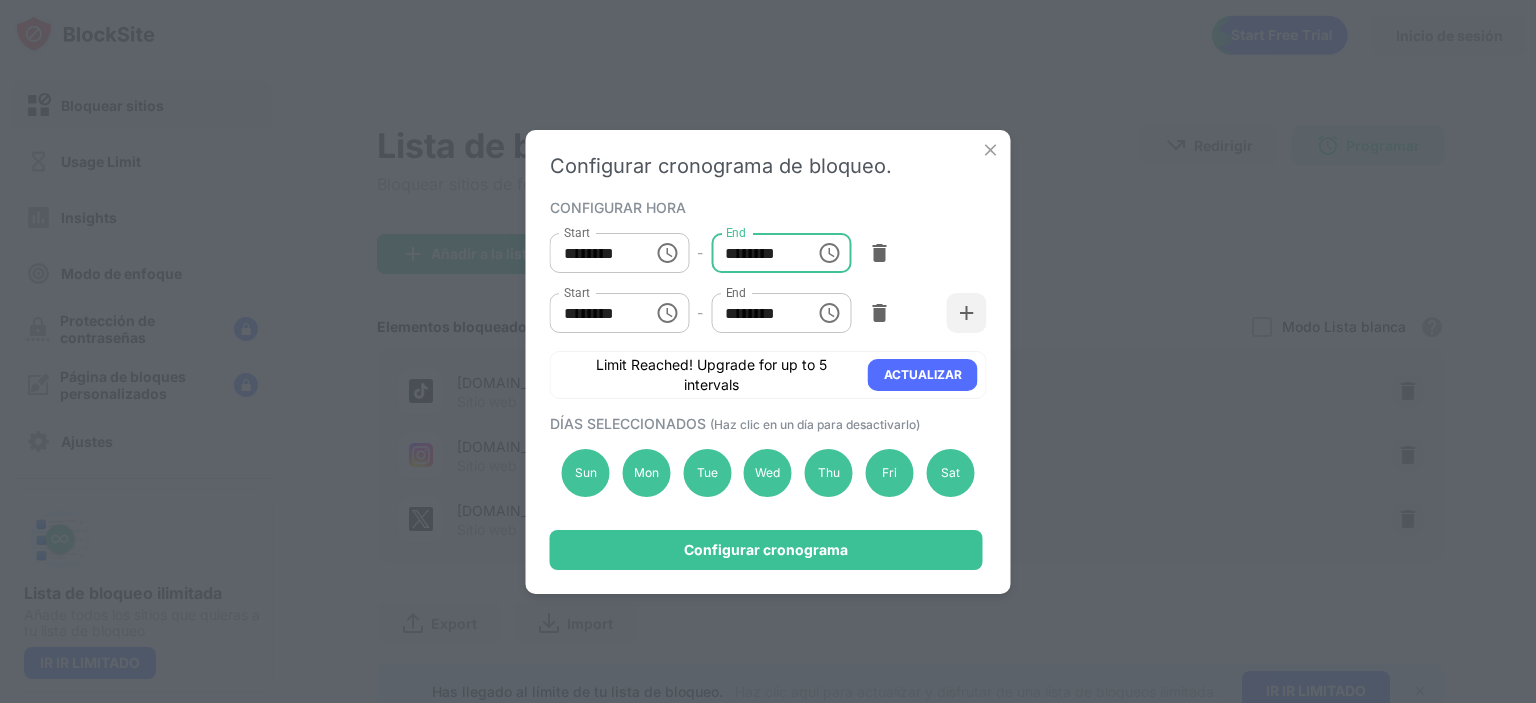 click on "********" at bounding box center [756, 253] 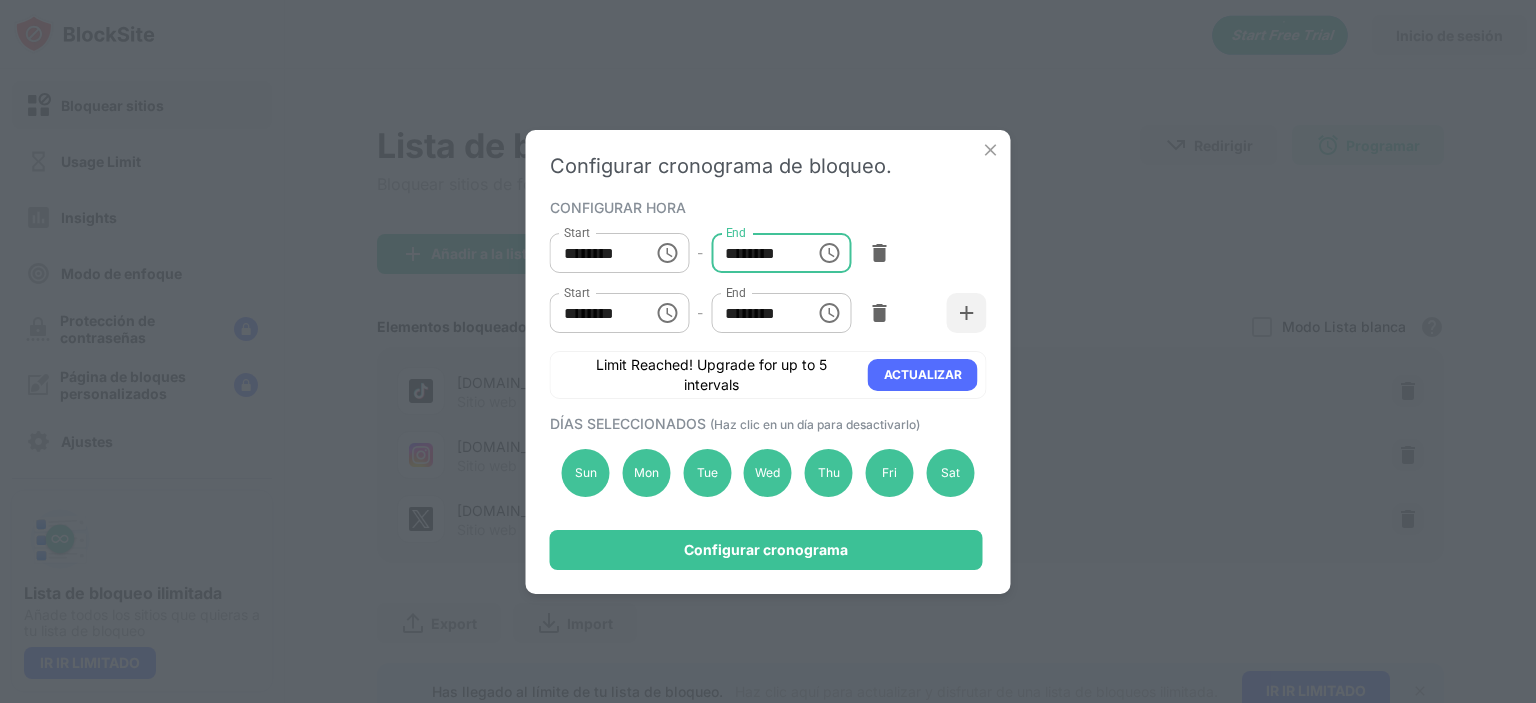 click on "********" at bounding box center [756, 253] 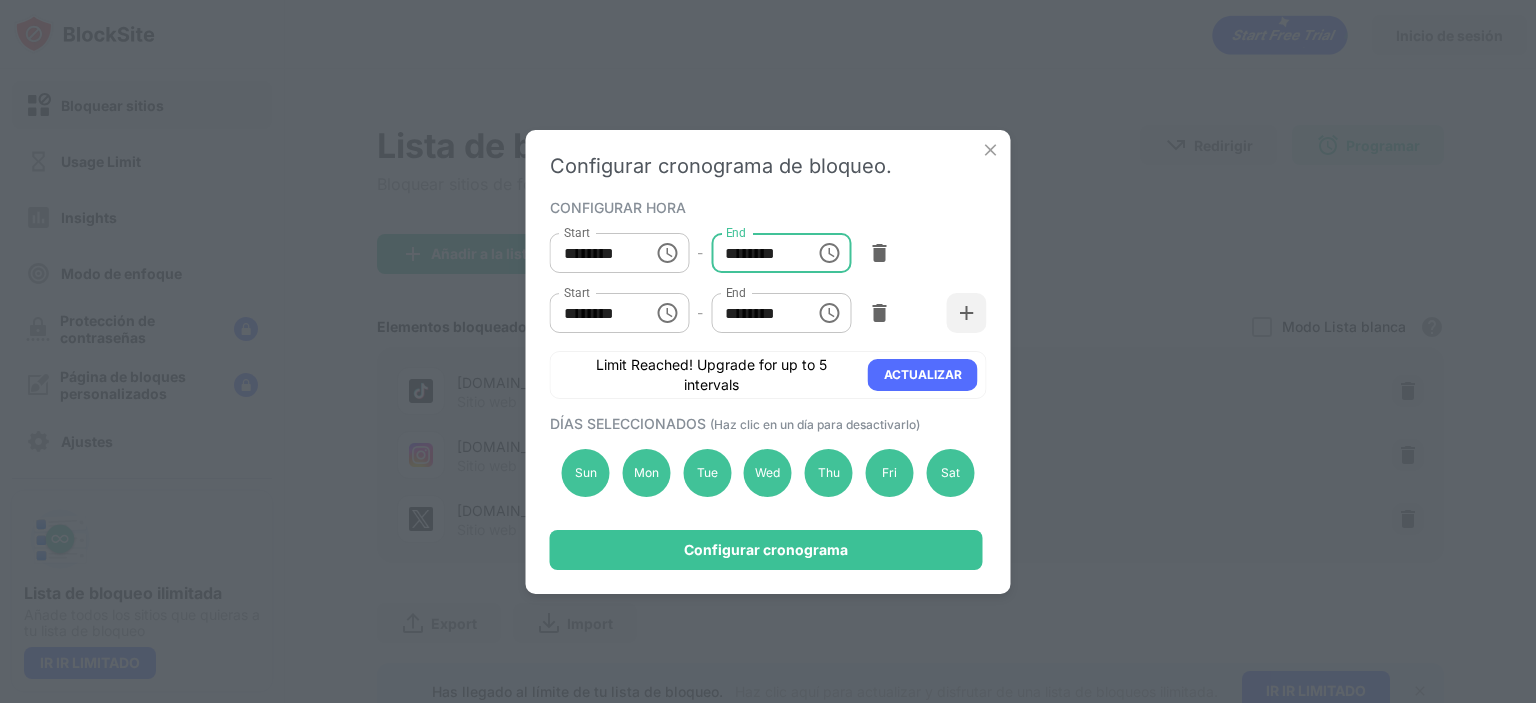click on "********" at bounding box center [756, 253] 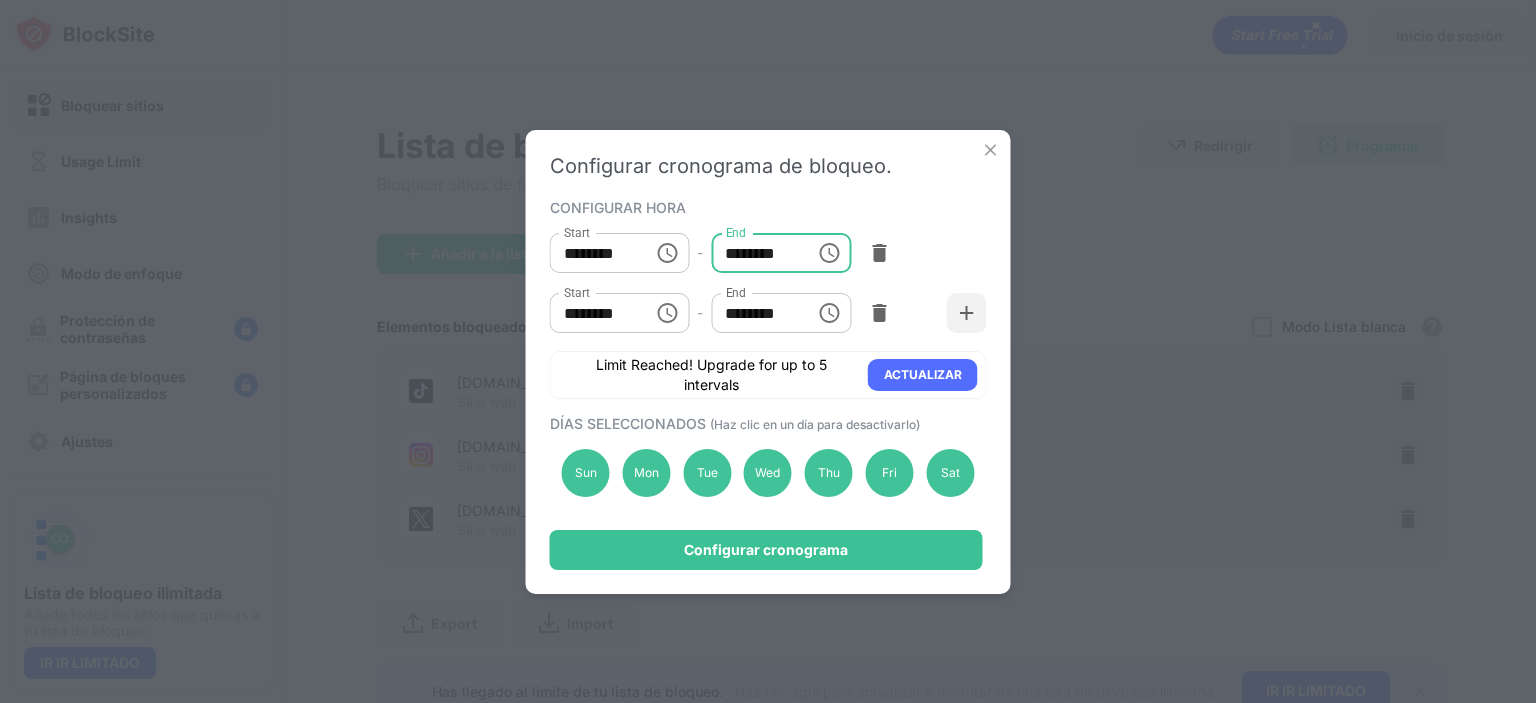 click on "********" at bounding box center [756, 253] 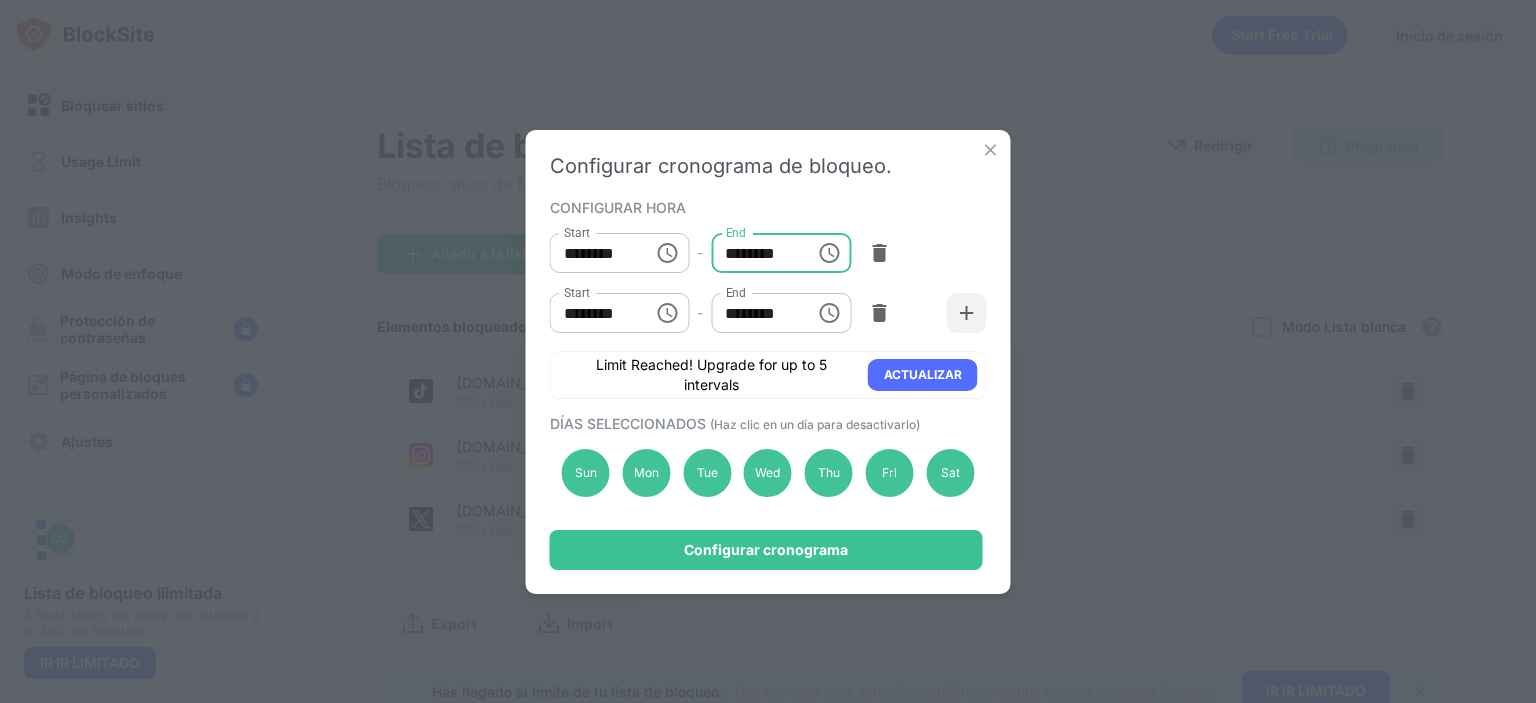 click on "********" at bounding box center (756, 253) 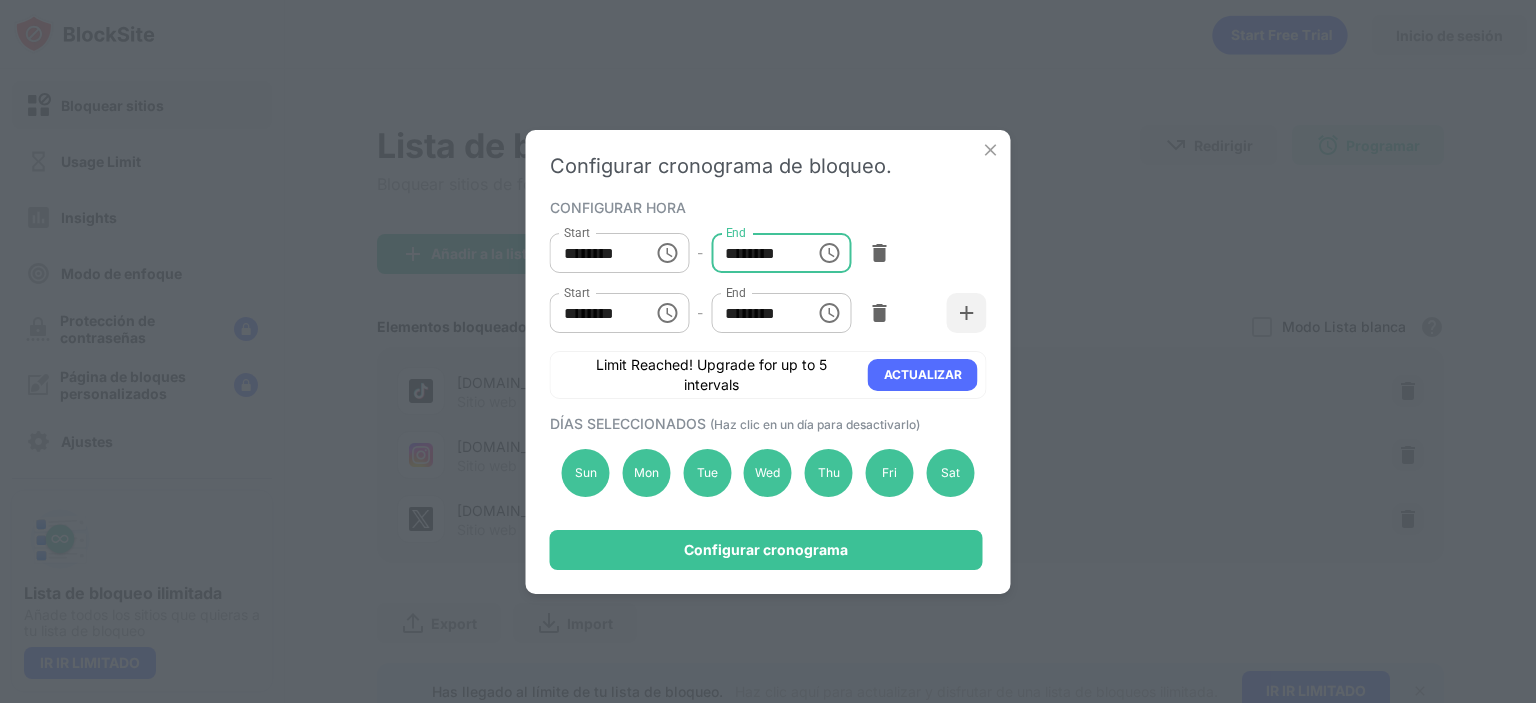 click on "********" at bounding box center (756, 253) 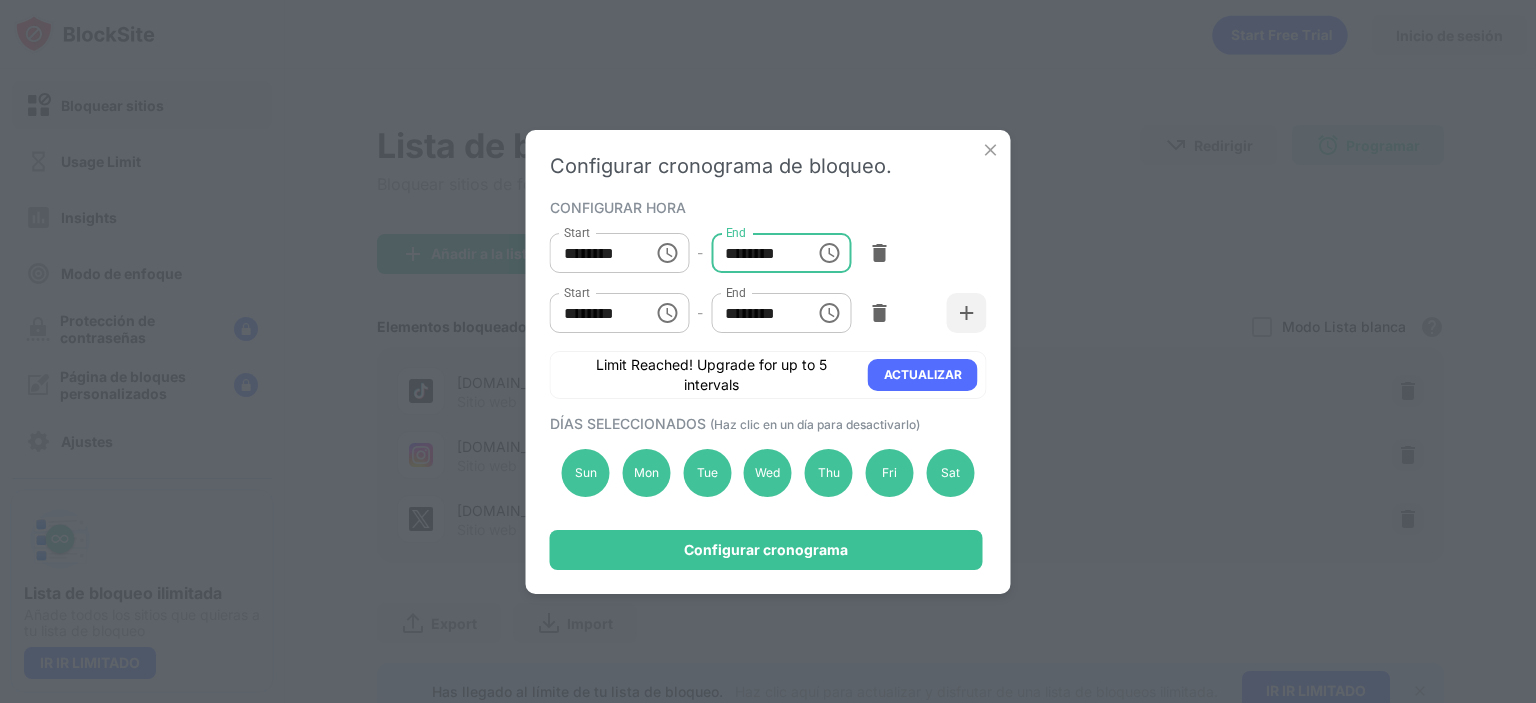 click on "********" at bounding box center (756, 253) 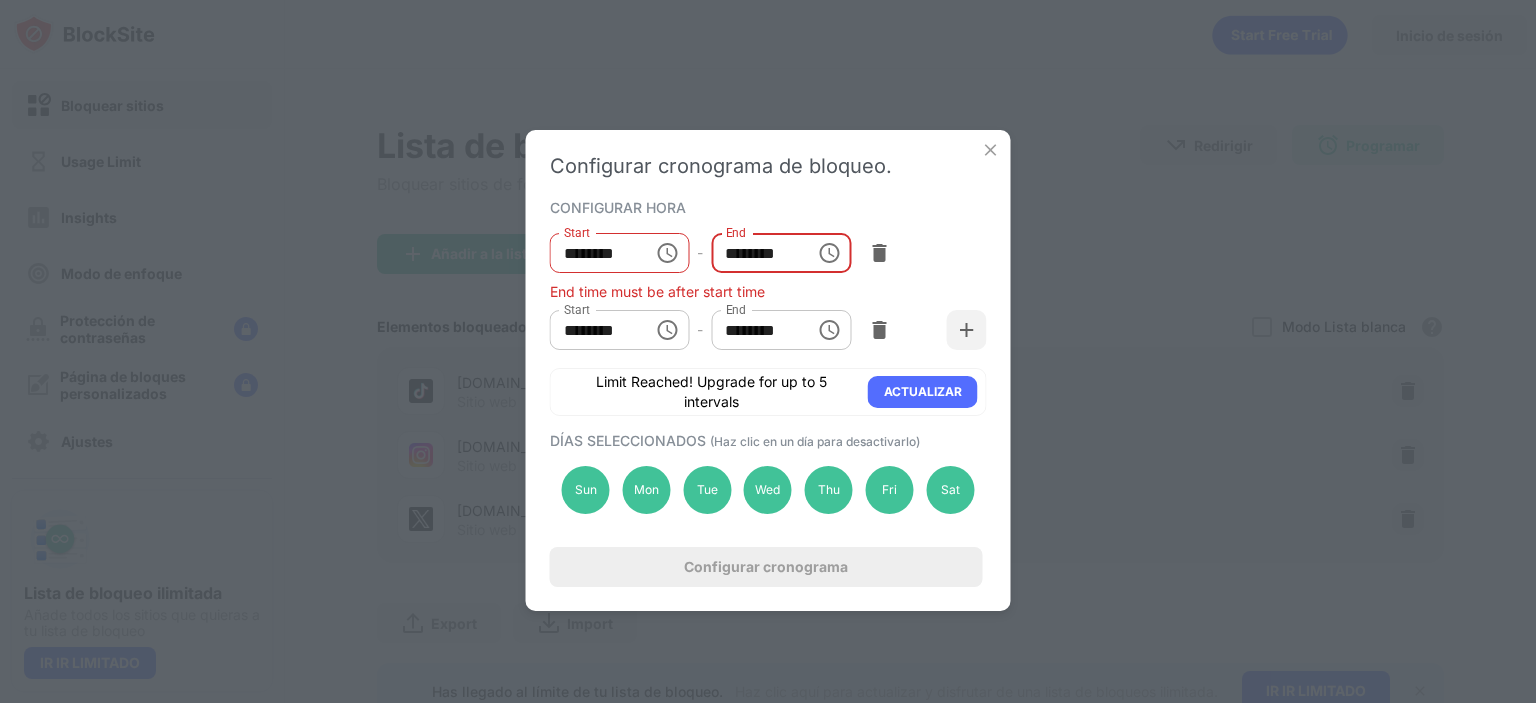 click on "********" at bounding box center [756, 253] 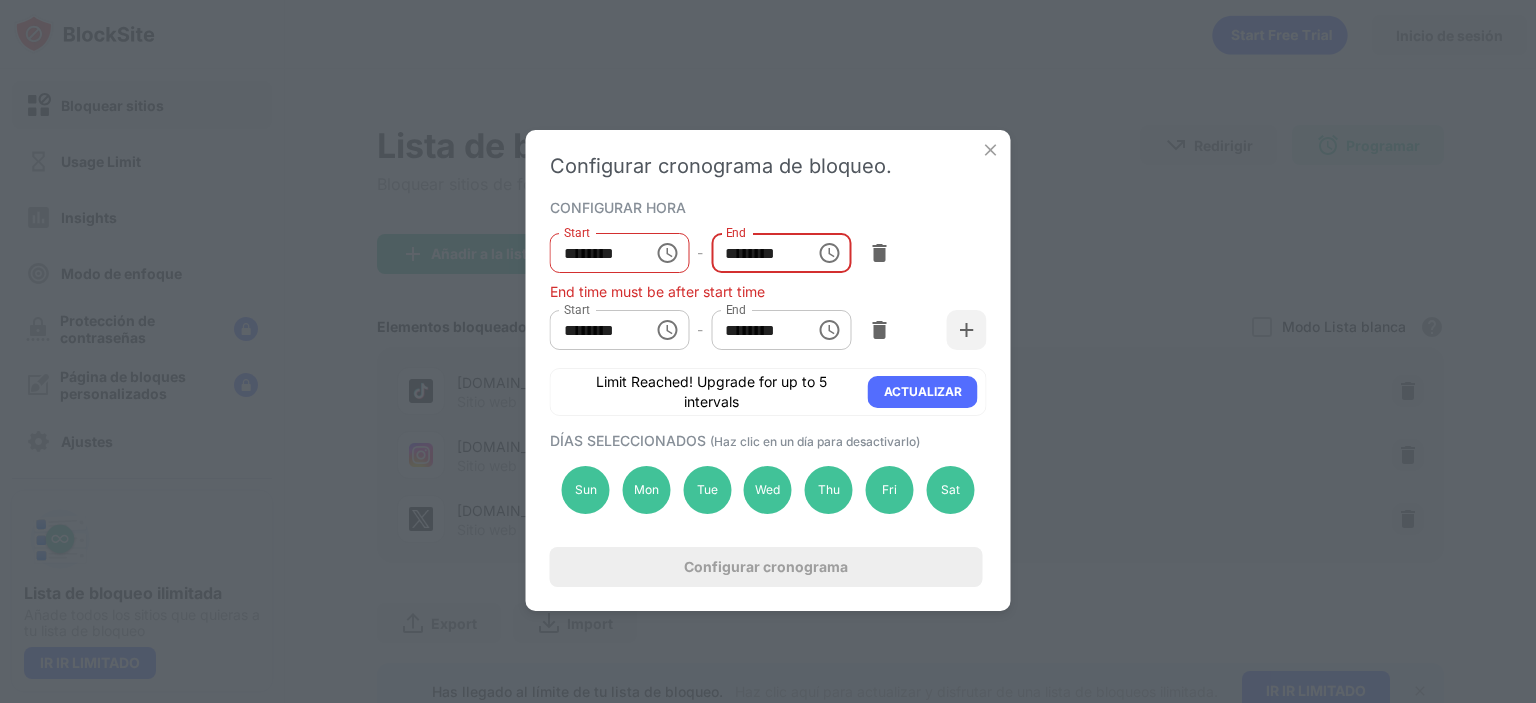 click on "********" at bounding box center (756, 253) 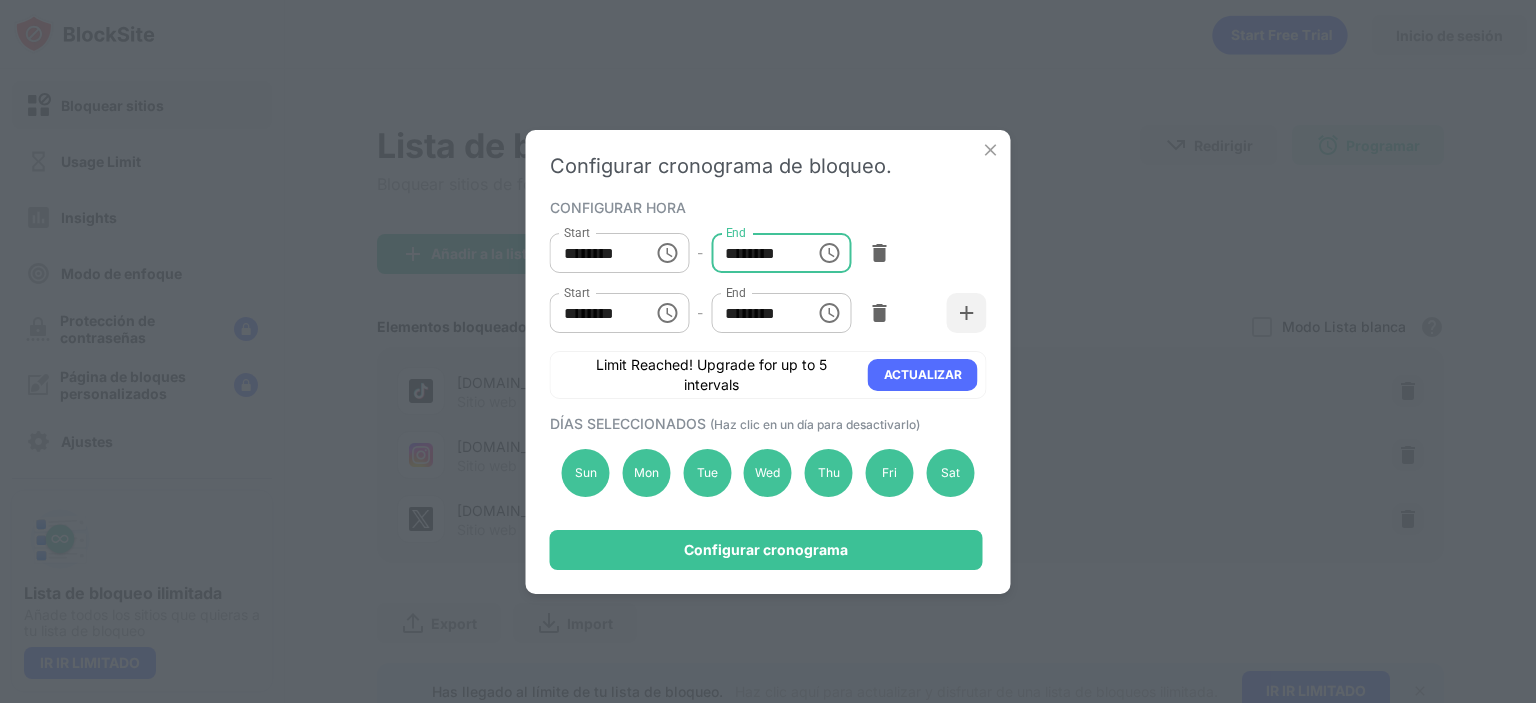 click on "********" at bounding box center (756, 253) 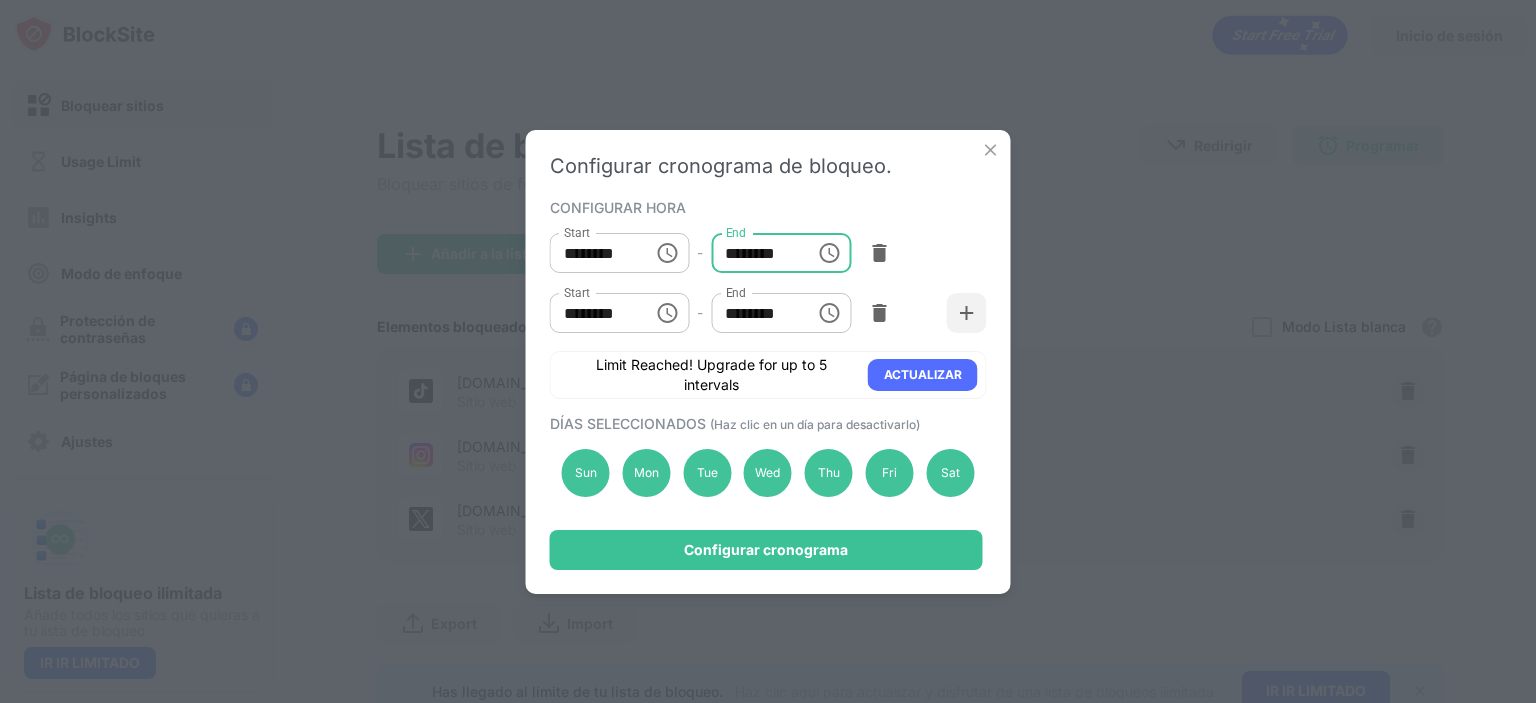 type on "********" 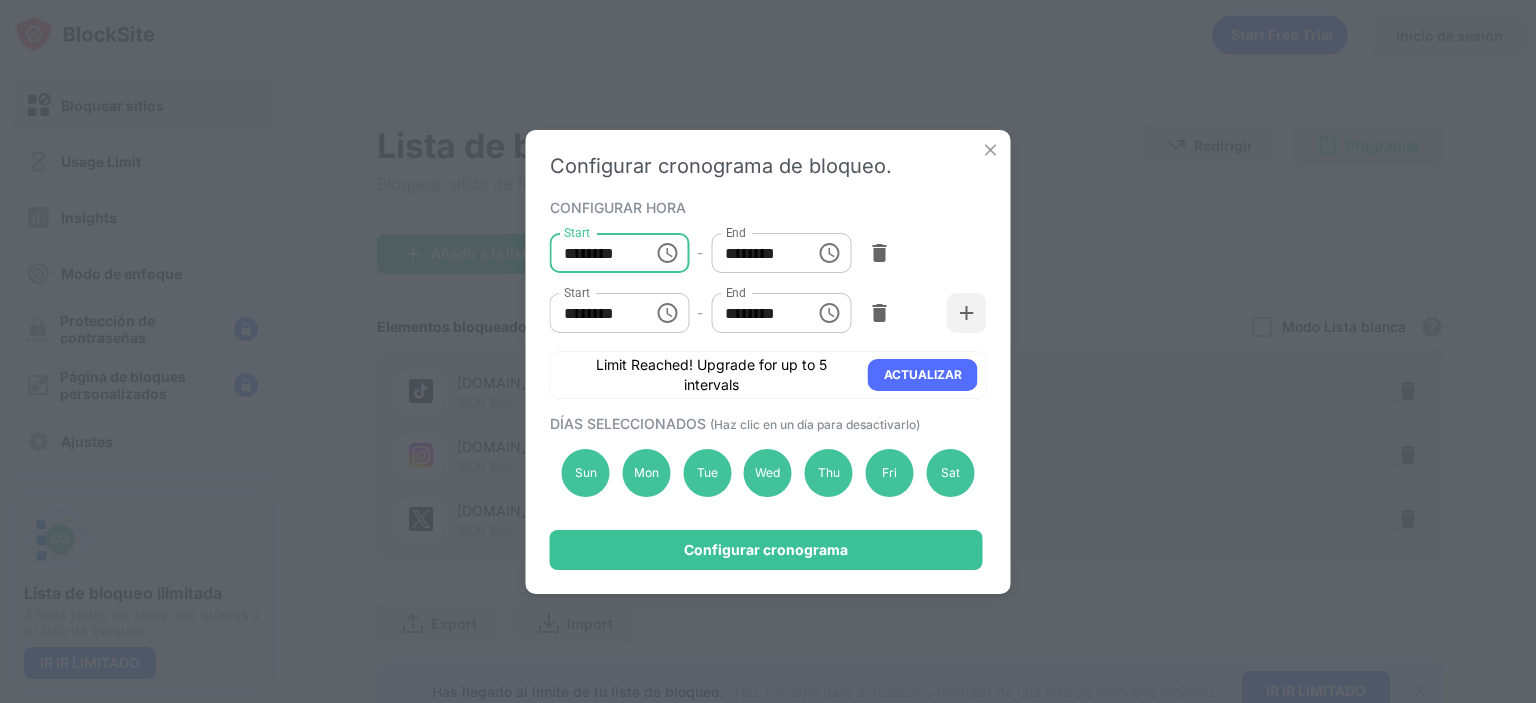 click on "********" at bounding box center [595, 253] 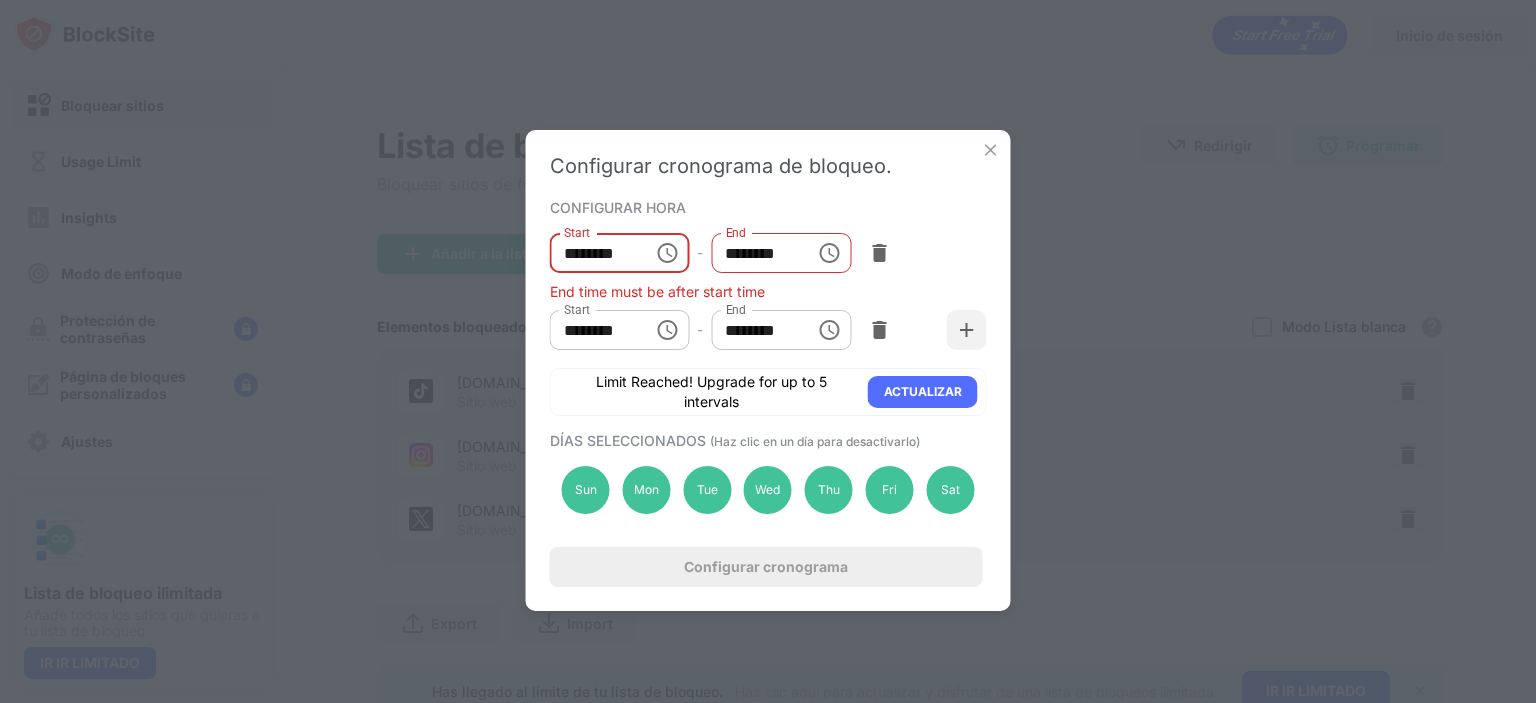 type on "********" 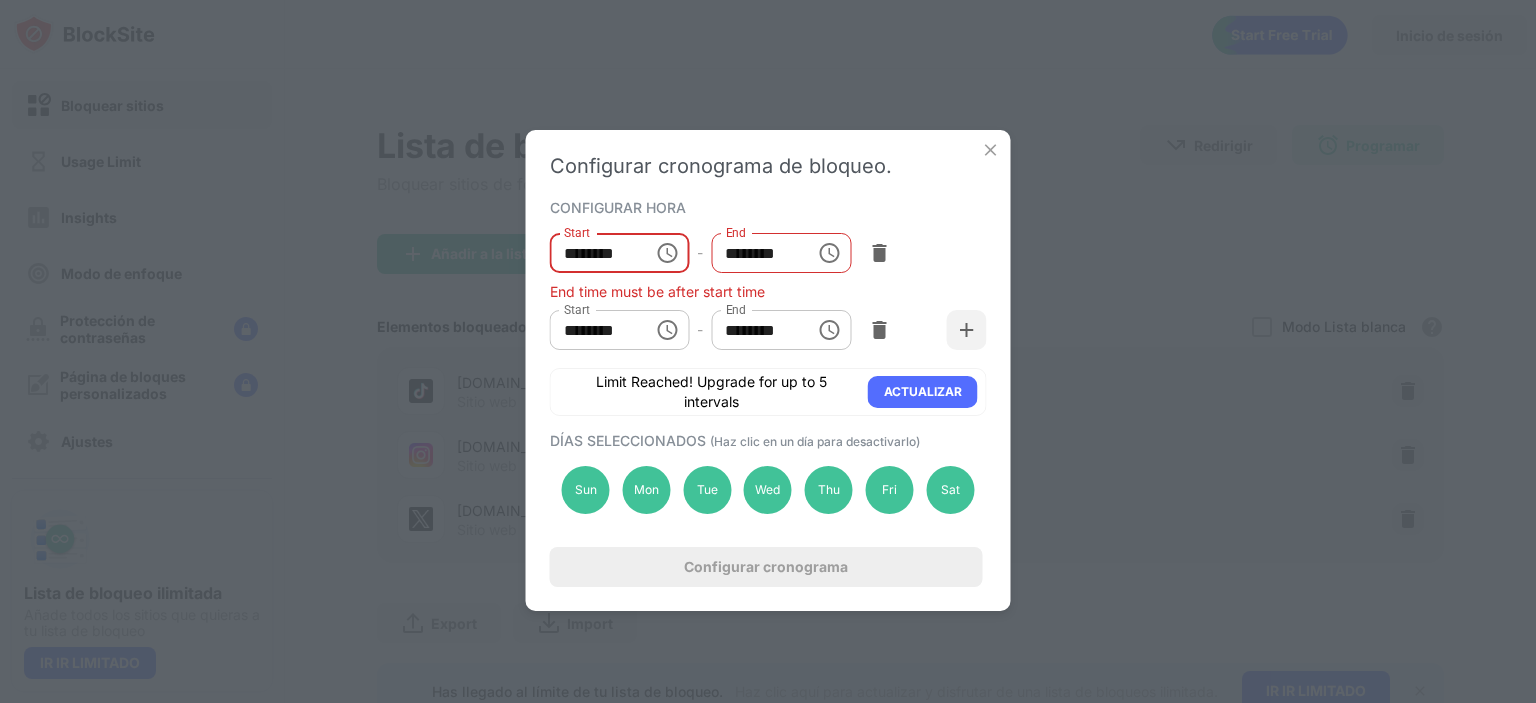click on "********" at bounding box center [756, 253] 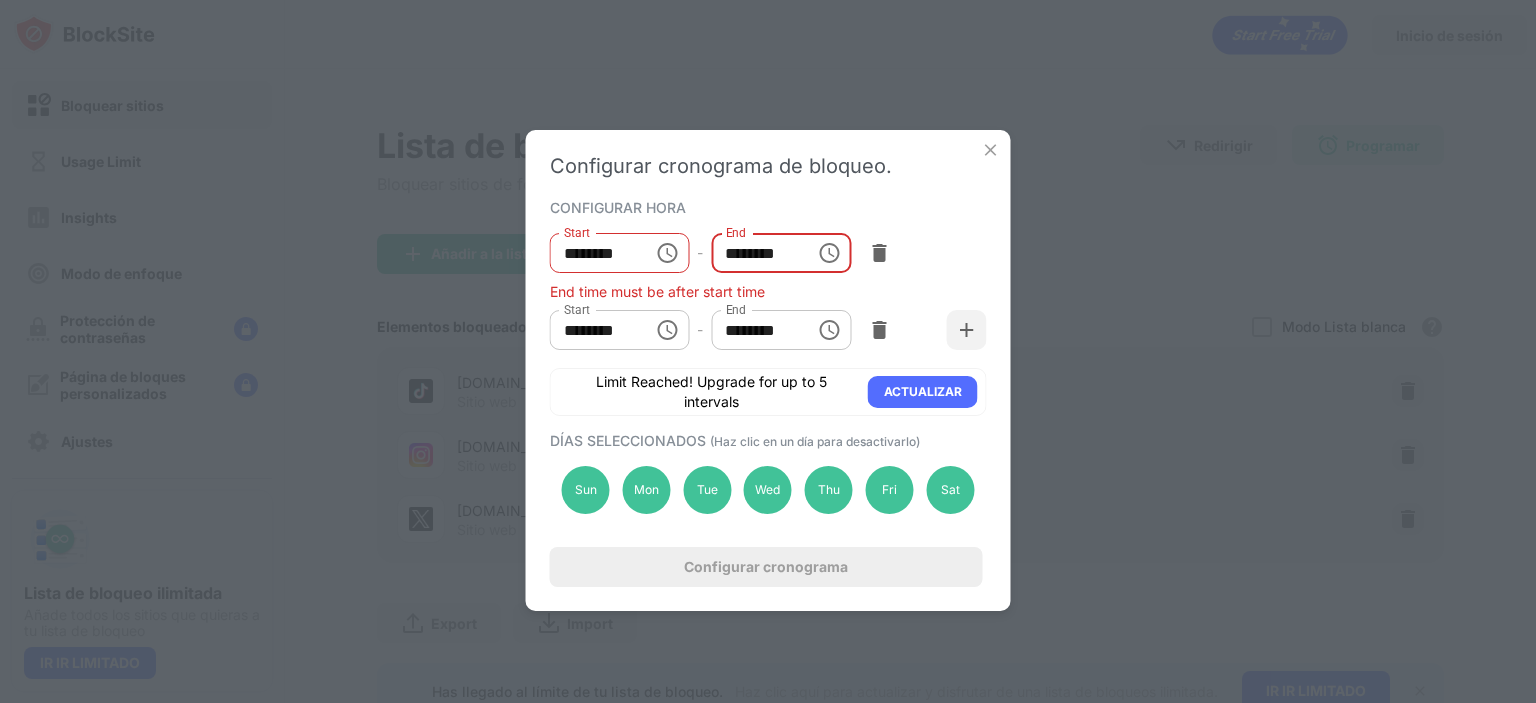 click on "********" at bounding box center (756, 253) 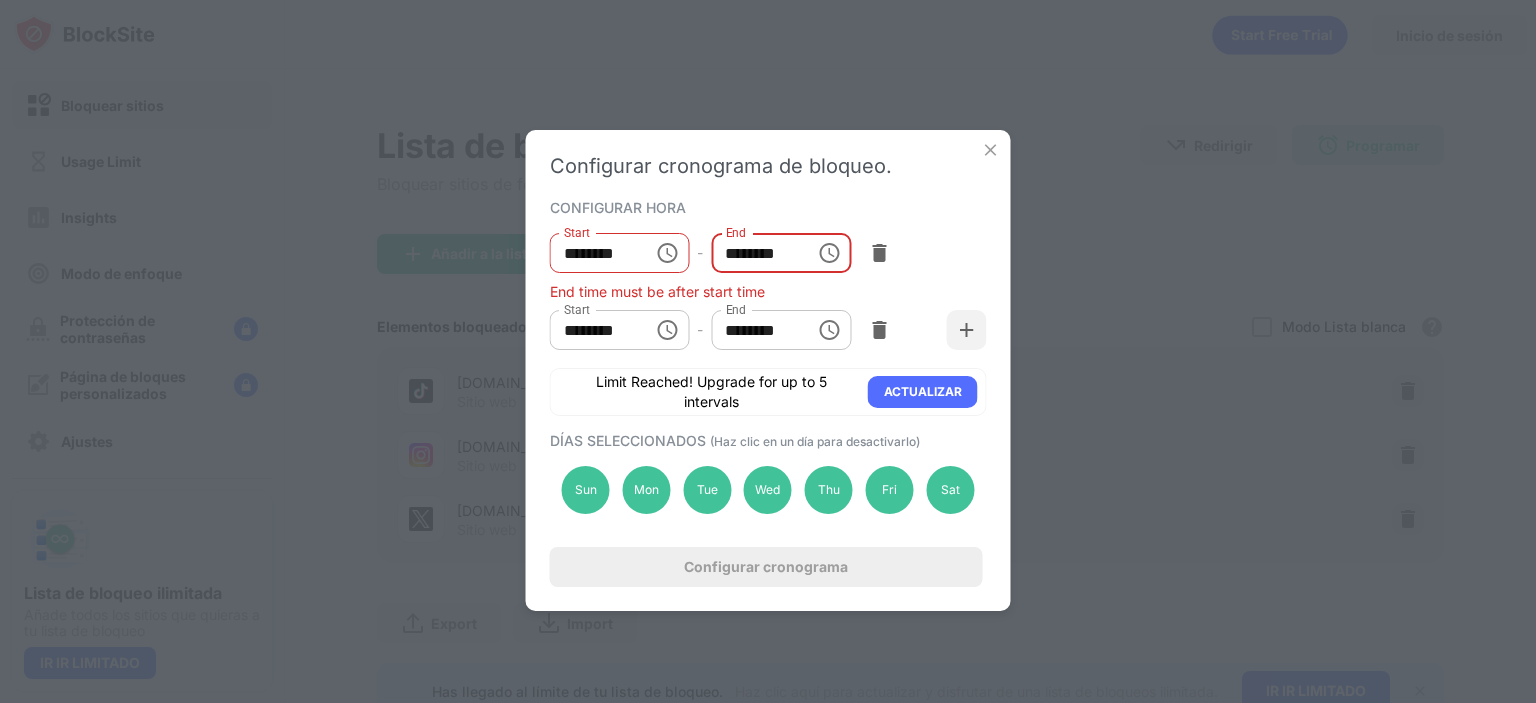 click on "********" at bounding box center [756, 253] 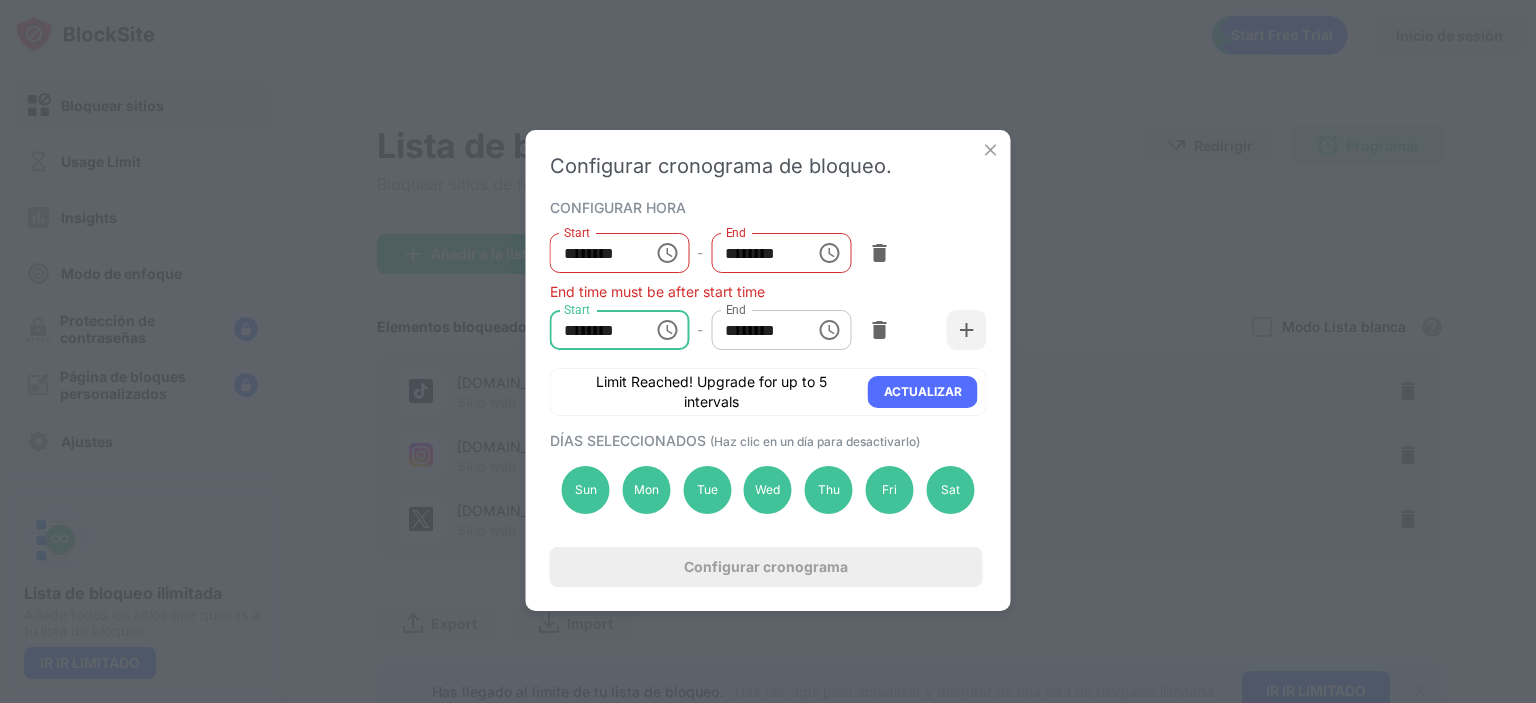 click on "********" at bounding box center [595, 253] 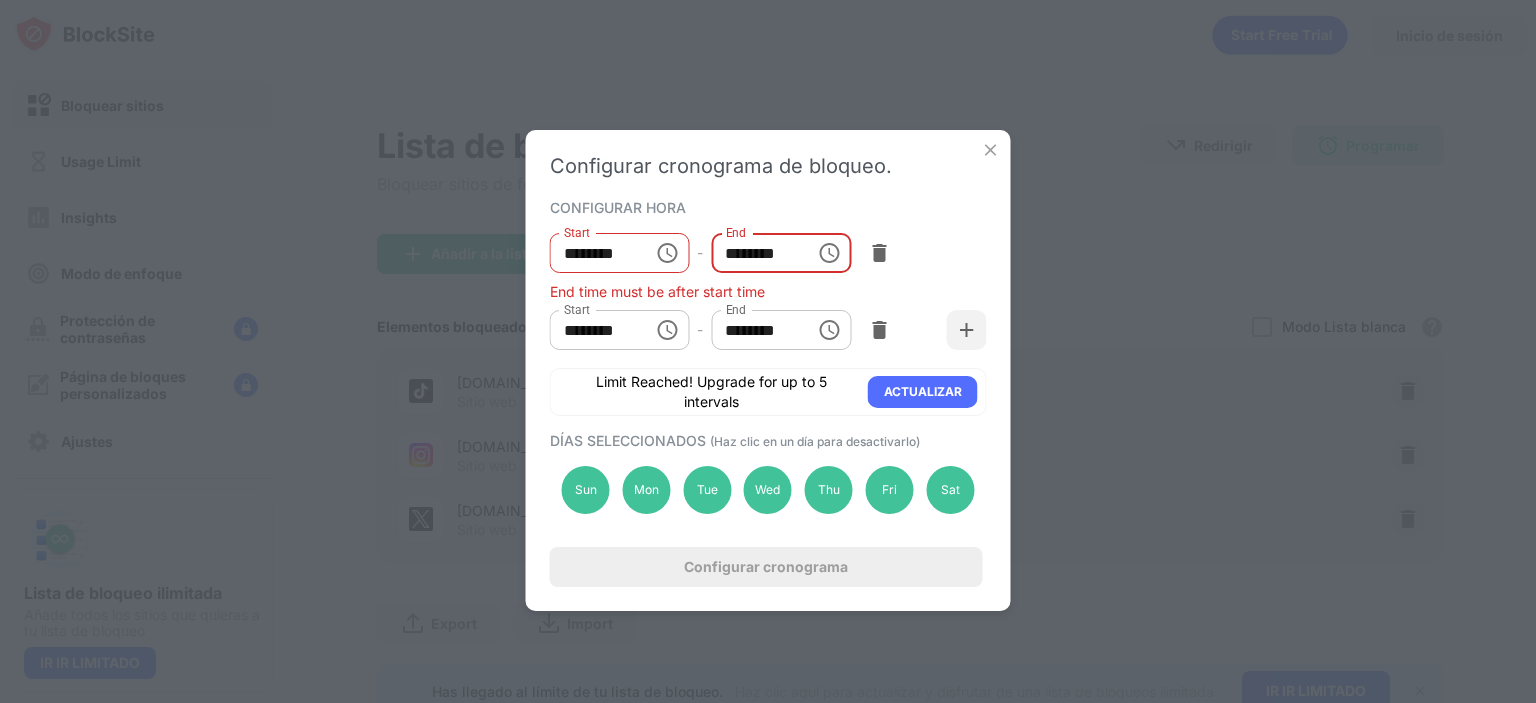 click on "********" at bounding box center (756, 253) 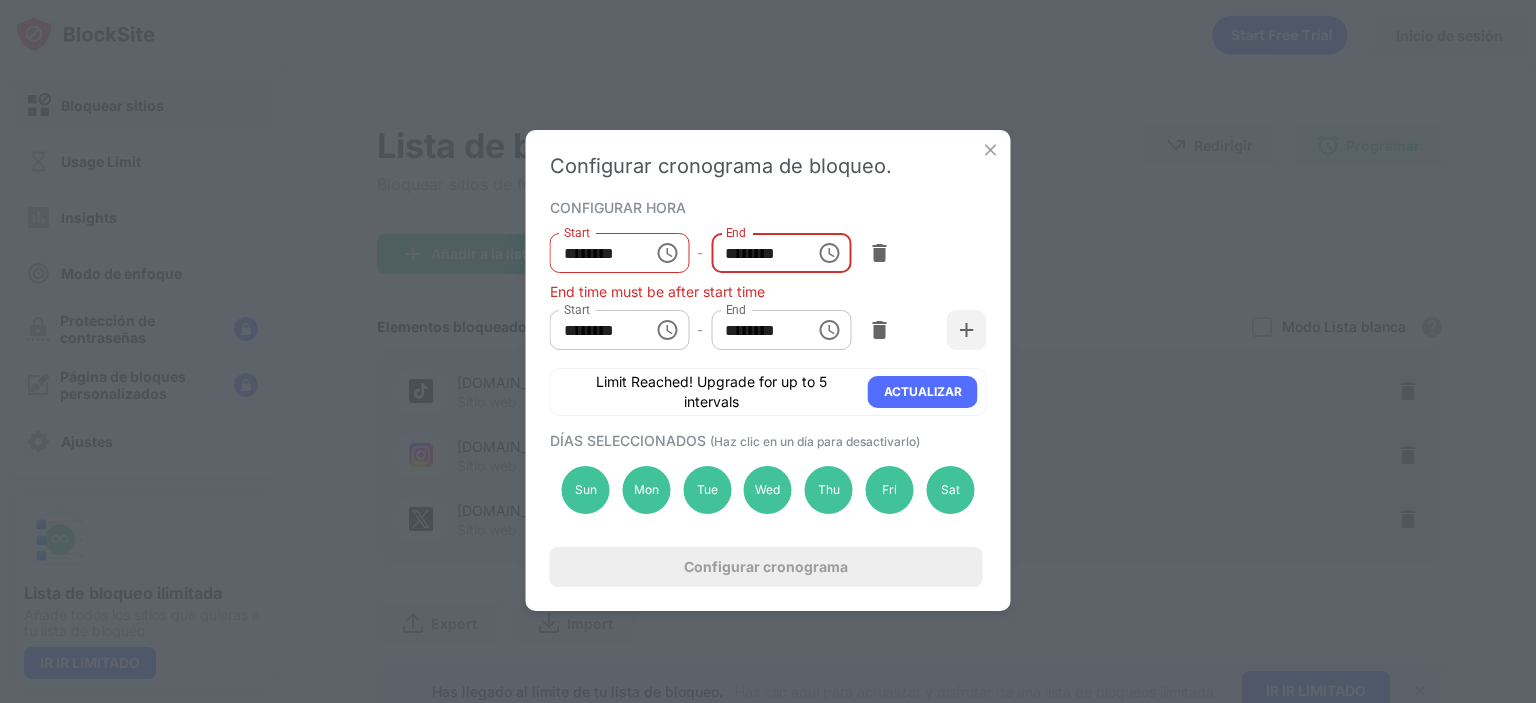 click on "********" at bounding box center [756, 253] 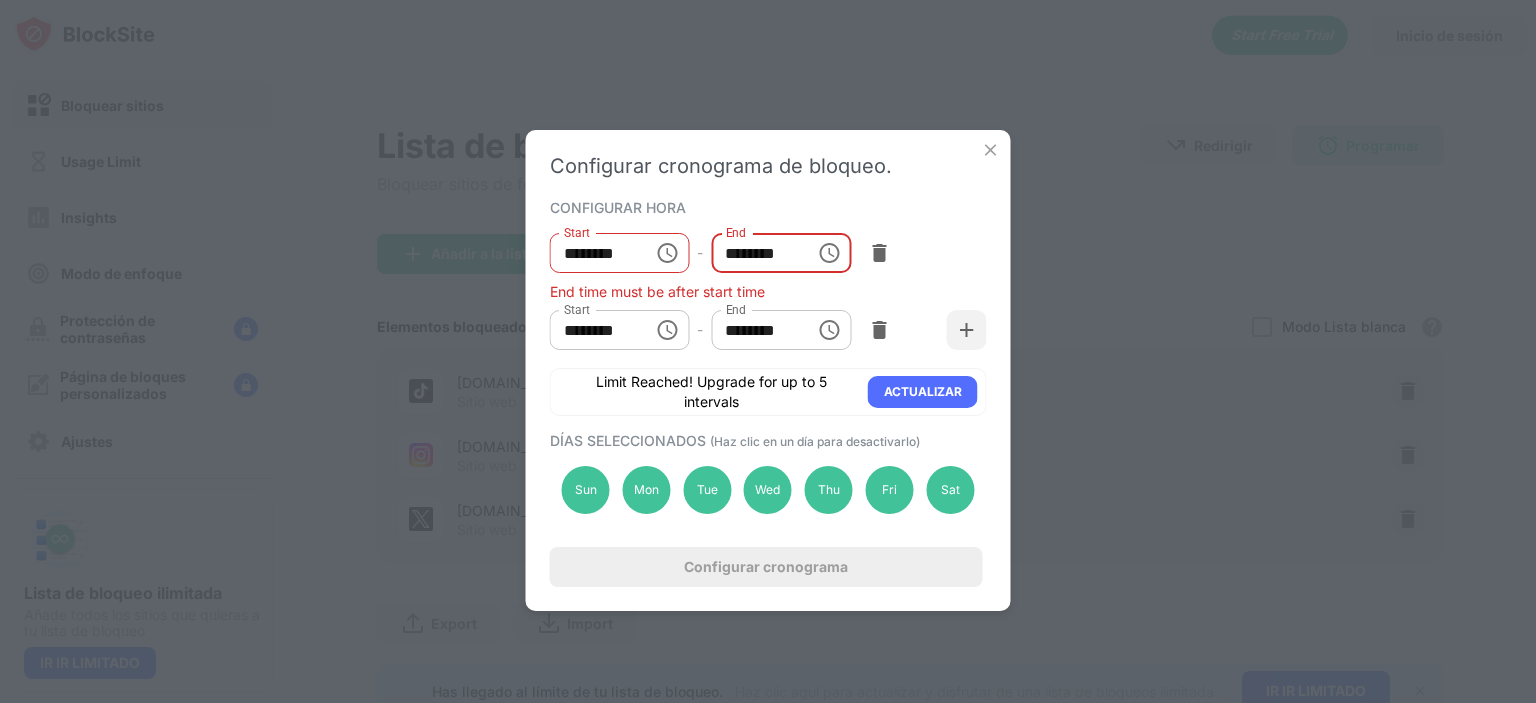 click on "********" at bounding box center [756, 253] 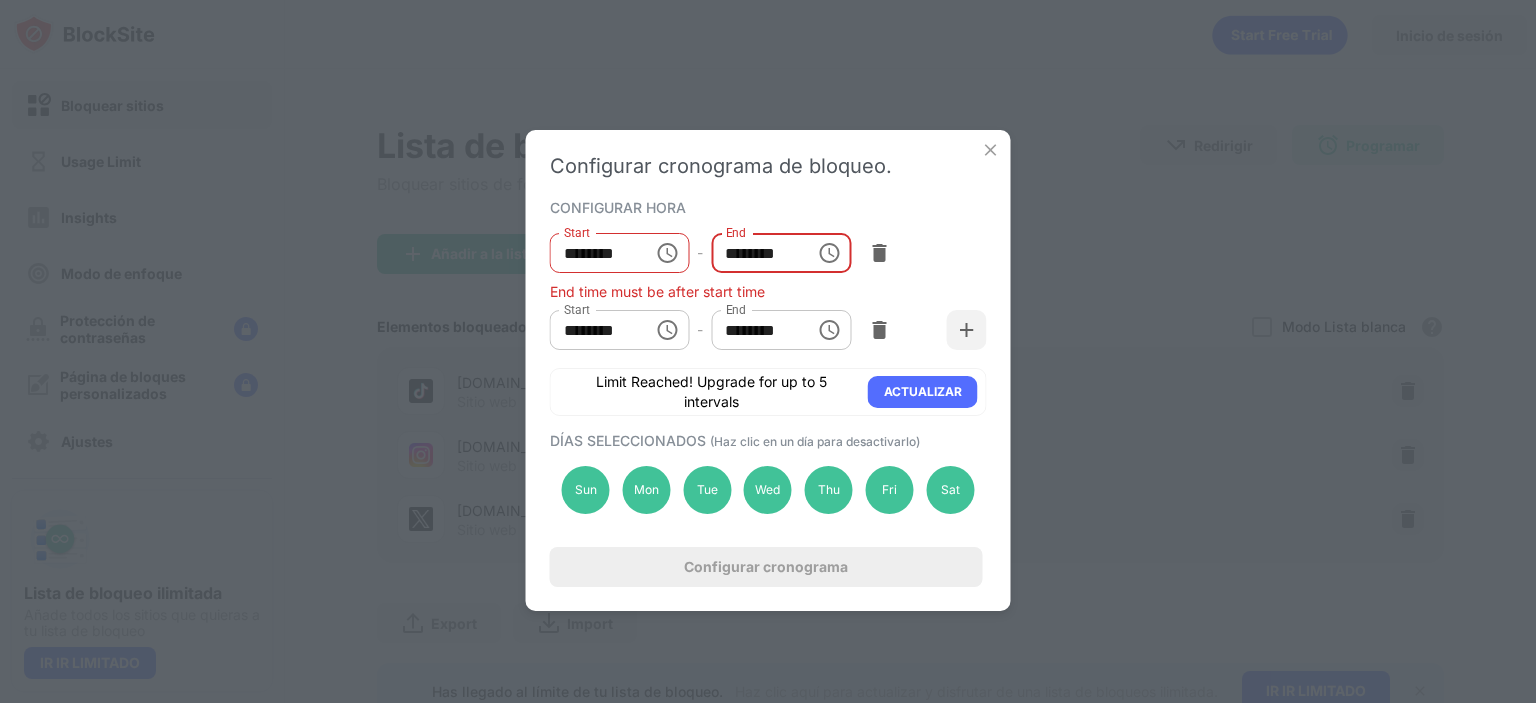 click on "Start ******** Start - End ******** End" at bounding box center (768, 330) 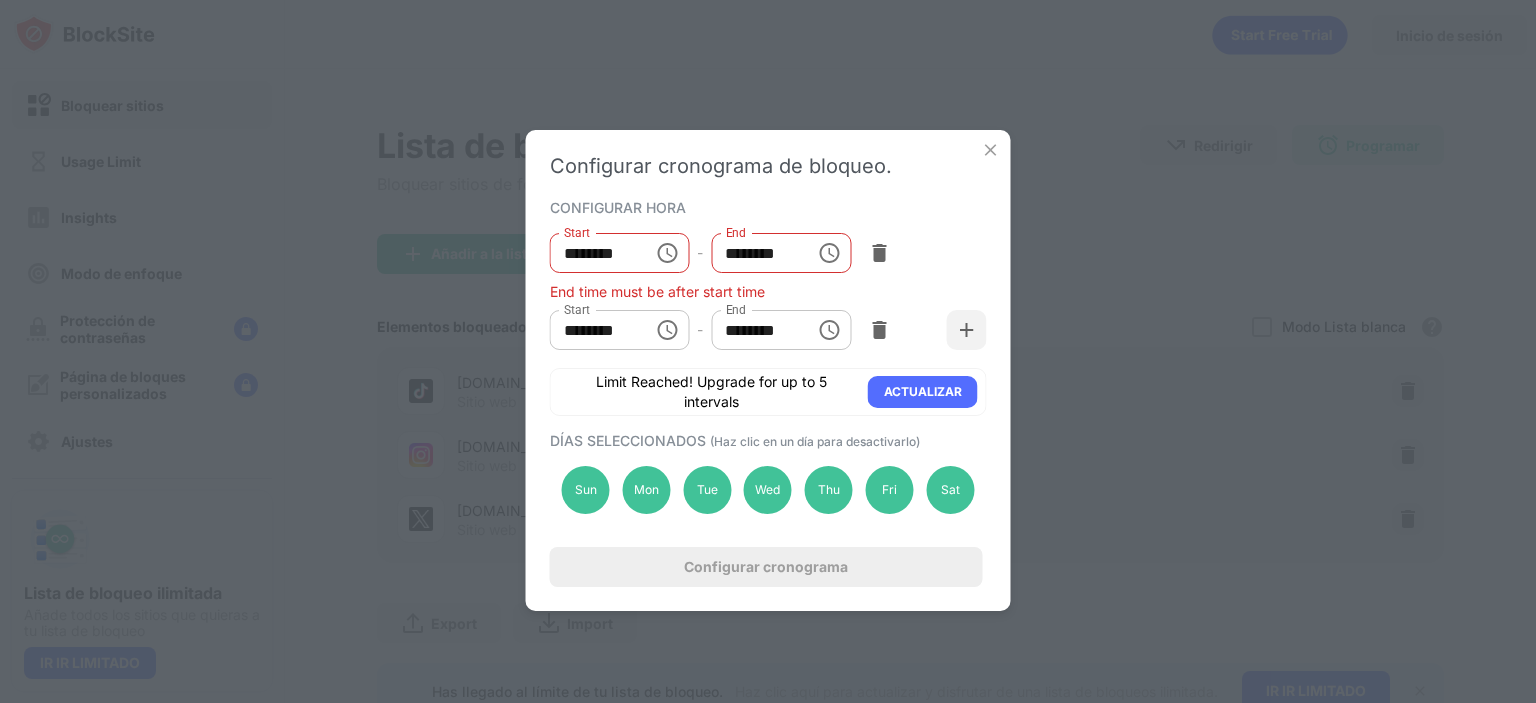 click on "********" at bounding box center (756, 253) 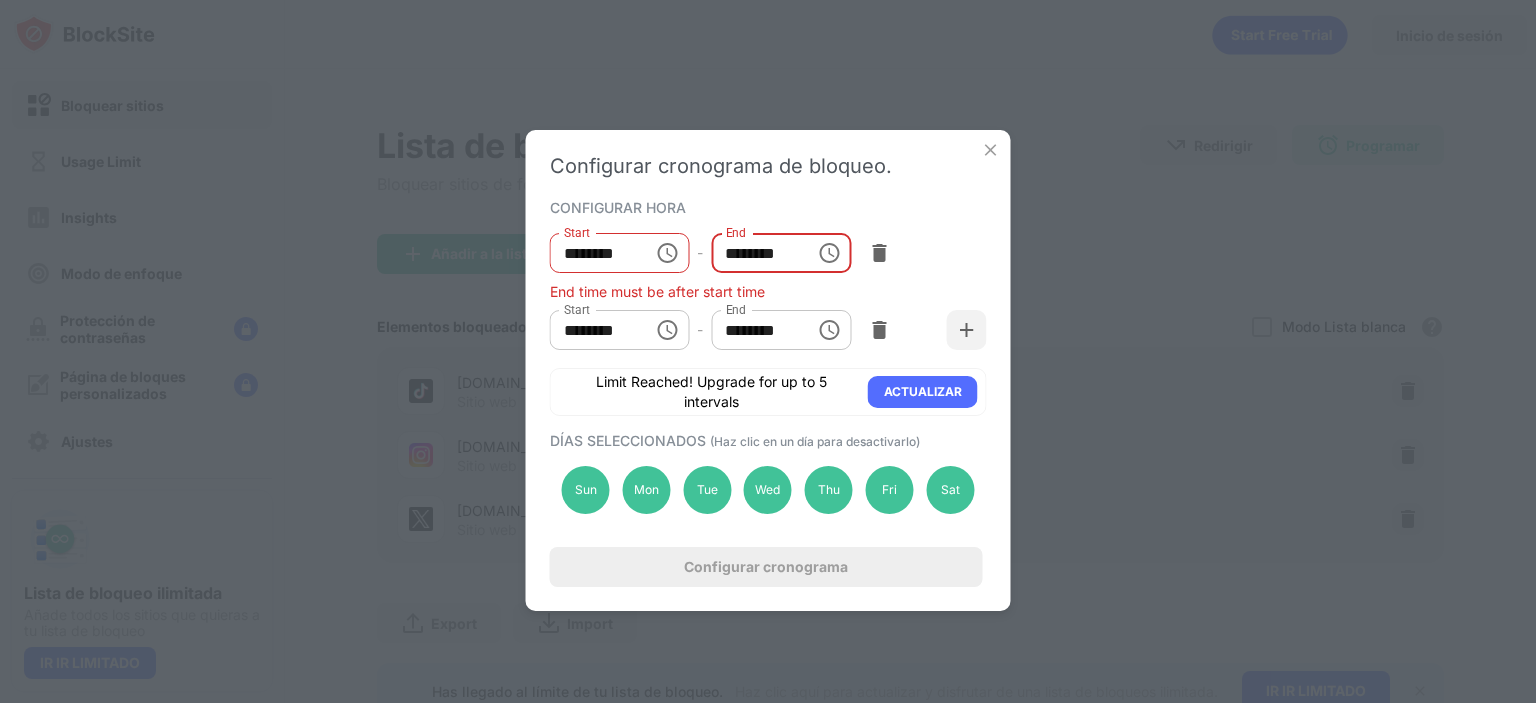 type on "********" 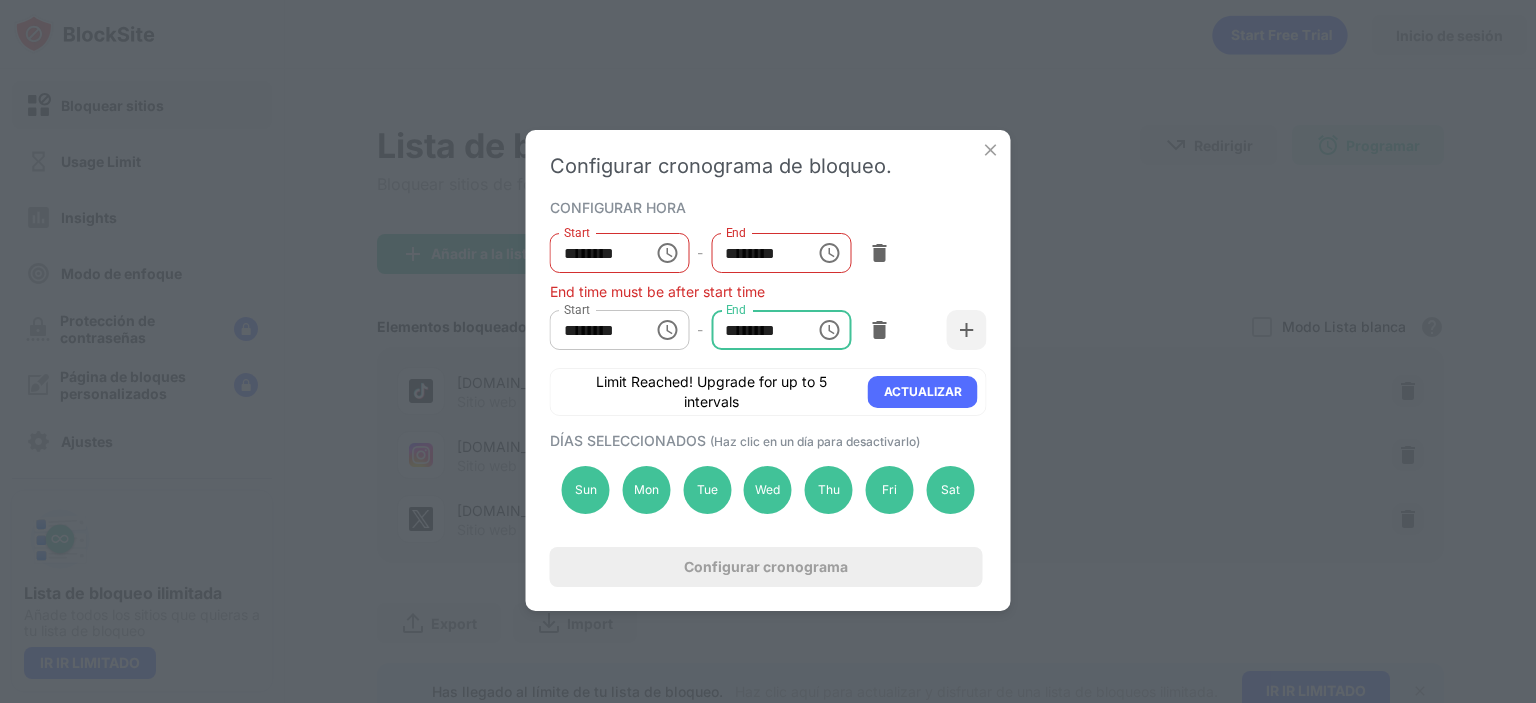 click on "********" at bounding box center [756, 330] 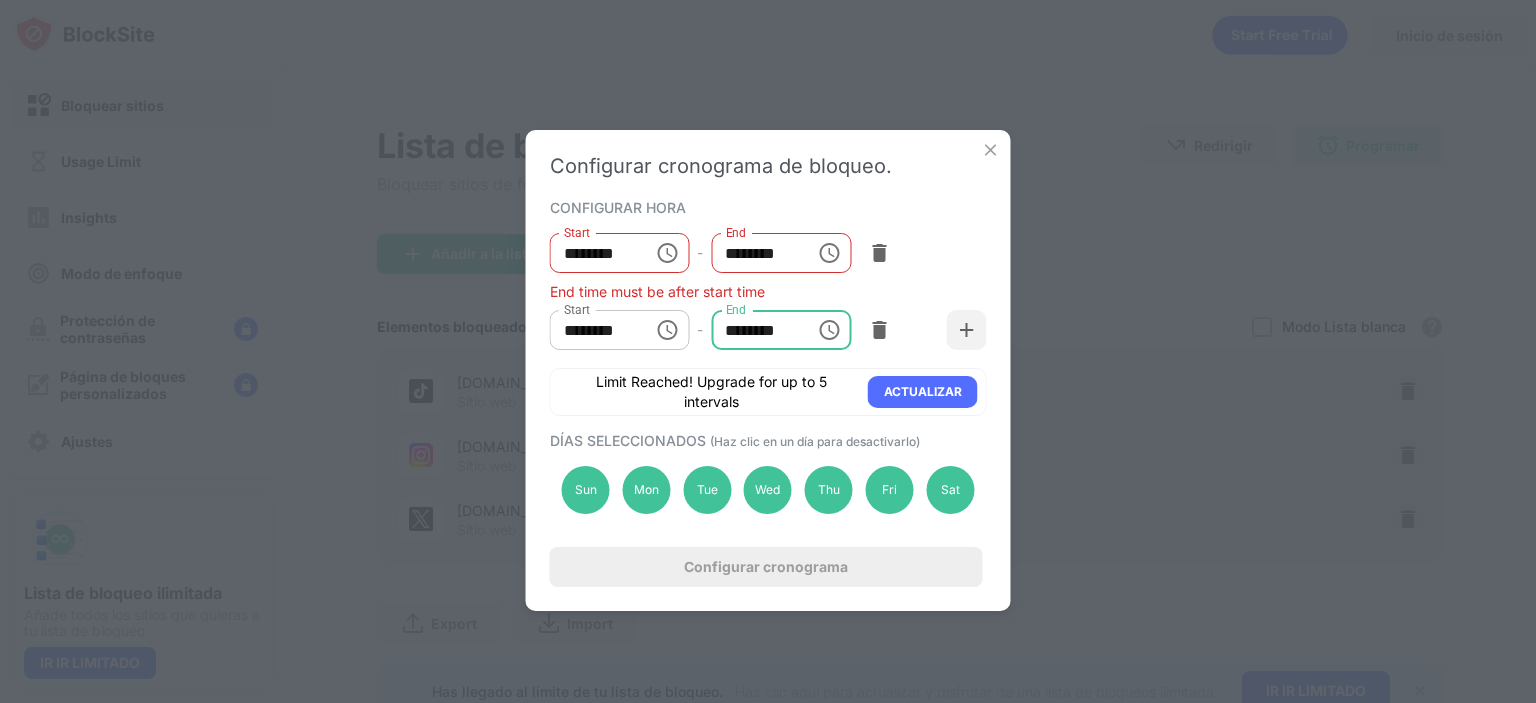 click on "********" at bounding box center [756, 253] 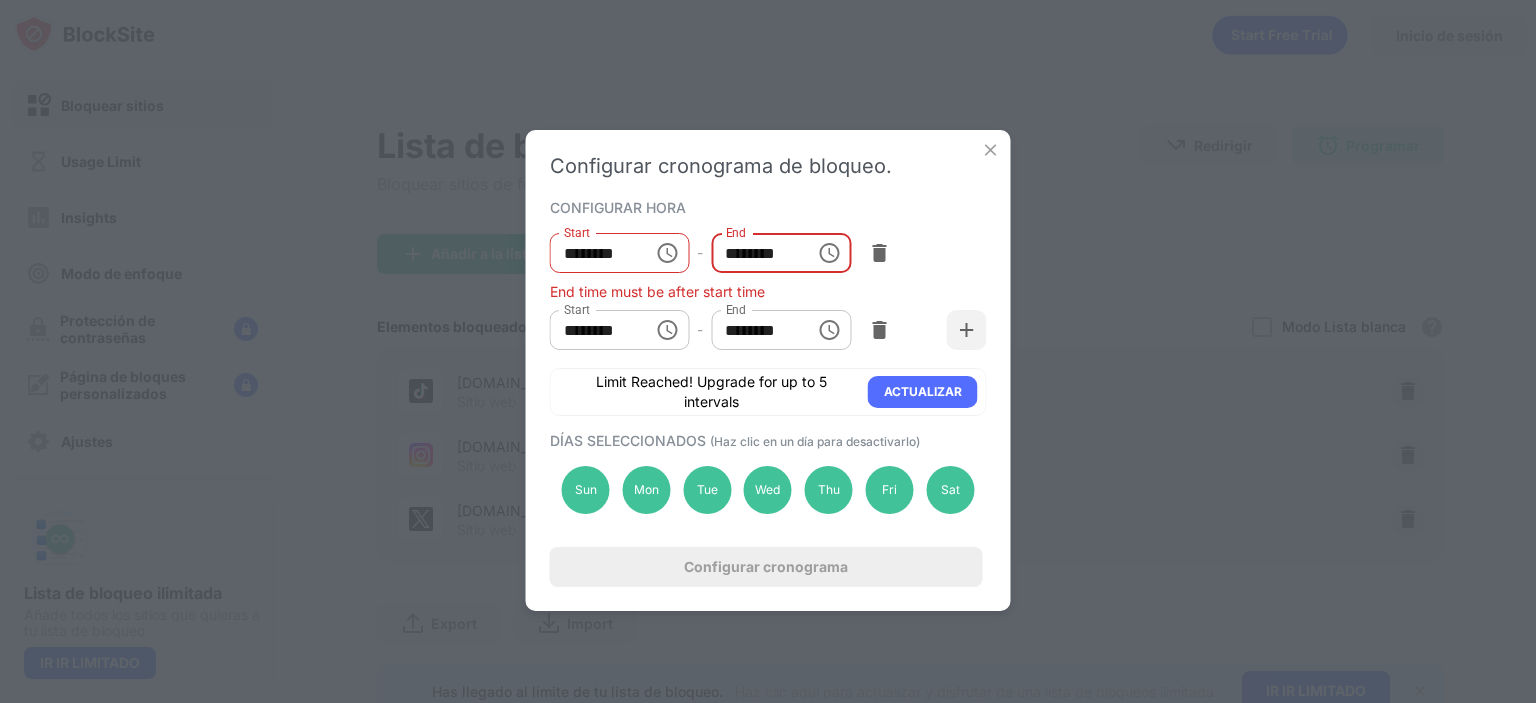 click on "********" at bounding box center [595, 253] 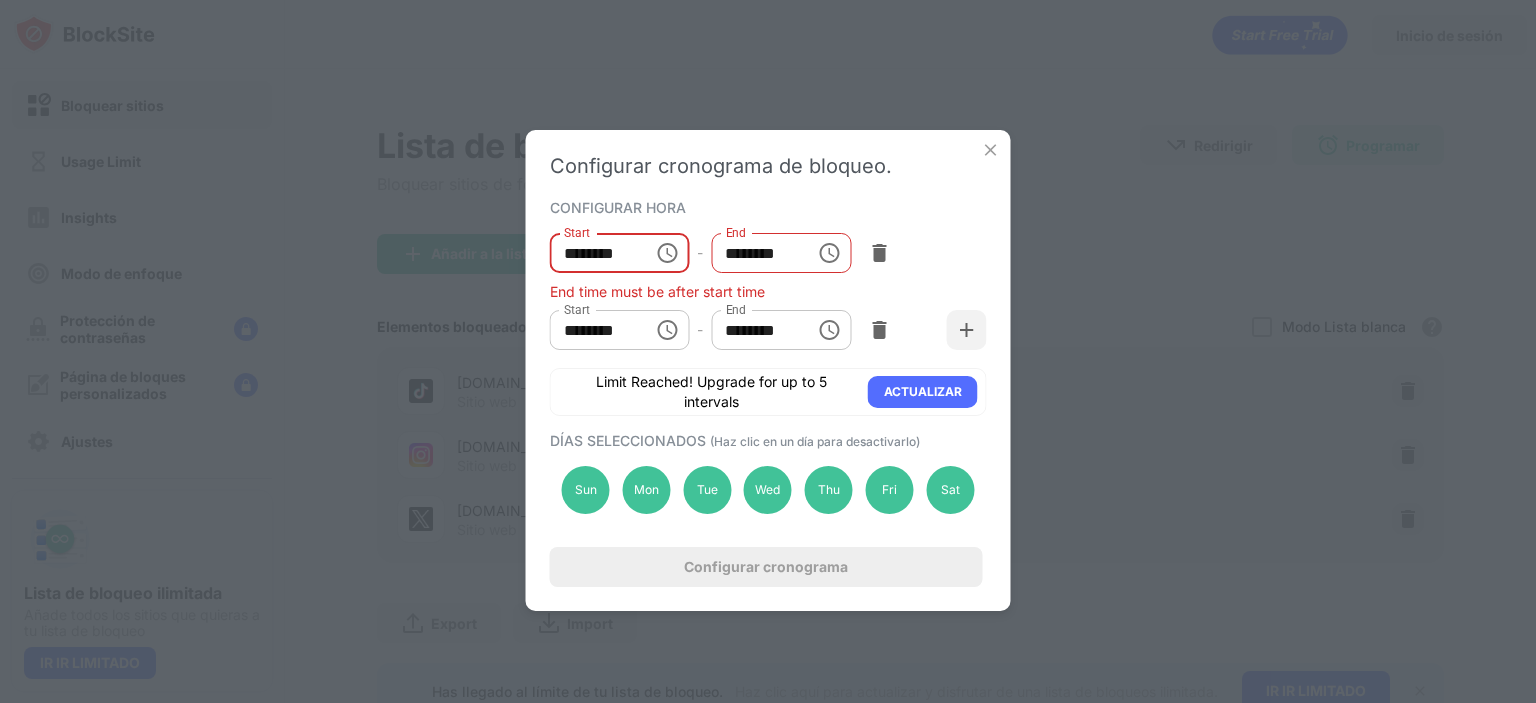 click on "********" at bounding box center [756, 253] 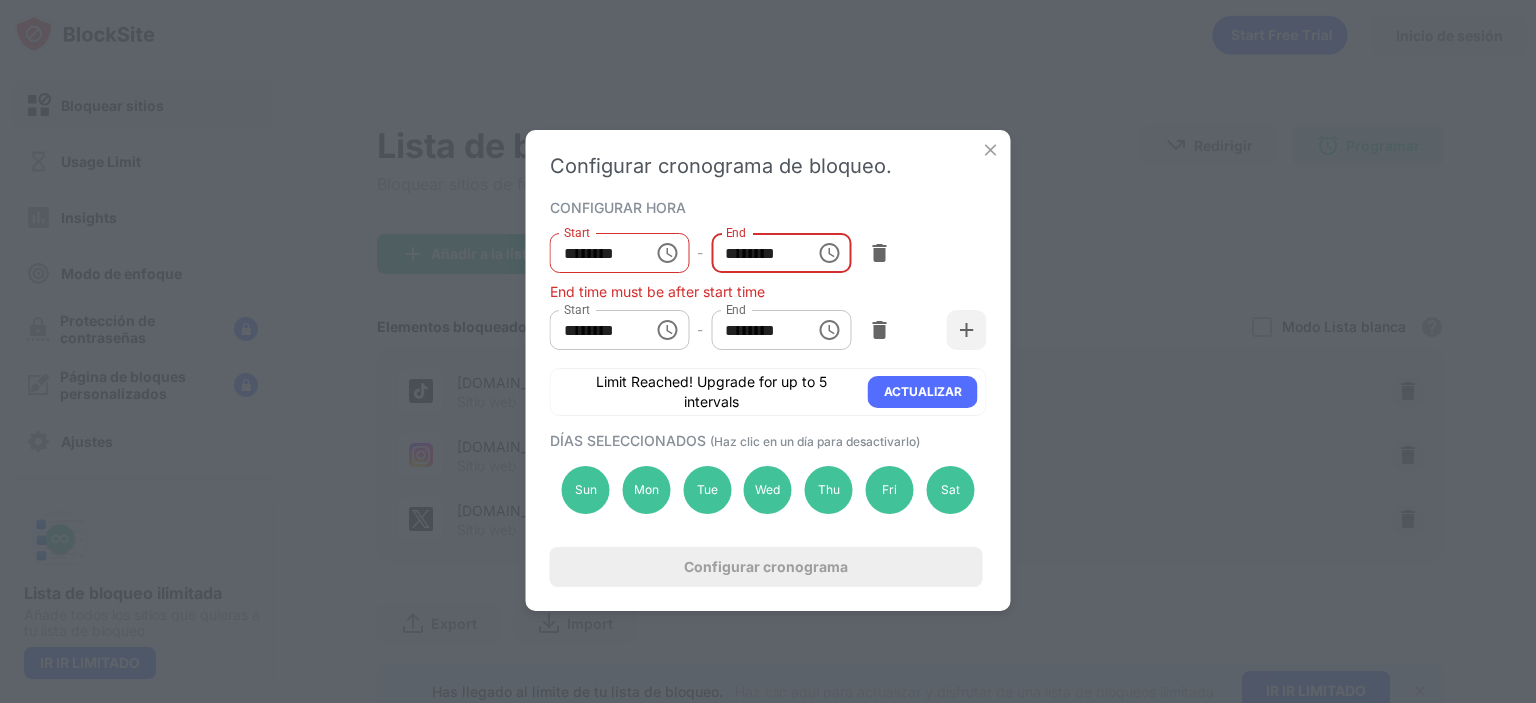 click on "********" at bounding box center [595, 253] 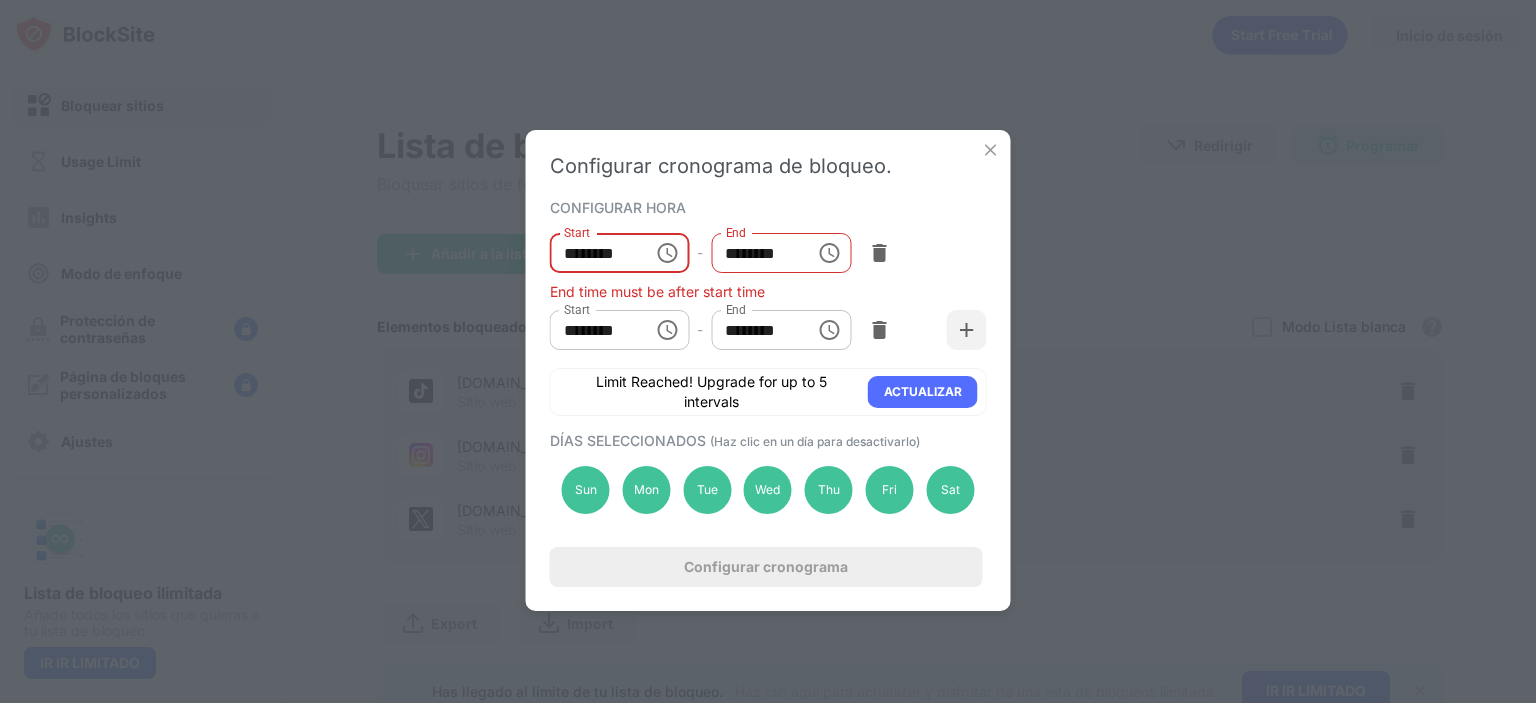 click on "********" at bounding box center (595, 253) 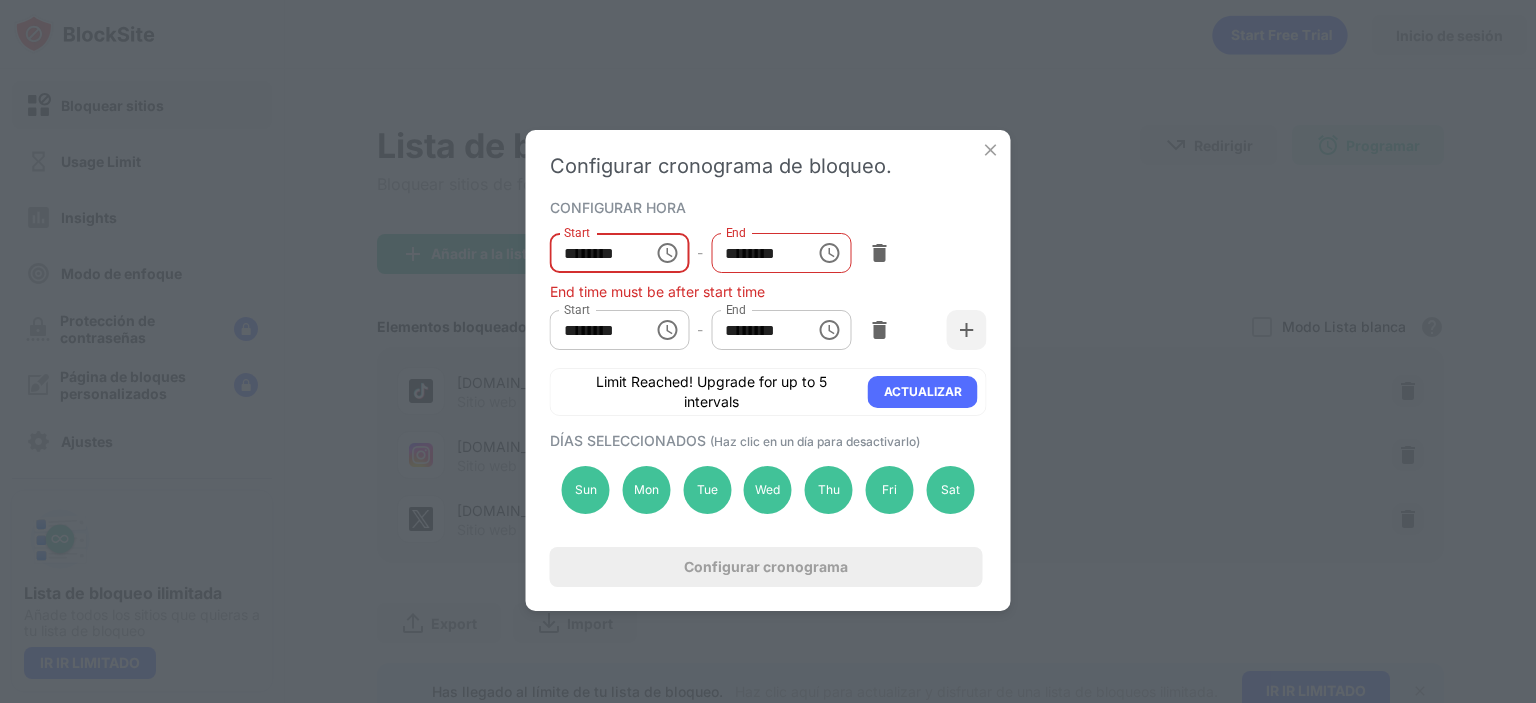 click on "********" at bounding box center (595, 253) 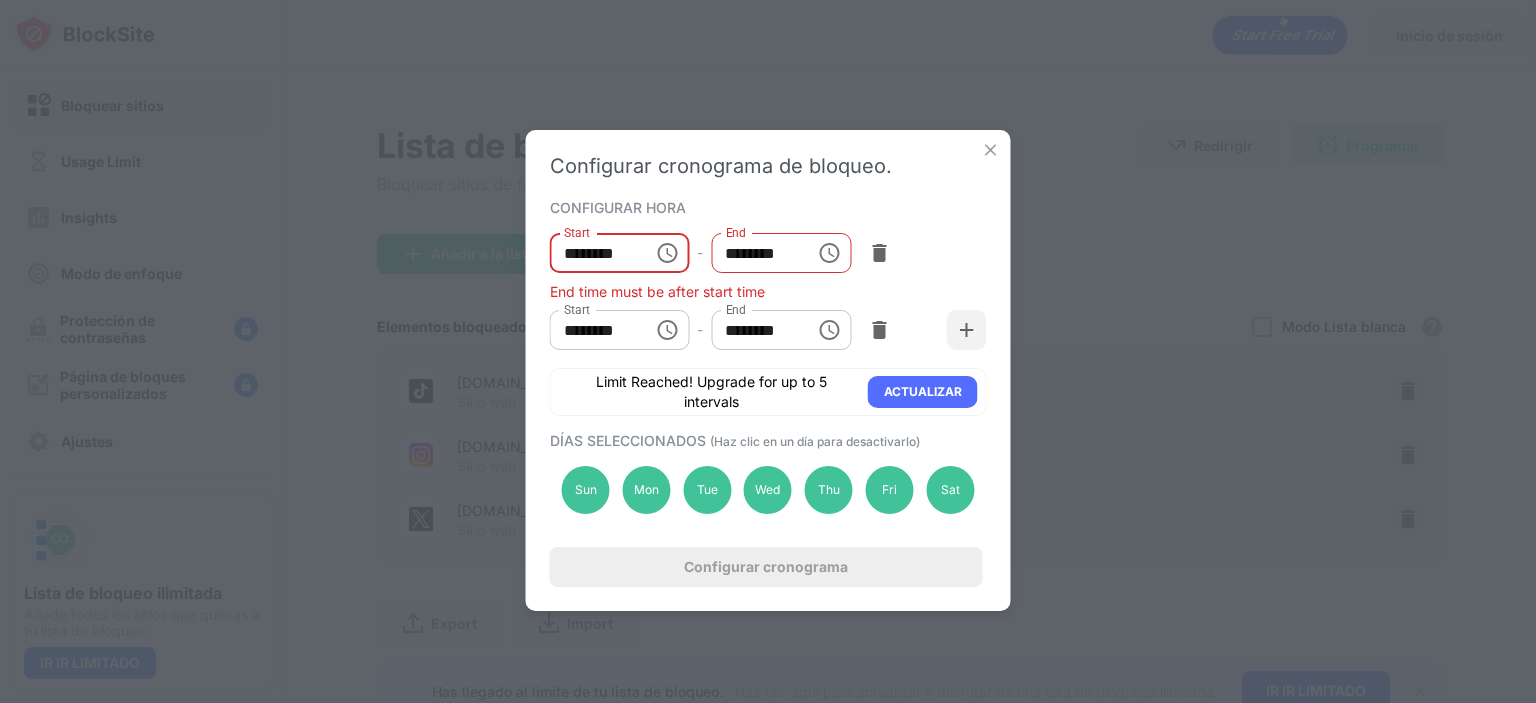 type on "********" 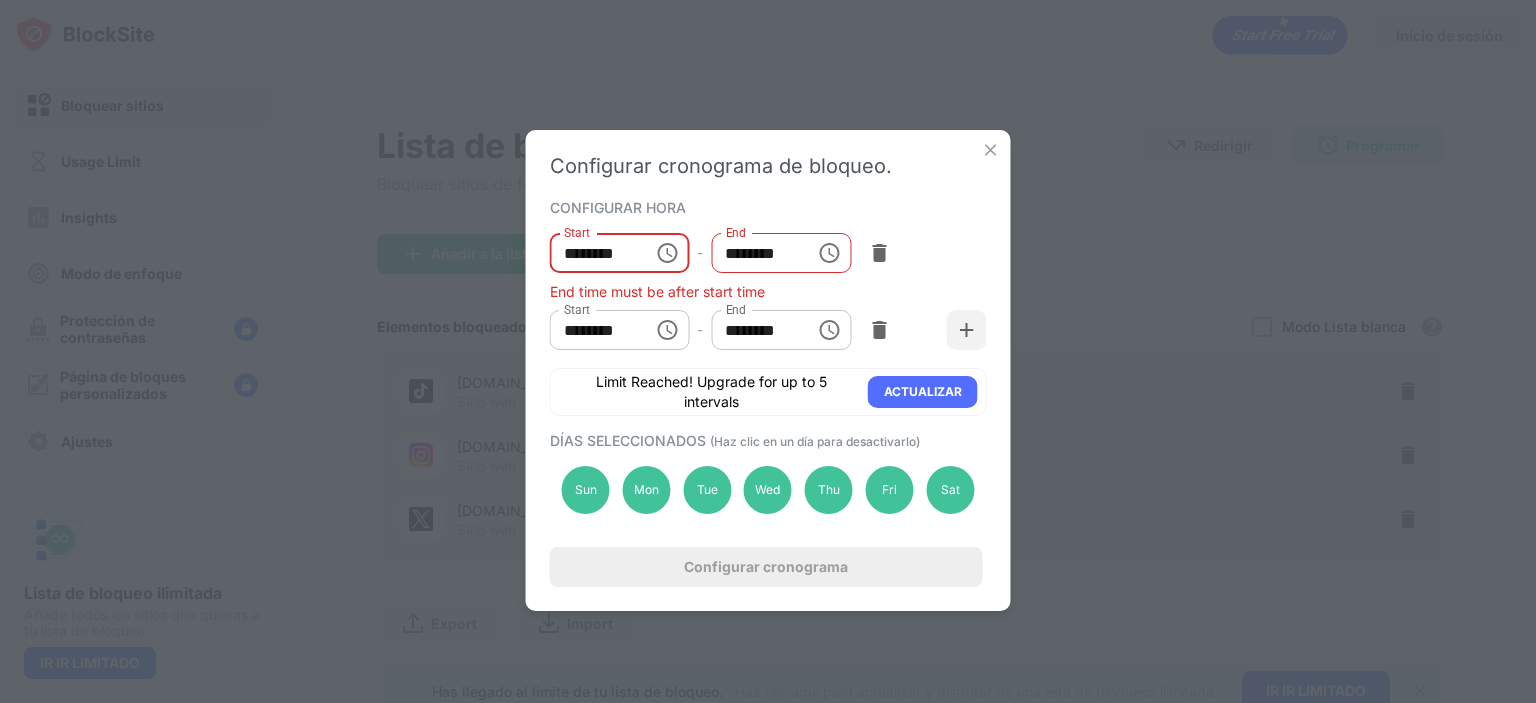 click on "********" at bounding box center [756, 253] 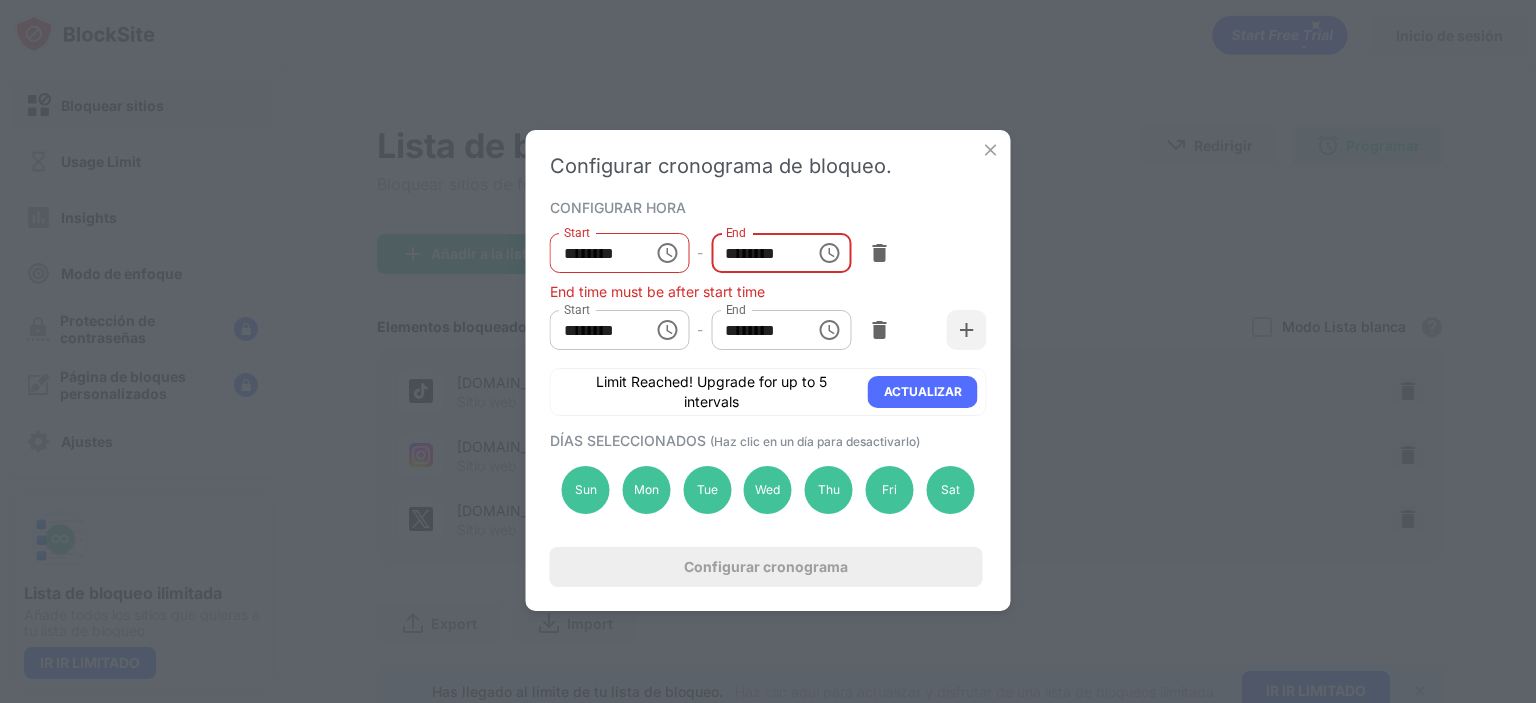 click on "********" at bounding box center (756, 253) 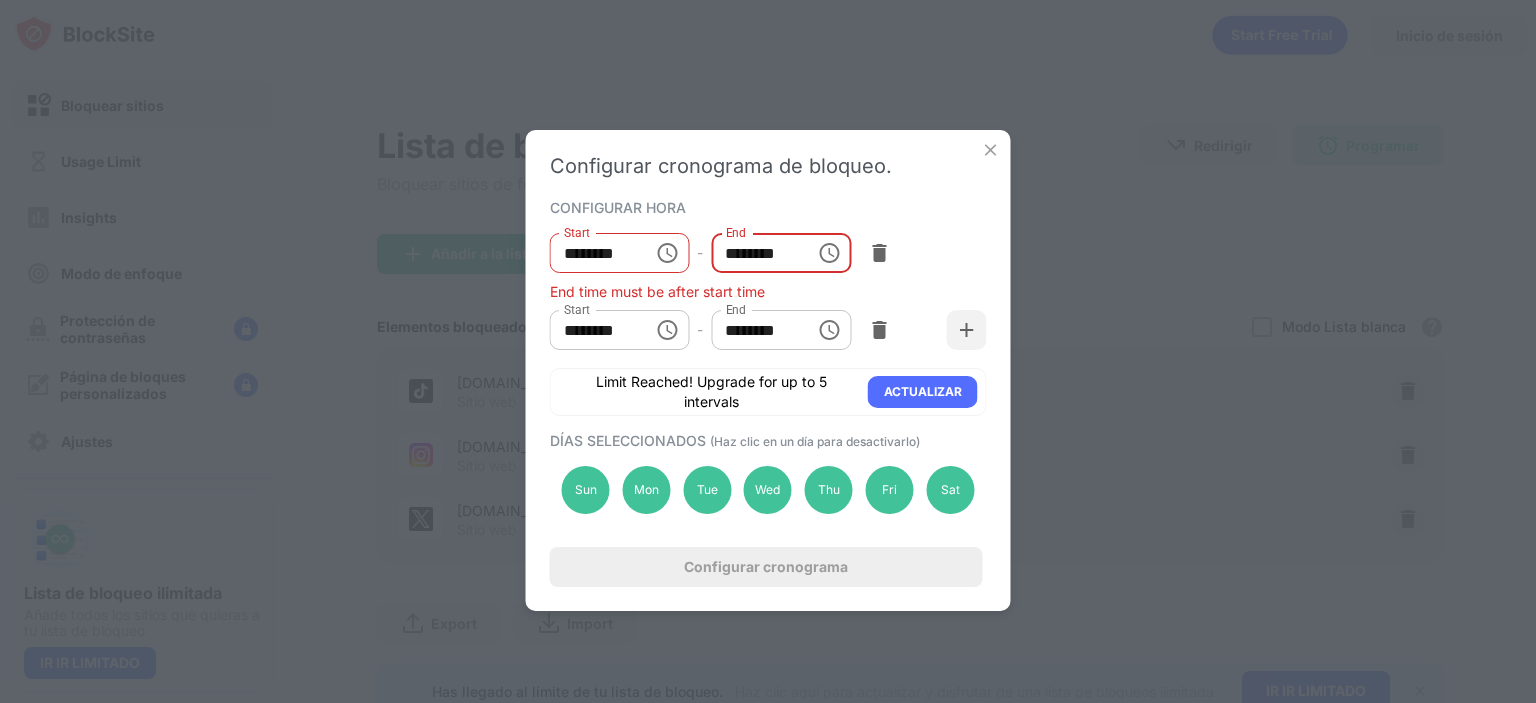click on "********" at bounding box center [756, 253] 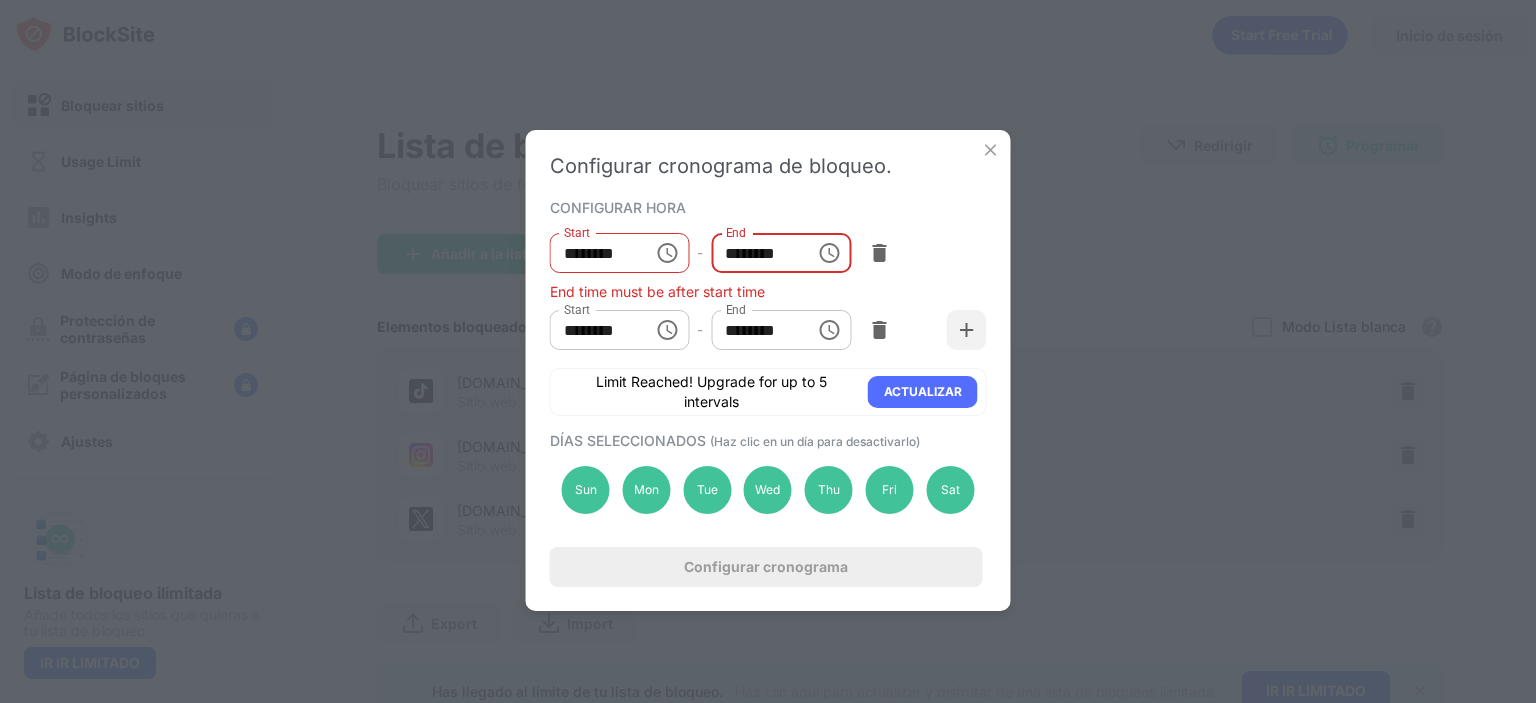 click on "********" at bounding box center (756, 253) 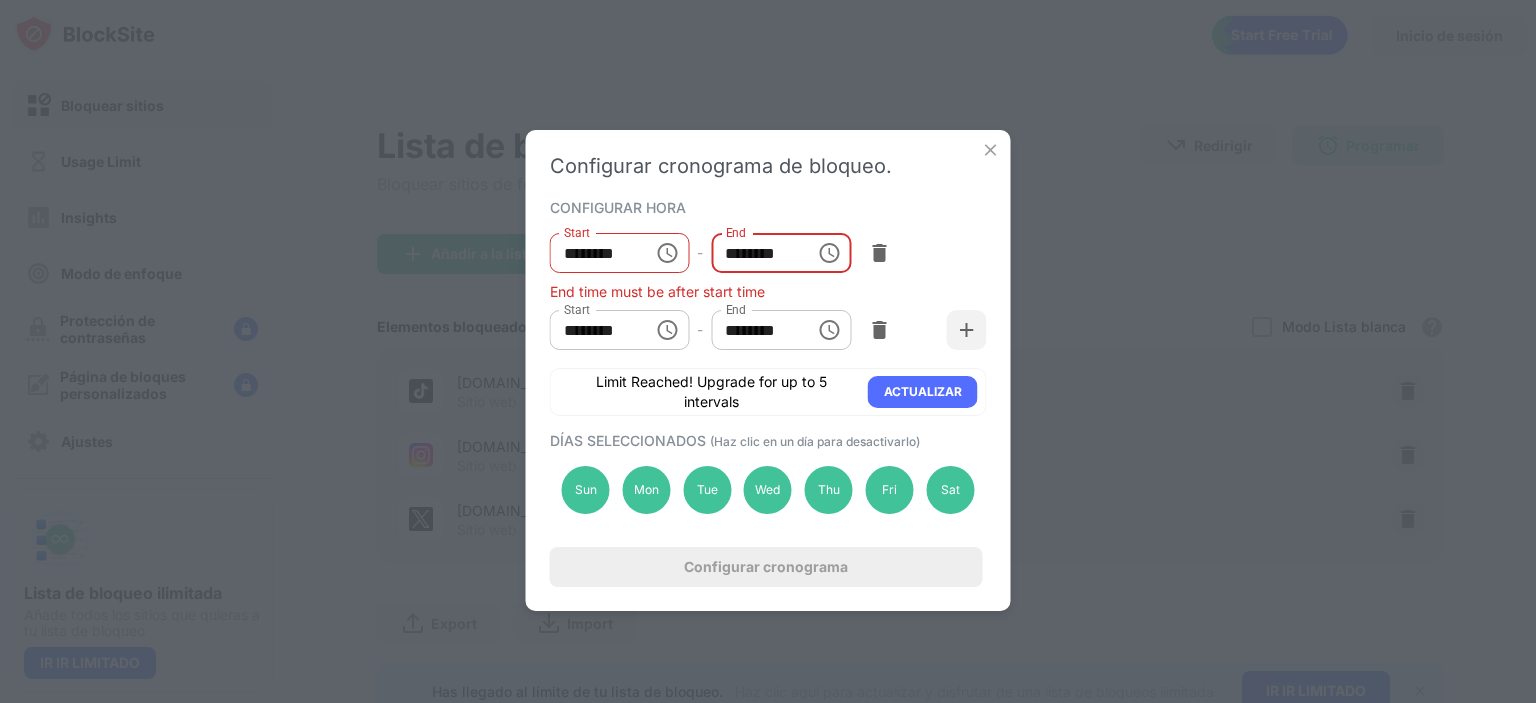 click on "********" at bounding box center (756, 253) 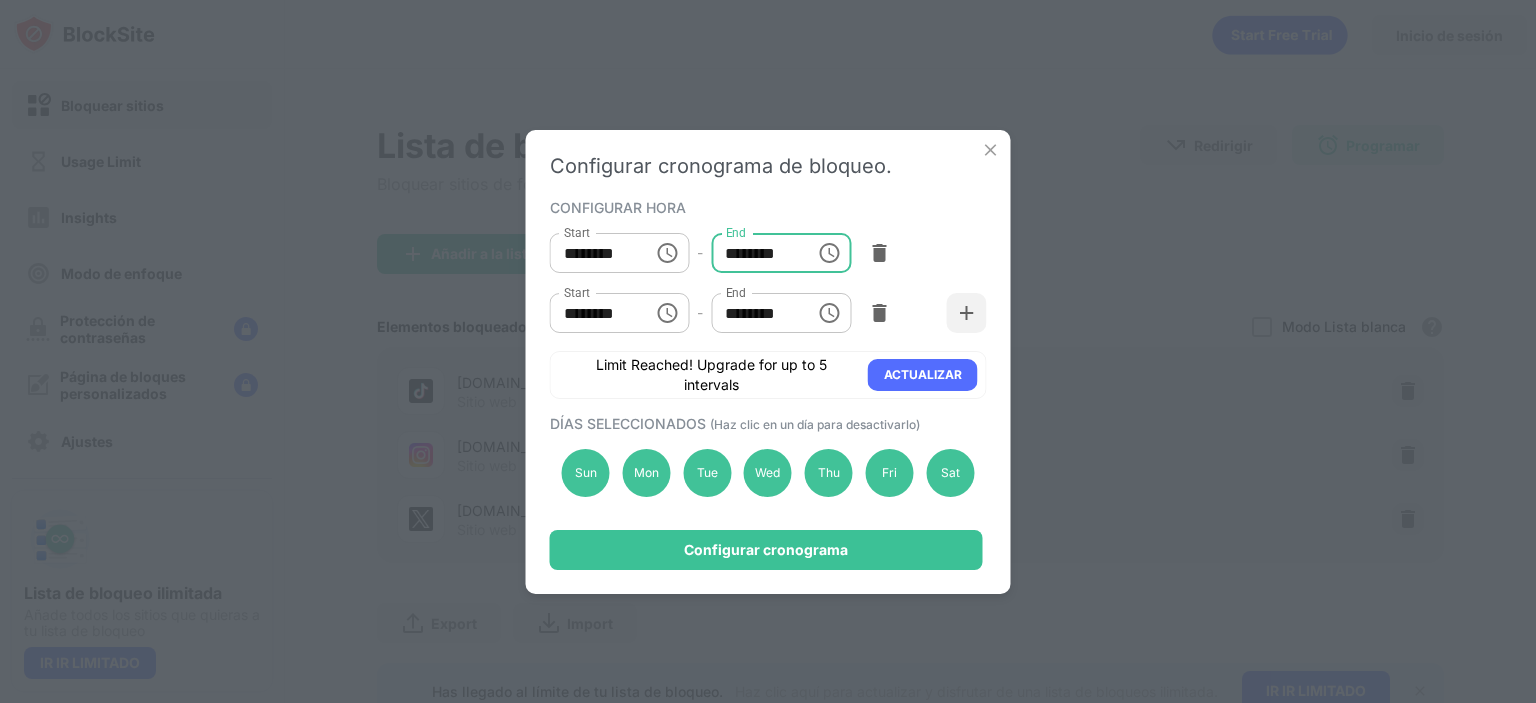 click on "********" at bounding box center [756, 253] 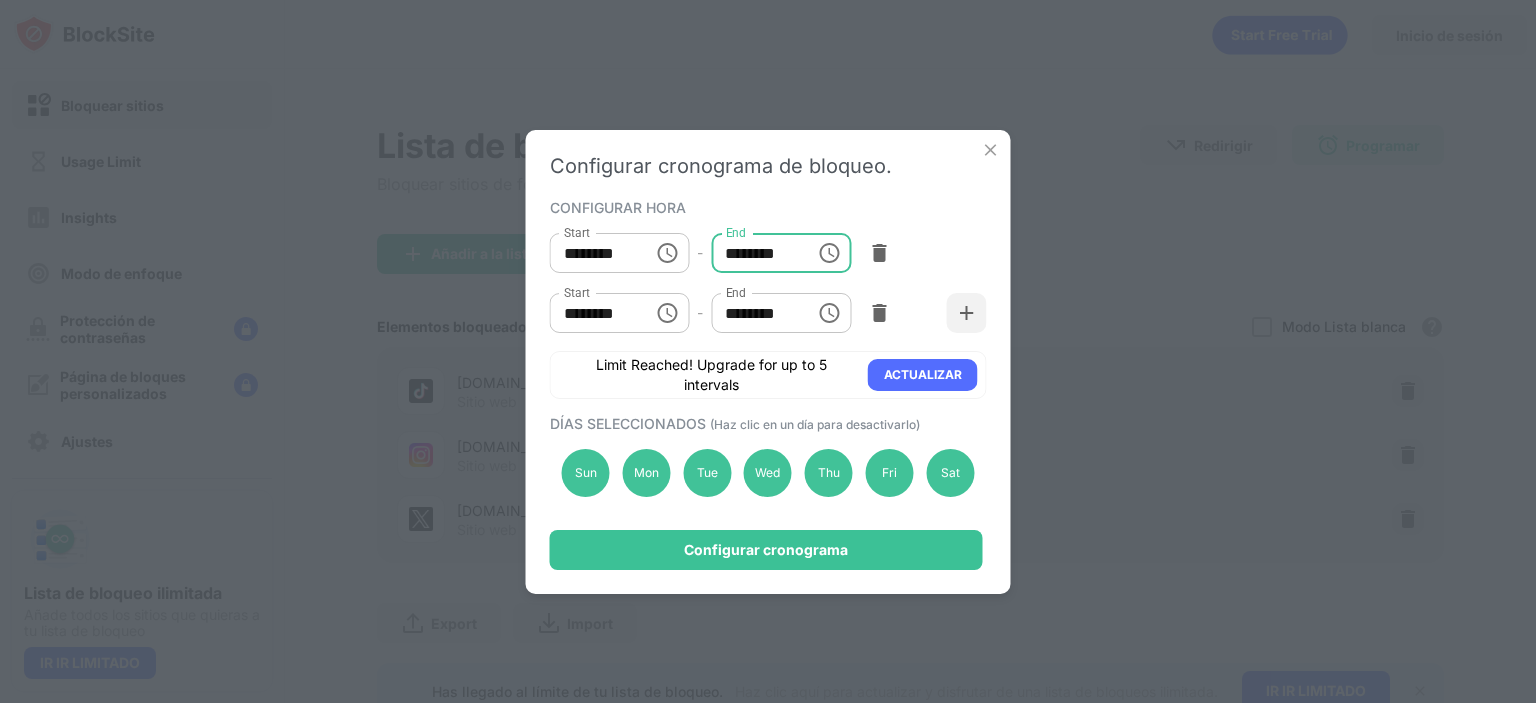 click on "********" at bounding box center [595, 253] 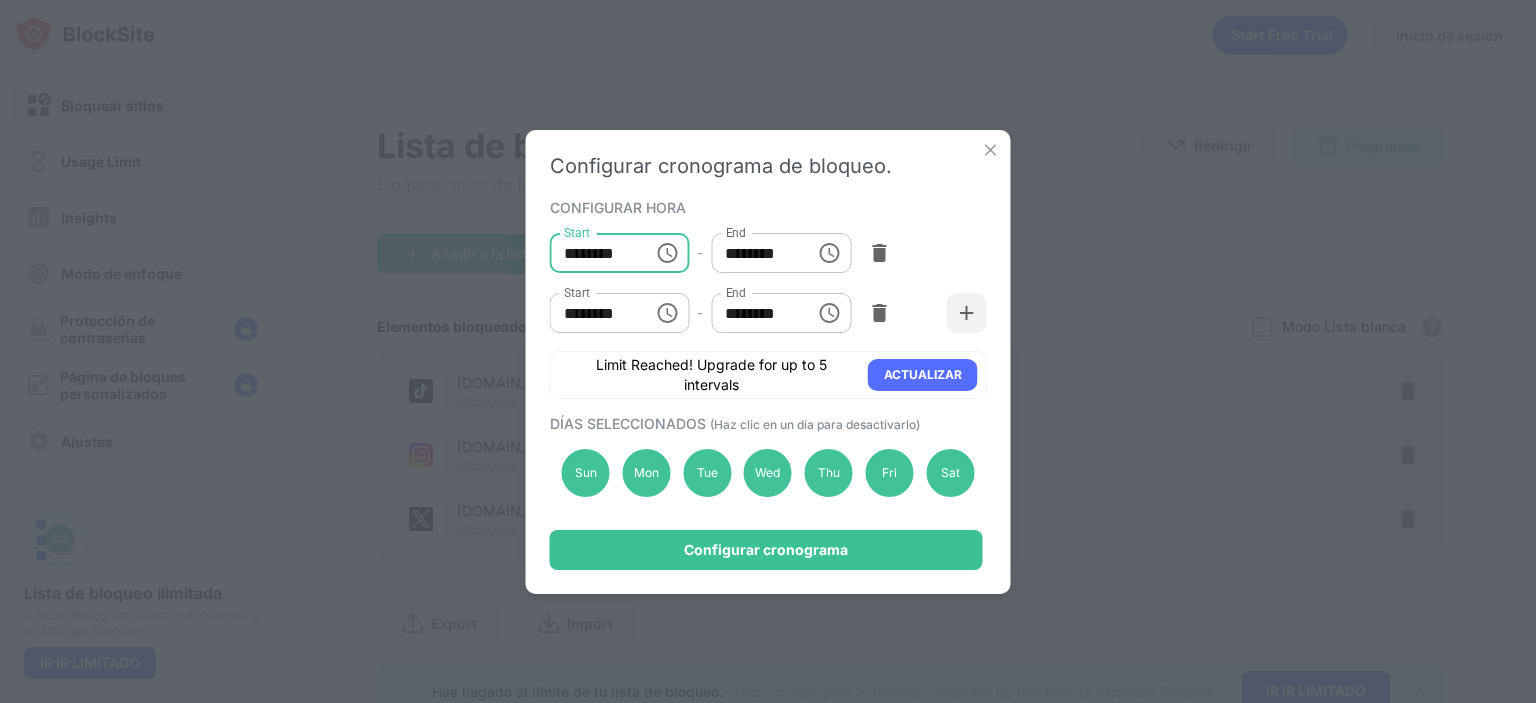 click on "********" at bounding box center (595, 253) 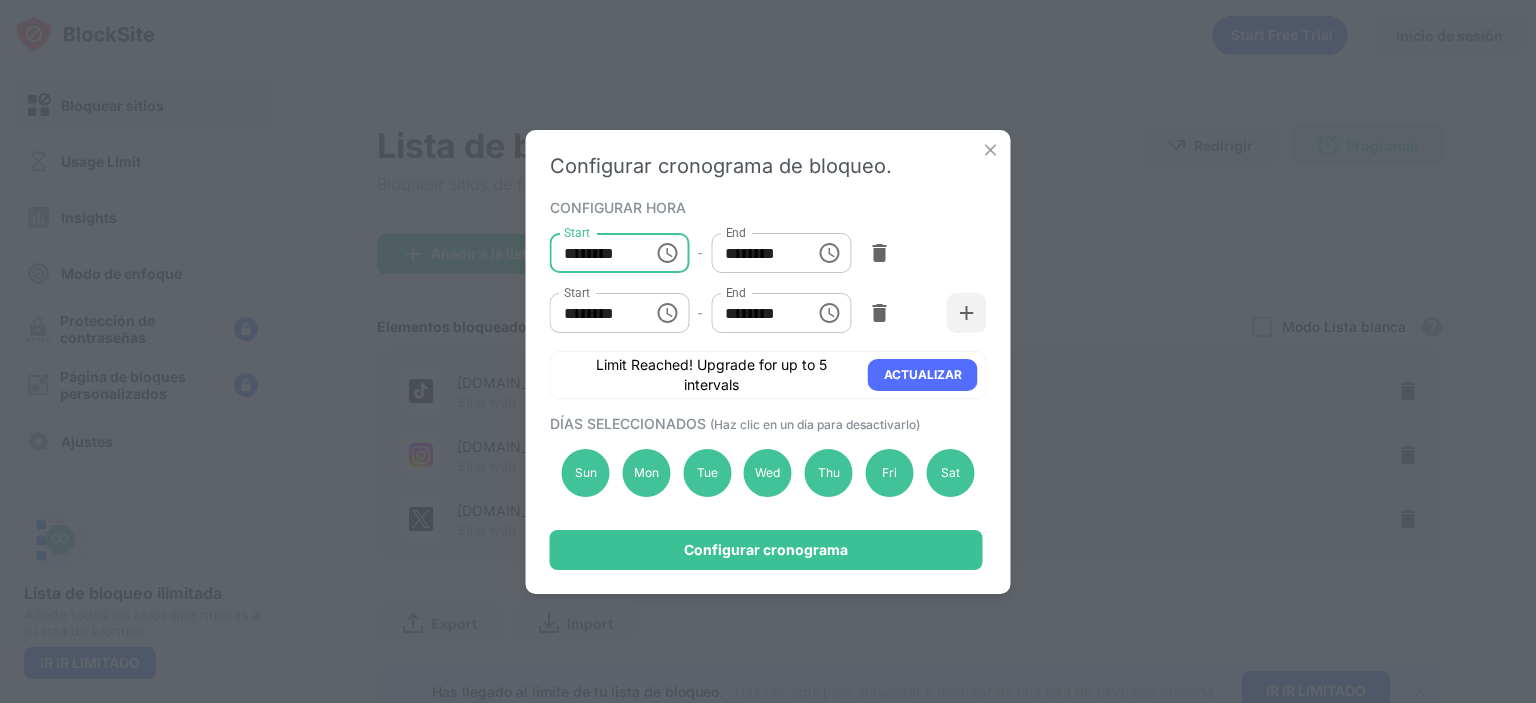 click on "********" at bounding box center (595, 253) 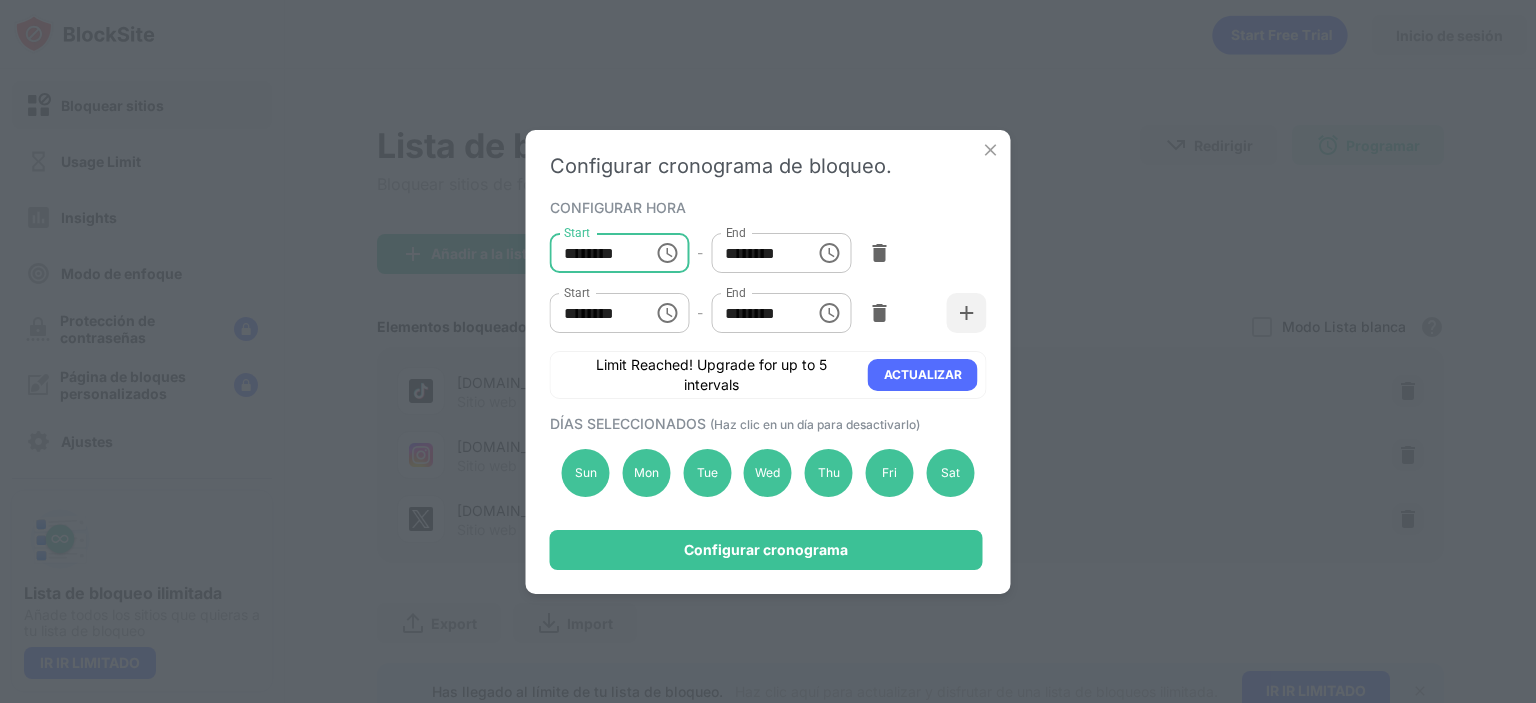 type on "********" 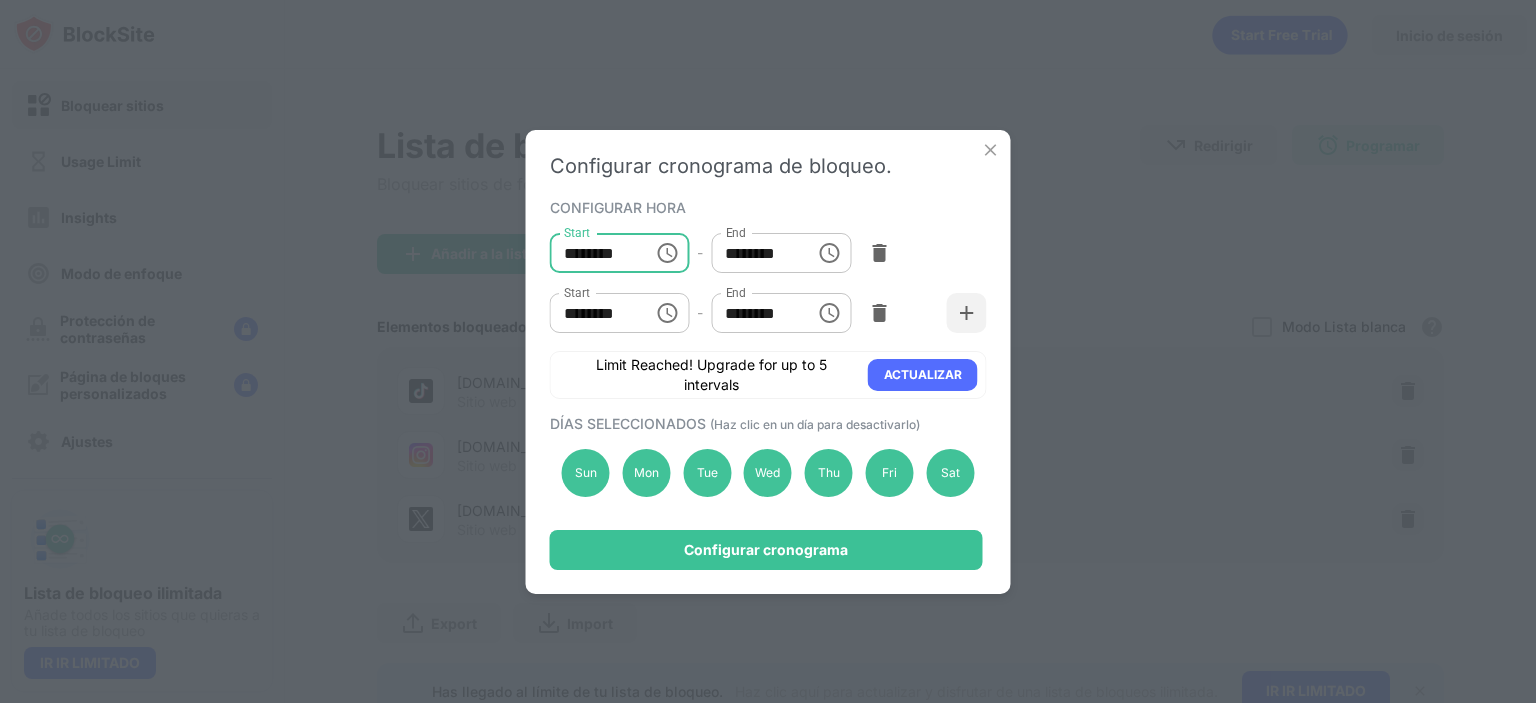 click on "********" at bounding box center (756, 253) 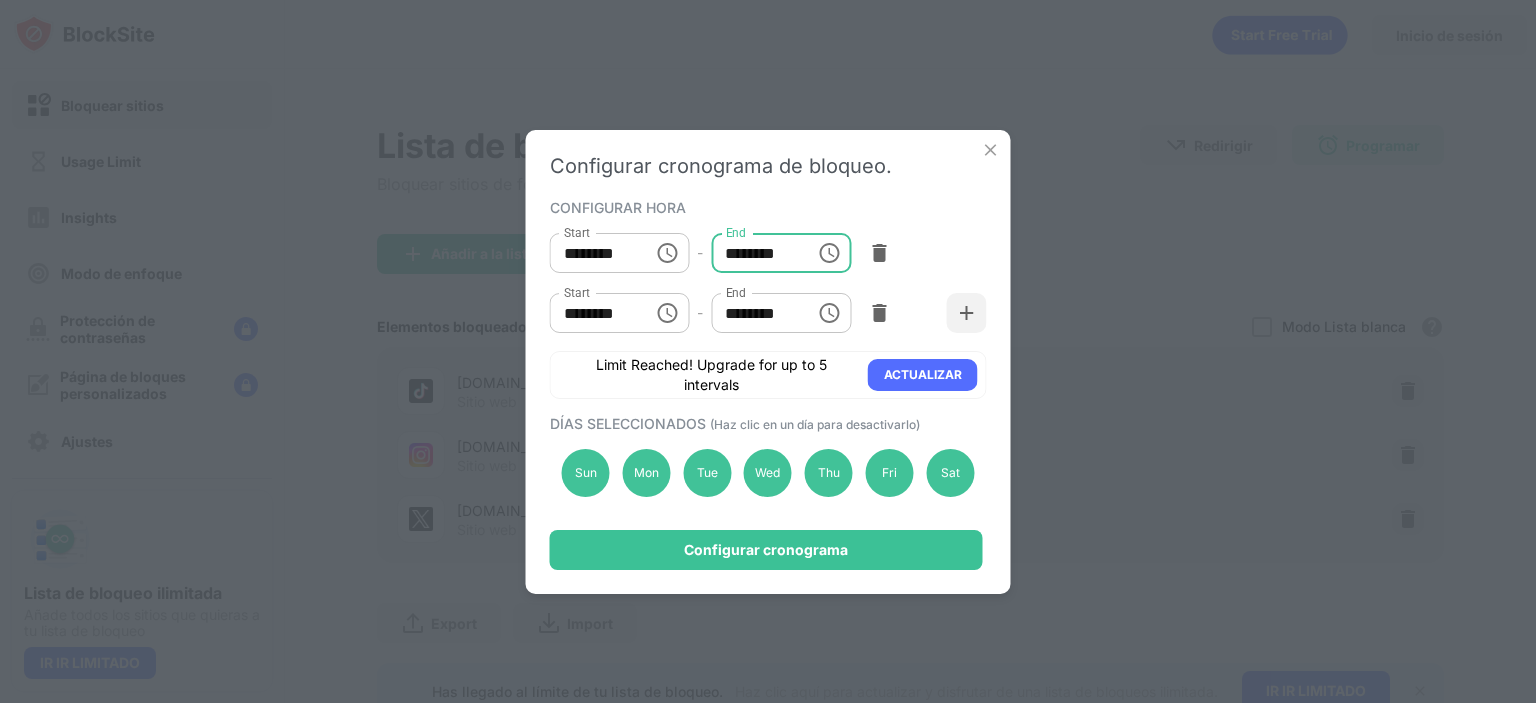 click on "********" at bounding box center (756, 253) 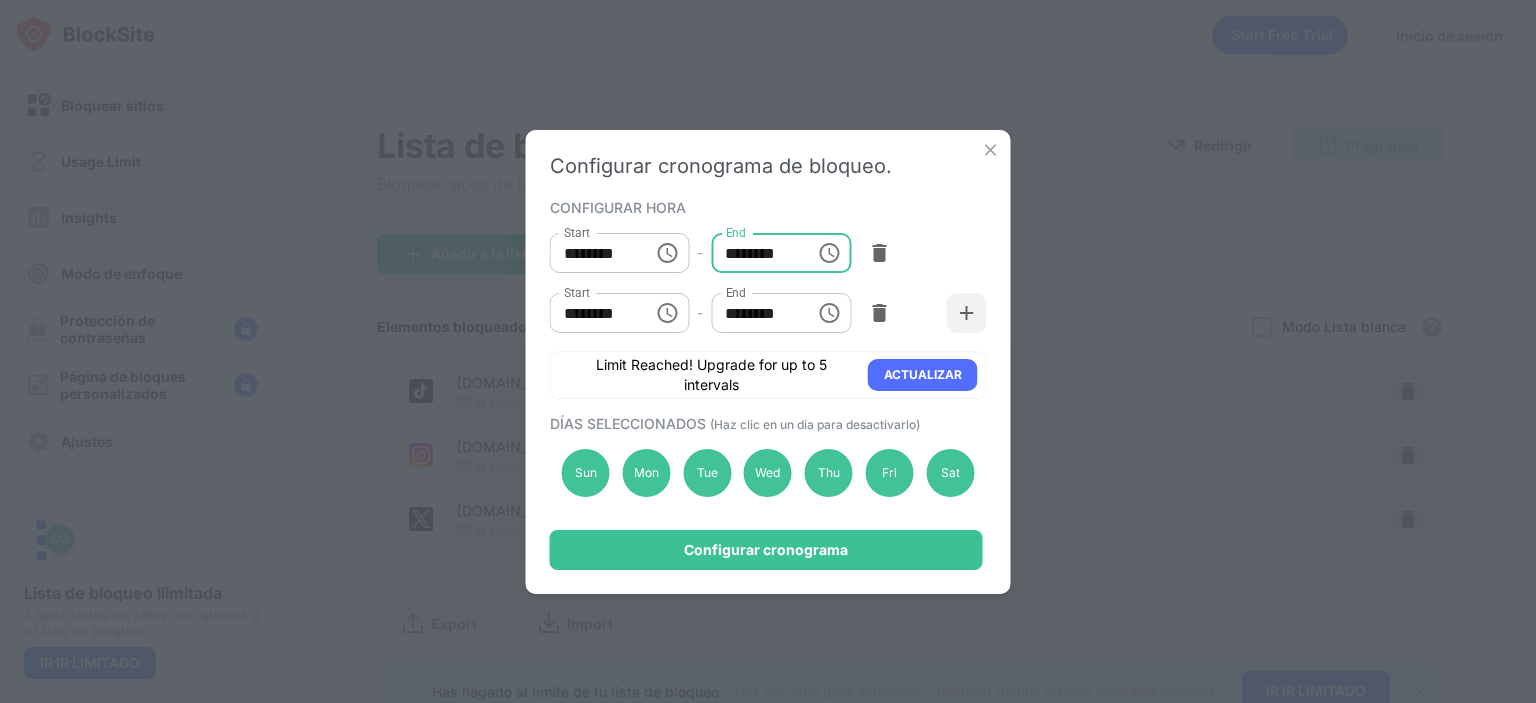 click on "********" at bounding box center (756, 253) 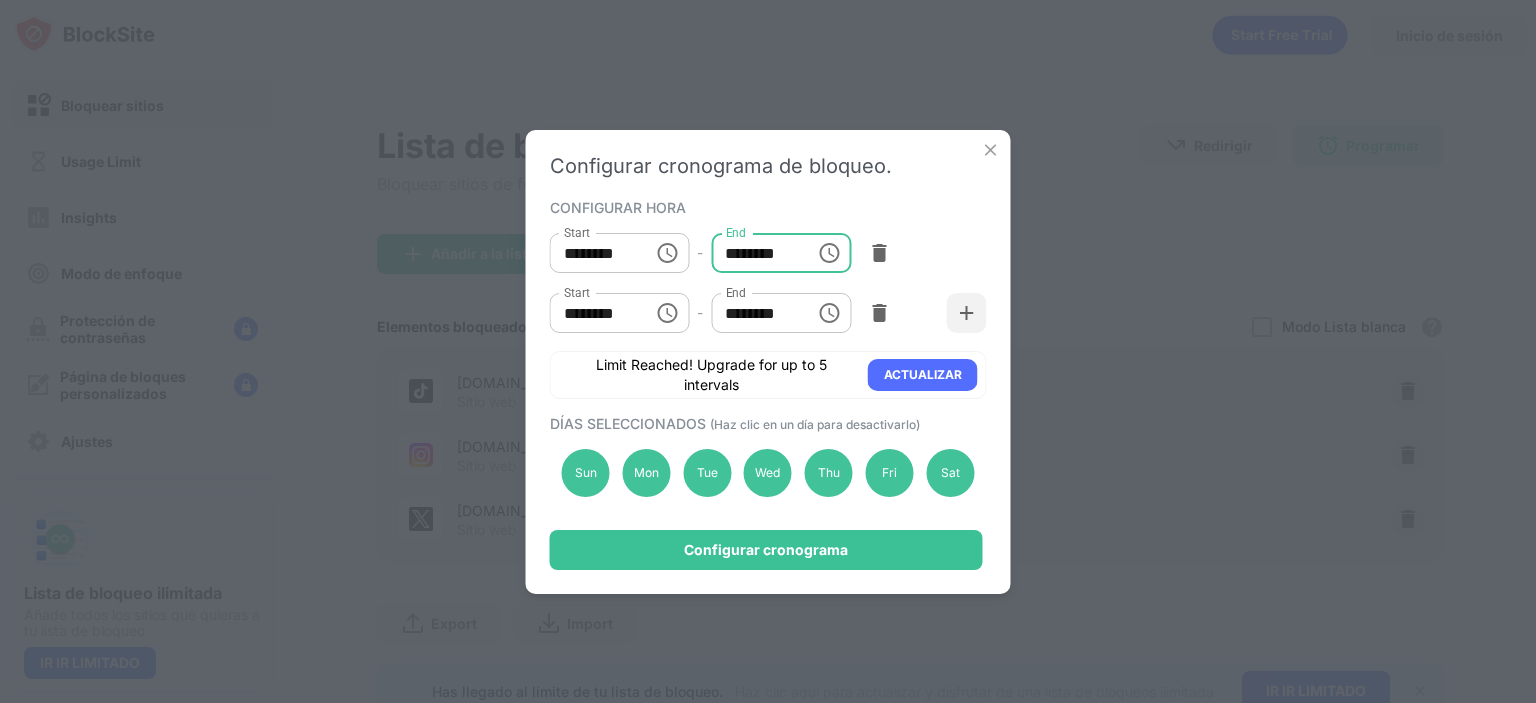 click on "********" at bounding box center (756, 253) 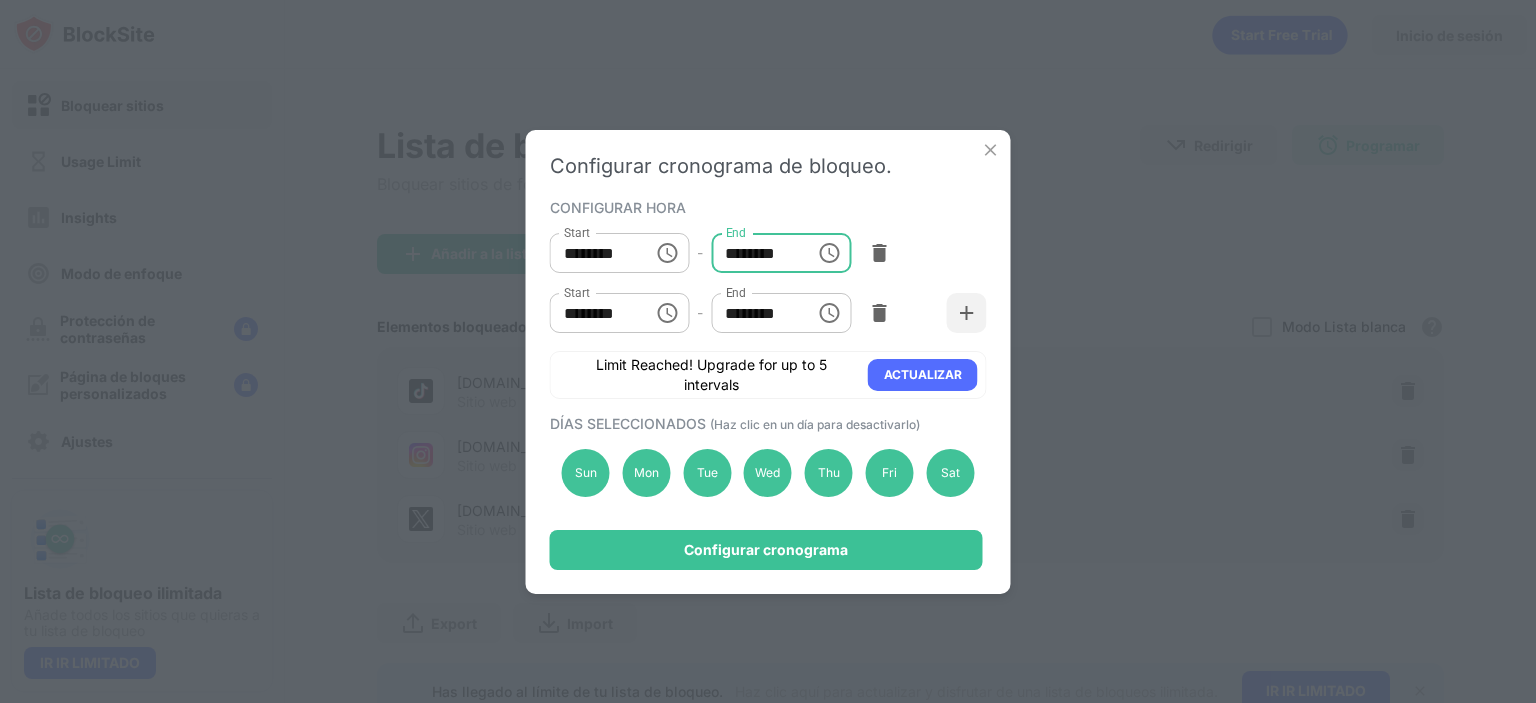 click on "********" at bounding box center [595, 313] 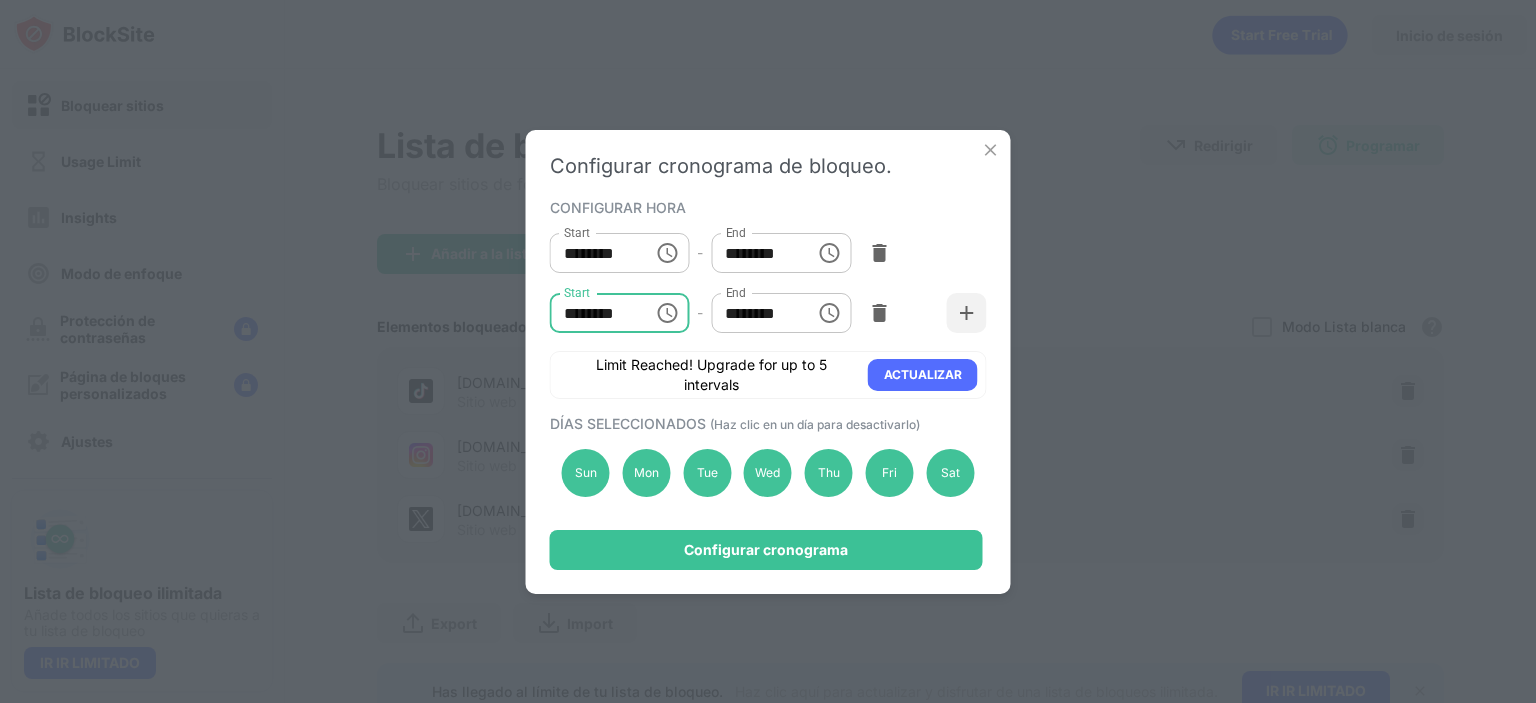 click on "********" at bounding box center [595, 313] 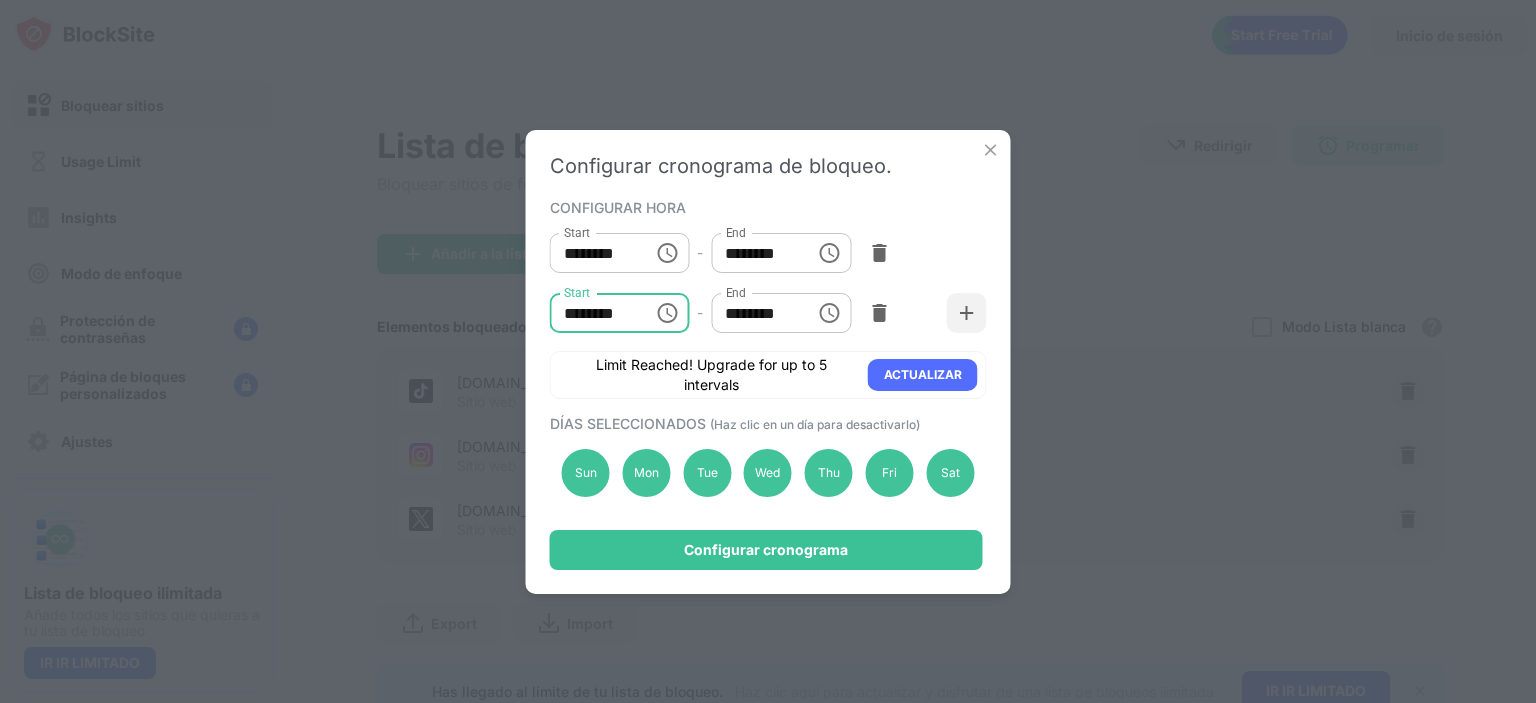 click on "********" at bounding box center [595, 313] 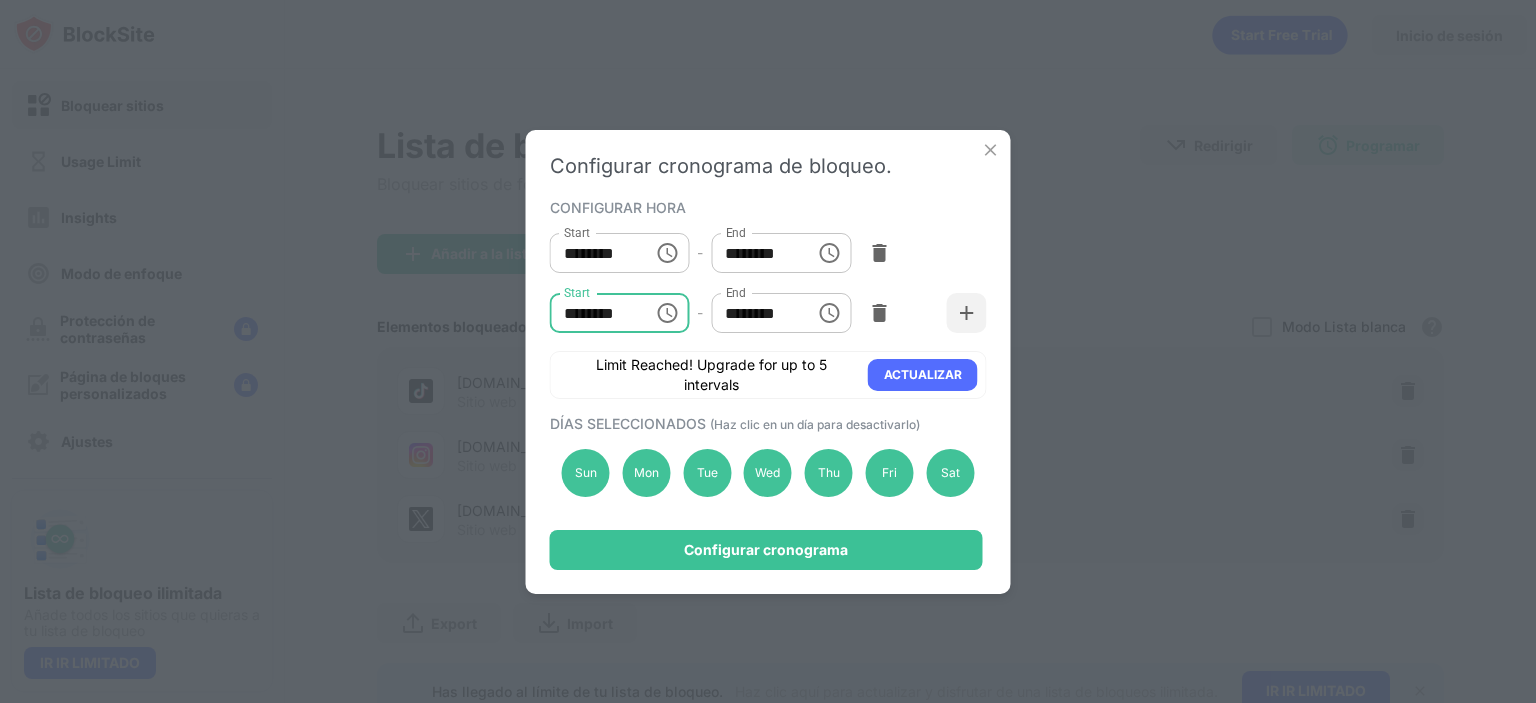 click on "********" at bounding box center (756, 313) 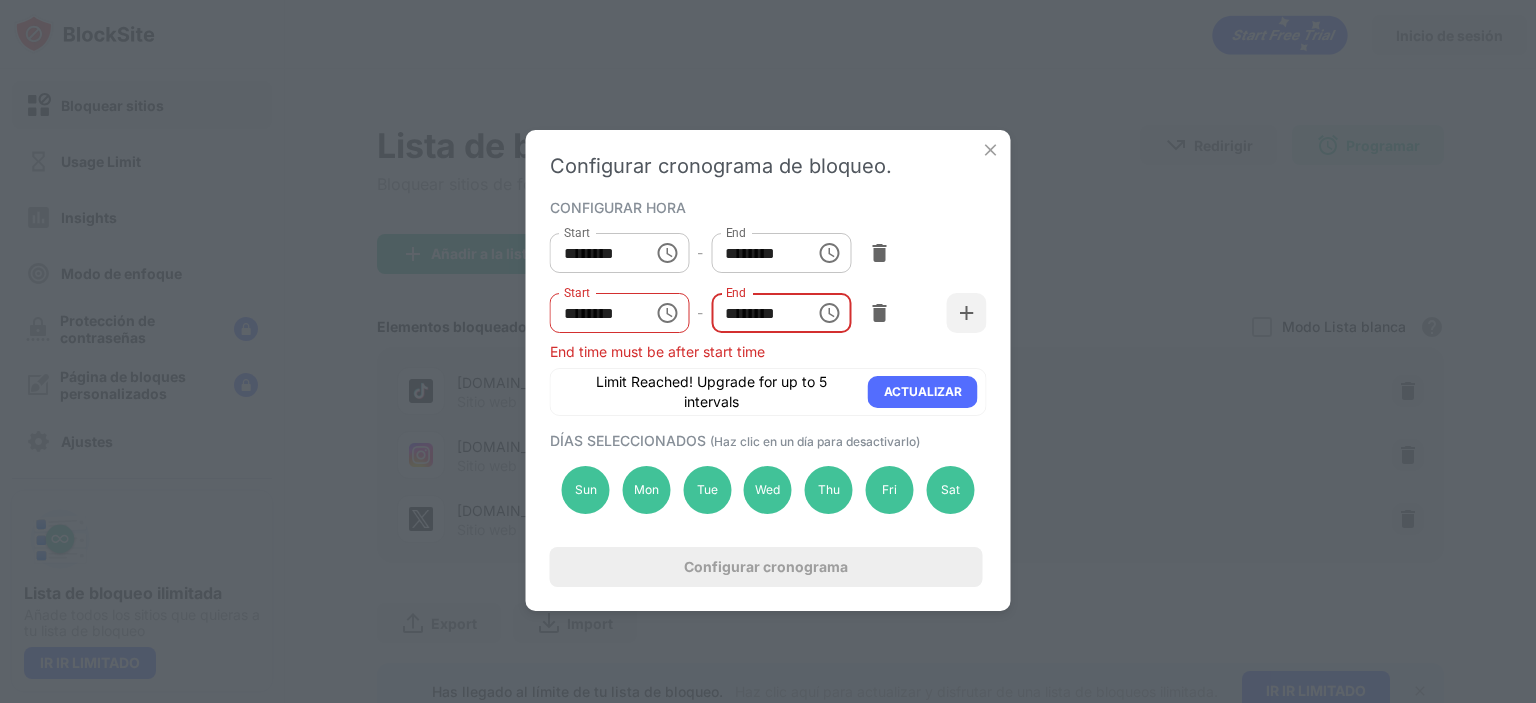 click on "********" at bounding box center (756, 313) 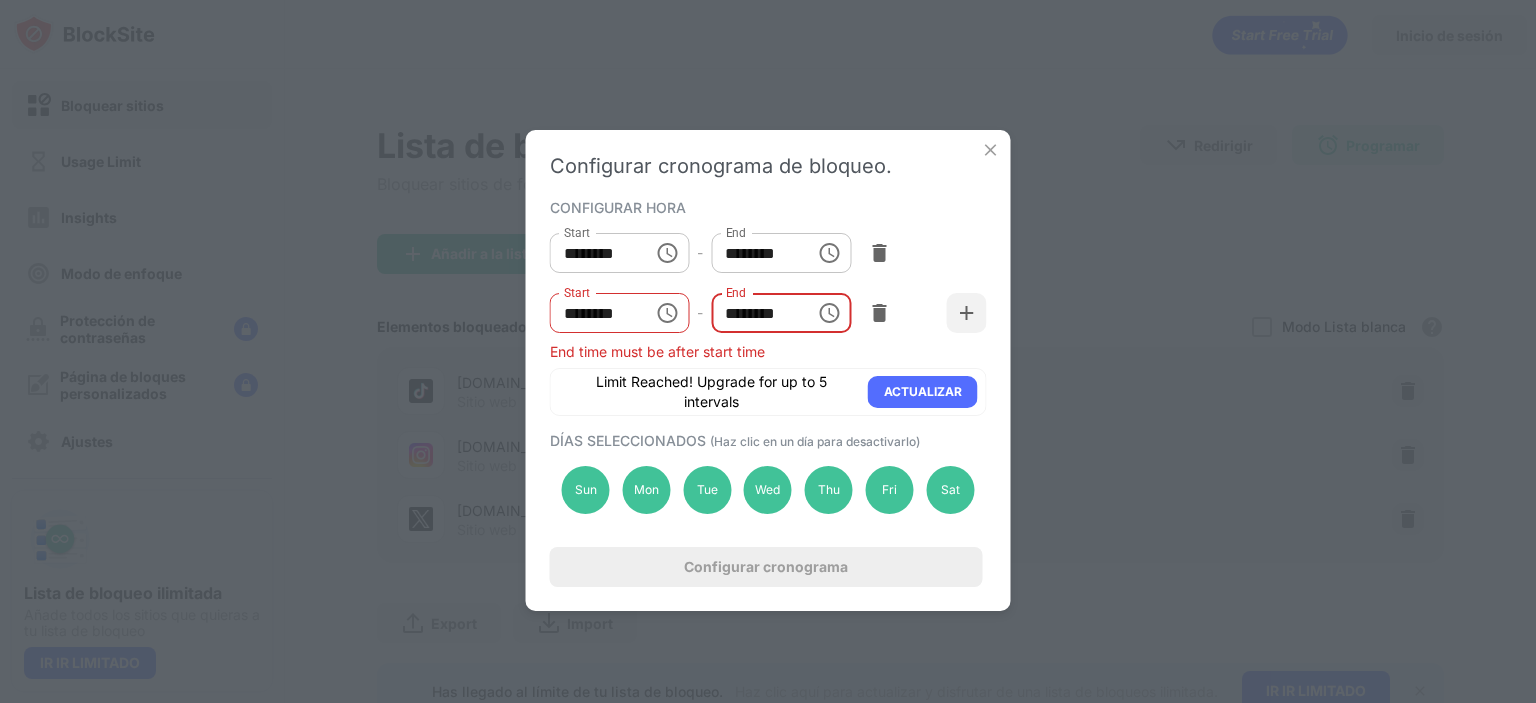 click on "********" at bounding box center (756, 313) 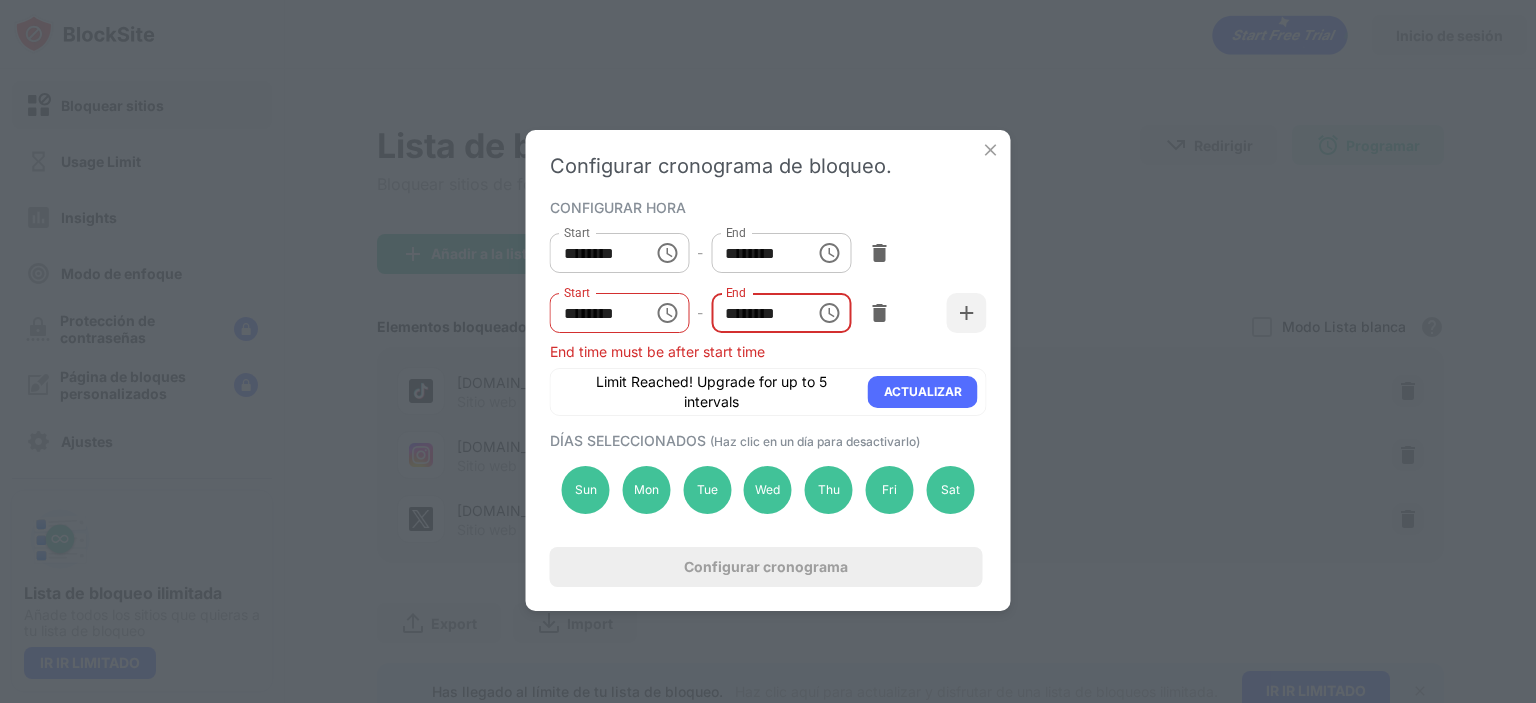 click on "********" at bounding box center [756, 313] 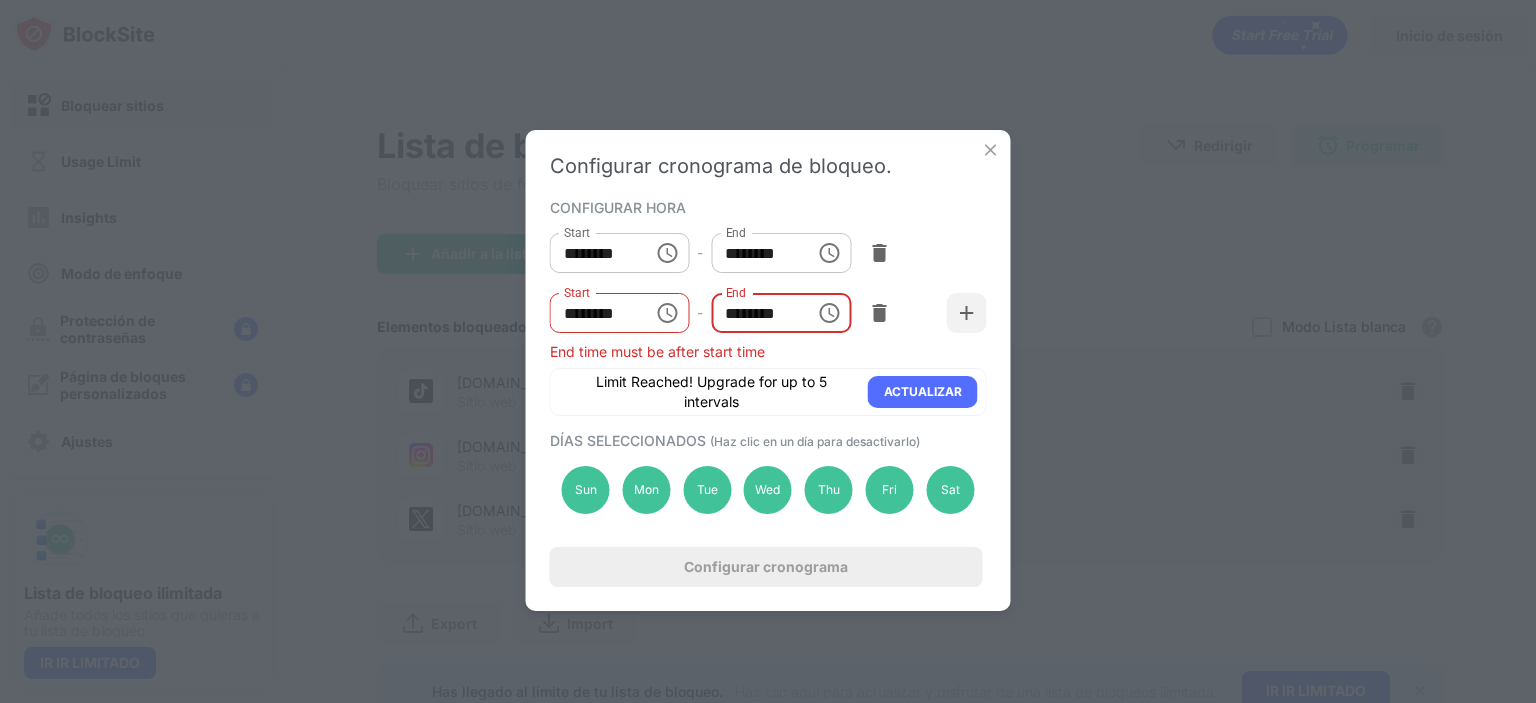 click on "********" at bounding box center [756, 313] 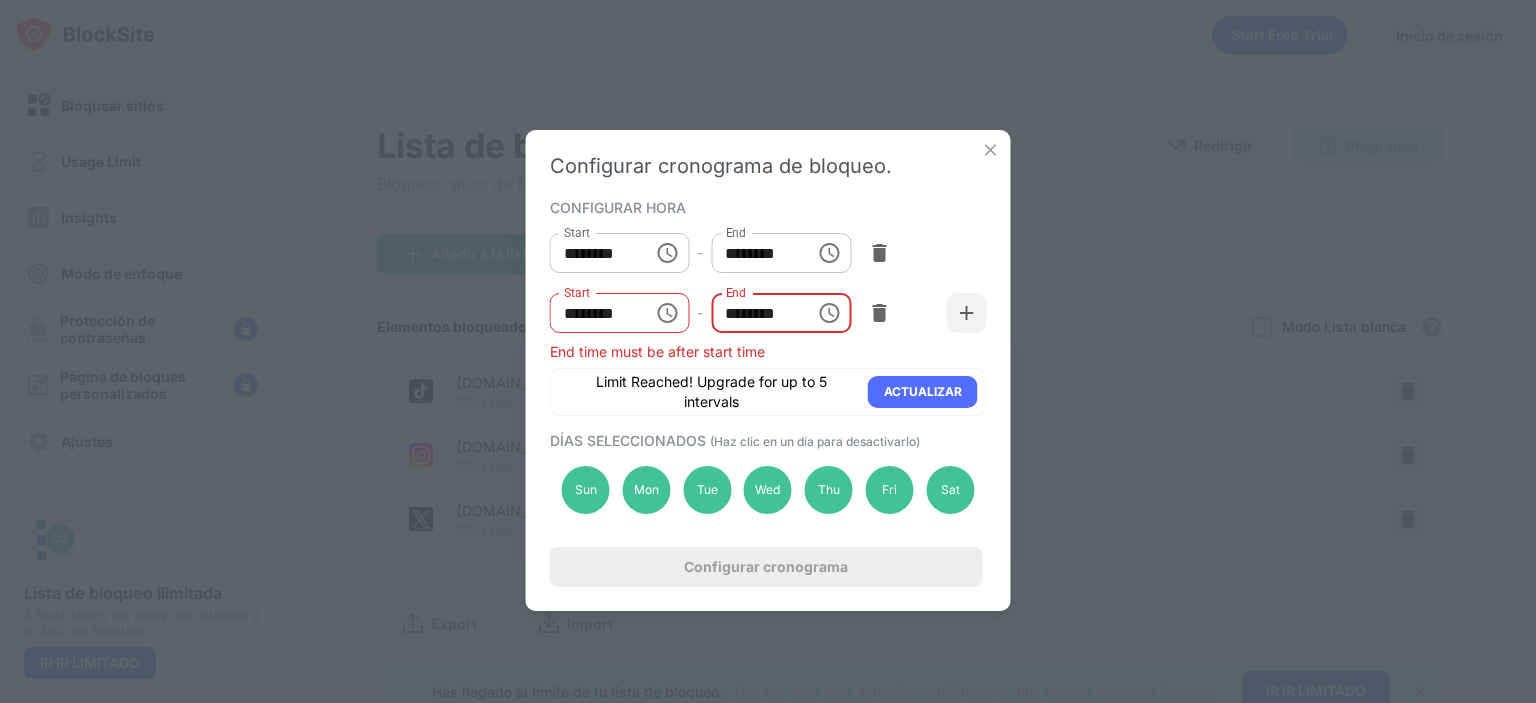 type on "********" 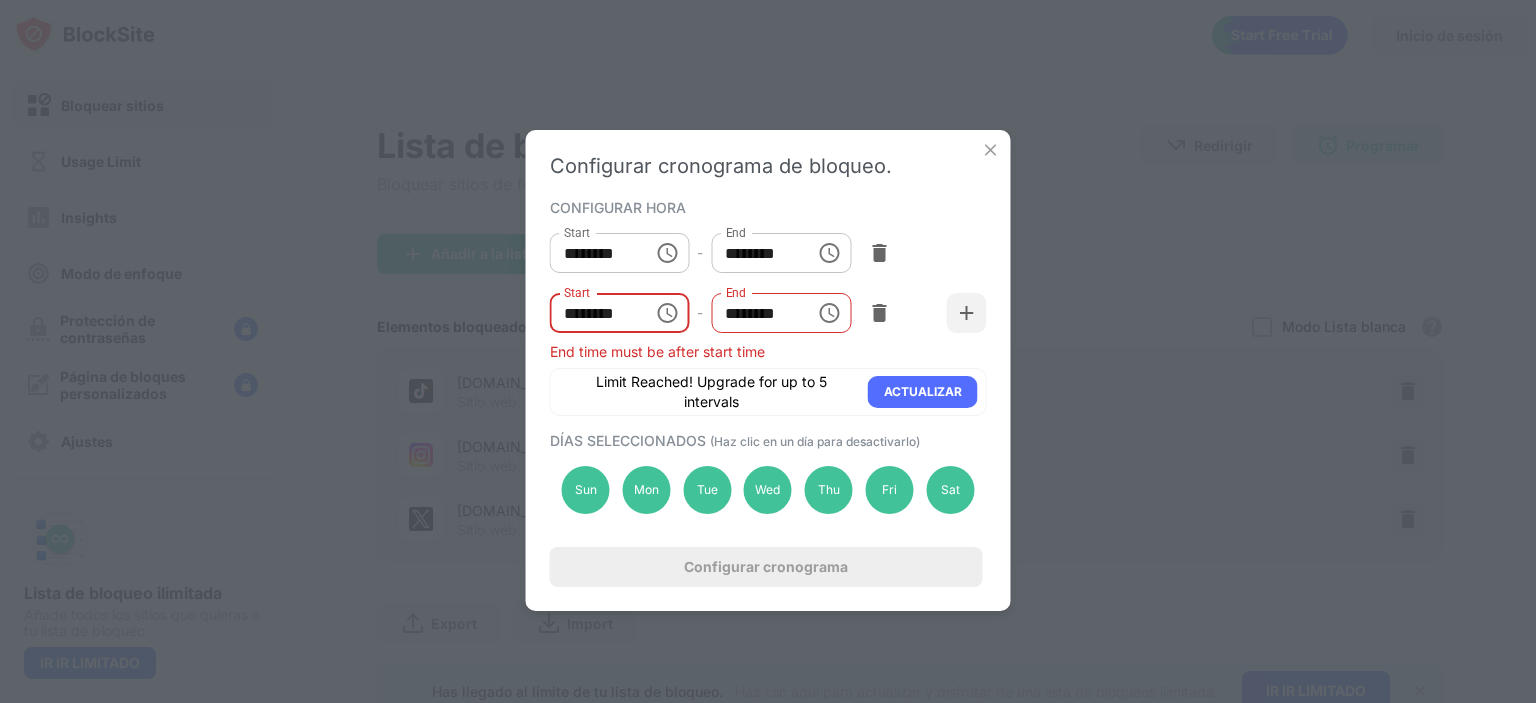 click on "********" at bounding box center (595, 313) 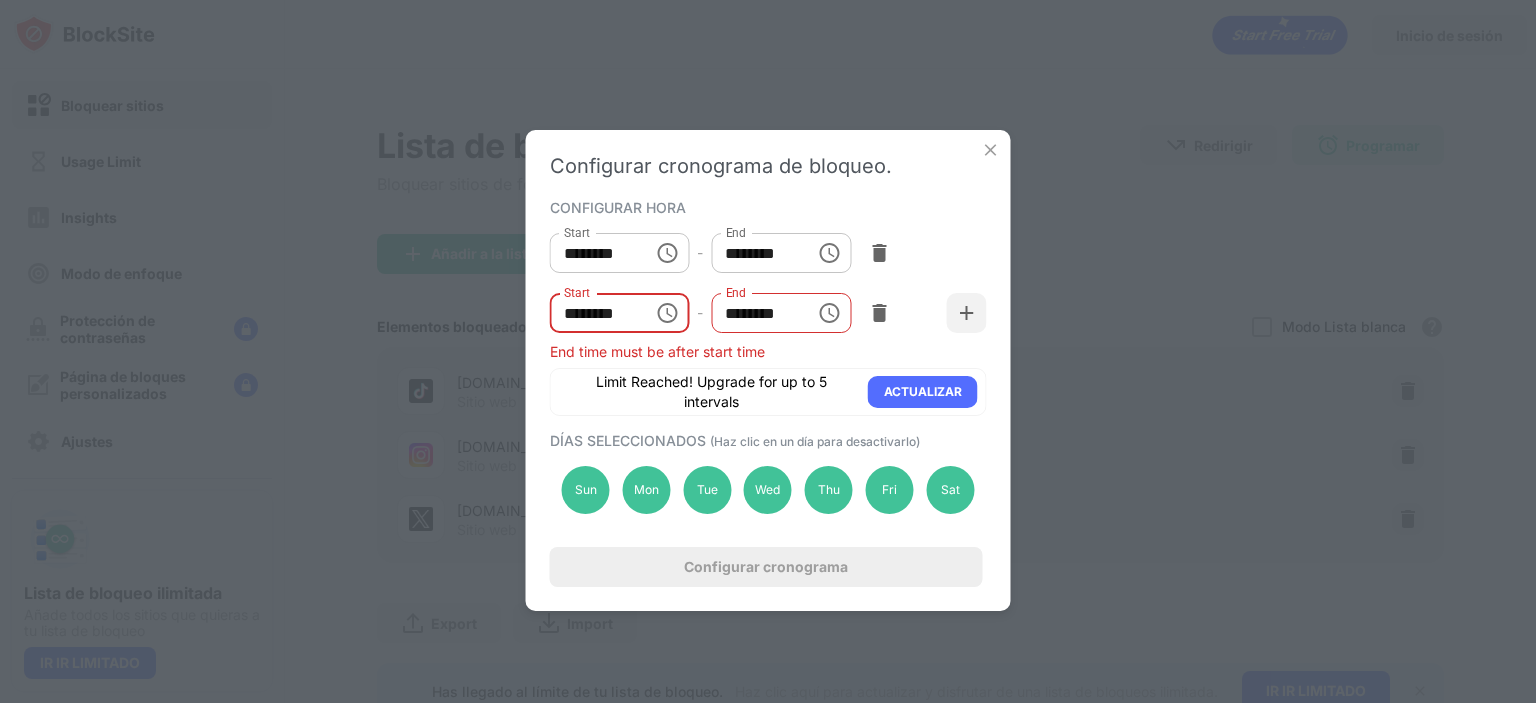 click on "********" at bounding box center (595, 313) 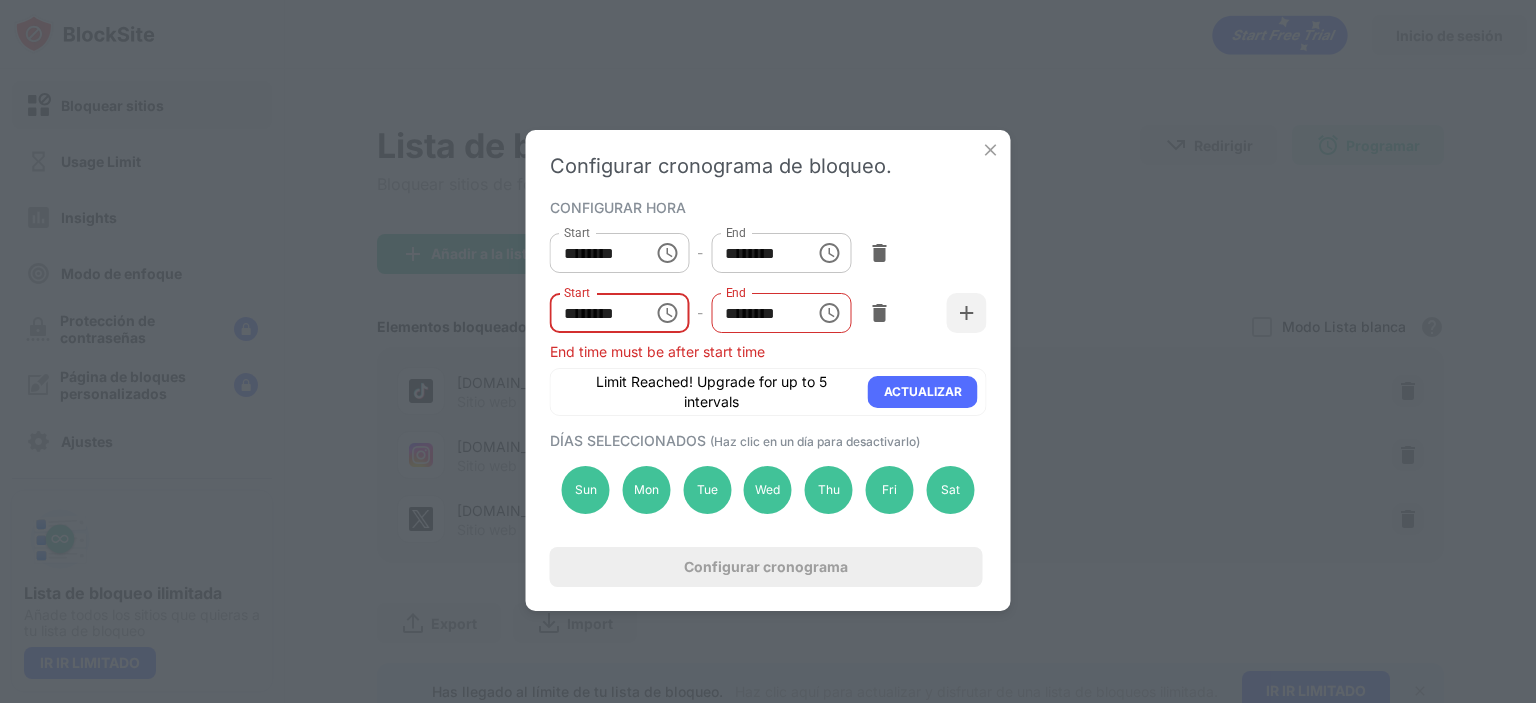 click on "********" at bounding box center (595, 313) 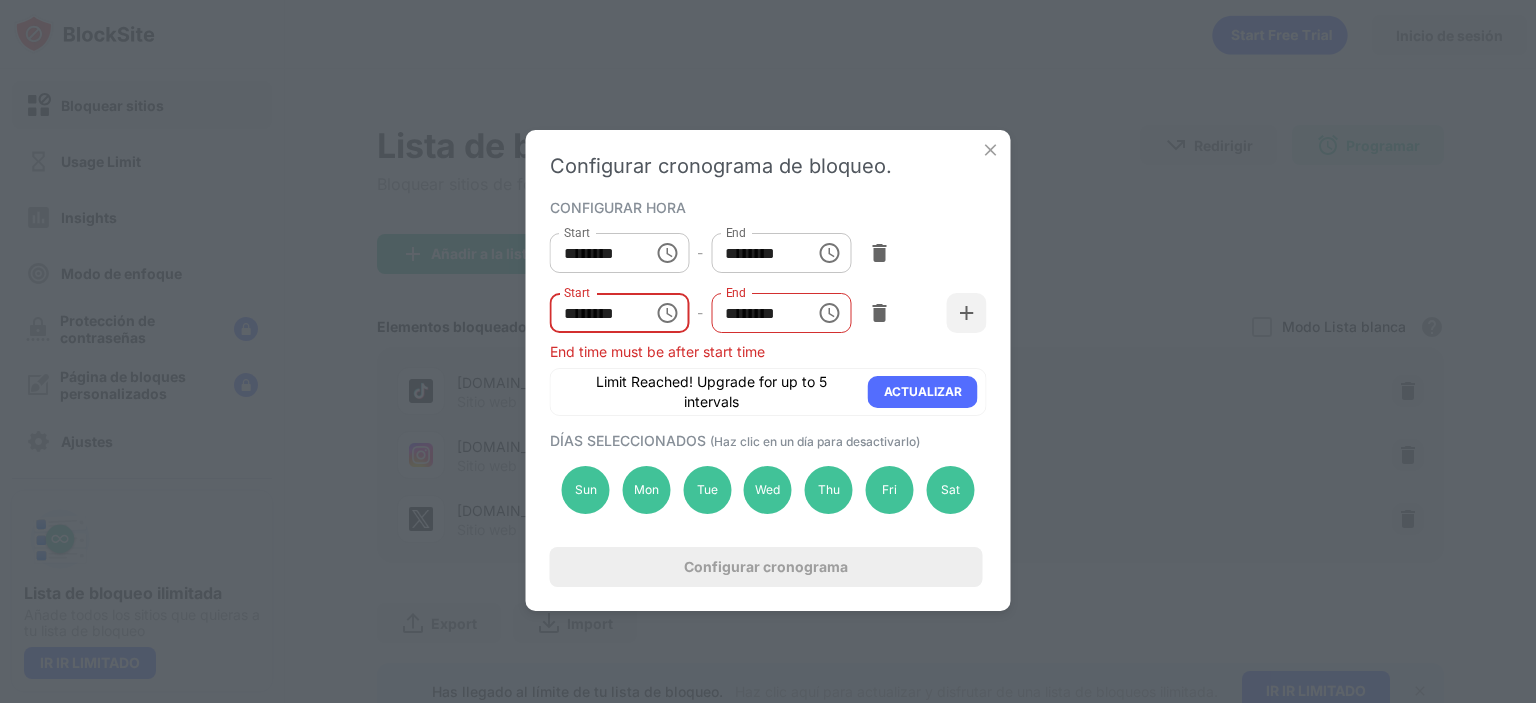 click on "********" at bounding box center (595, 313) 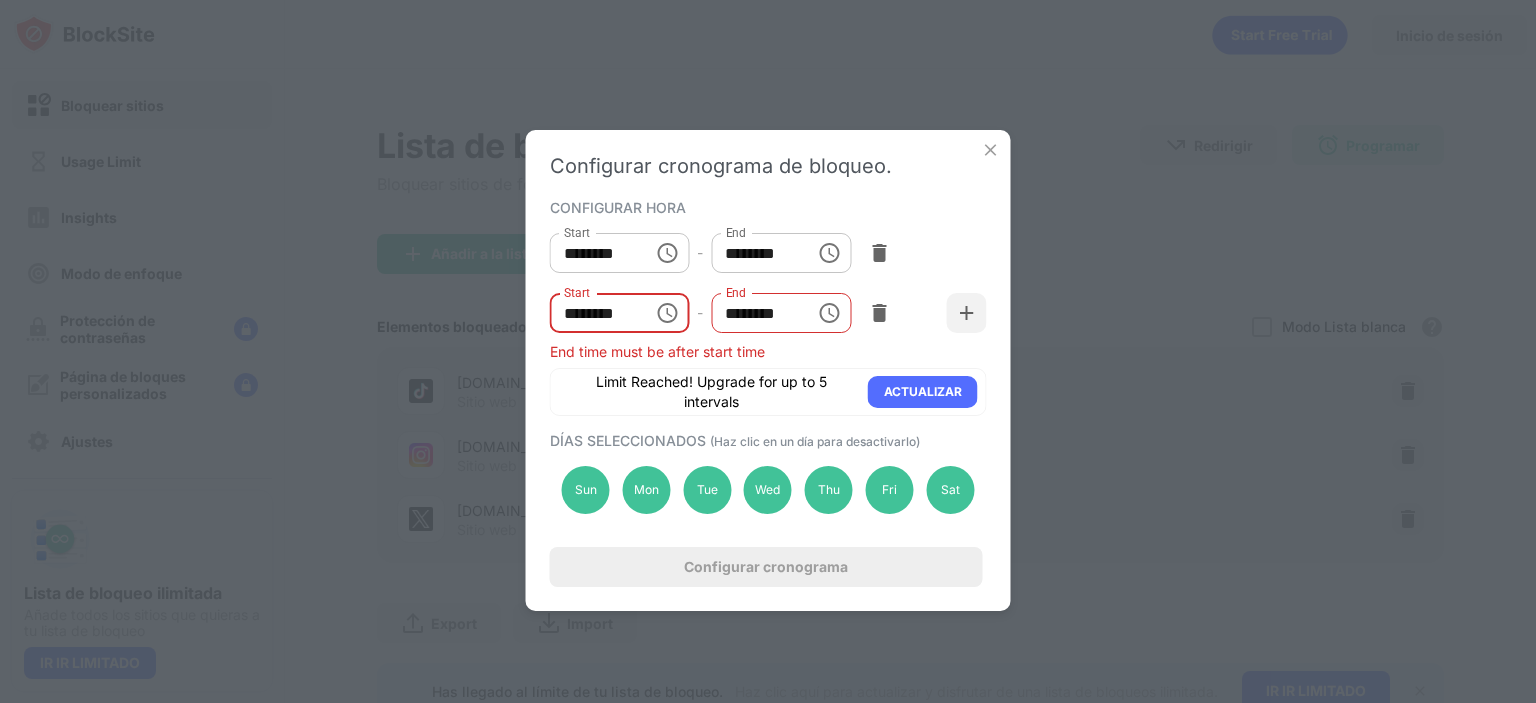 click on "End time must be after start time" at bounding box center (768, 351) 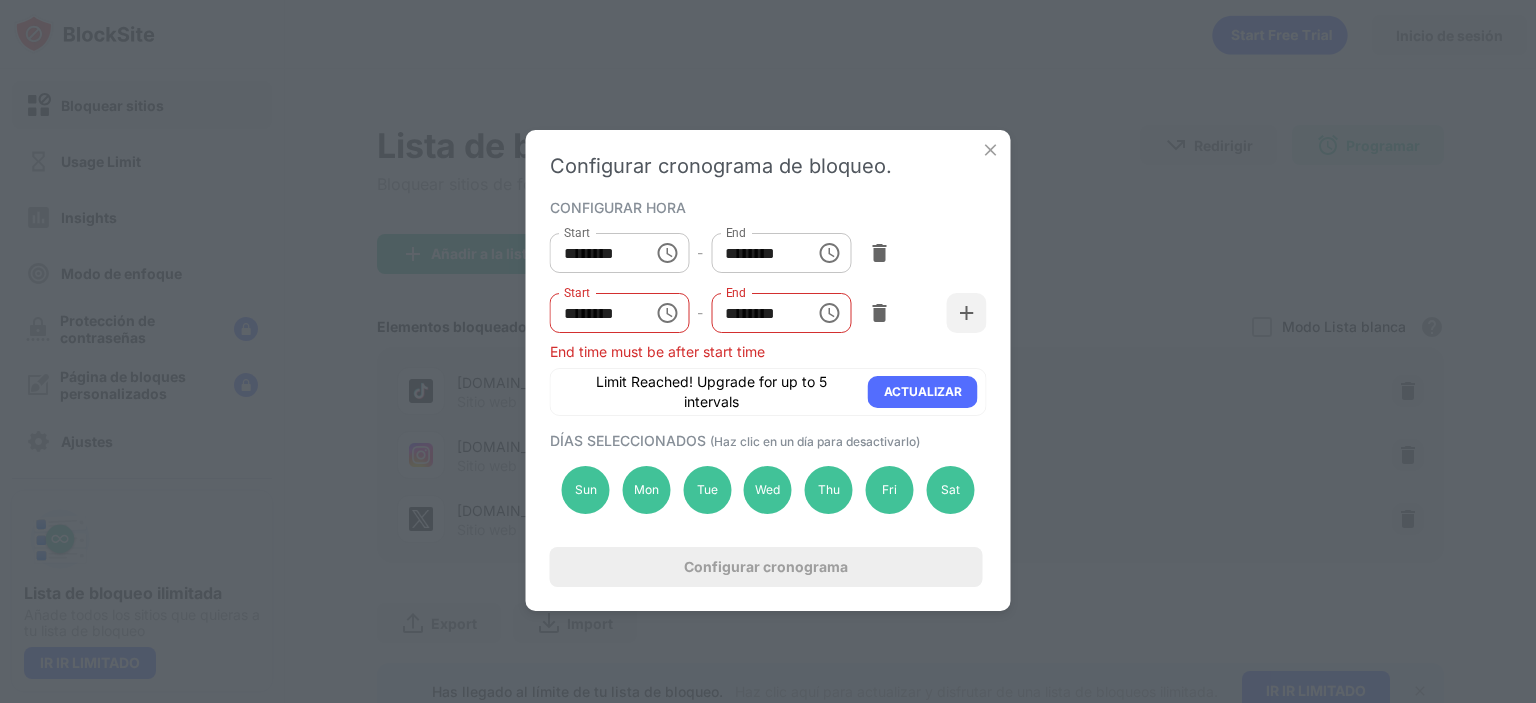 click on "Configurar cronograma" at bounding box center [766, 567] 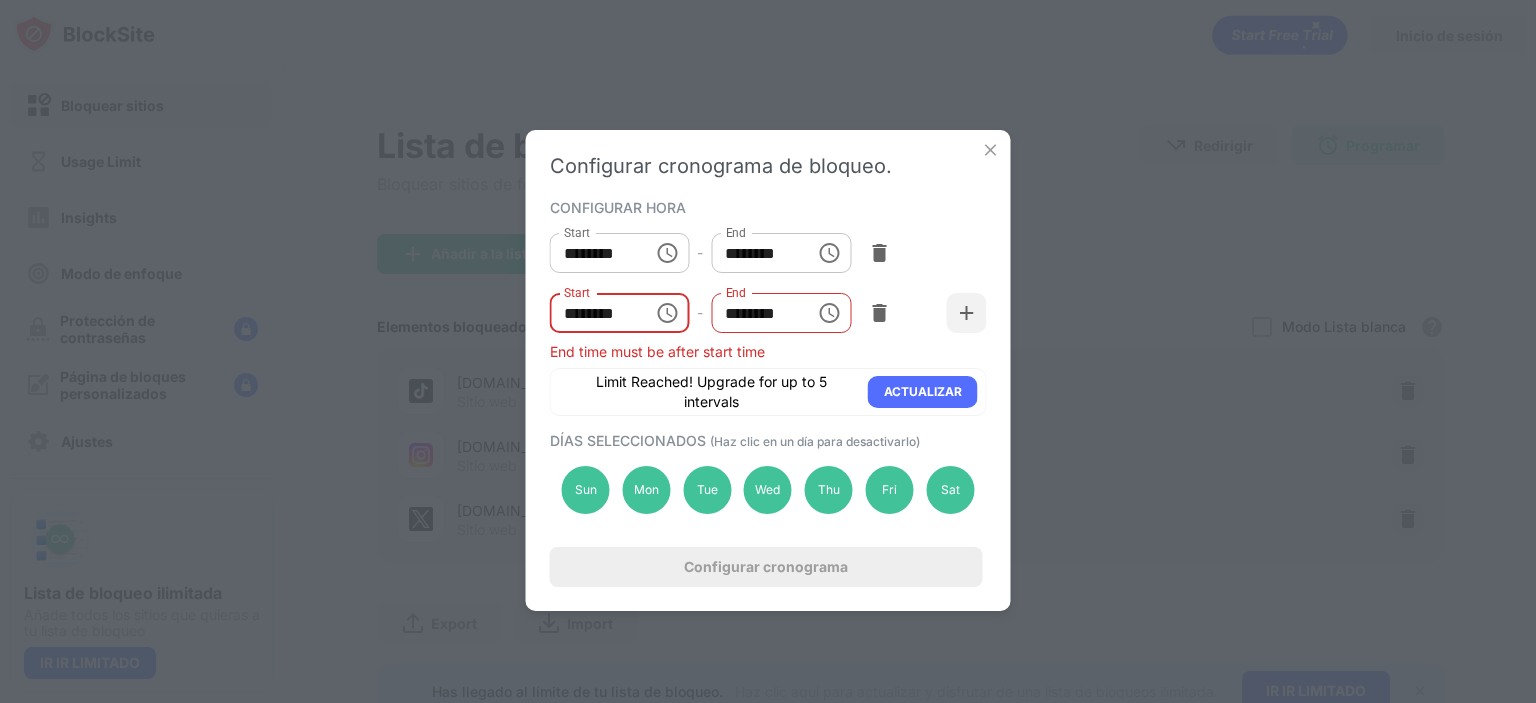 click on "********" at bounding box center (595, 313) 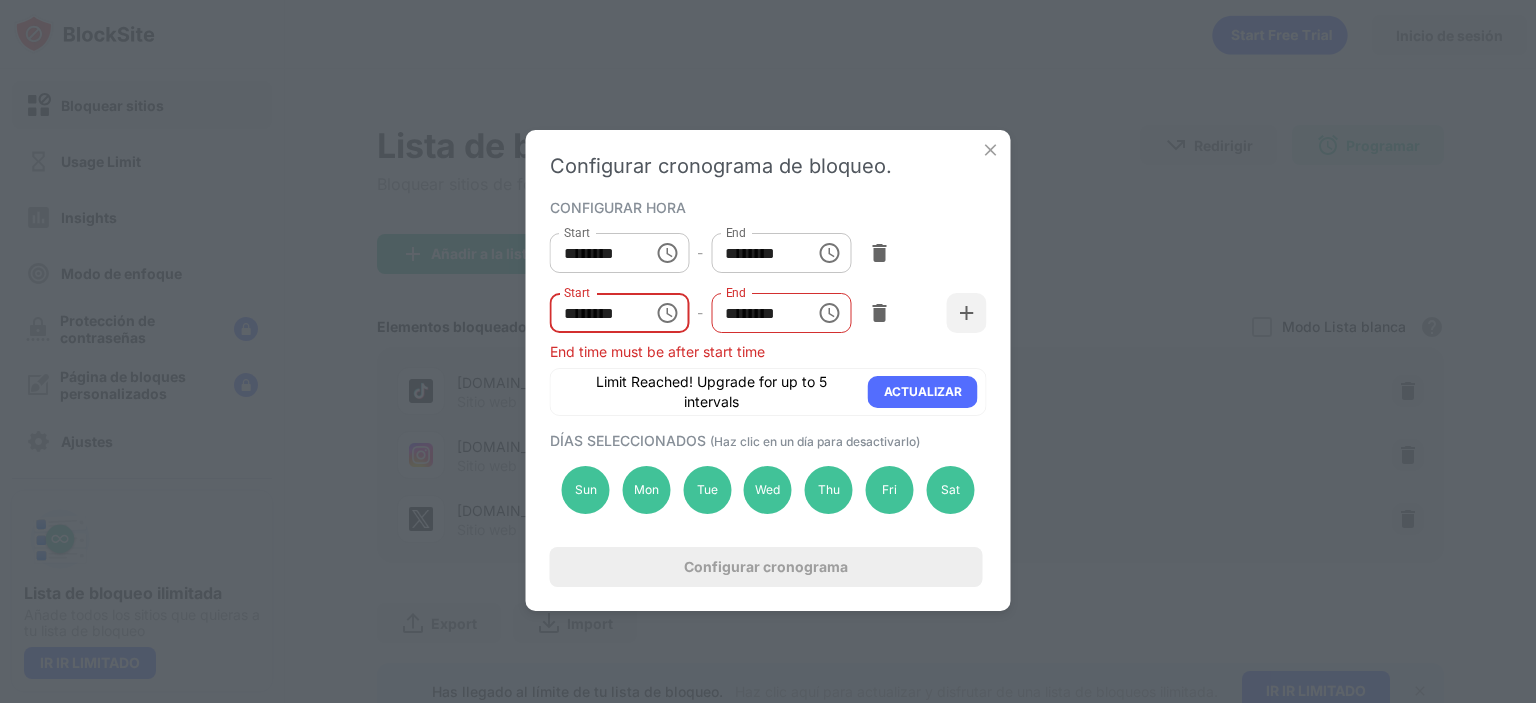 click on "********" at bounding box center [756, 313] 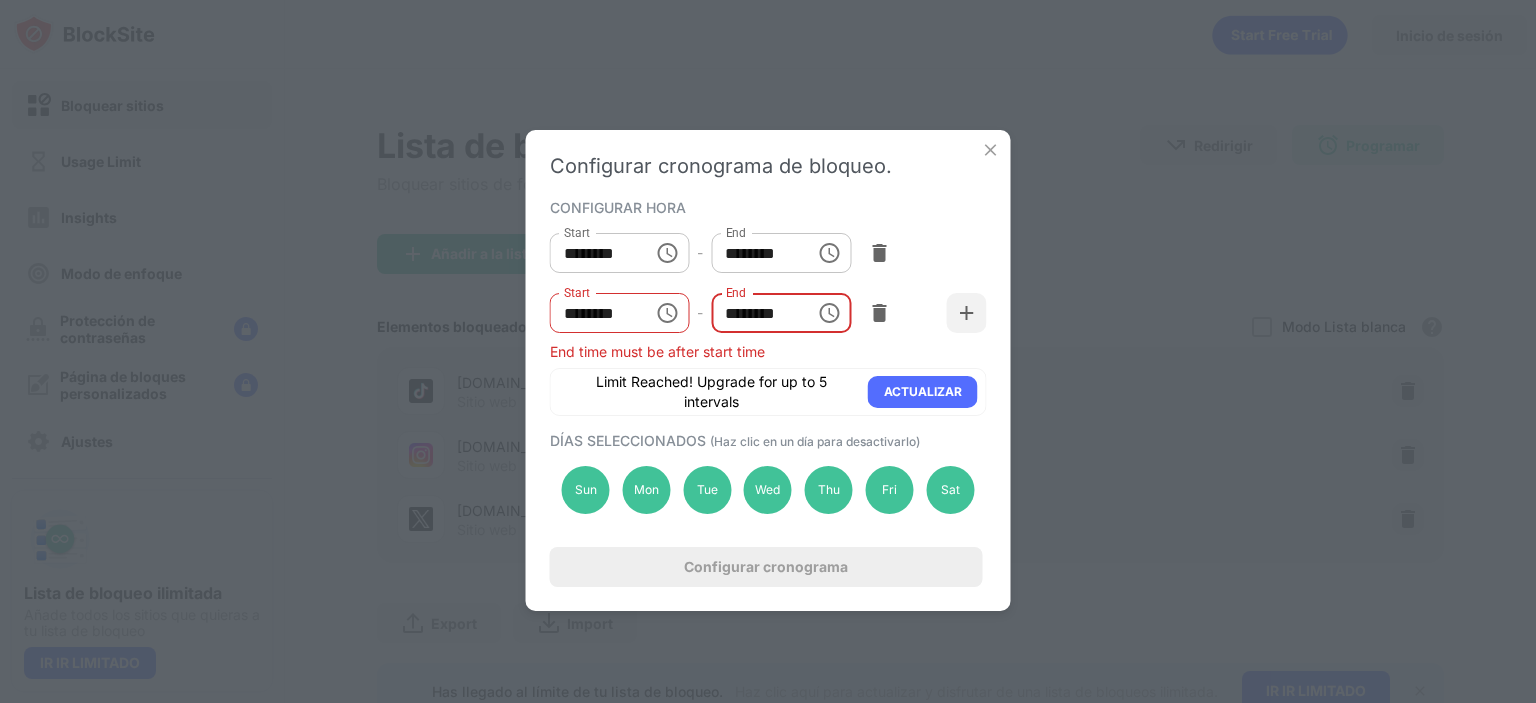 click on "********" at bounding box center [756, 313] 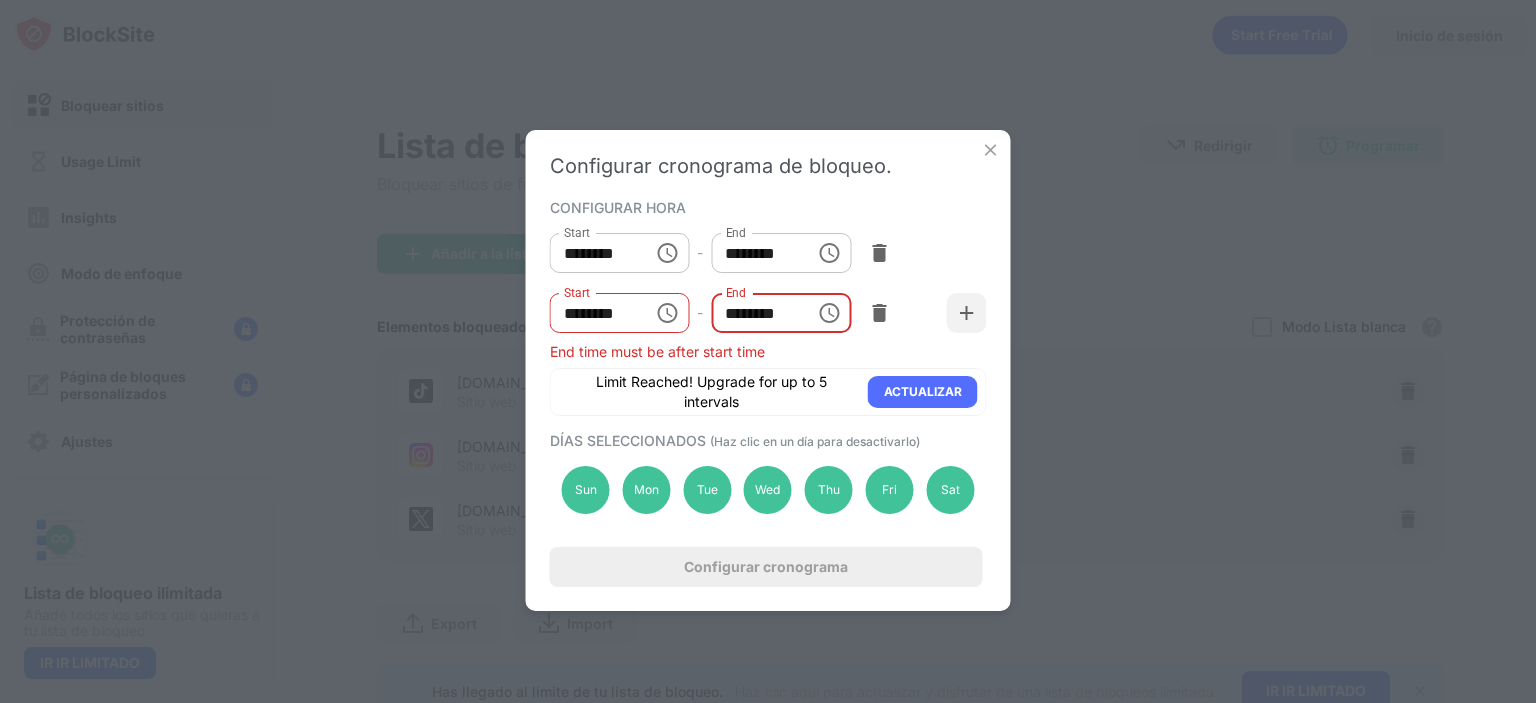 click on "********" at bounding box center [756, 313] 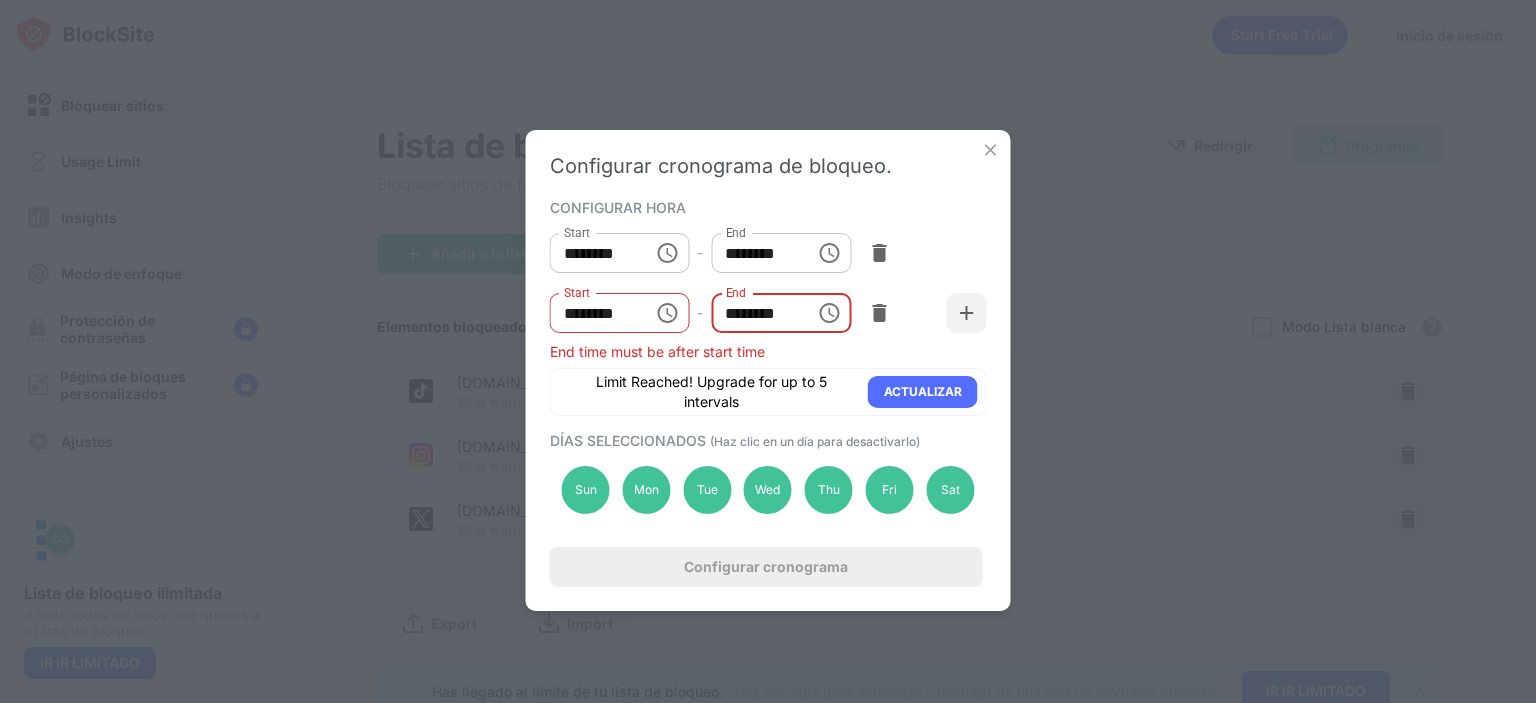 click on "********" at bounding box center (756, 313) 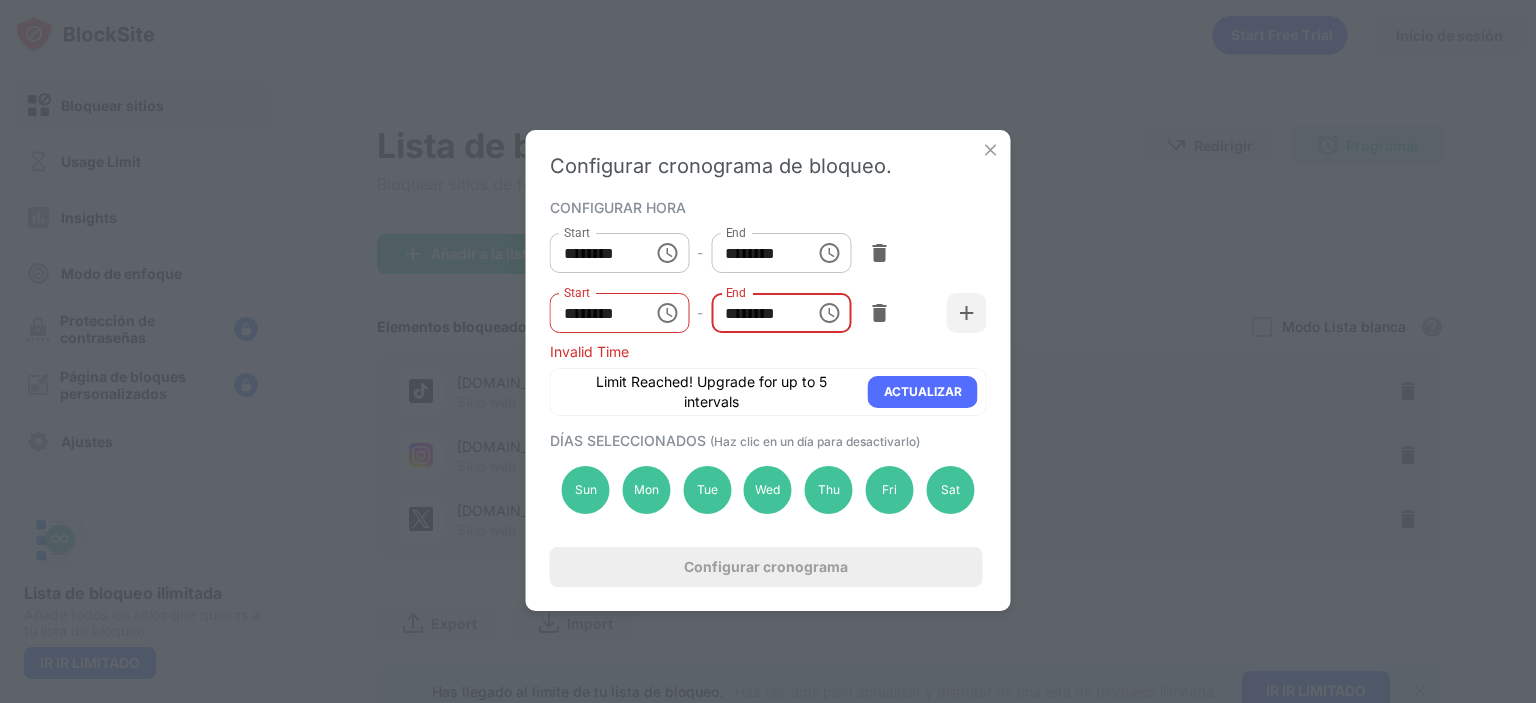 click on "********" at bounding box center (756, 313) 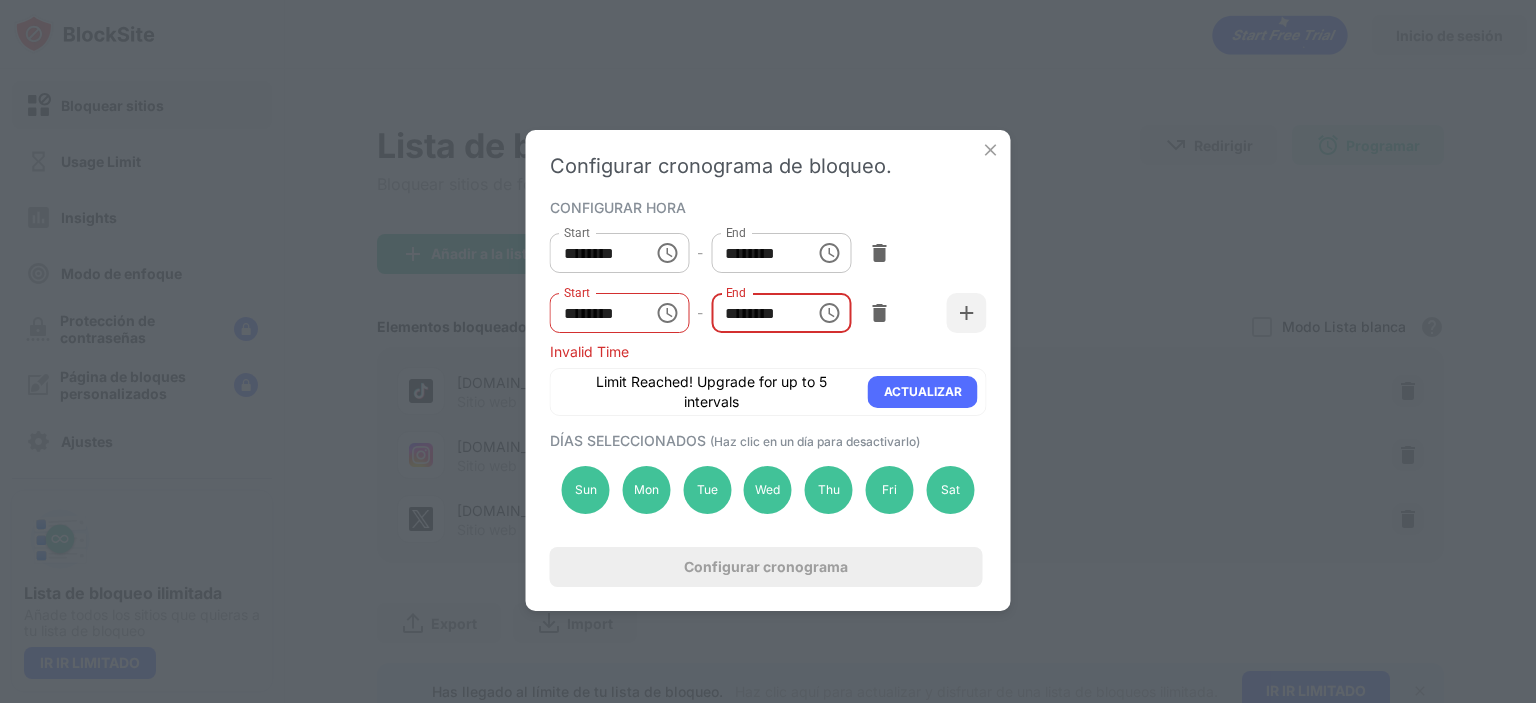 click on "********" at bounding box center (756, 313) 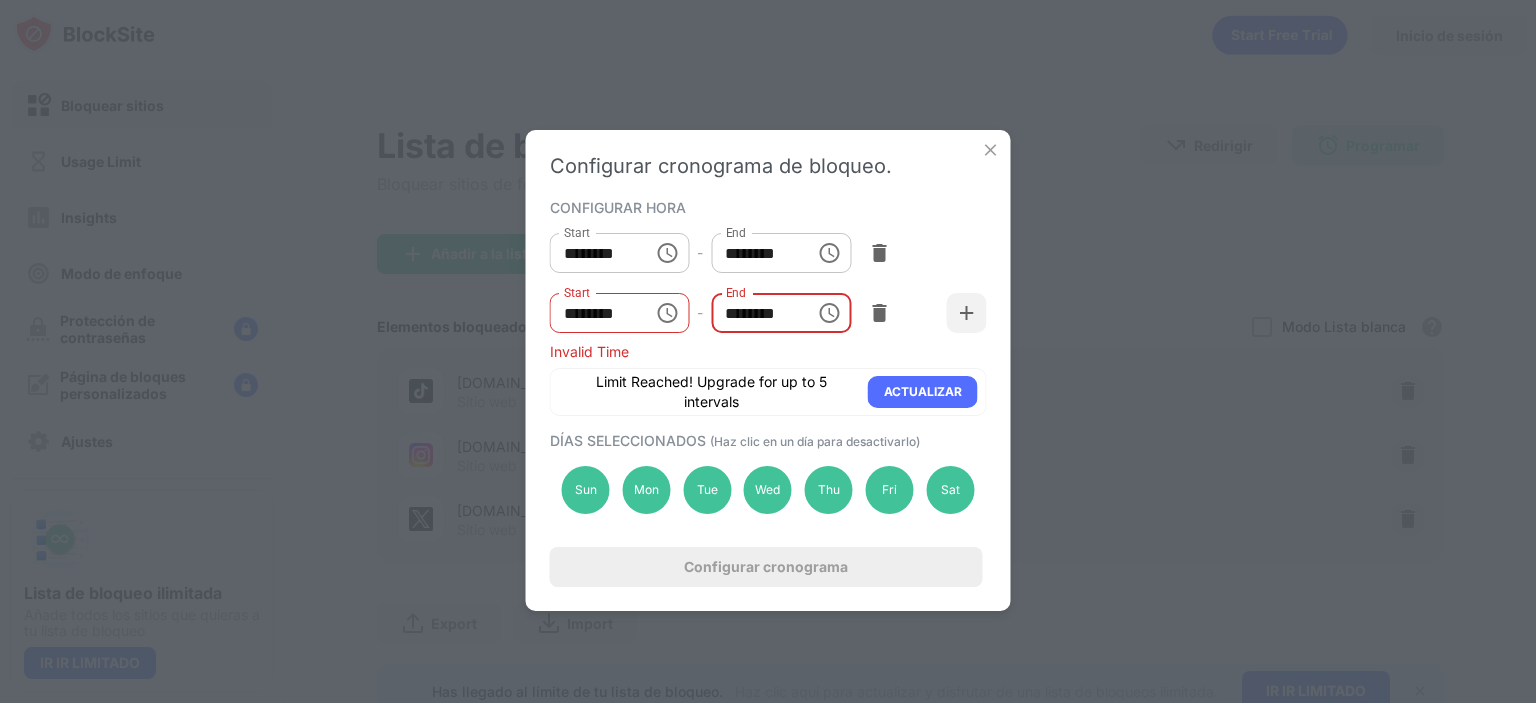 click on "********" at bounding box center [756, 313] 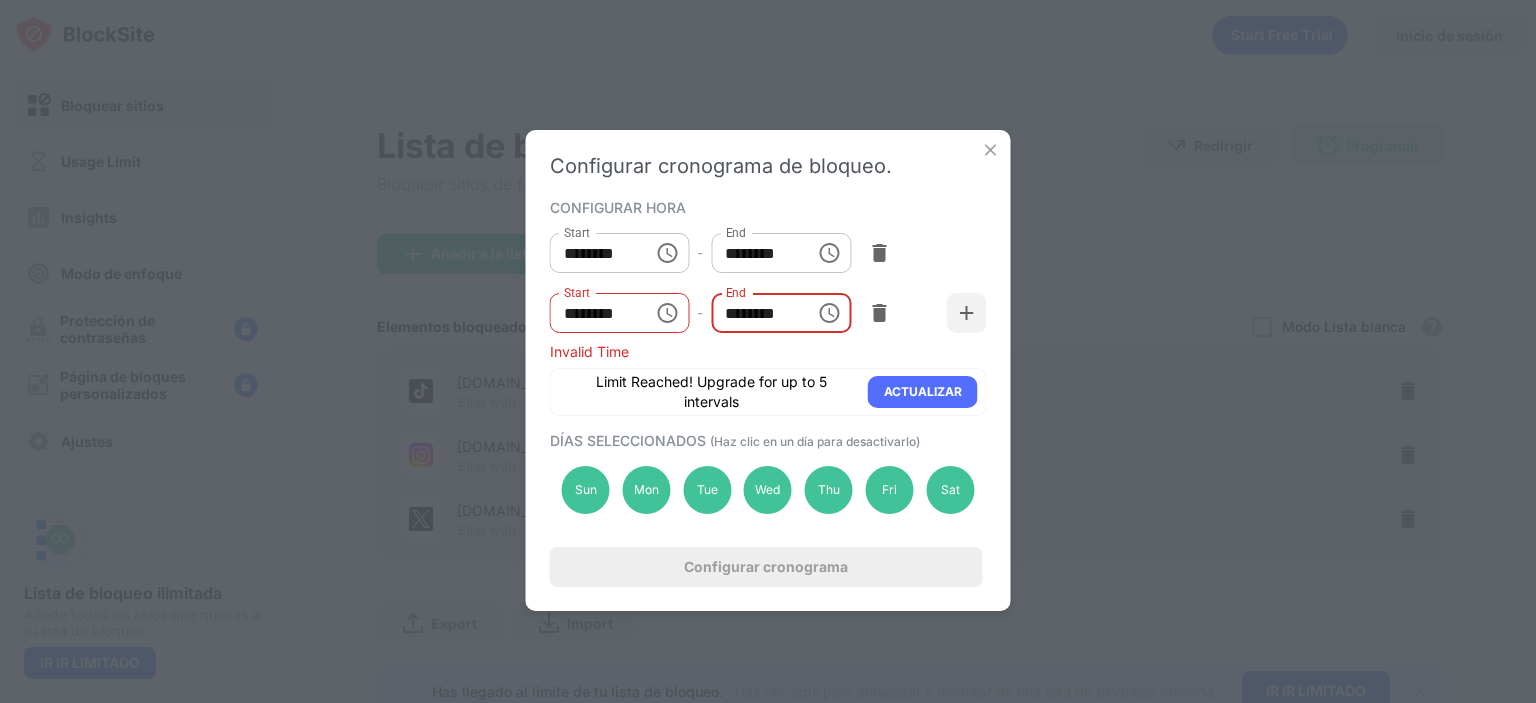 click on "********" at bounding box center (756, 313) 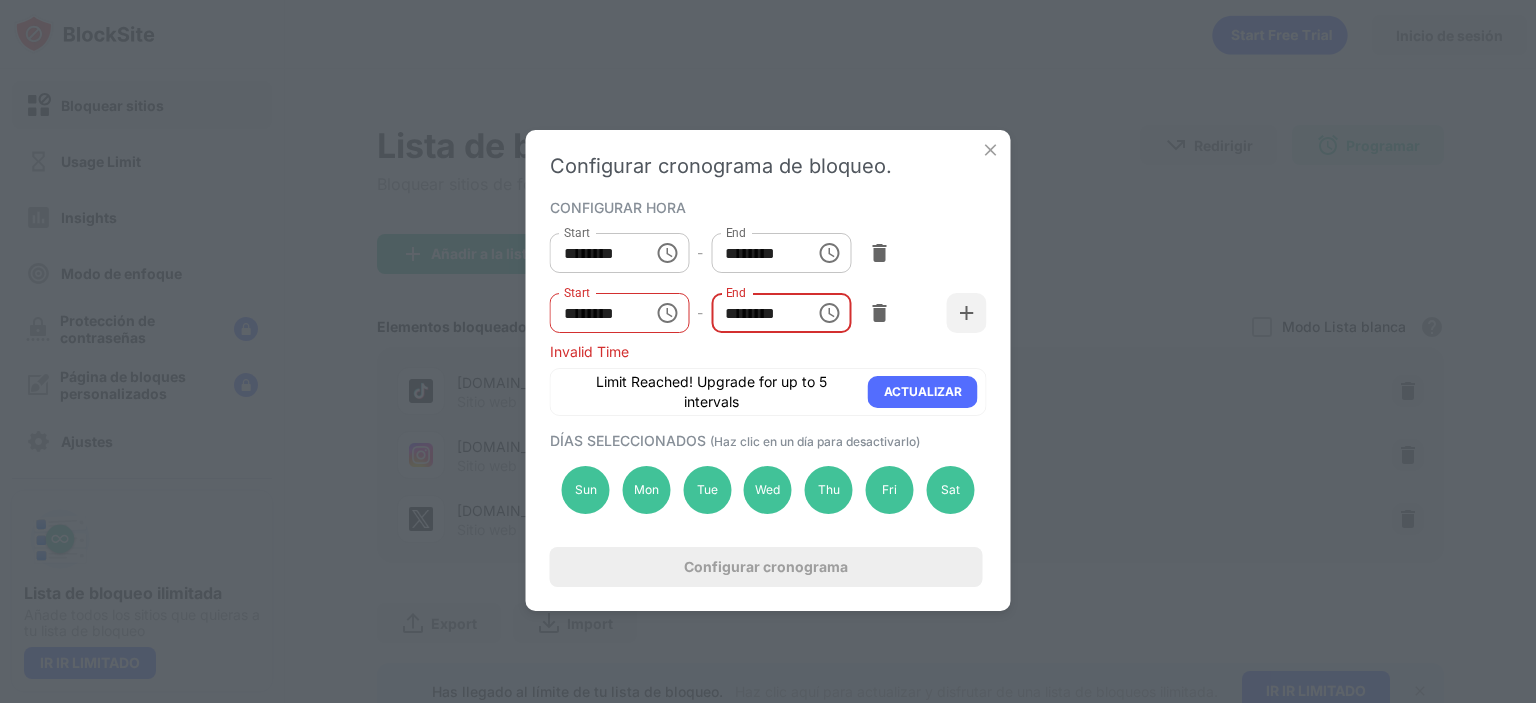 click on "********" at bounding box center (756, 313) 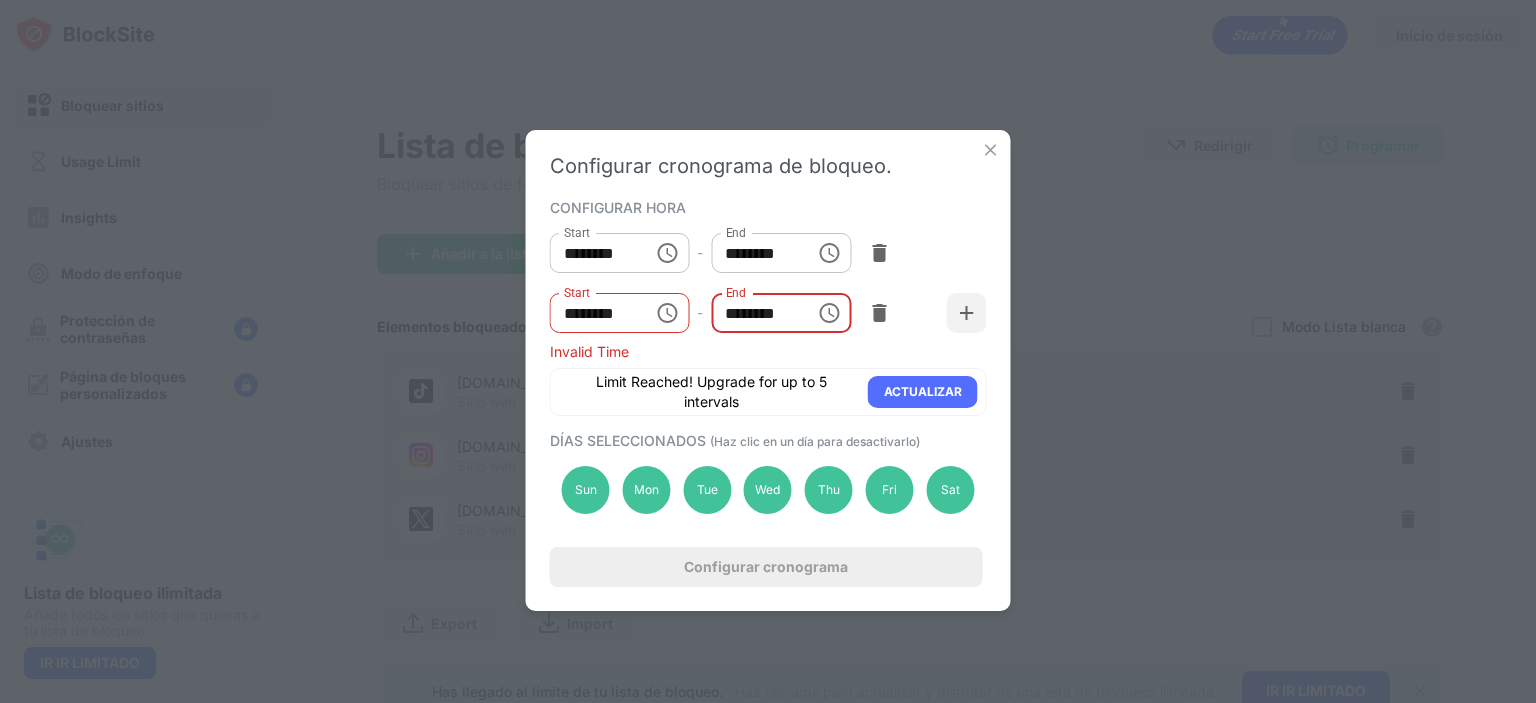 click on "********" at bounding box center (756, 313) 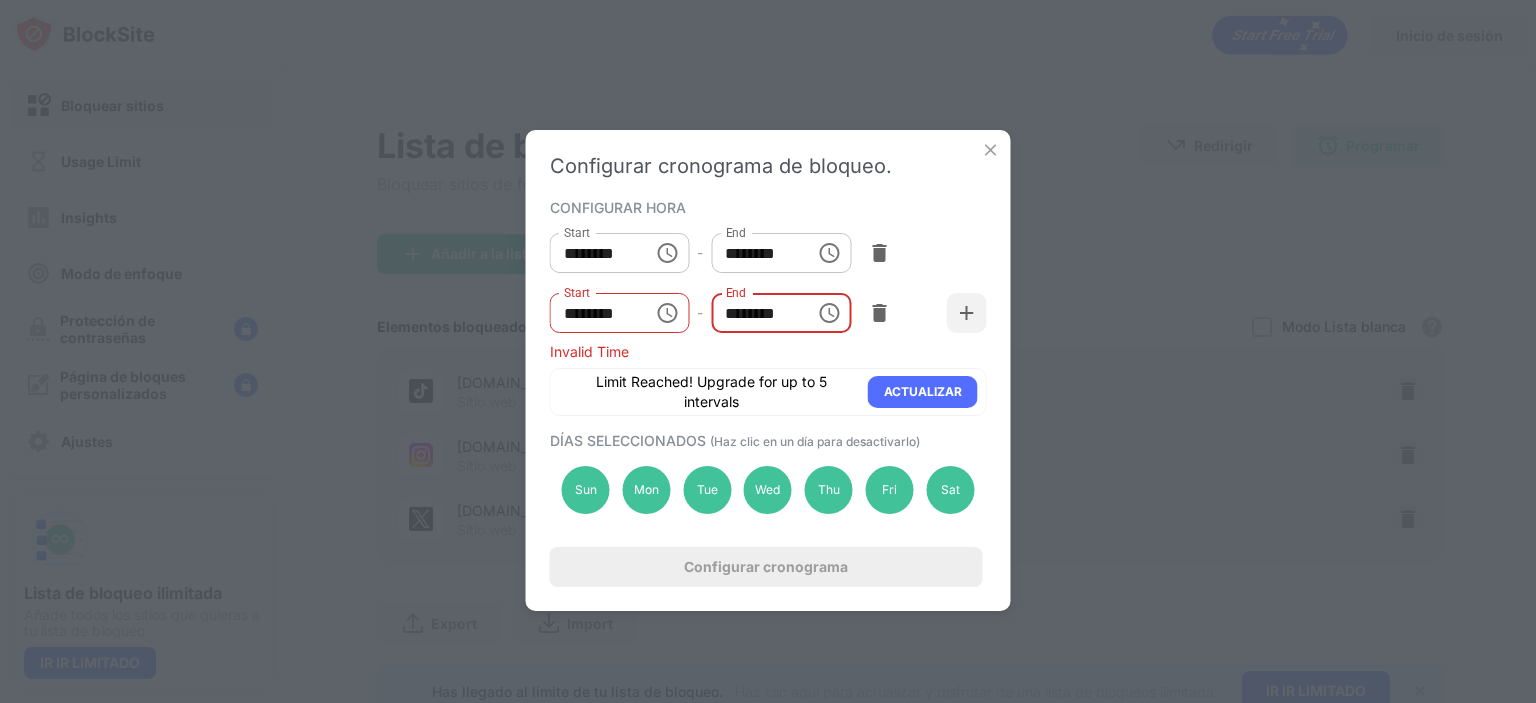 click on "********" at bounding box center [756, 313] 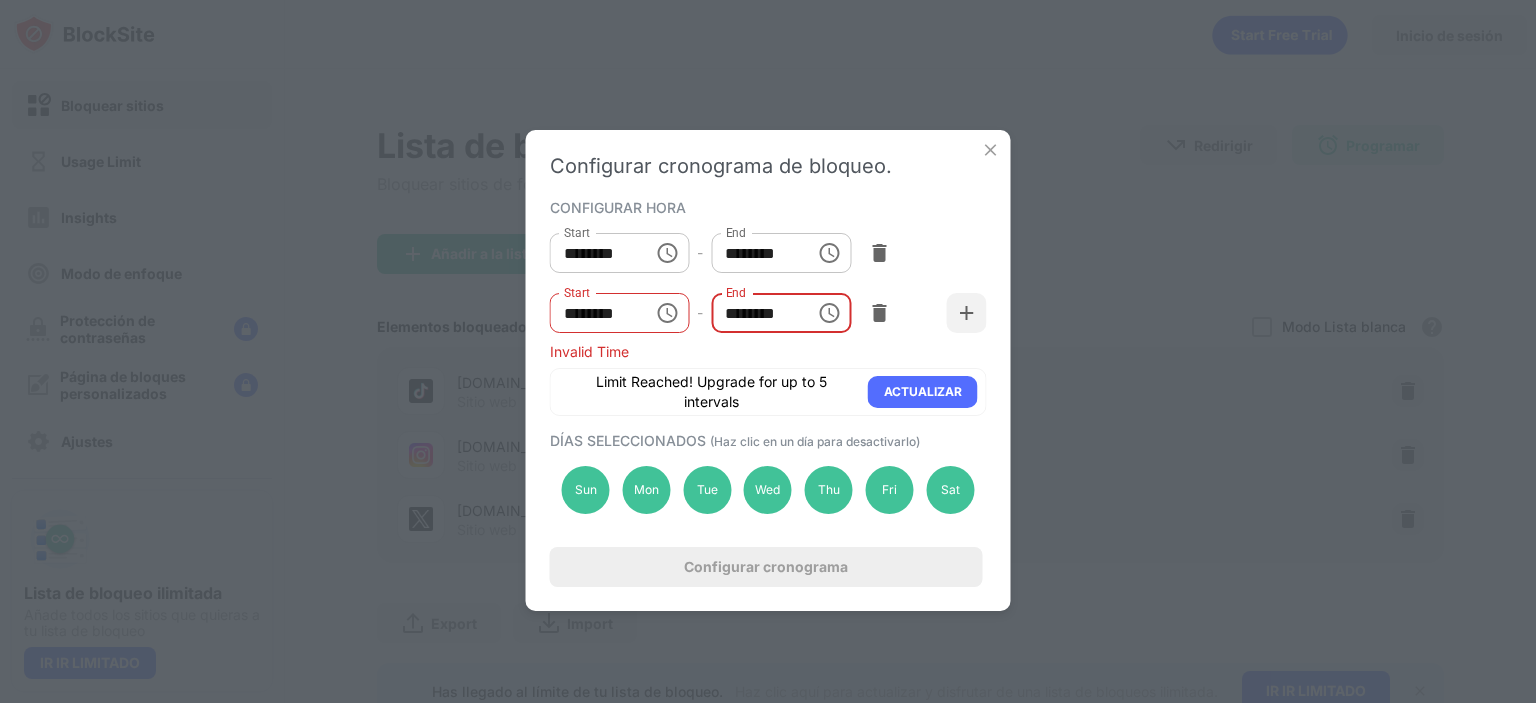 click on "********" at bounding box center (756, 313) 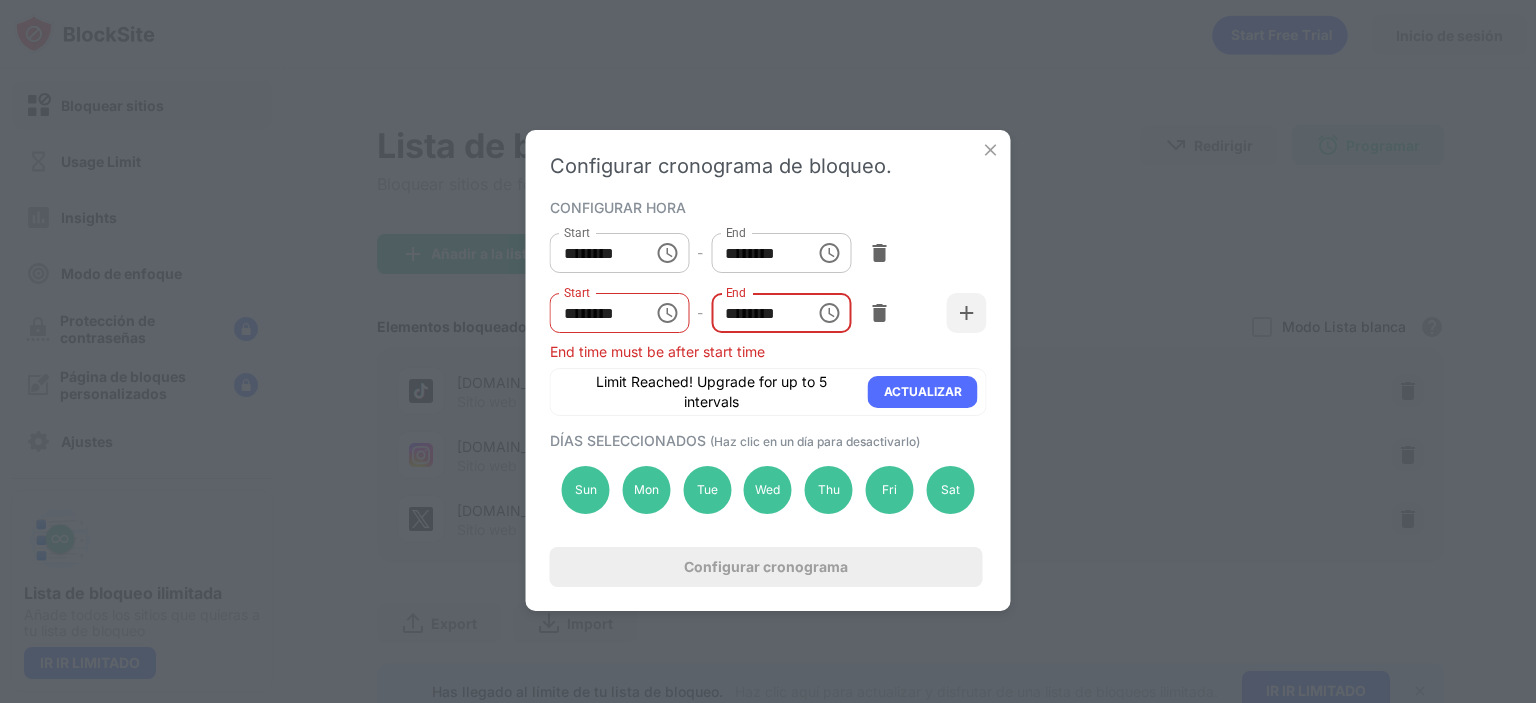 click on "********" at bounding box center [756, 313] 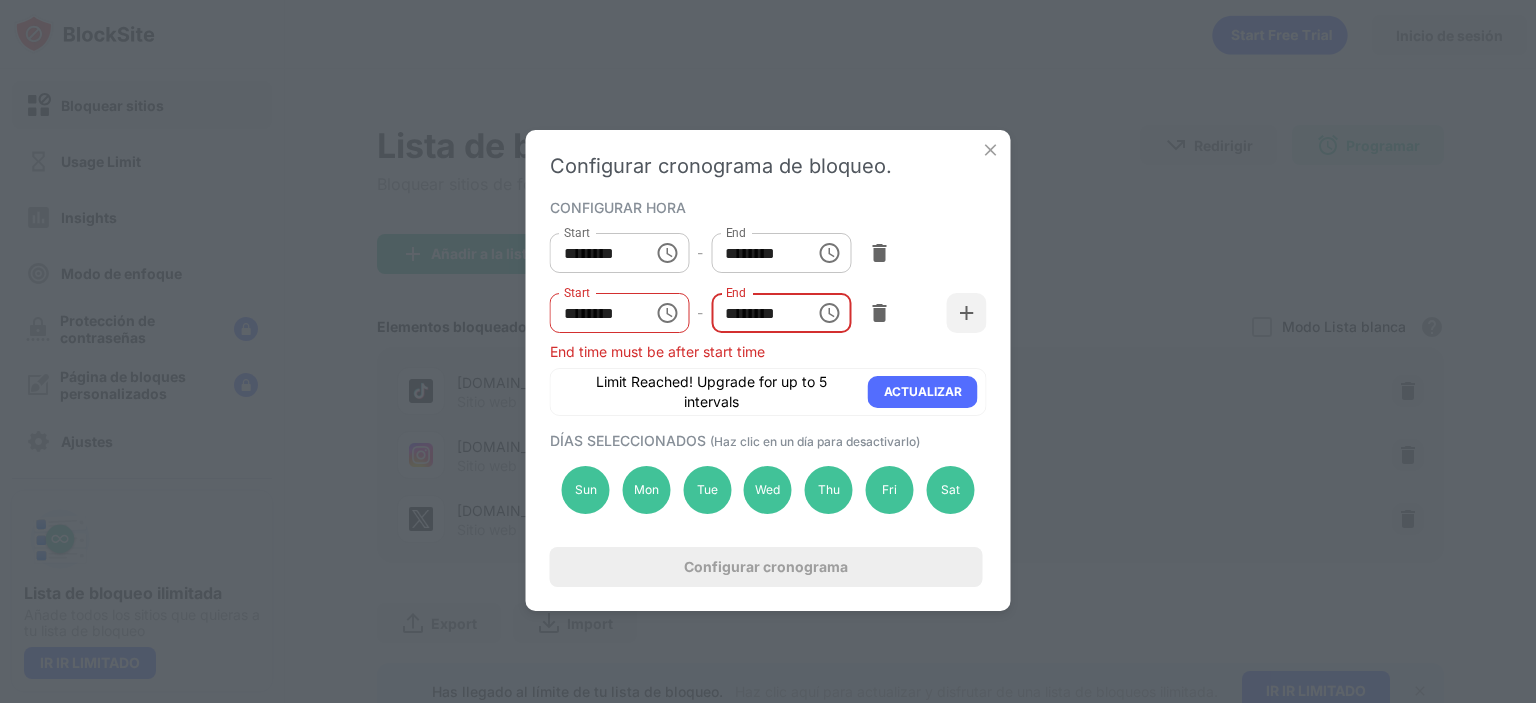 type on "********" 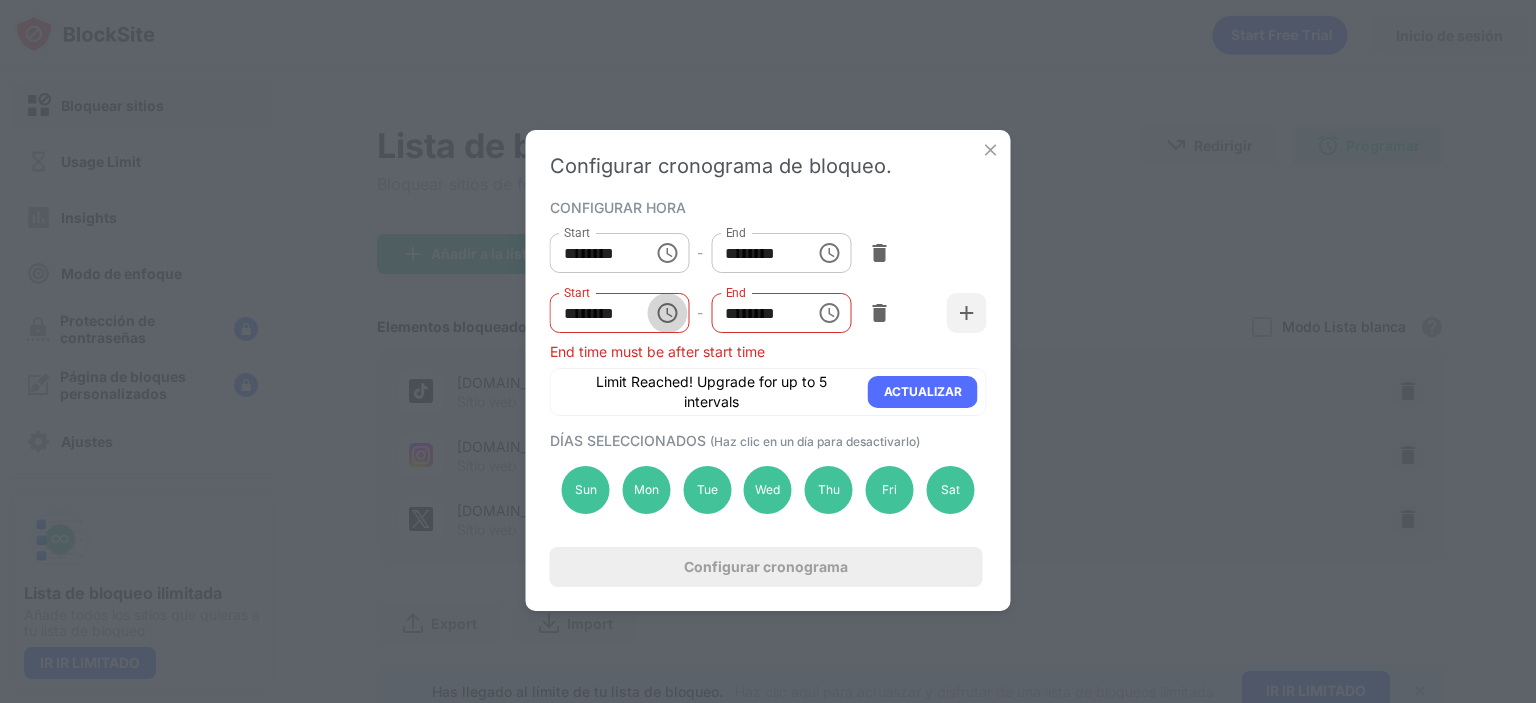 click 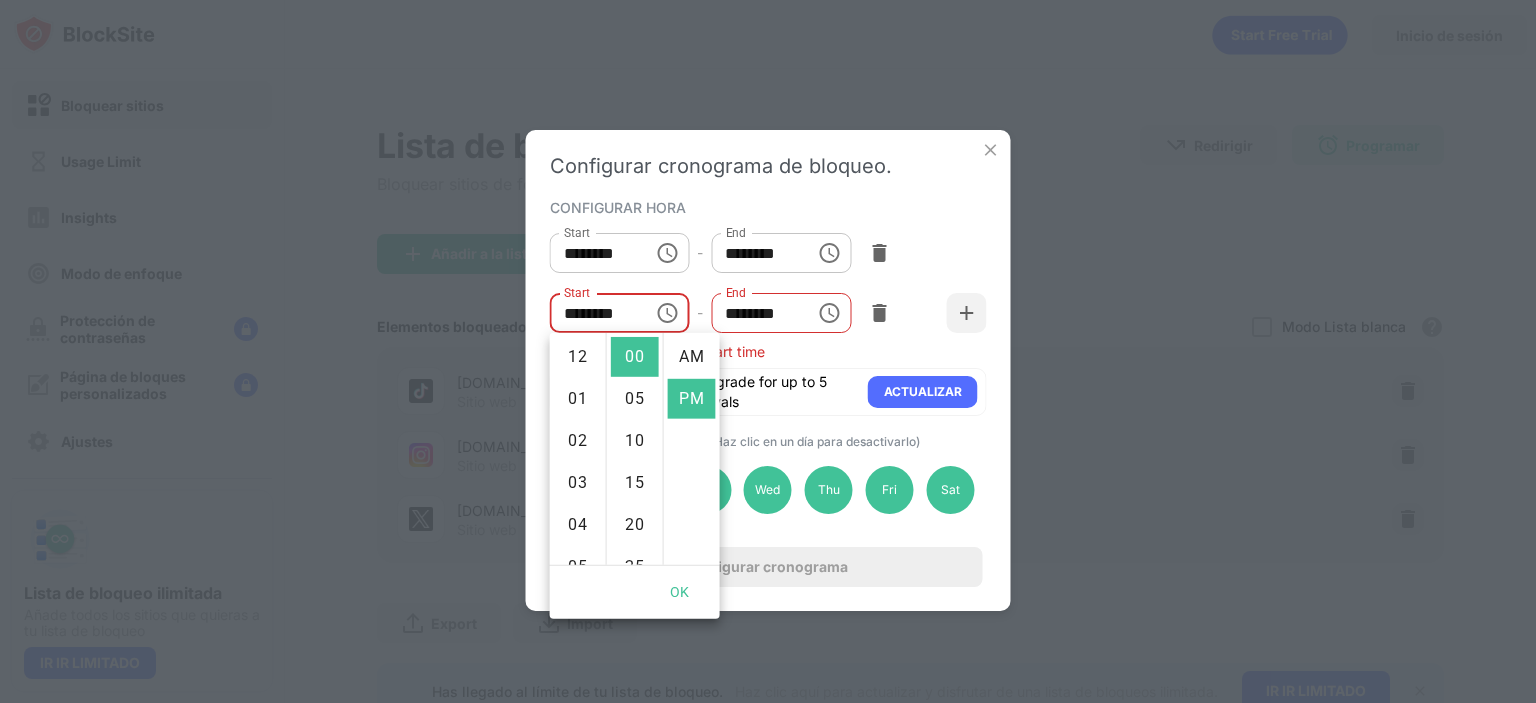 scroll, scrollTop: 252, scrollLeft: 0, axis: vertical 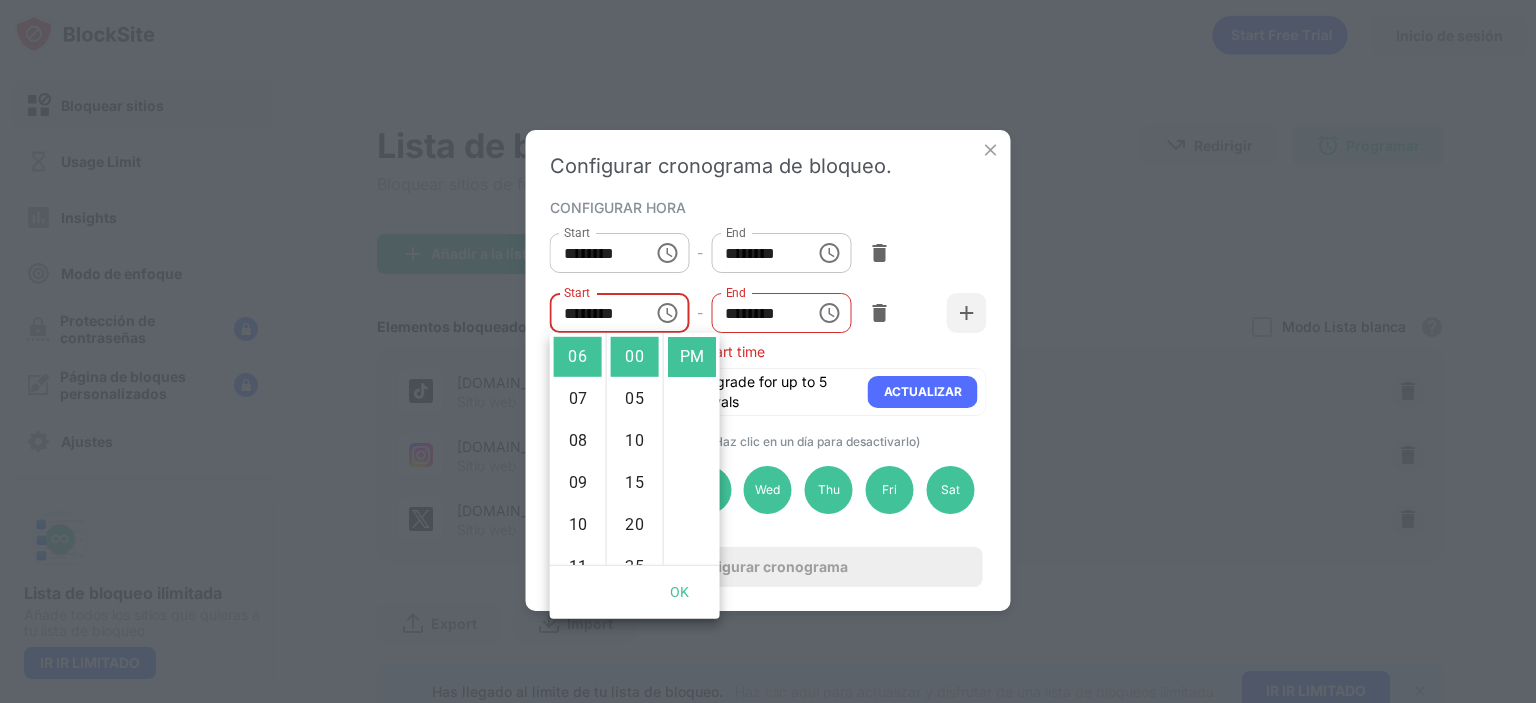 click on "Start ******** Start - End ******** End" at bounding box center [768, 253] 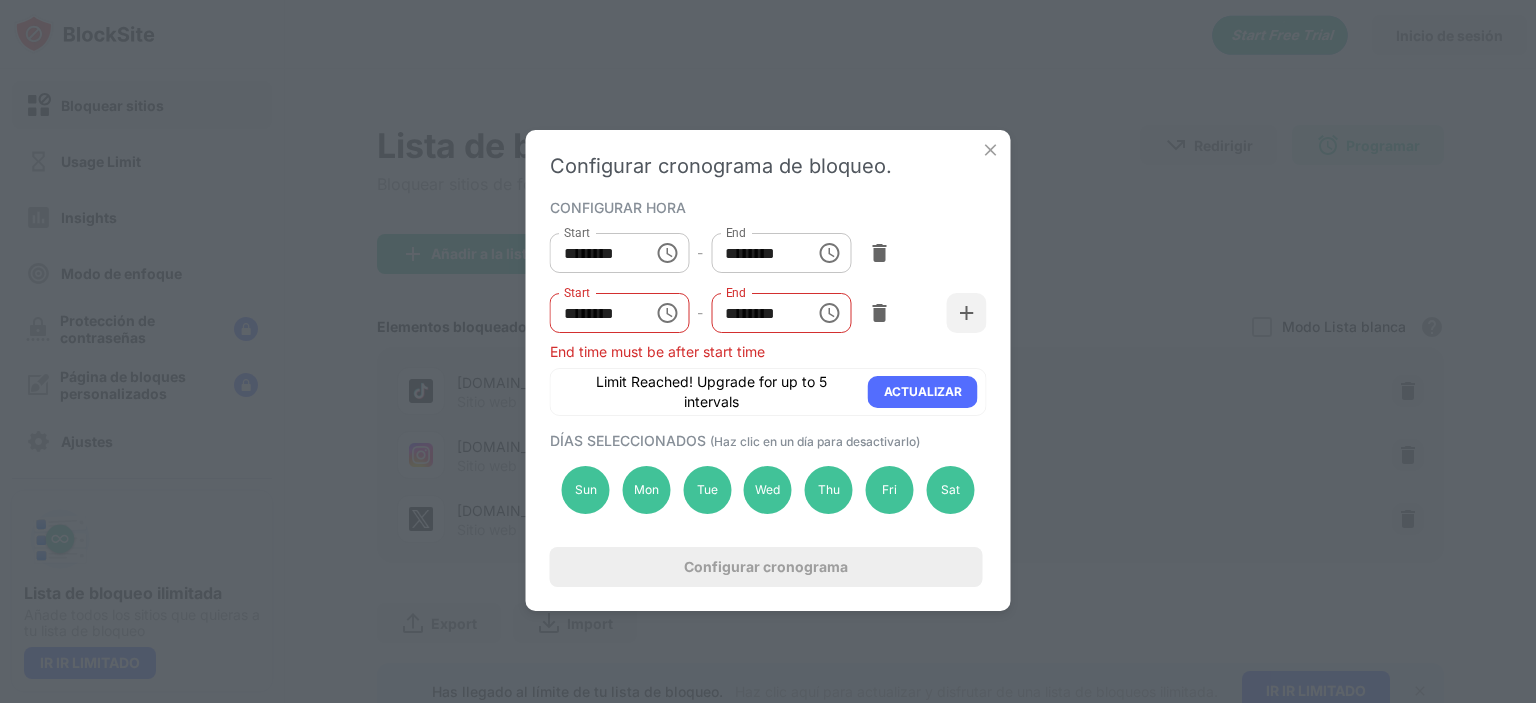 click 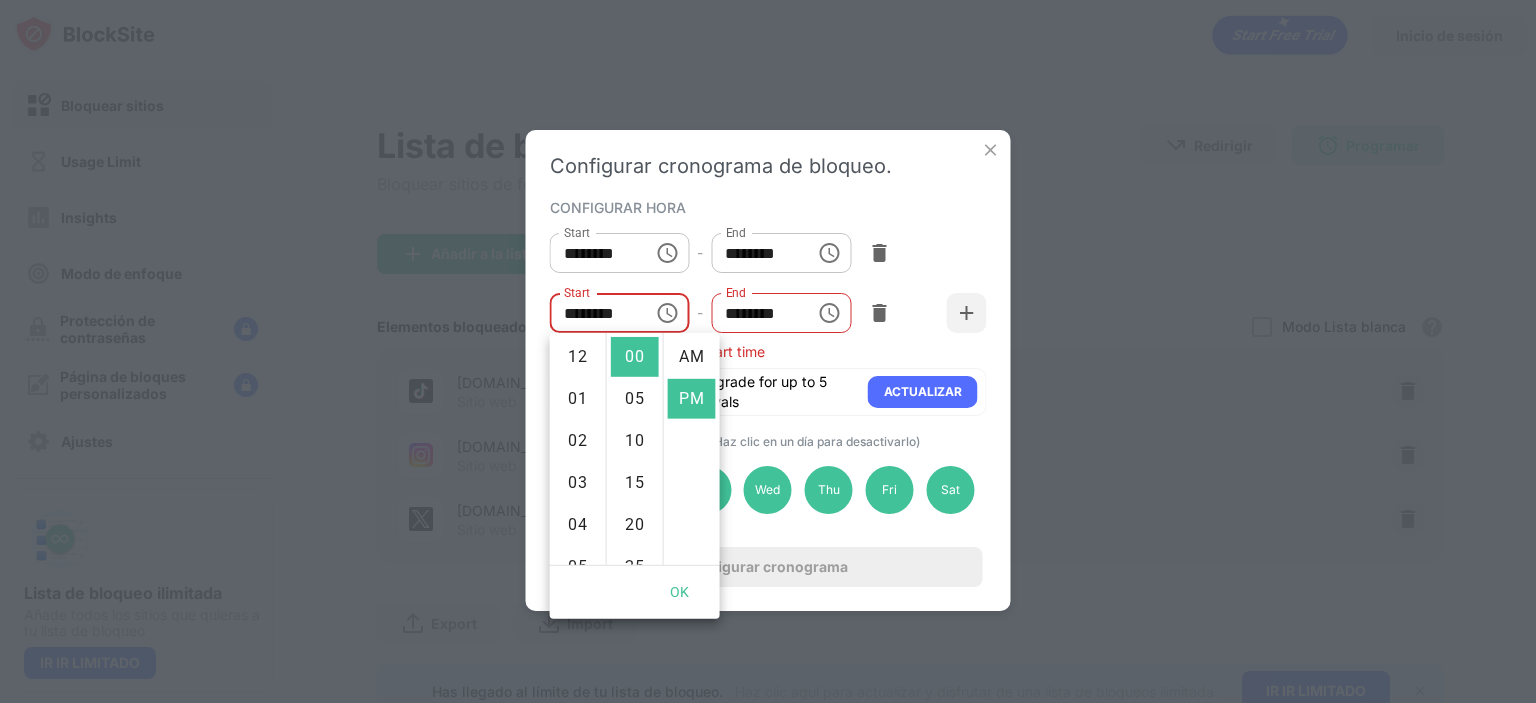 scroll, scrollTop: 252, scrollLeft: 0, axis: vertical 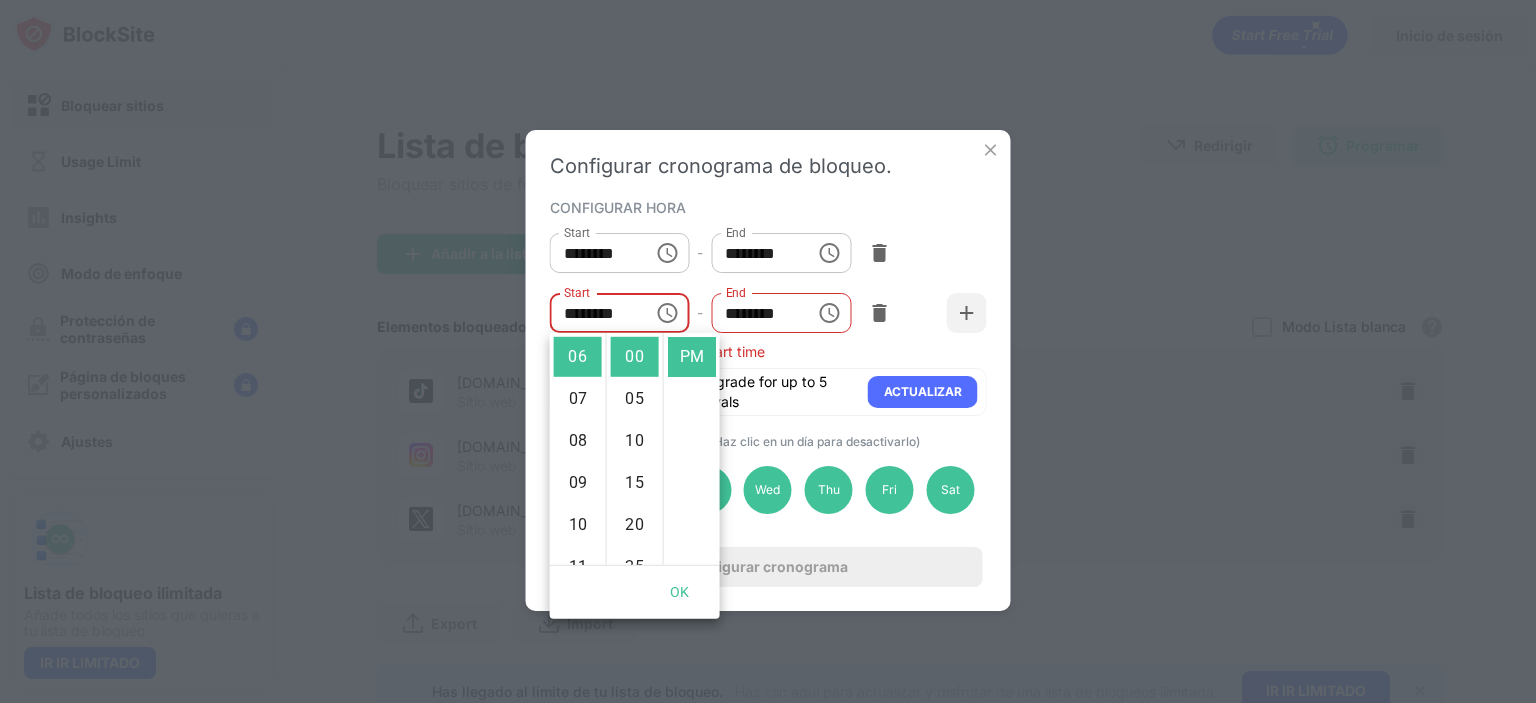 click 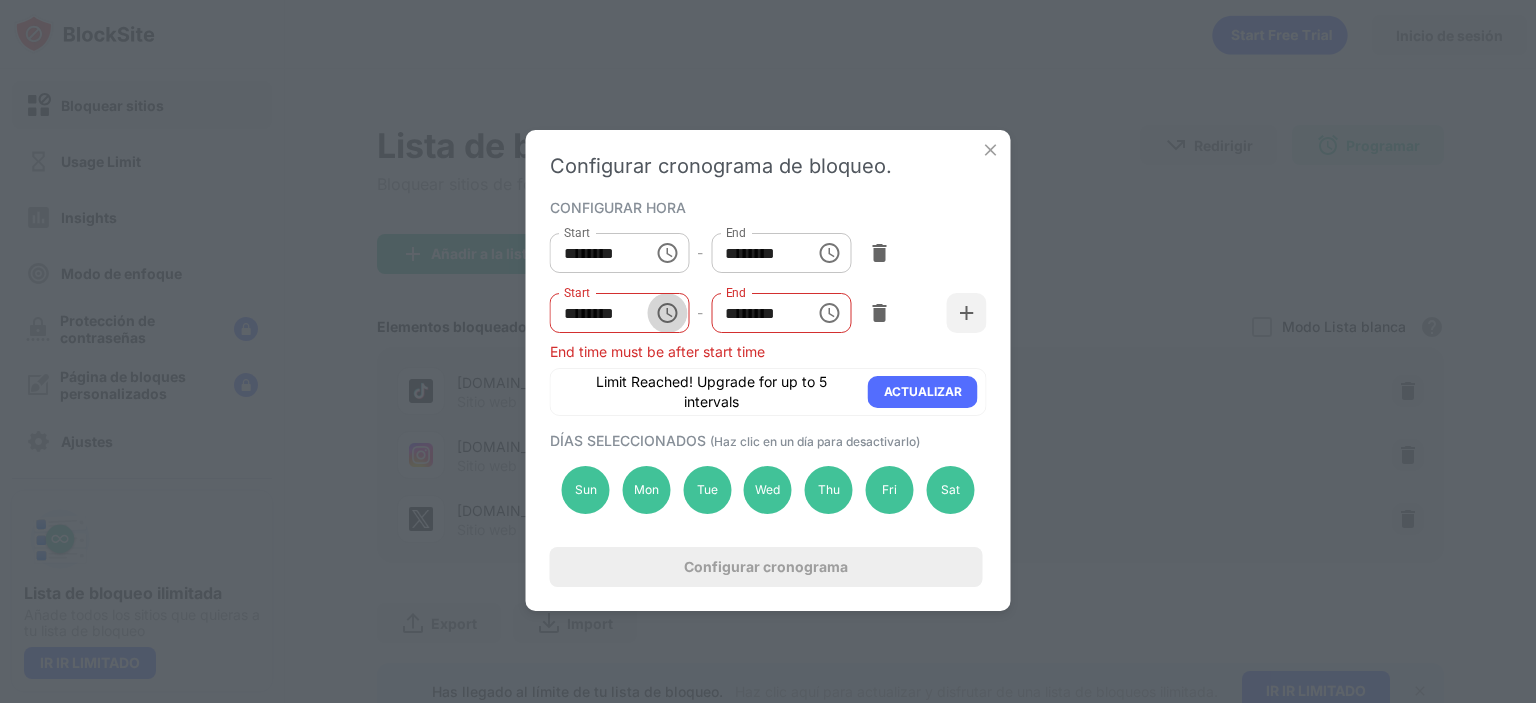 click 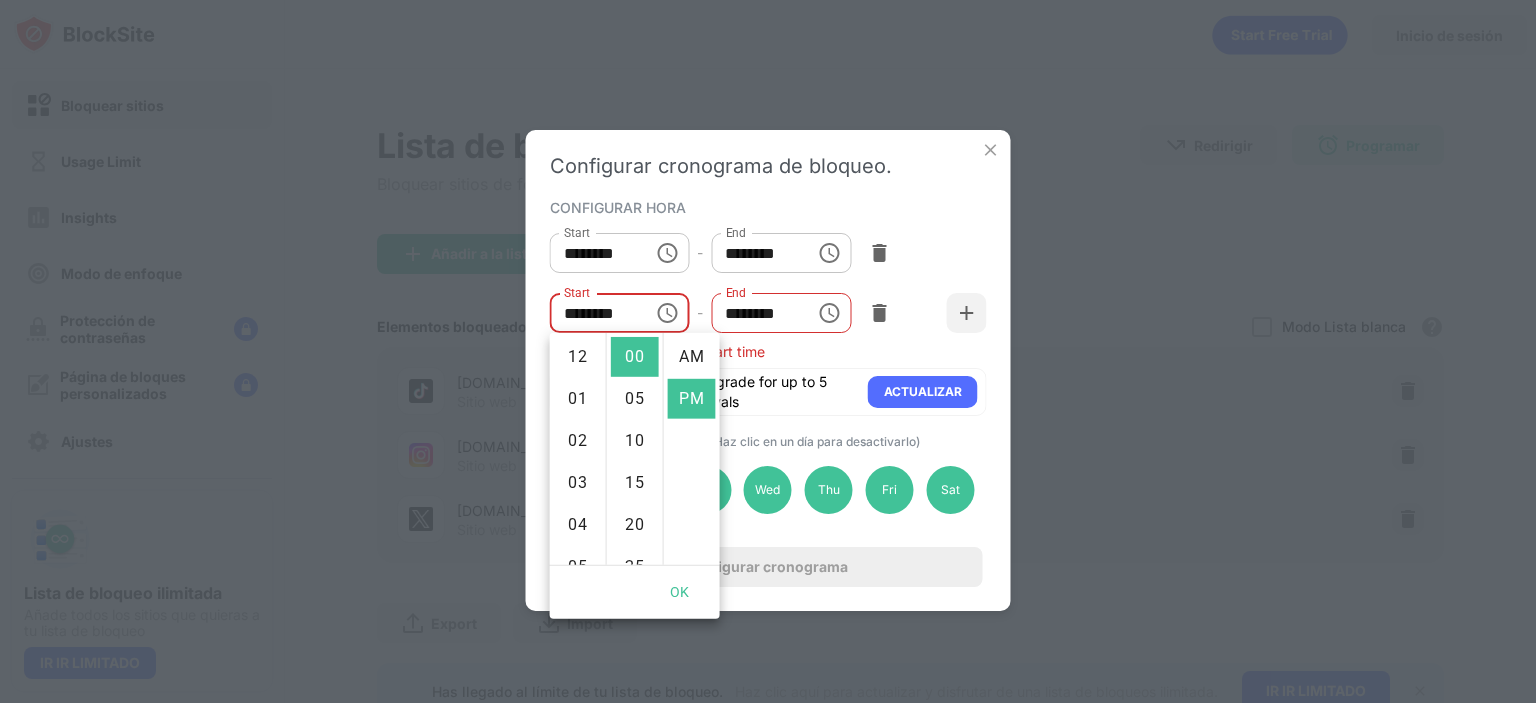 scroll, scrollTop: 252, scrollLeft: 0, axis: vertical 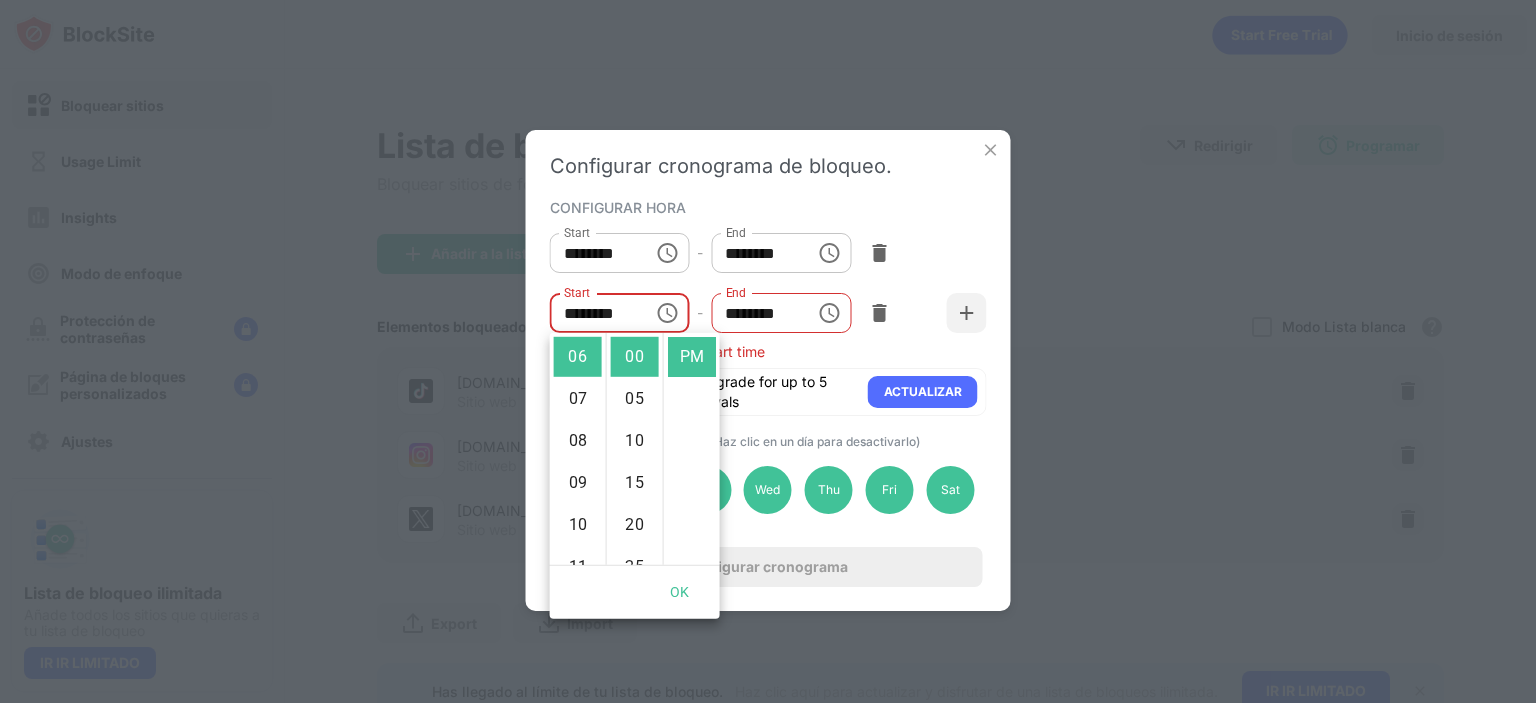 click 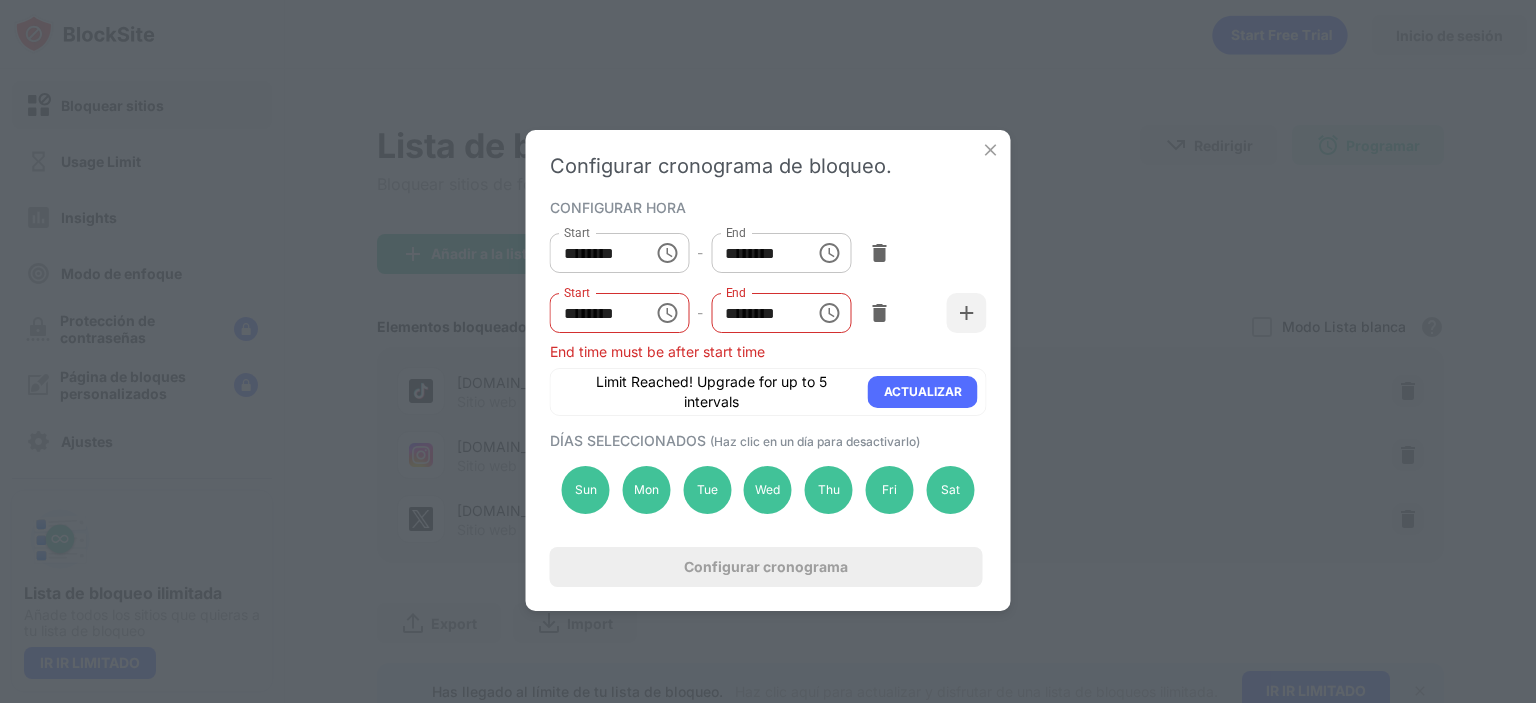 click on "********" at bounding box center [595, 313] 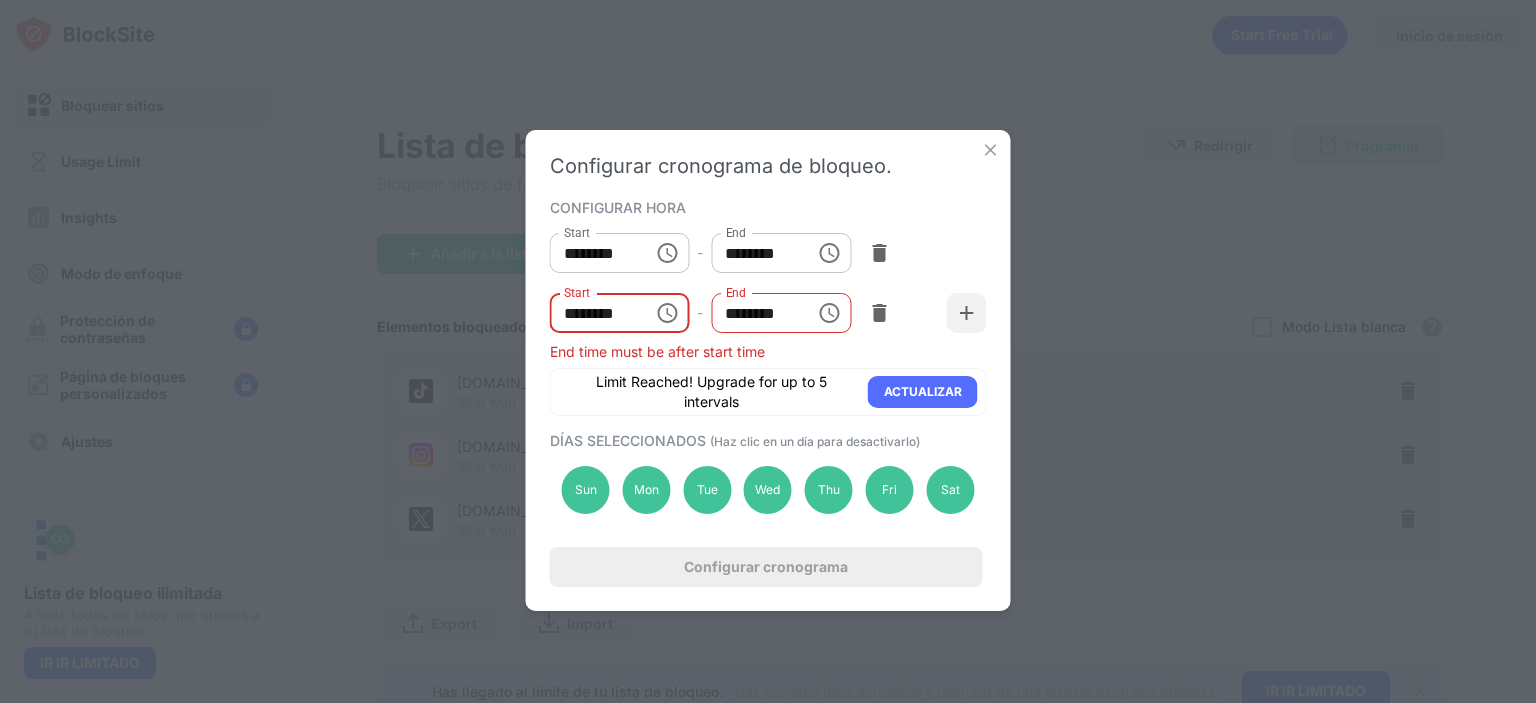 click 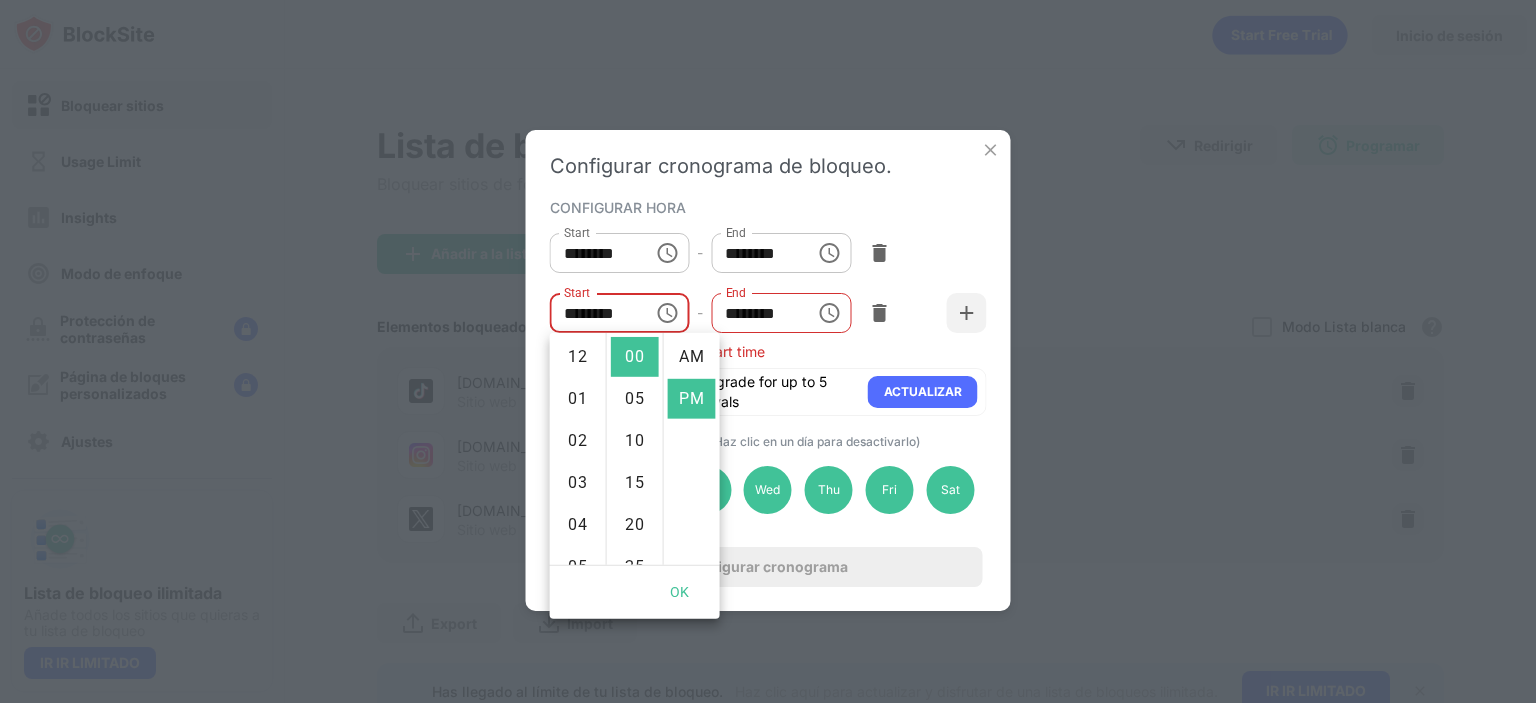 scroll, scrollTop: 252, scrollLeft: 0, axis: vertical 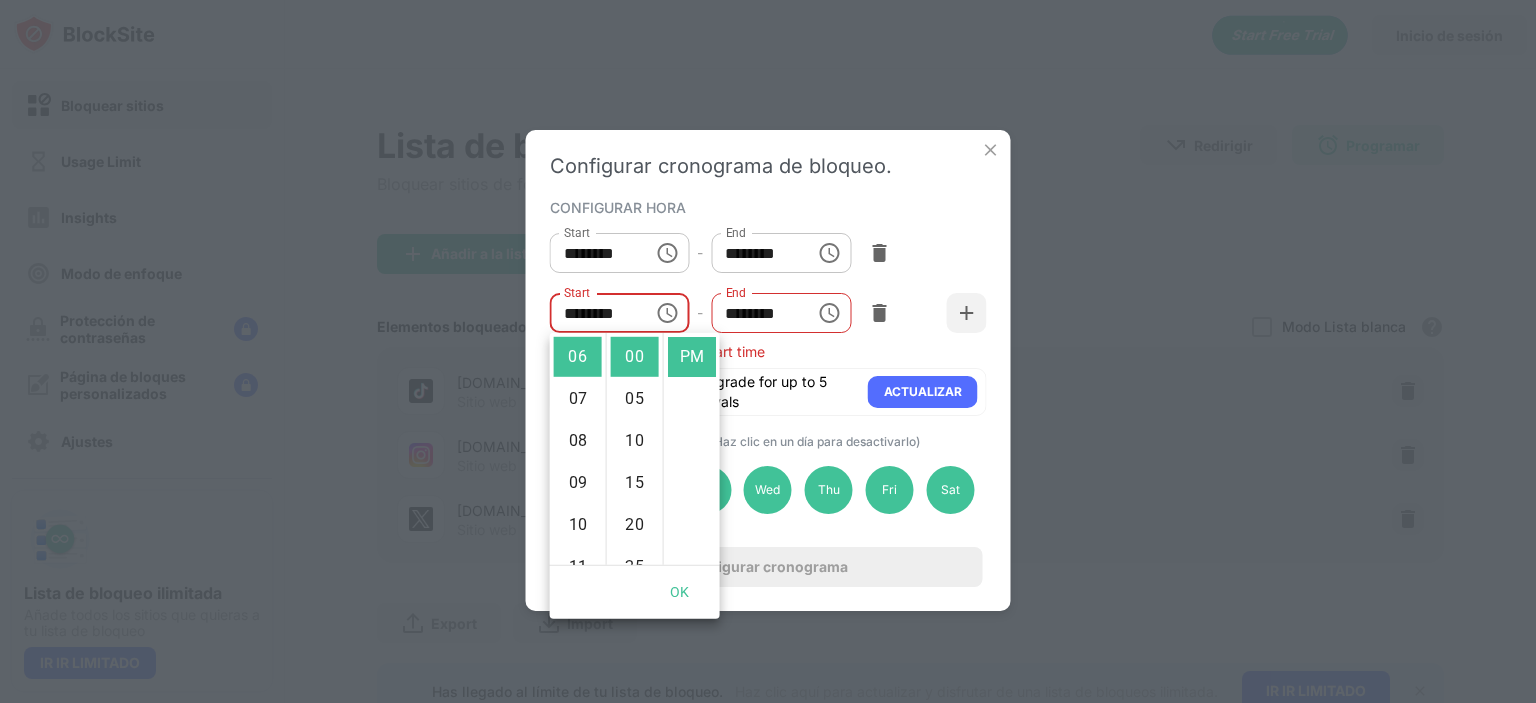 click 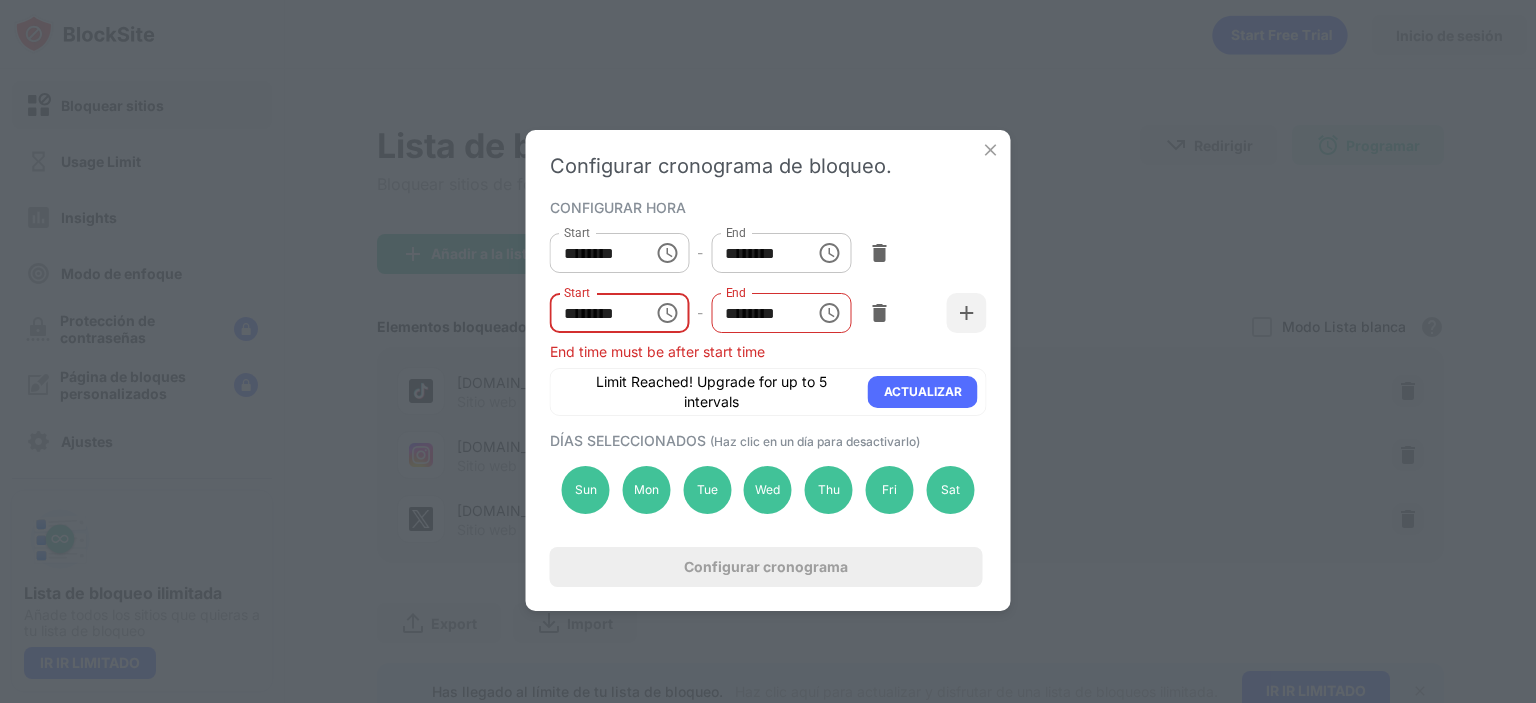 click on "********" at bounding box center [595, 313] 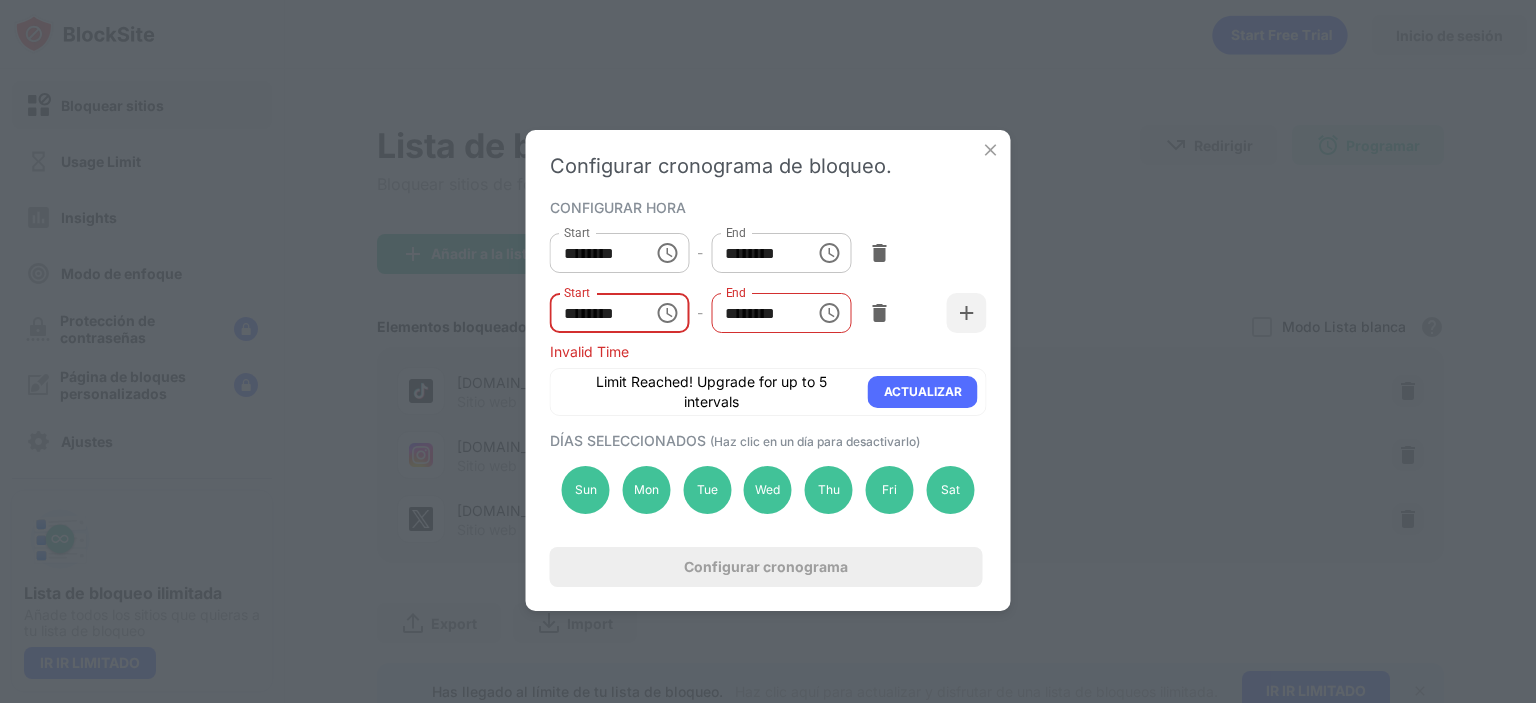 click on "********" at bounding box center [595, 313] 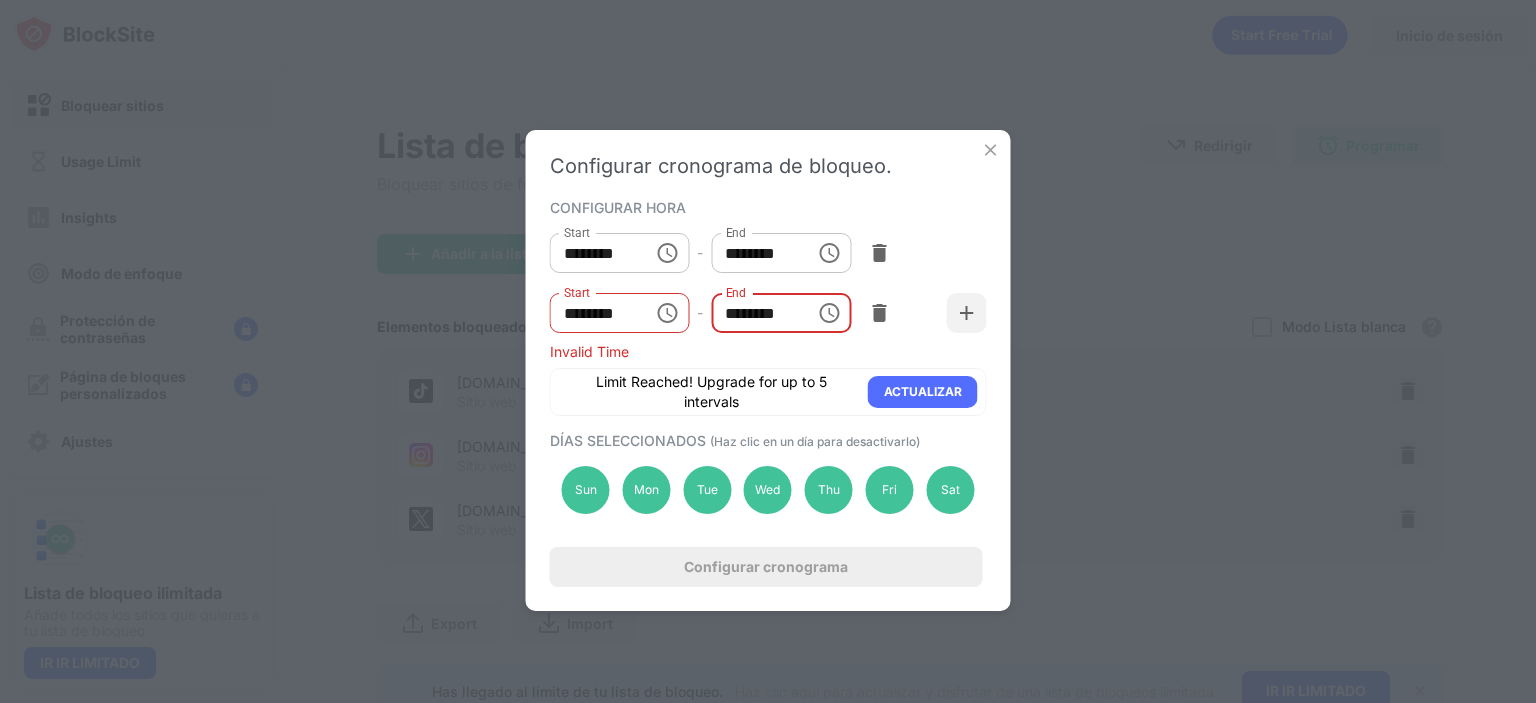 click on "********" at bounding box center (756, 313) 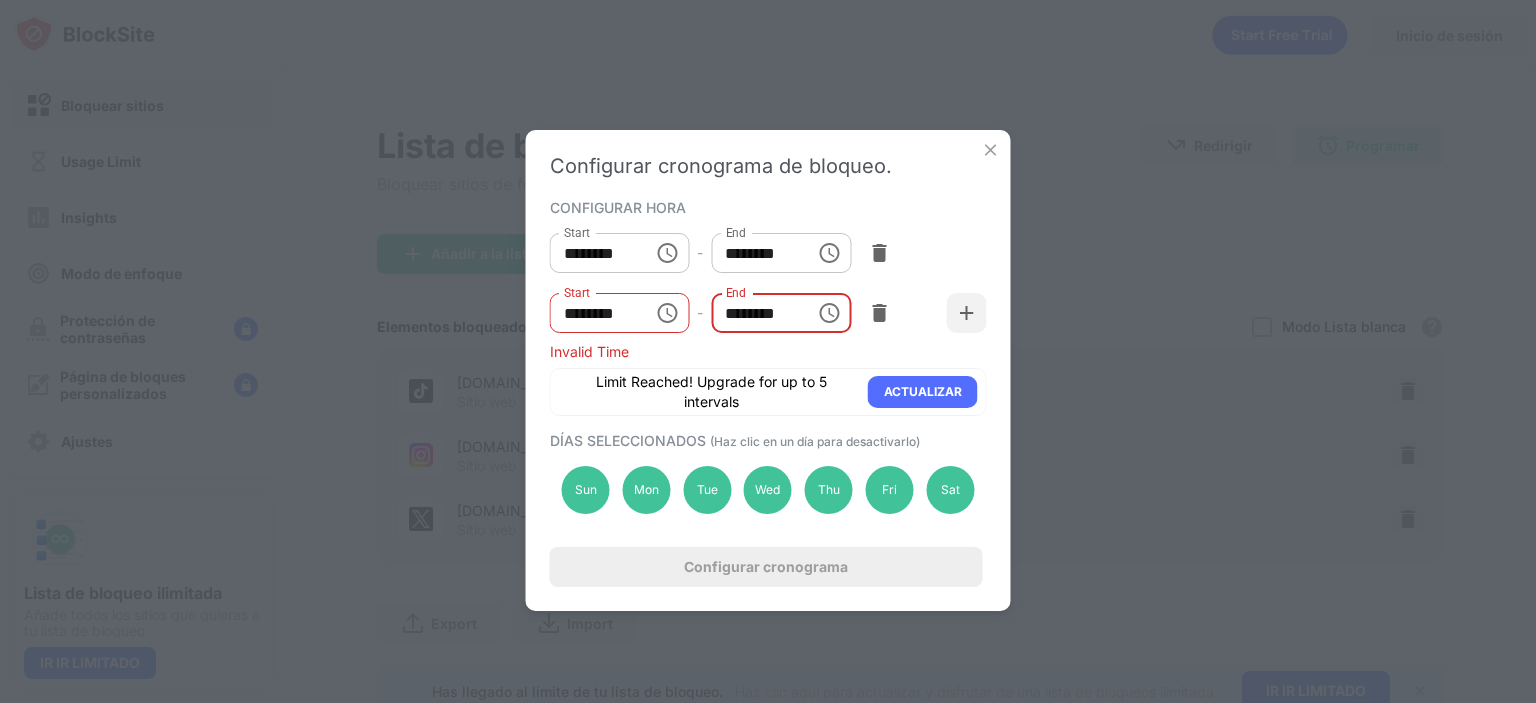 click on "********" at bounding box center (756, 313) 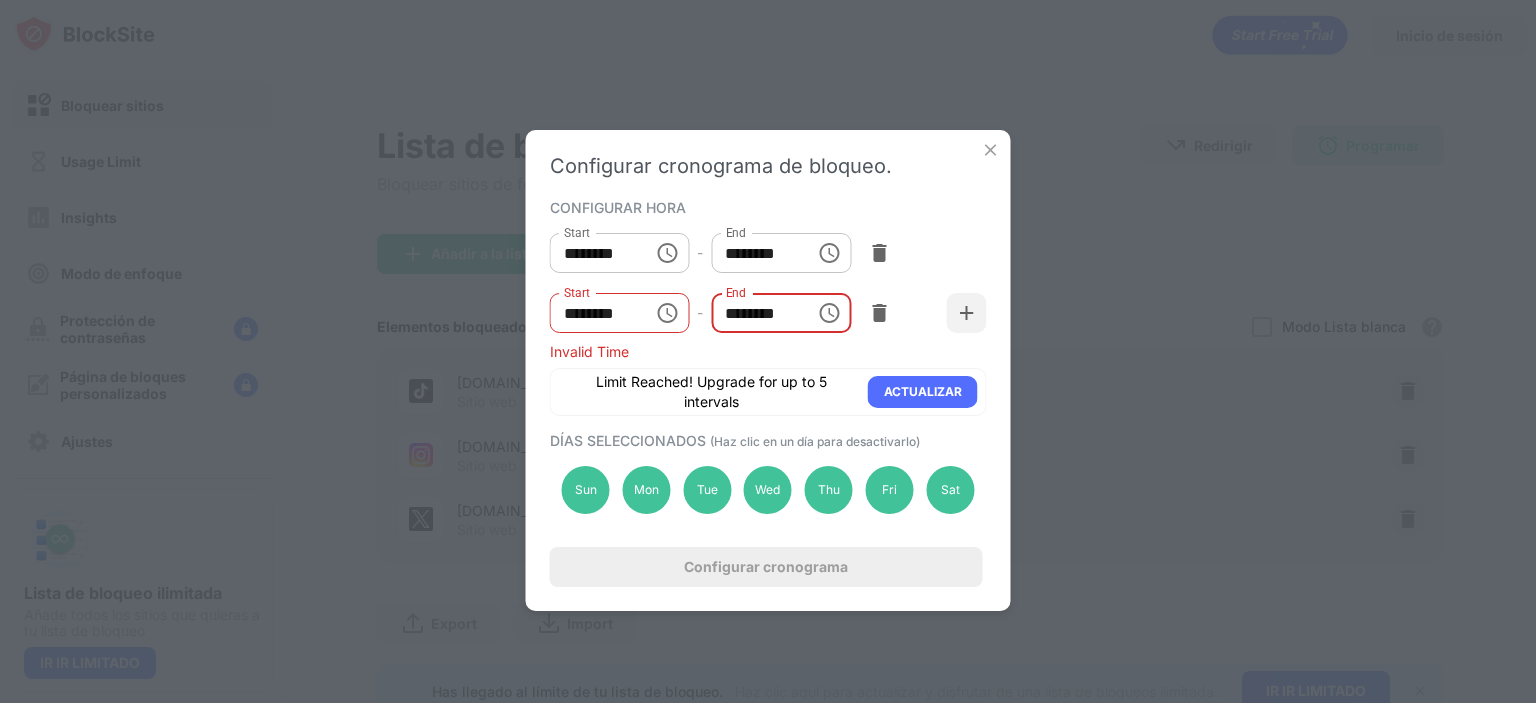 click on "********" at bounding box center [756, 313] 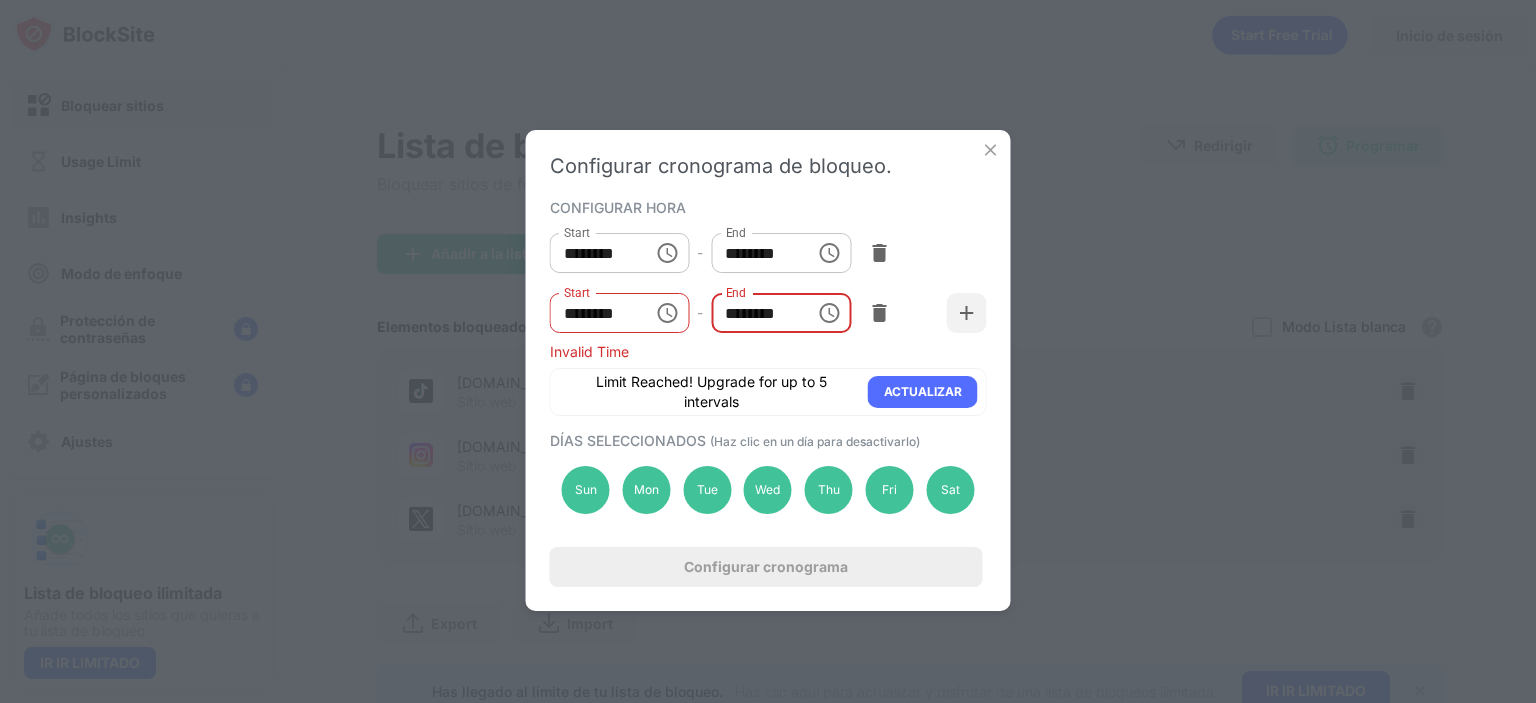 click on "********" at bounding box center (756, 313) 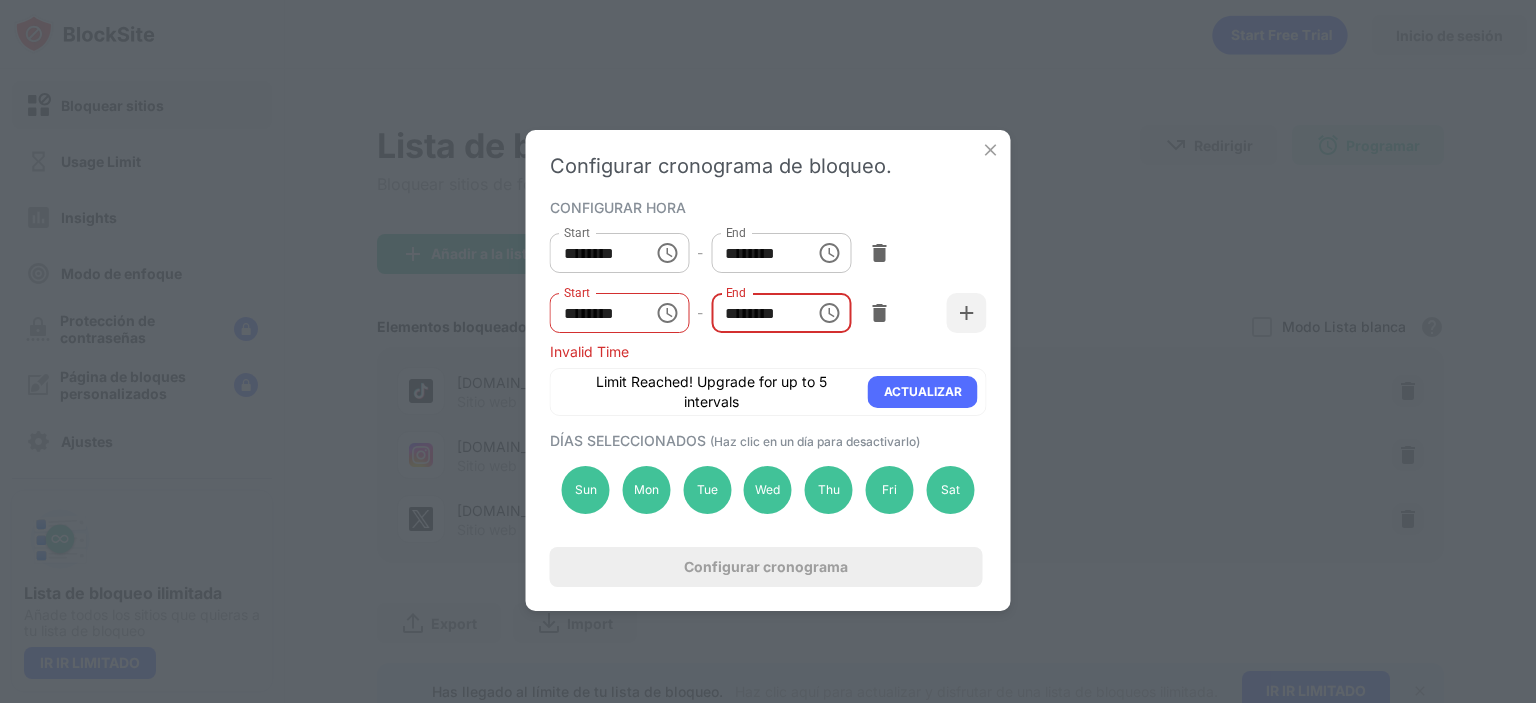 type on "********" 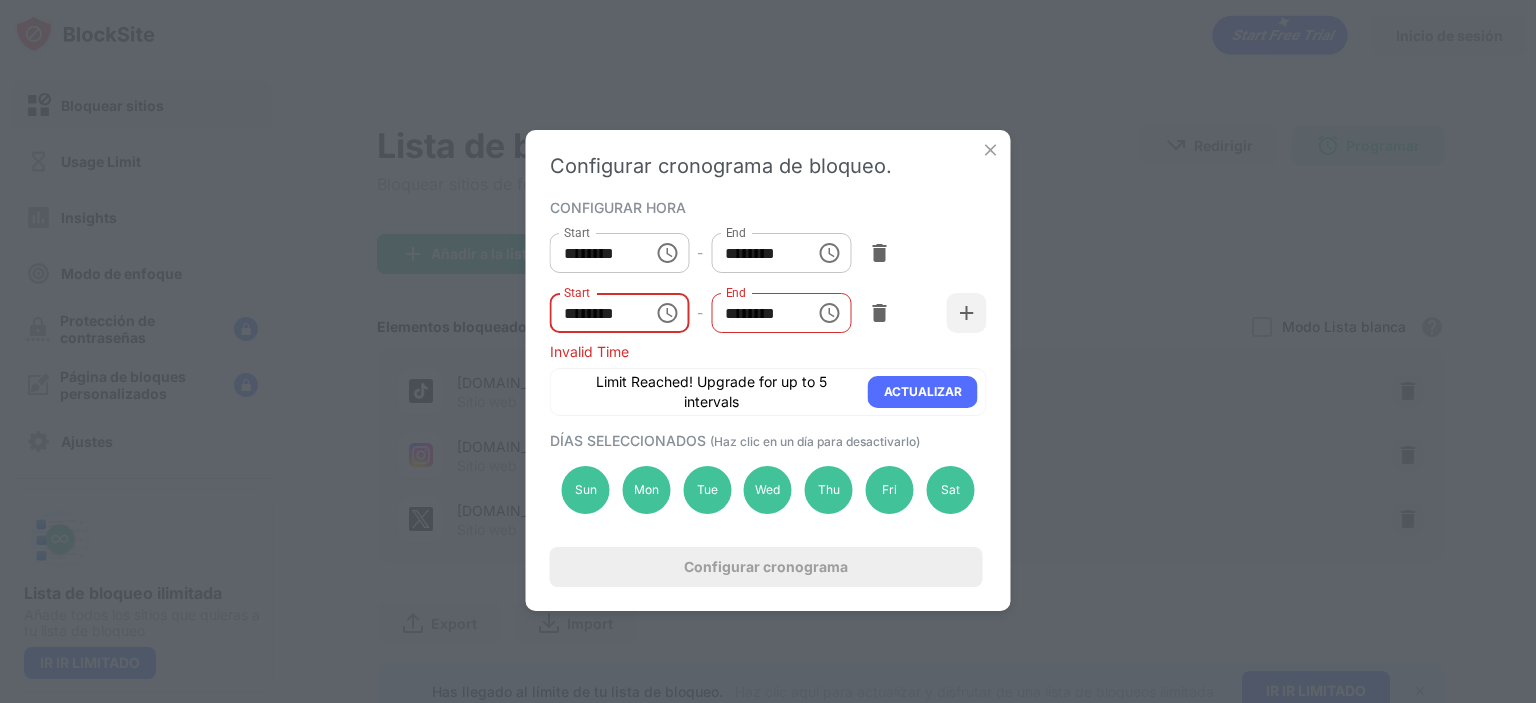 click on "********" at bounding box center [595, 313] 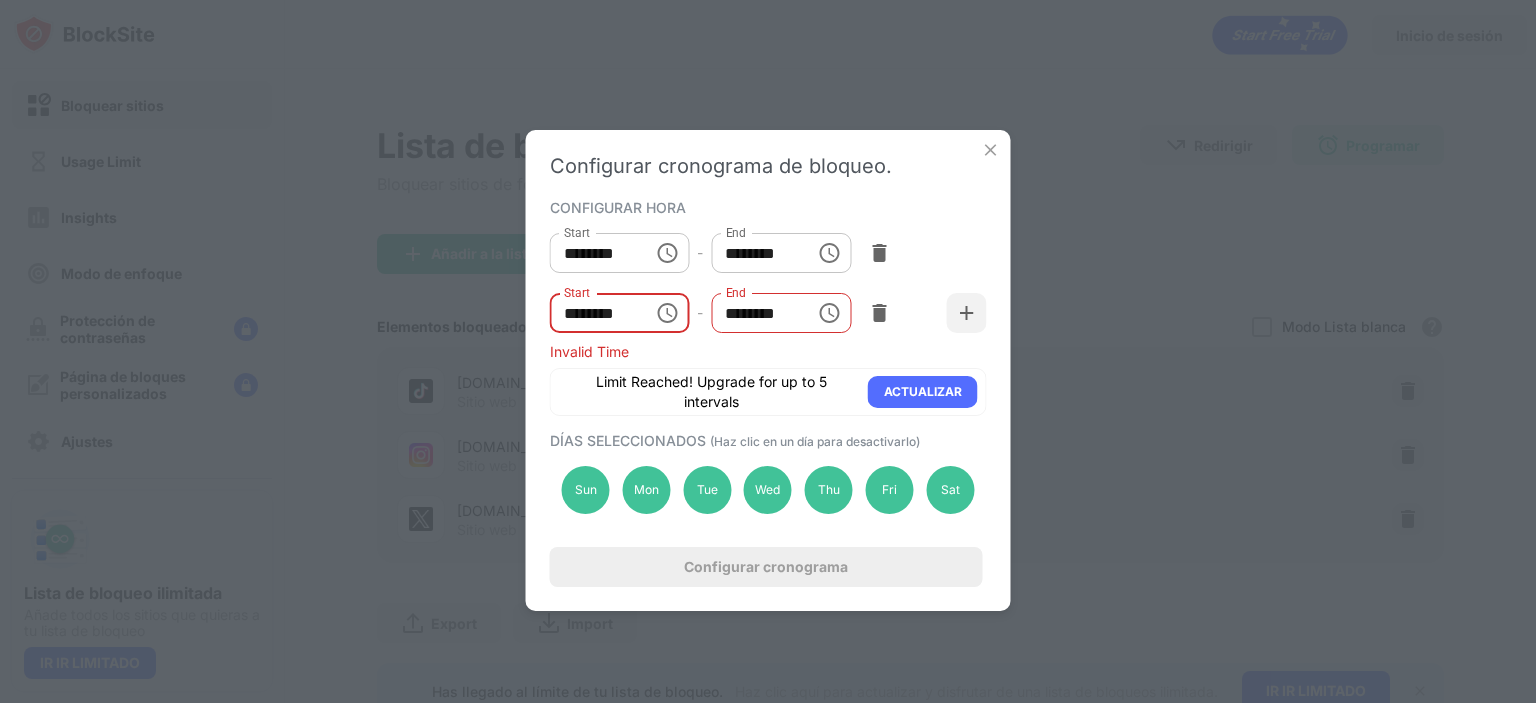 click on "********" at bounding box center [595, 313] 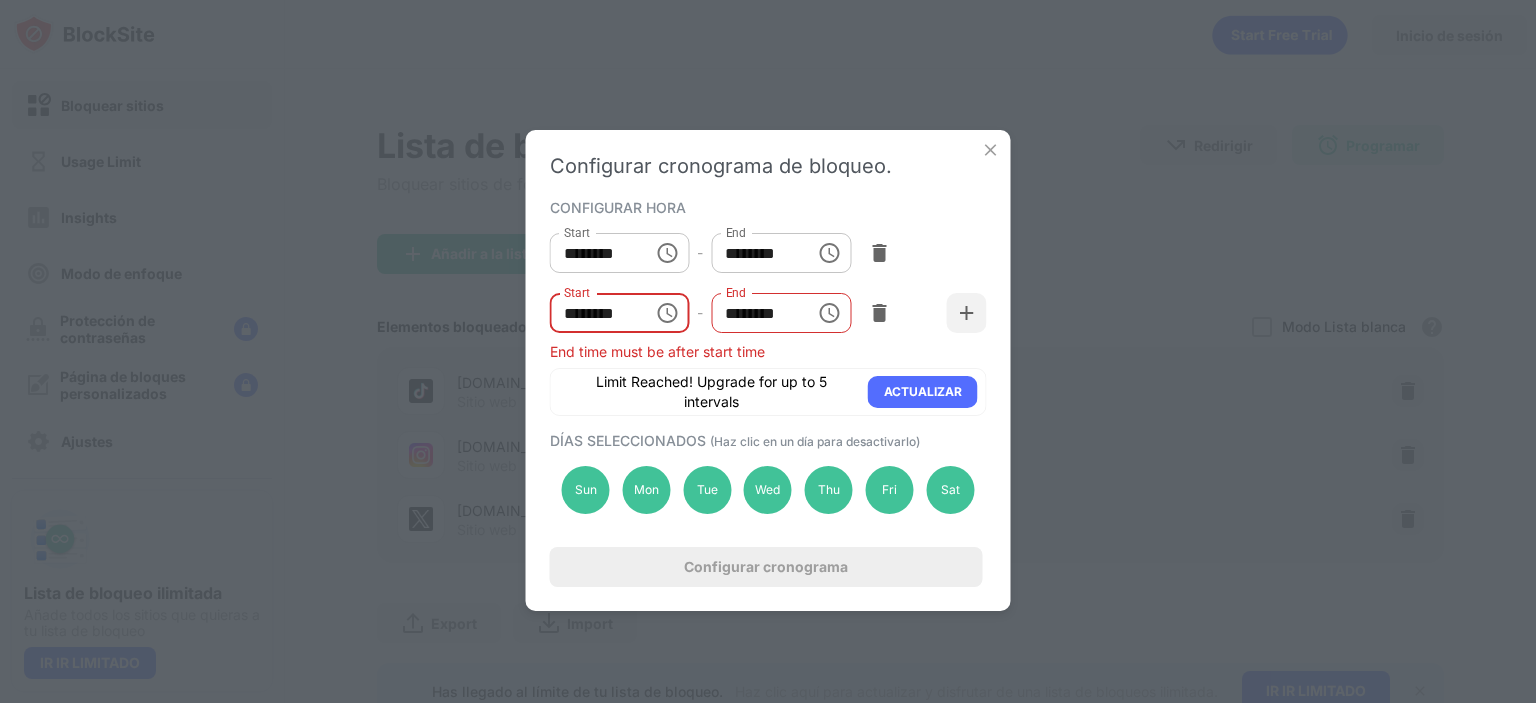 click on "********" at bounding box center [595, 313] 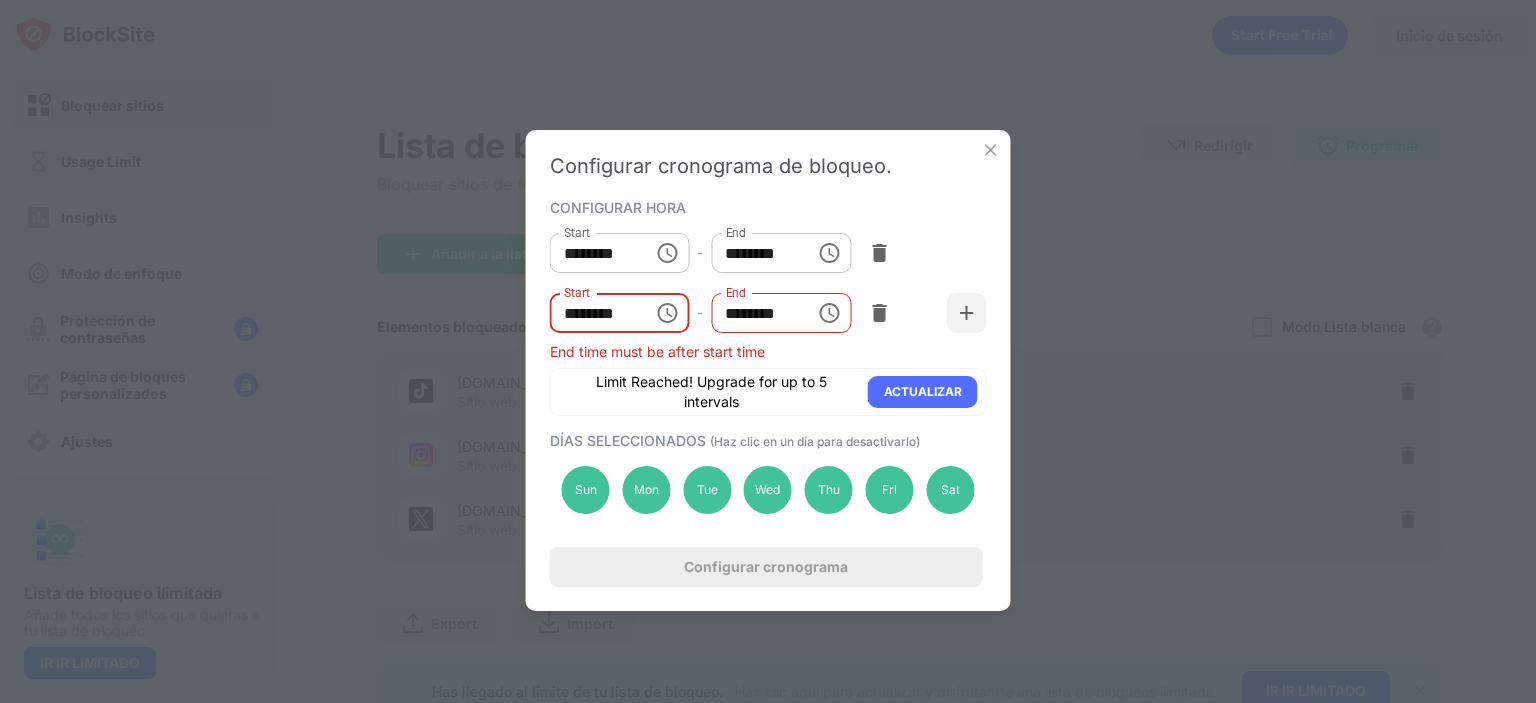 click on "********" at bounding box center (756, 313) 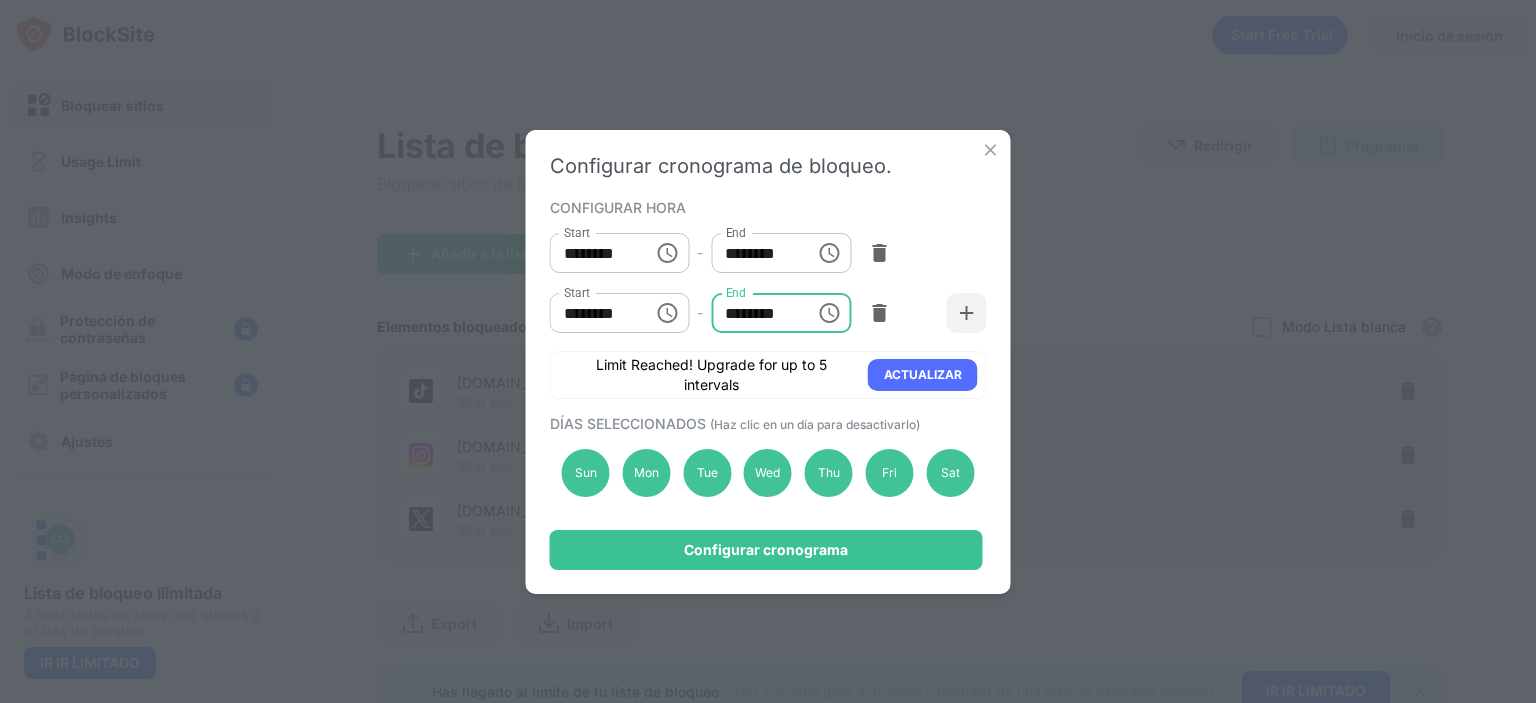 type on "********" 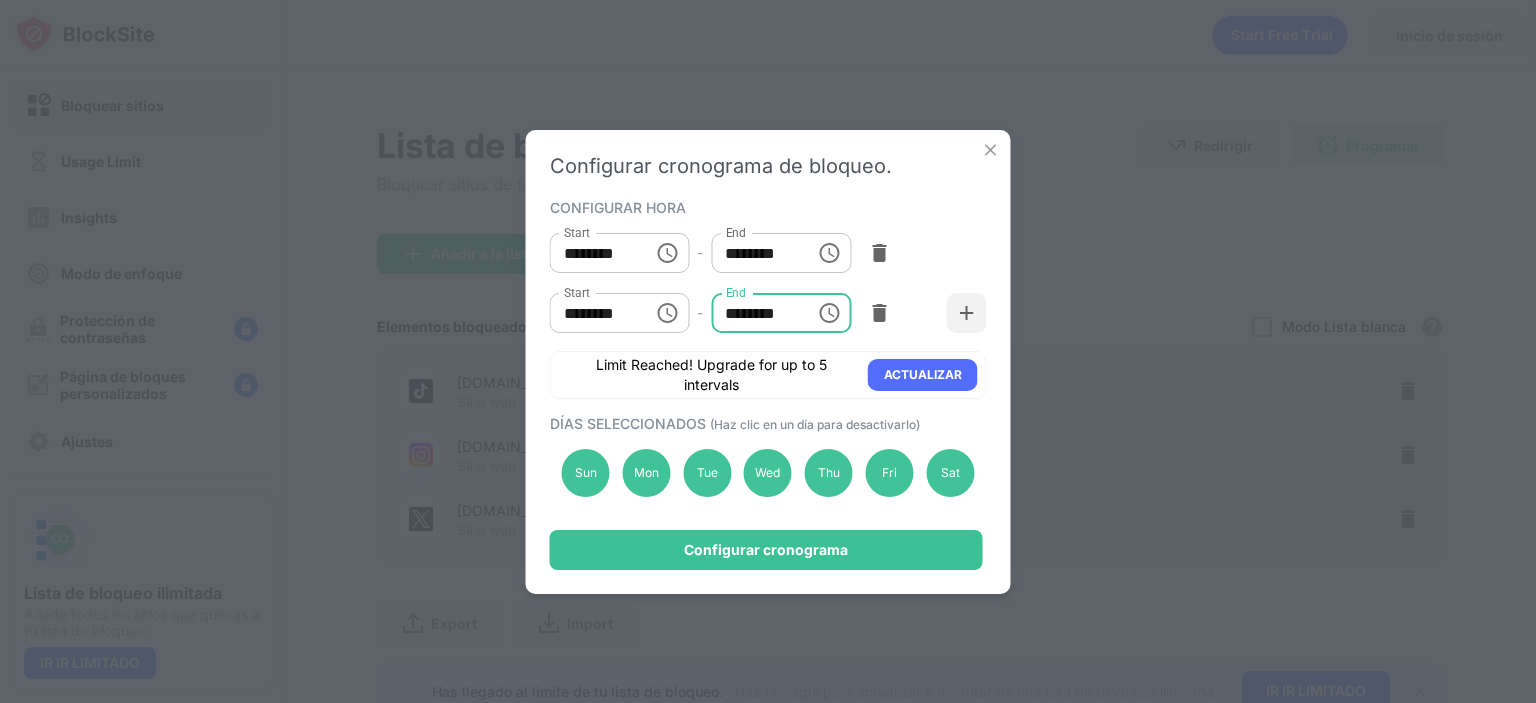 click on "********" at bounding box center [595, 313] 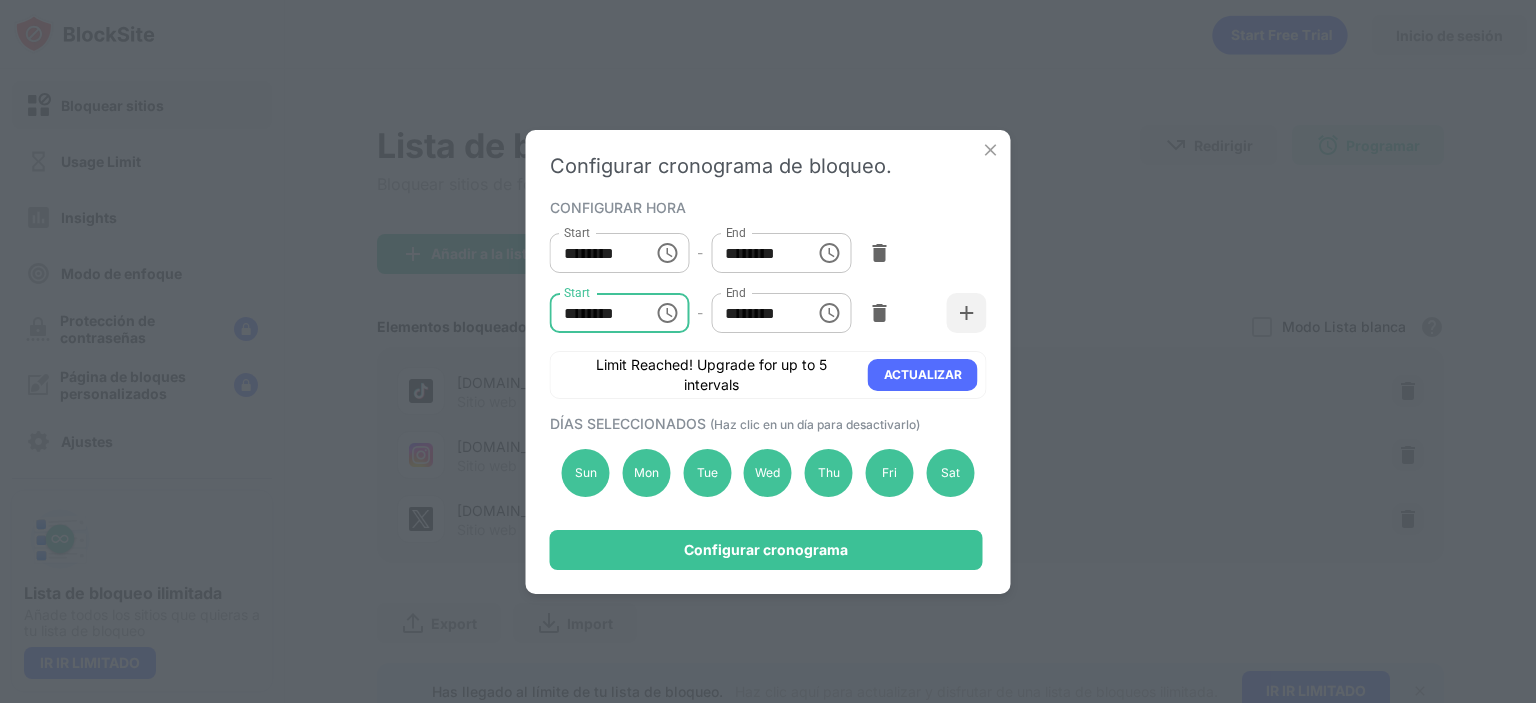 click on "********" at bounding box center [595, 313] 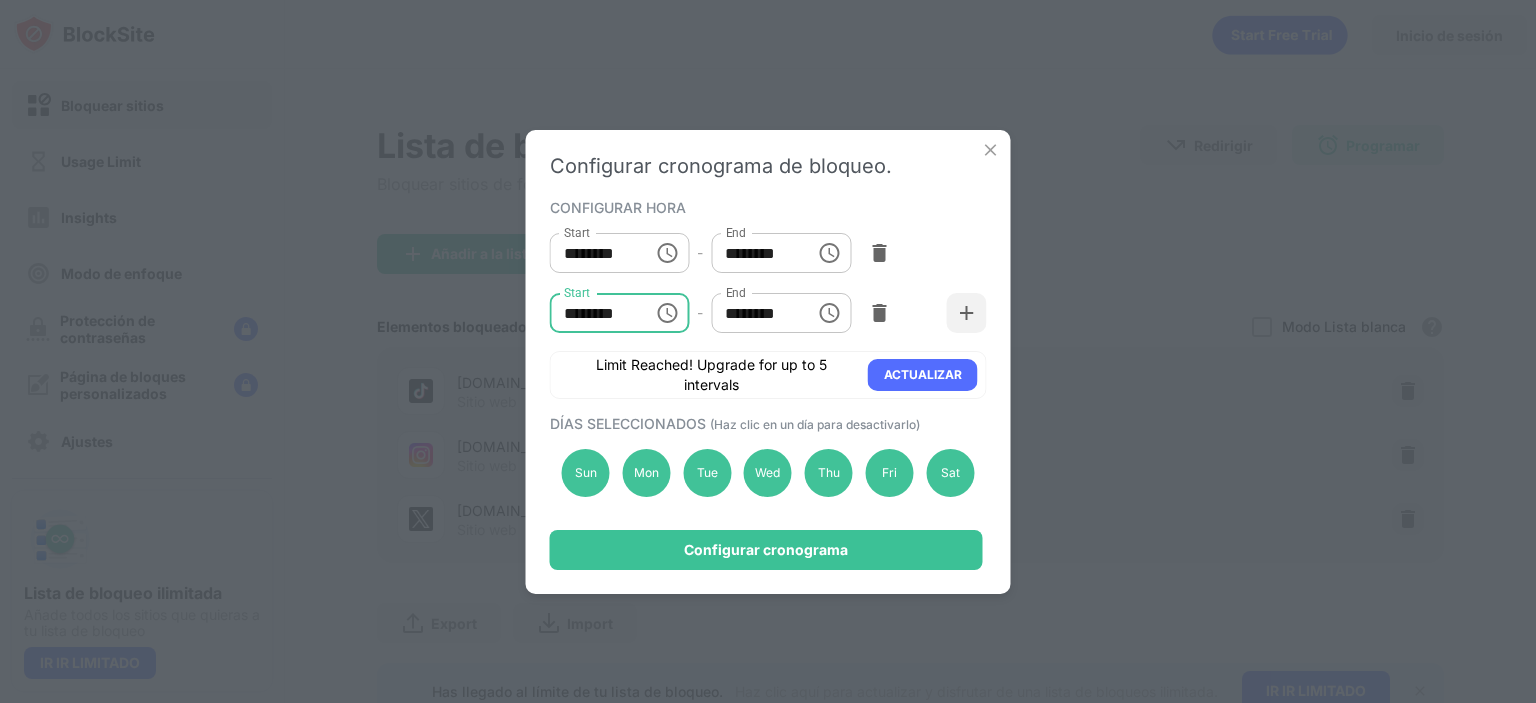 type on "********" 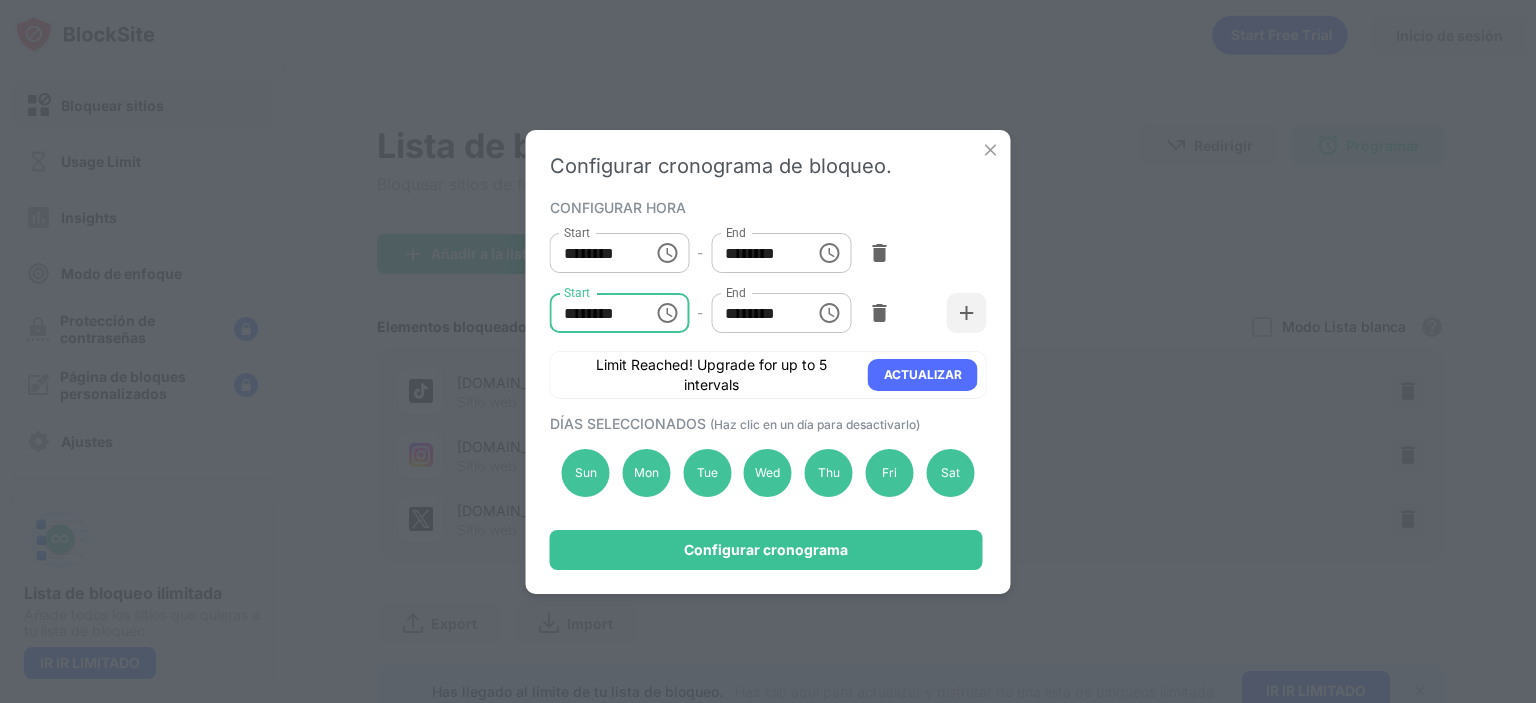 click on "Start ******** Start - End ******** End" at bounding box center (768, 313) 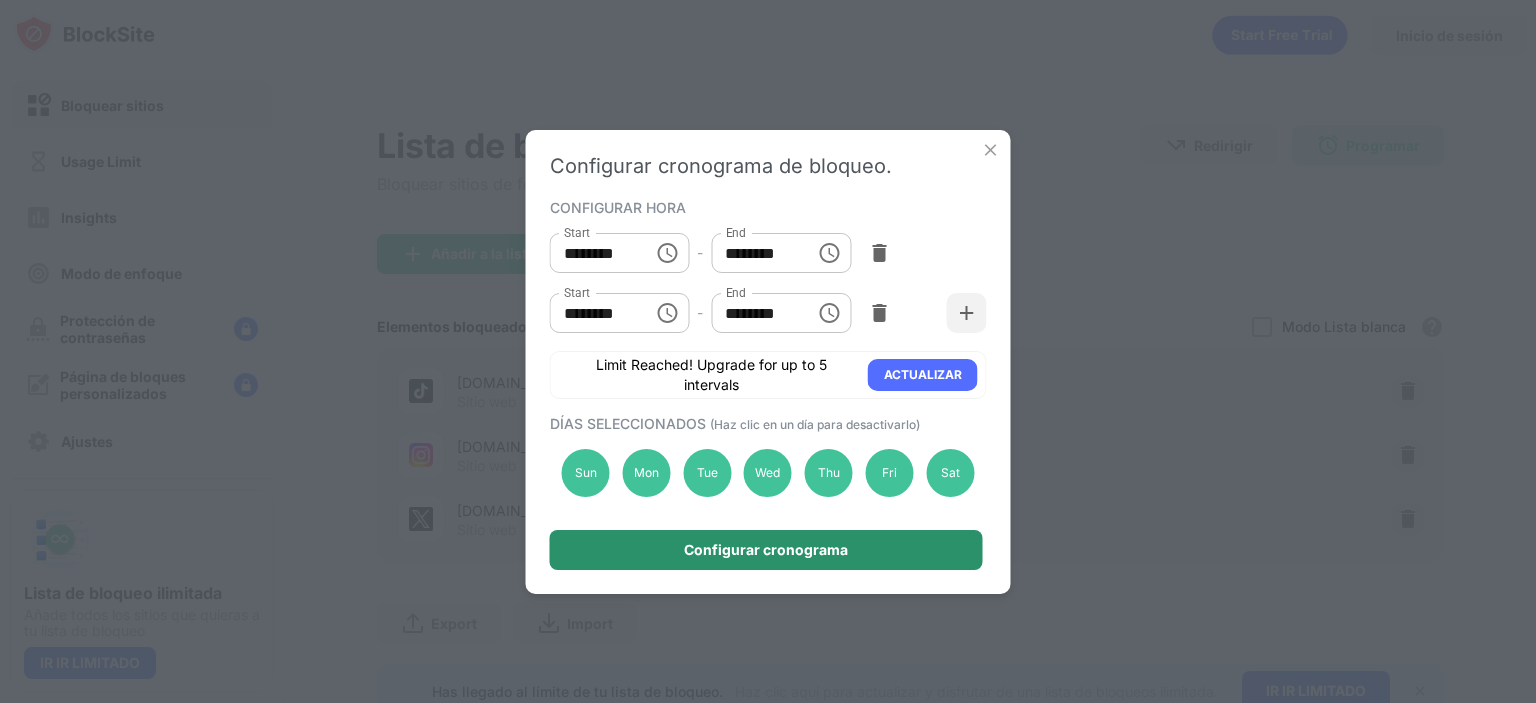 click on "Configurar cronograma" at bounding box center (766, 550) 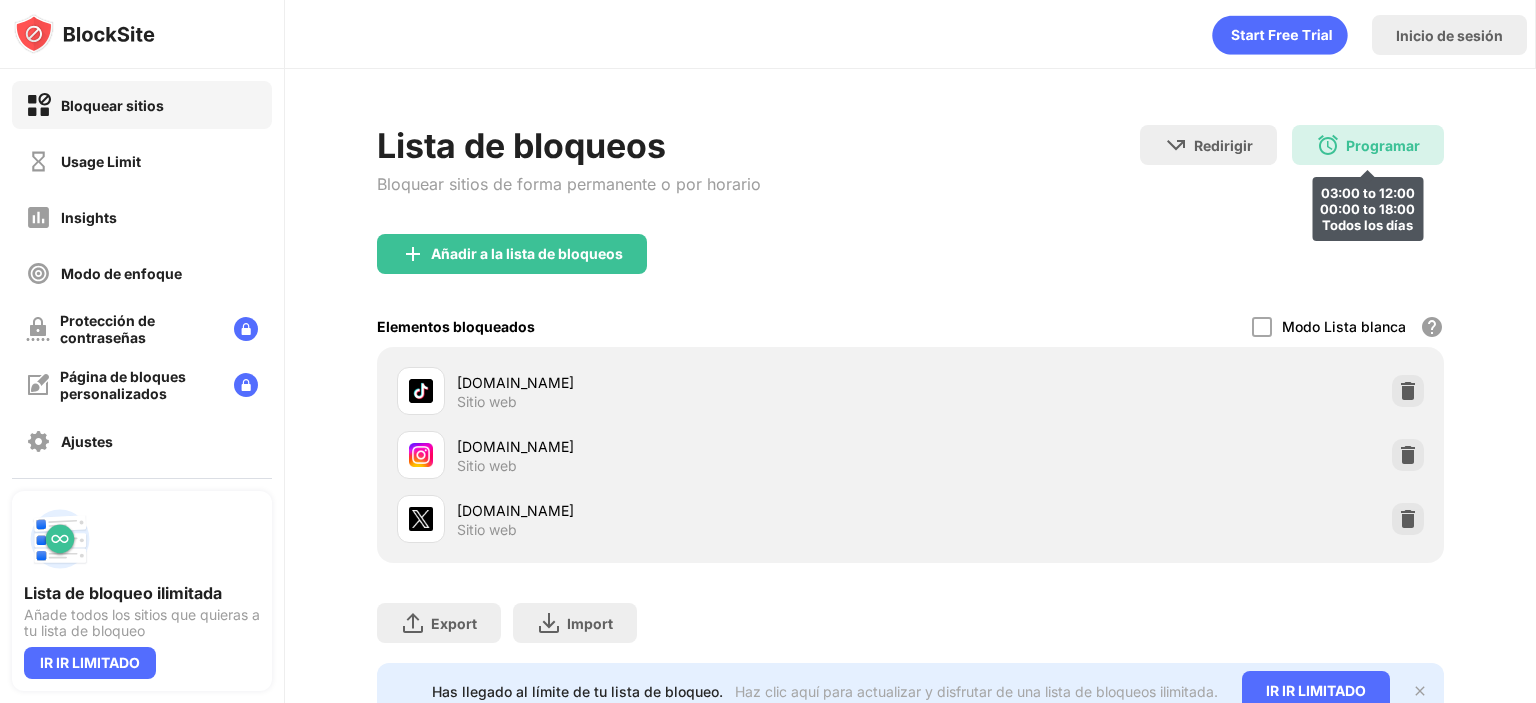 click at bounding box center (1328, 145) 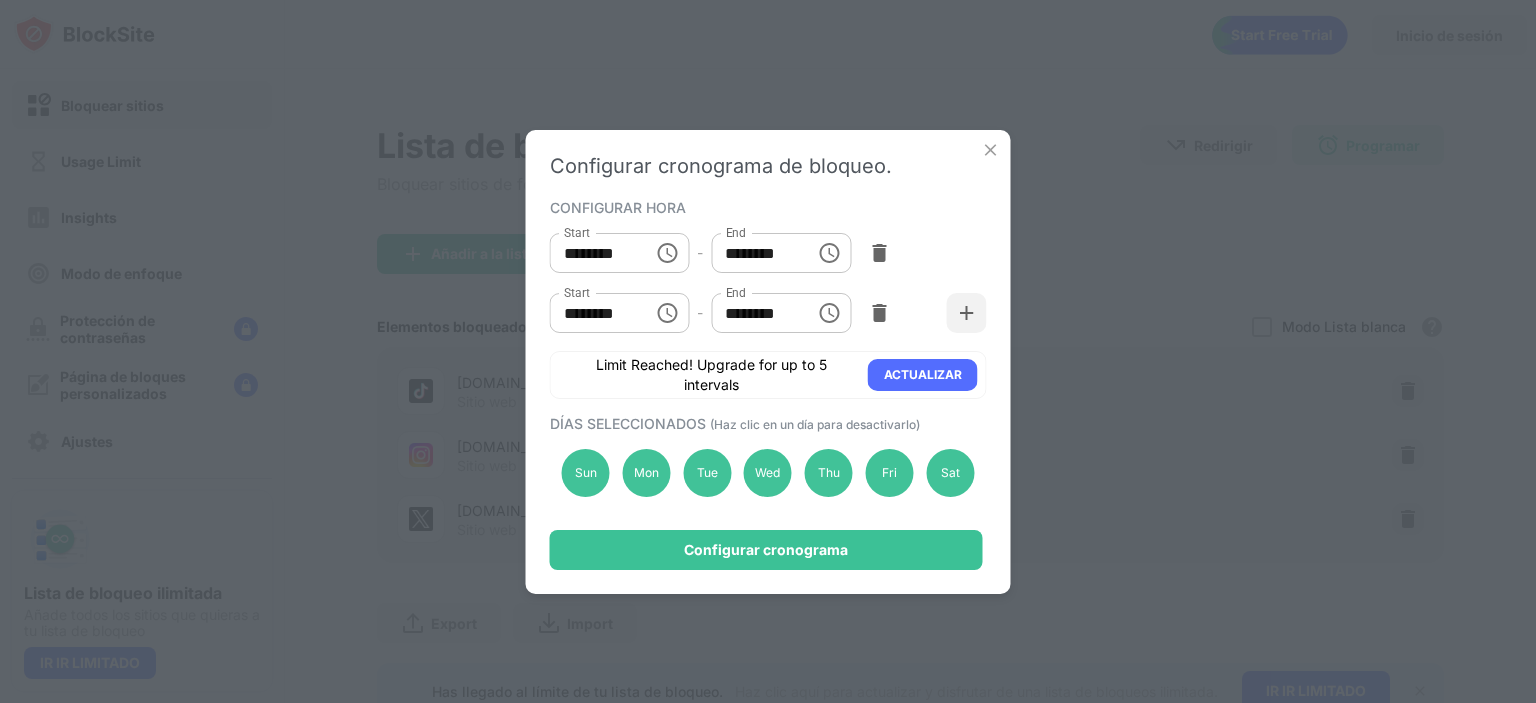click on "******** Start" at bounding box center (620, 253) 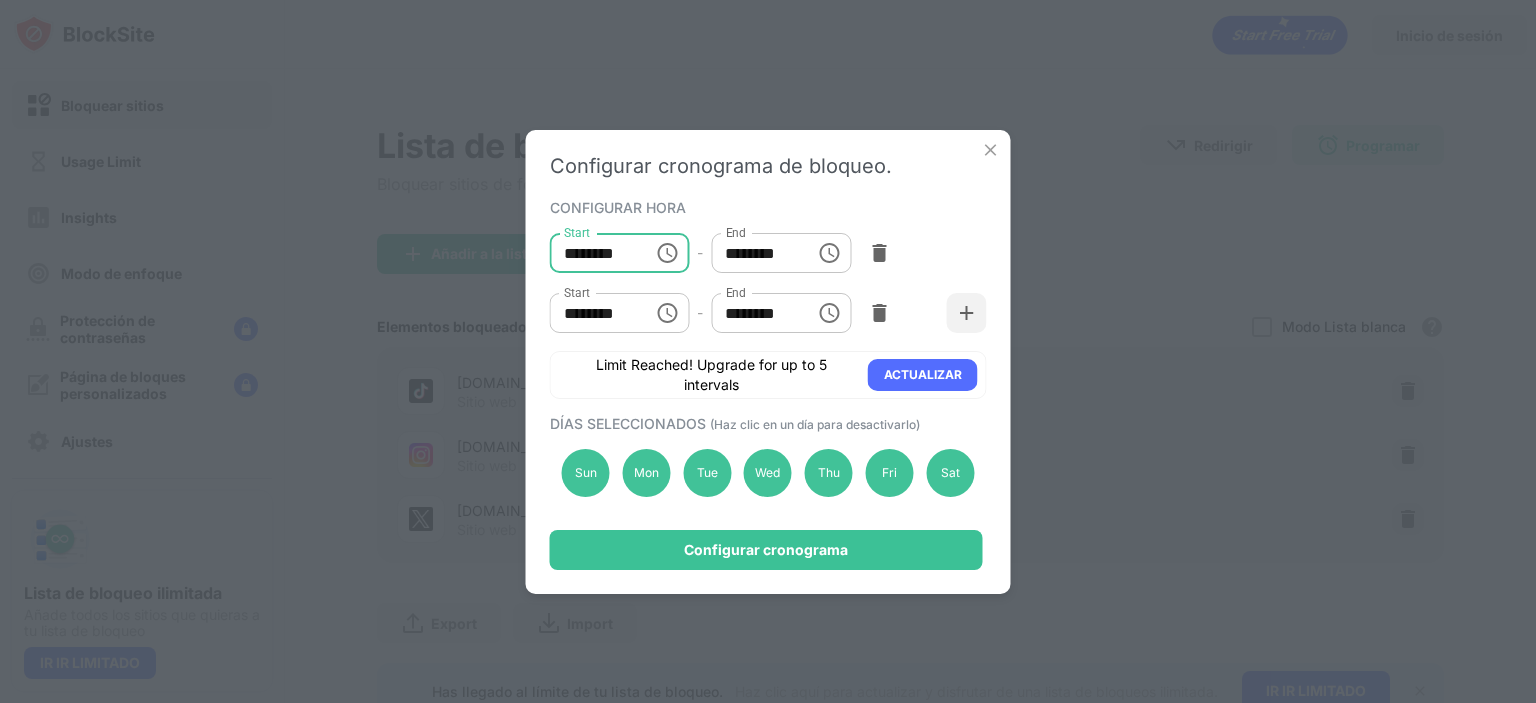 click on "********" at bounding box center [595, 253] 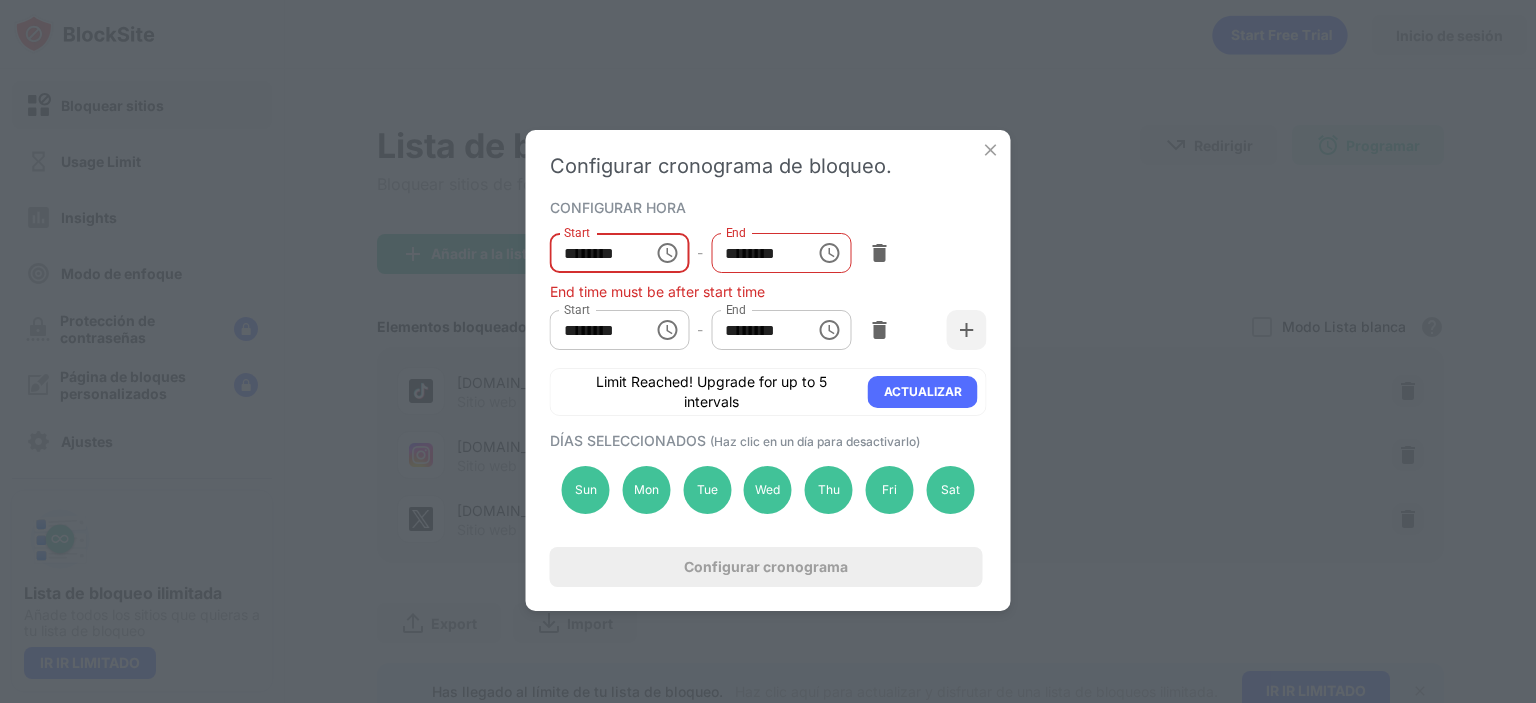 type on "********" 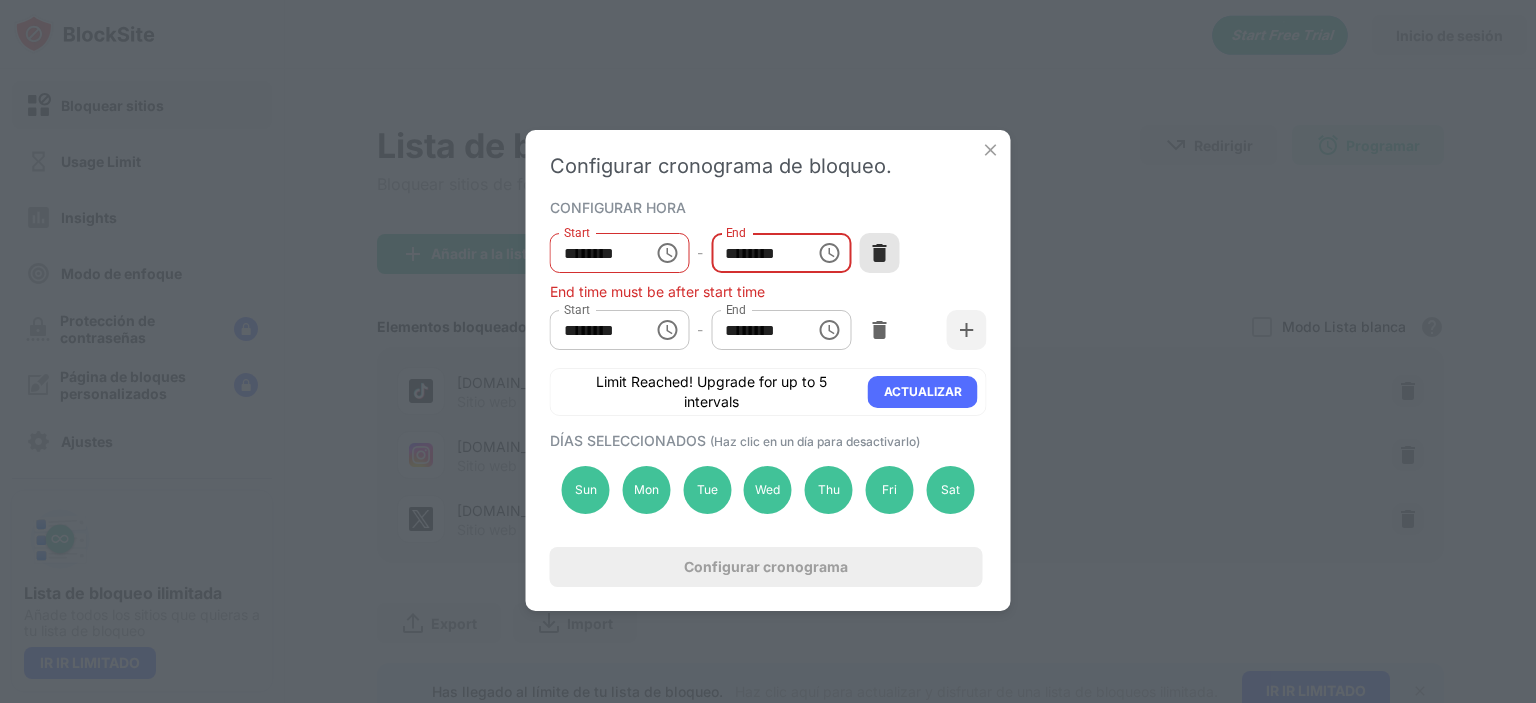 type on "********" 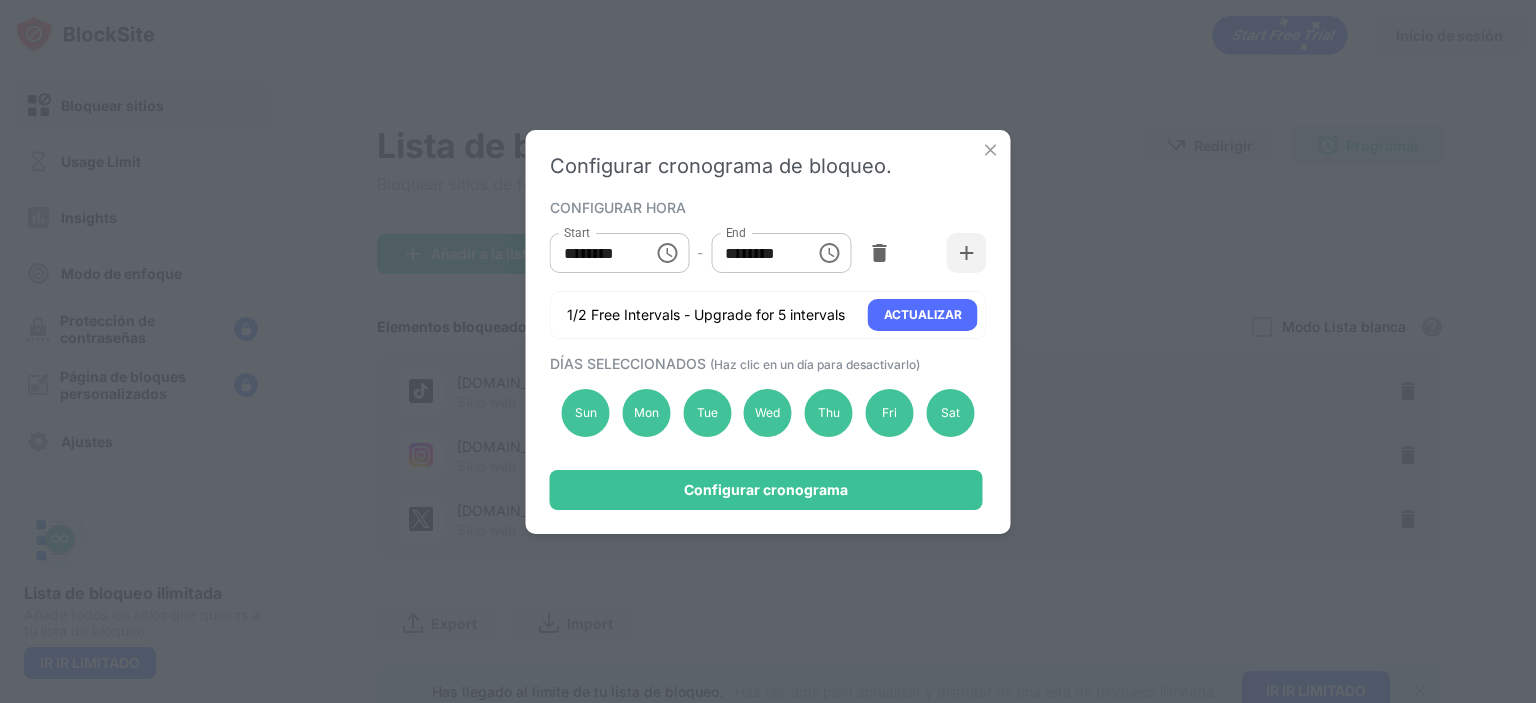 click at bounding box center (879, 253) 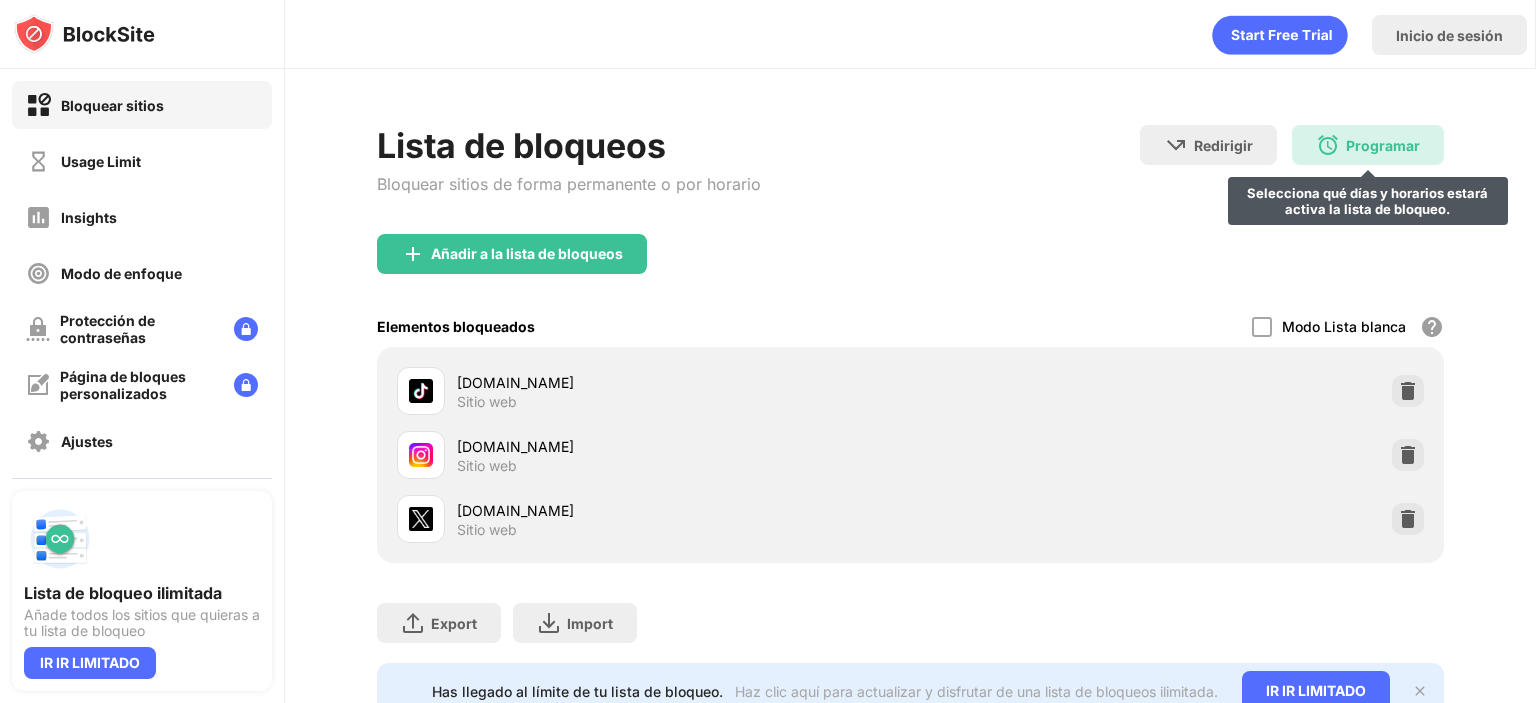 click on "Programar Selecciona qué días y horarios estará activa la lista de bloqueo." at bounding box center (1368, 145) 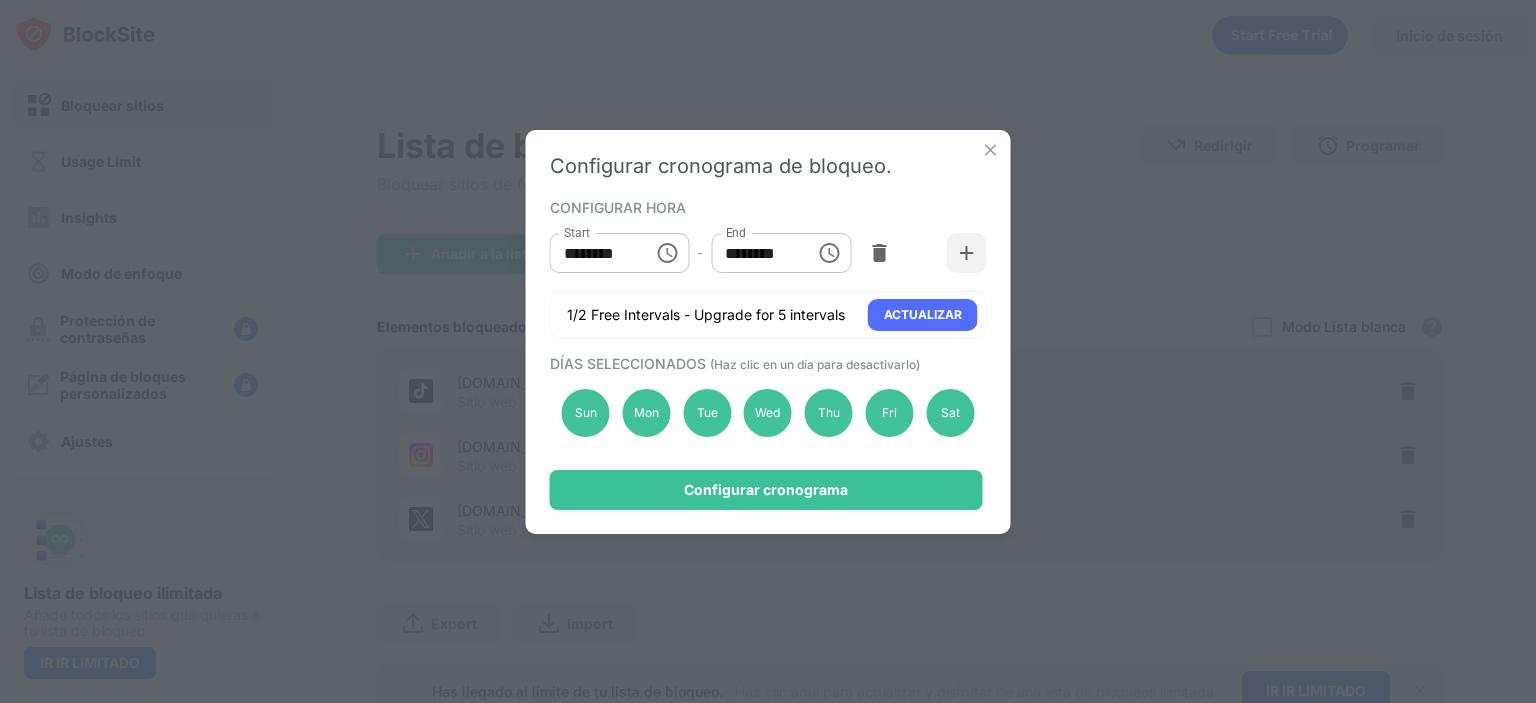click on "********" at bounding box center [595, 253] 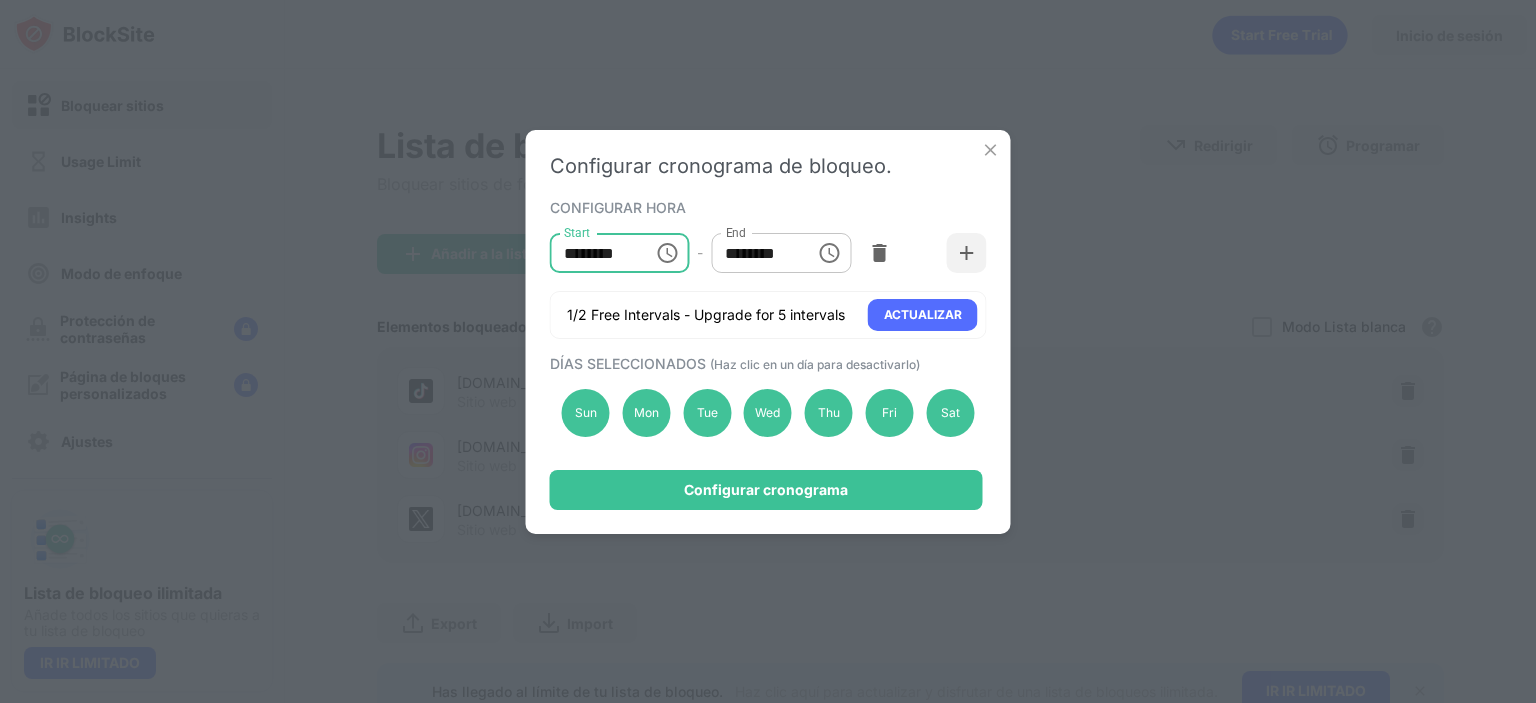 click on "********" at bounding box center (595, 253) 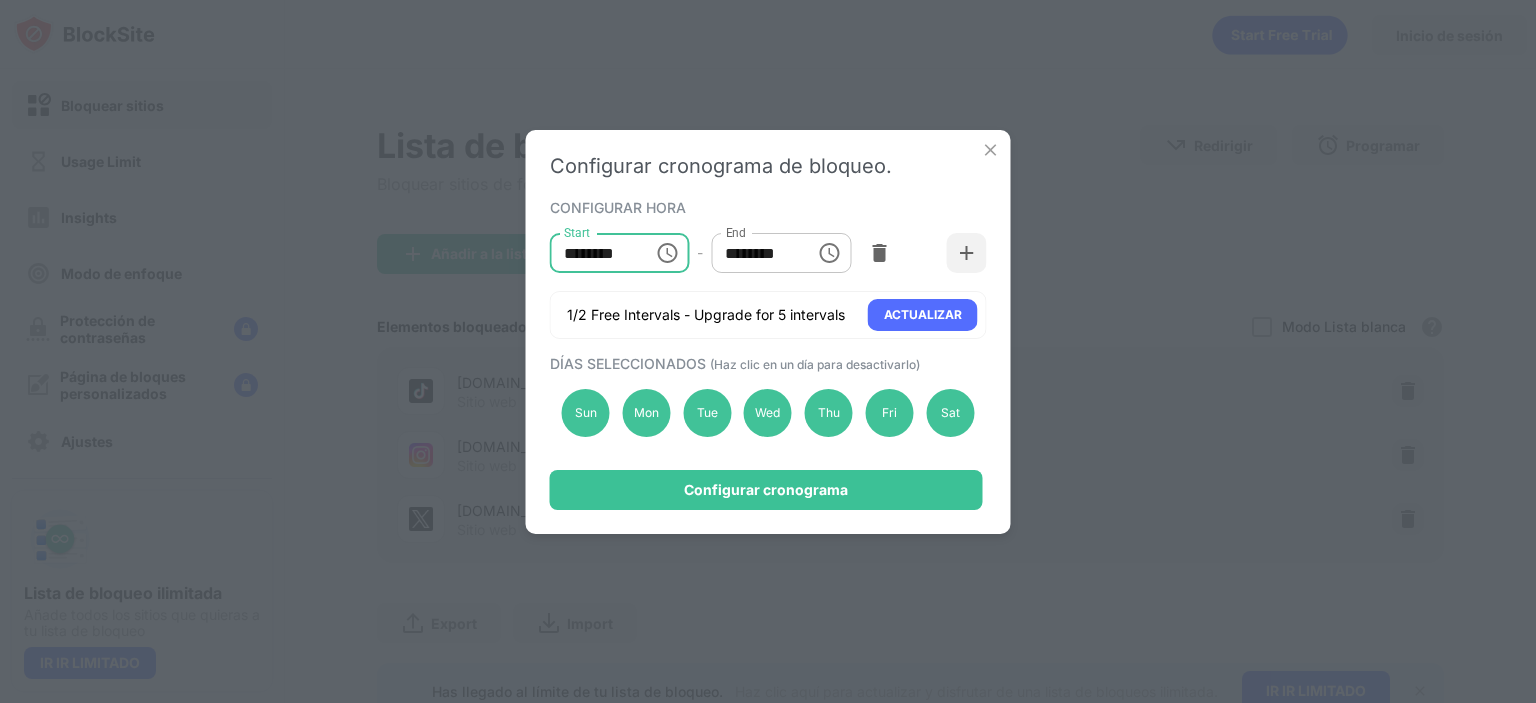 click on "********" at bounding box center (756, 253) 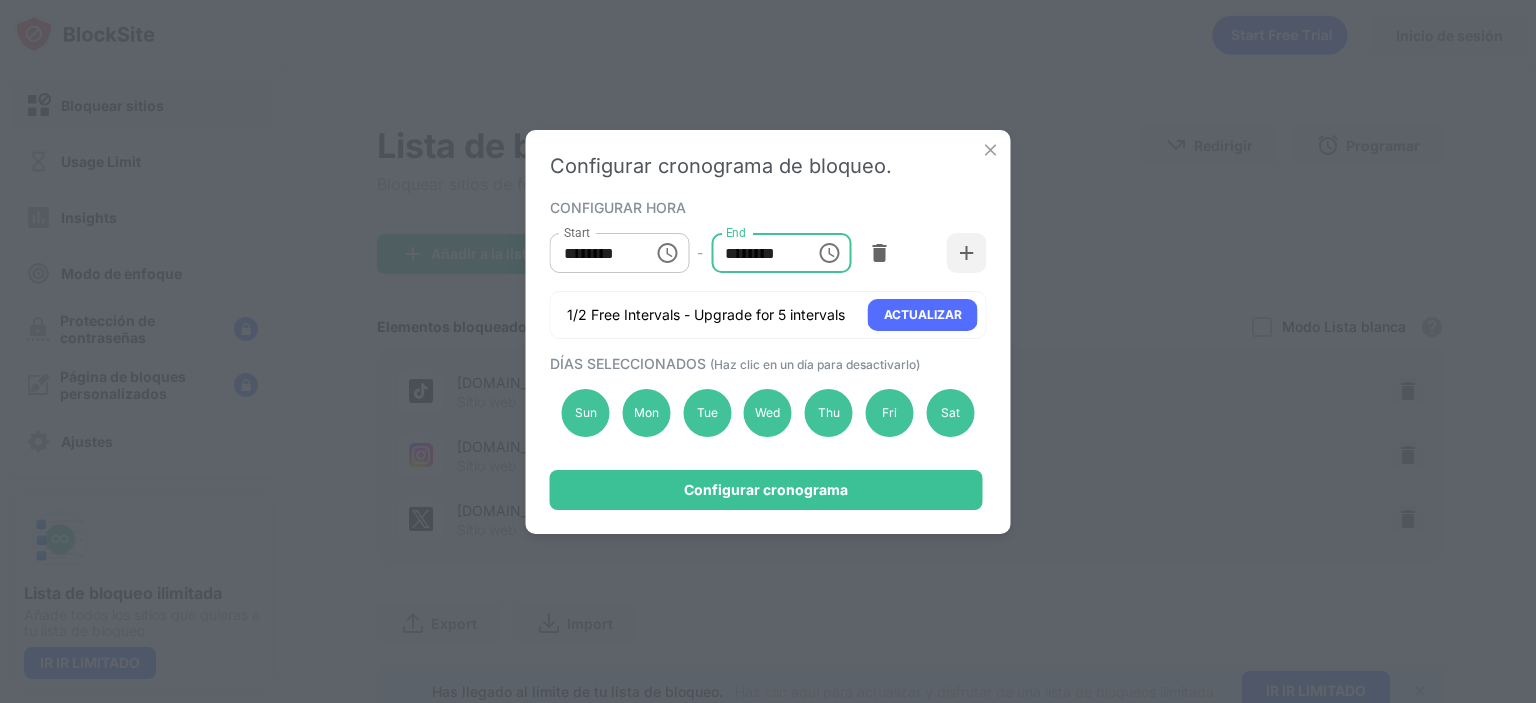 click on "********" at bounding box center (756, 253) 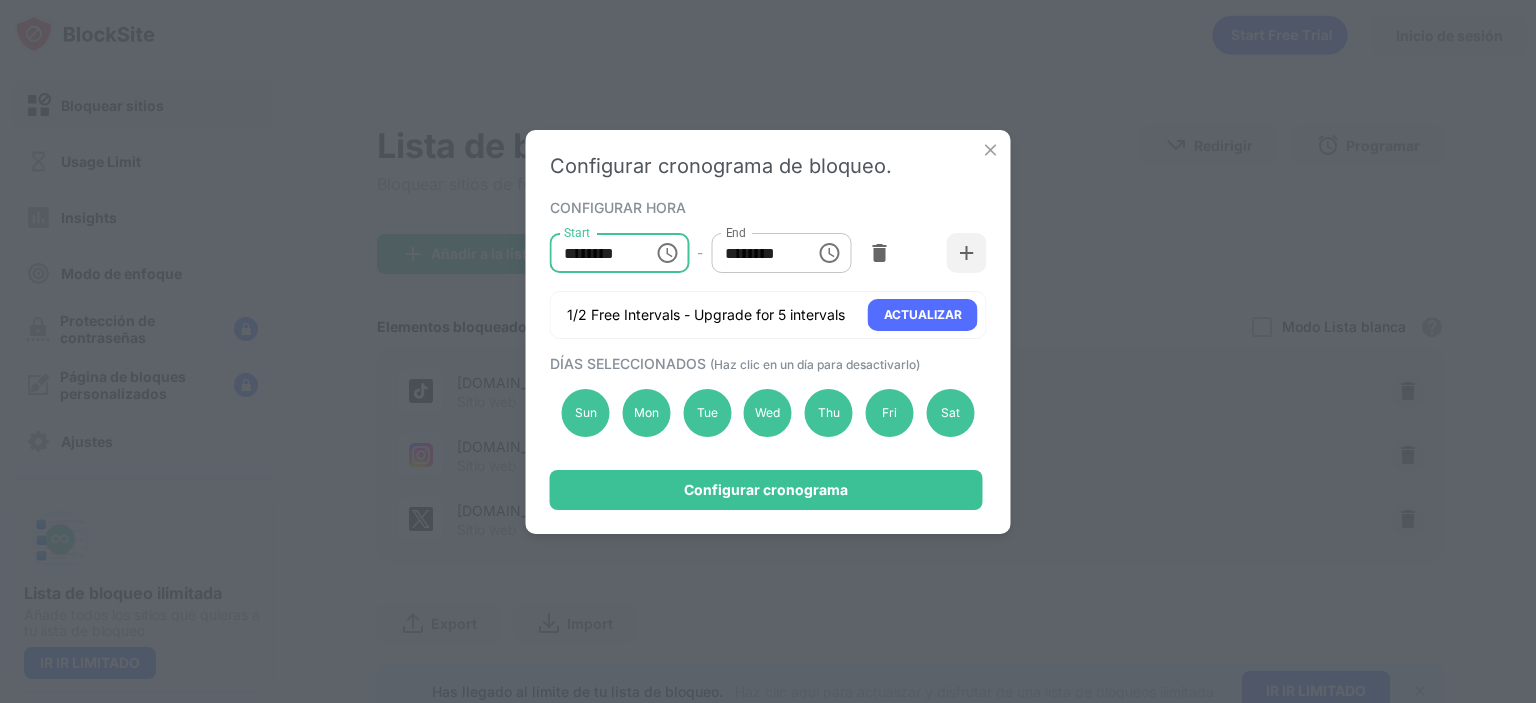 click on "********" at bounding box center [595, 253] 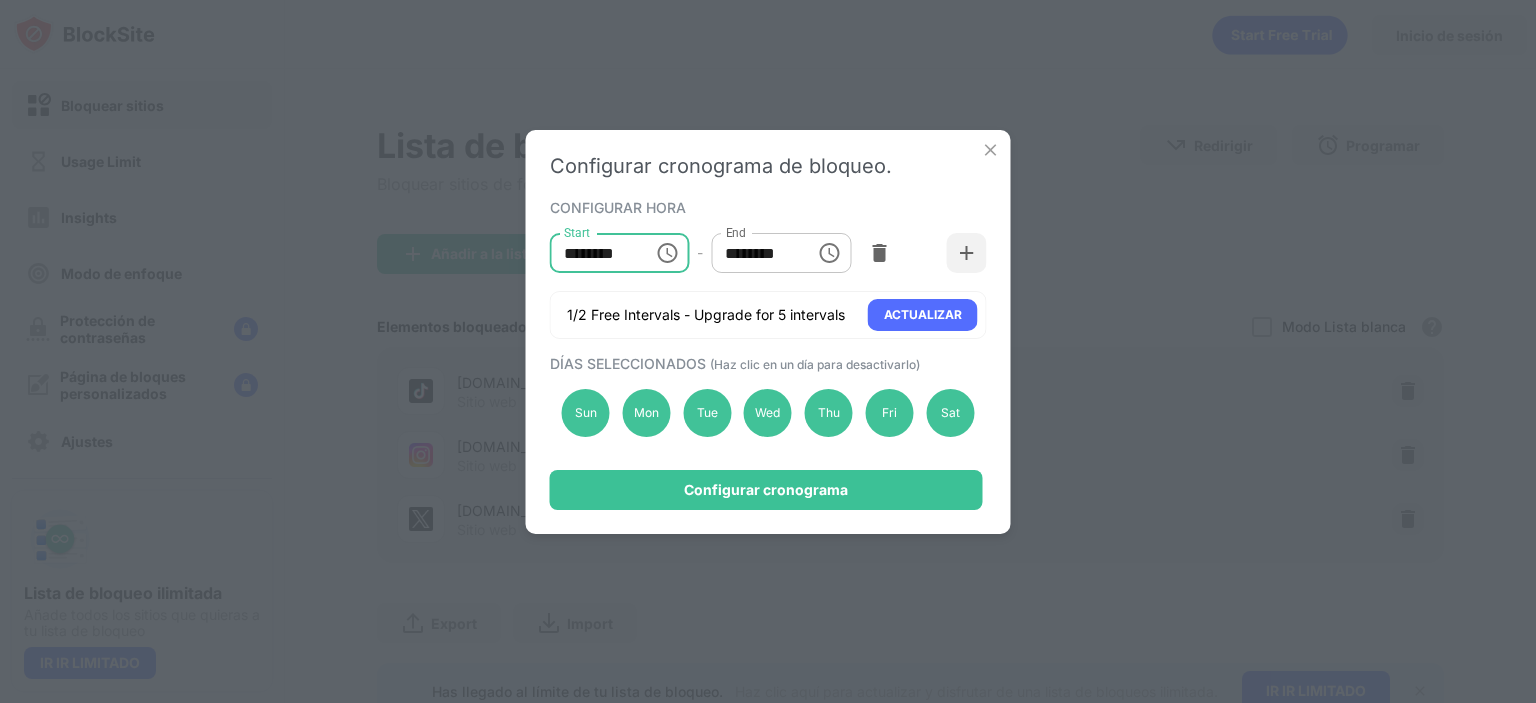 click on "********" at bounding box center (756, 253) 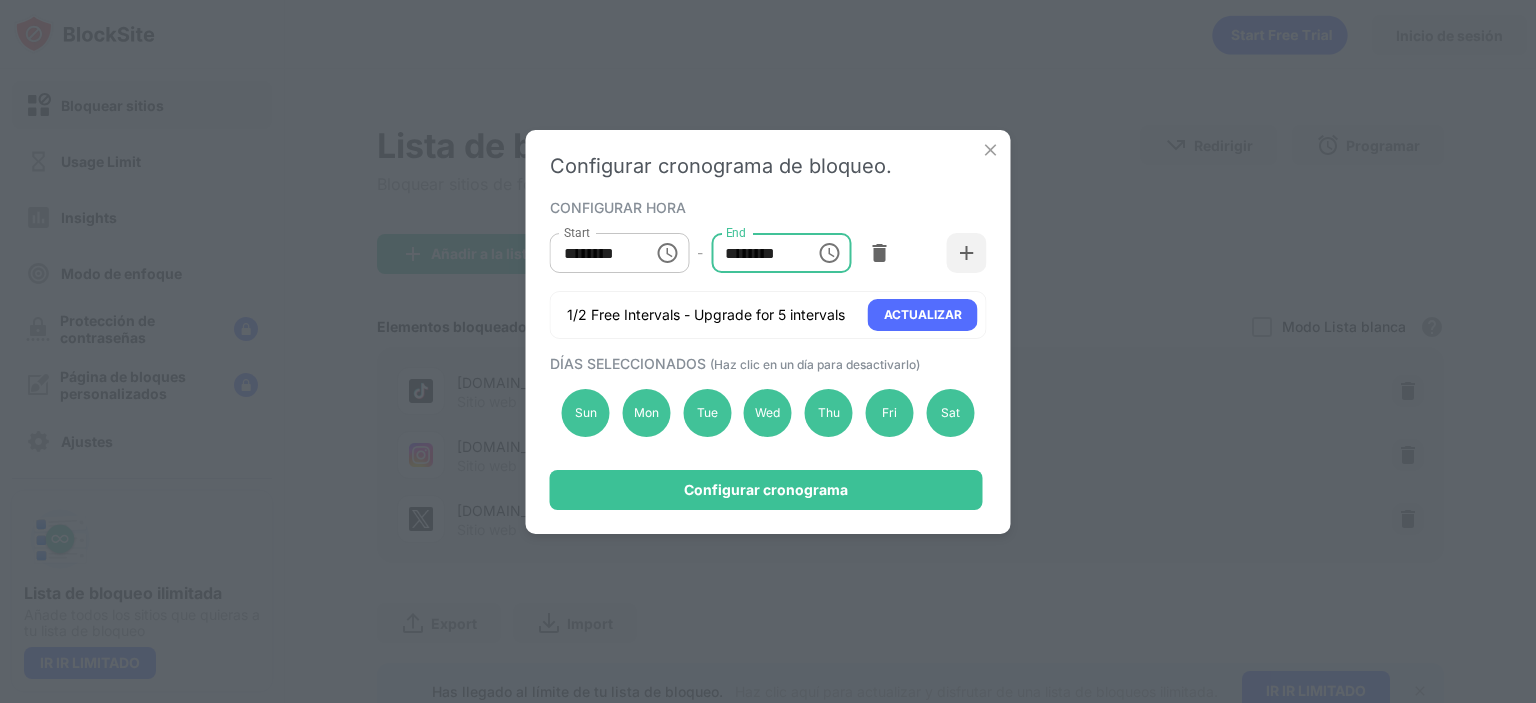 click on "********" at bounding box center [756, 253] 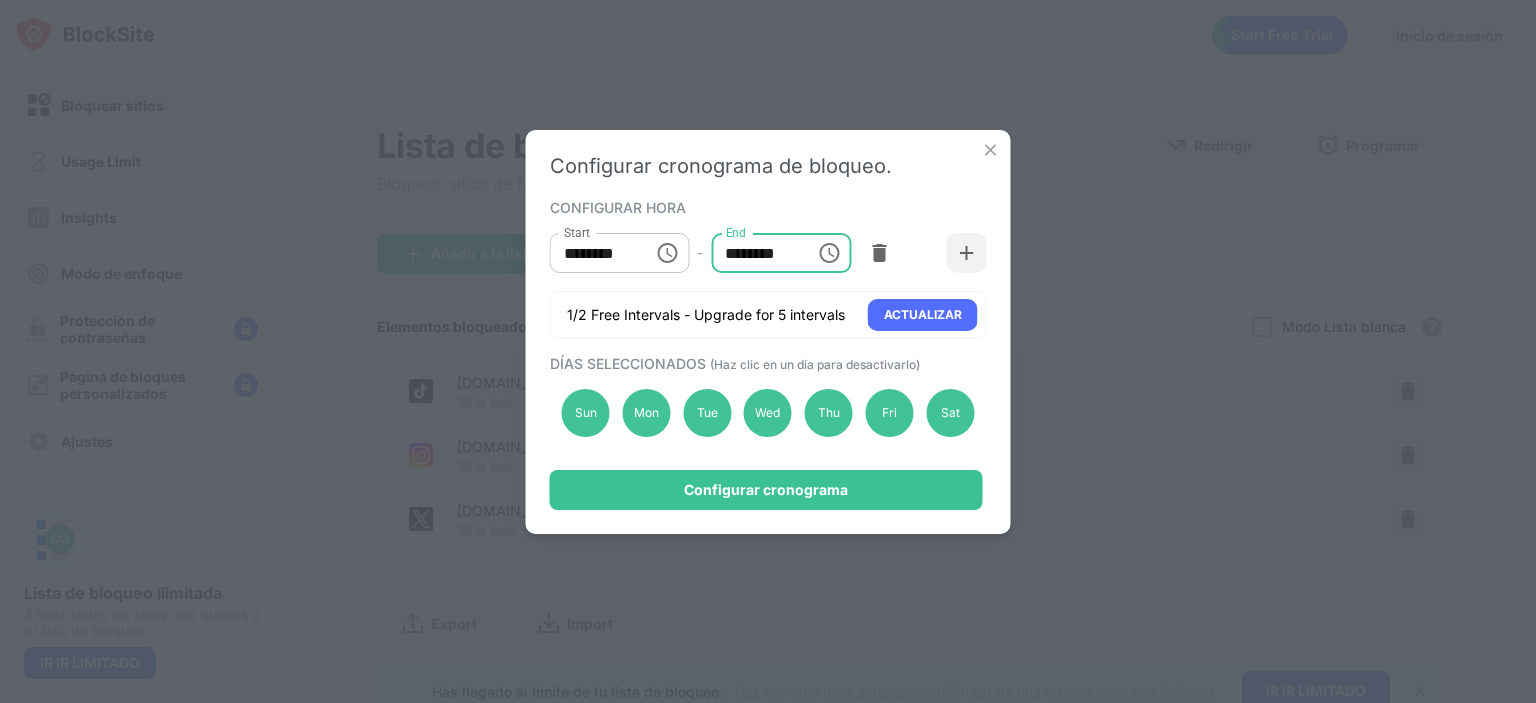 click on "********" at bounding box center [756, 253] 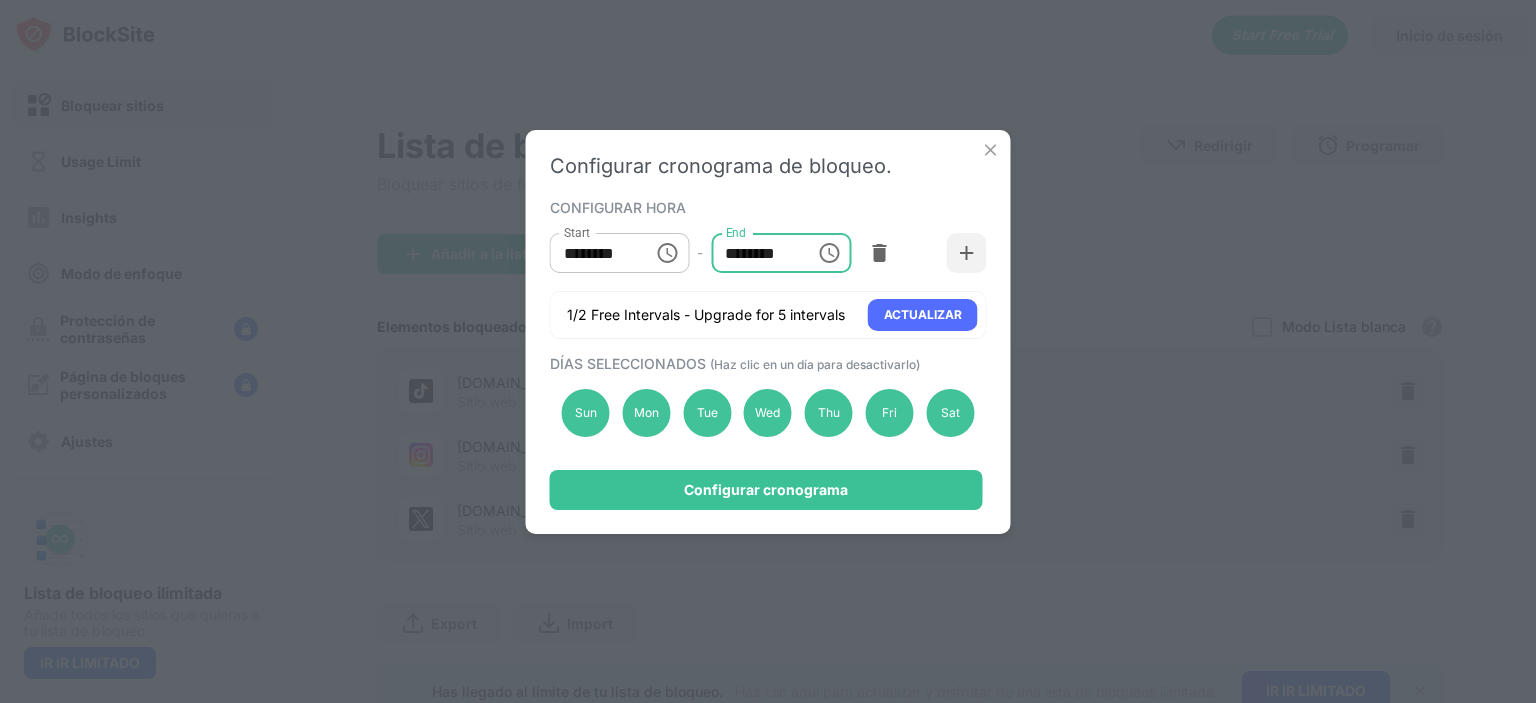 click on "********" at bounding box center (756, 253) 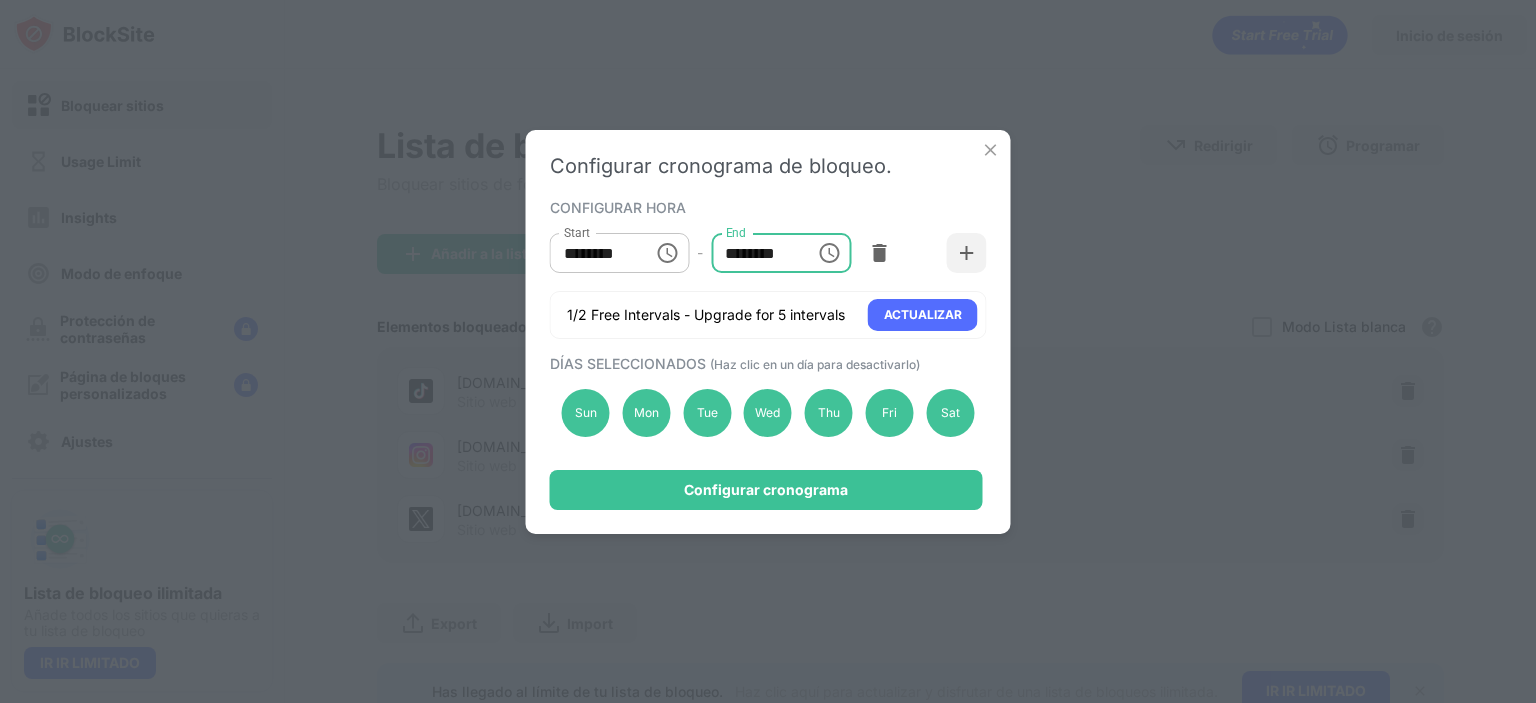 click on "********" at bounding box center [756, 253] 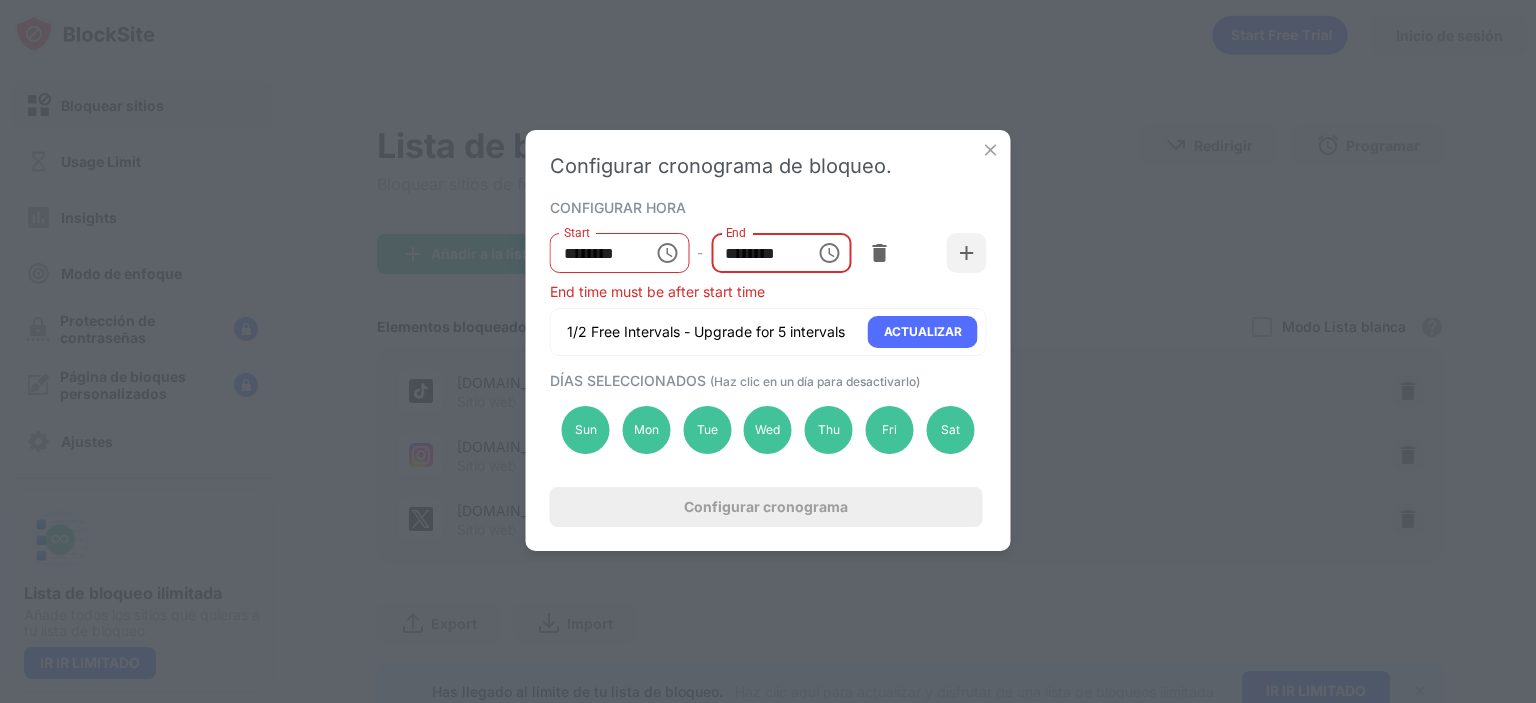 type on "********" 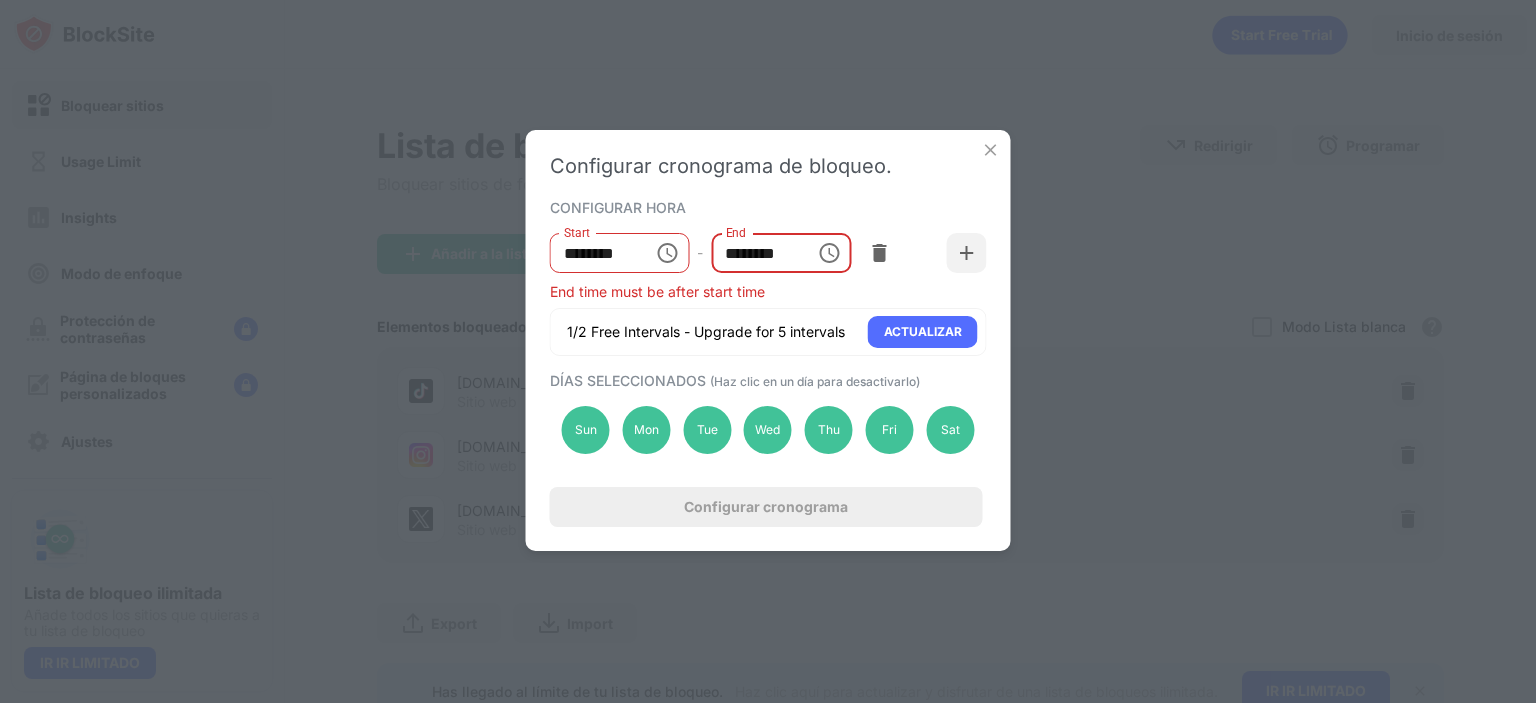click on "********" at bounding box center (595, 253) 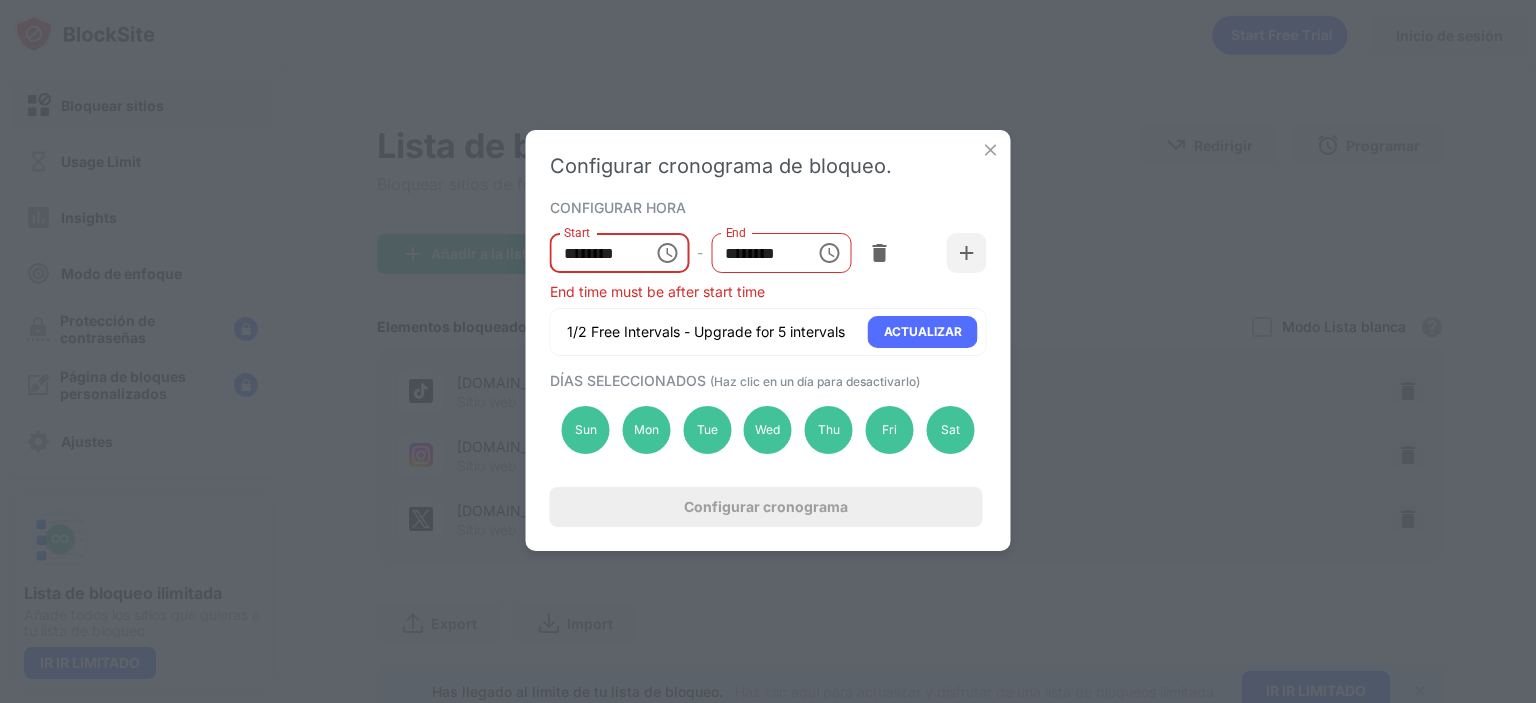type on "********" 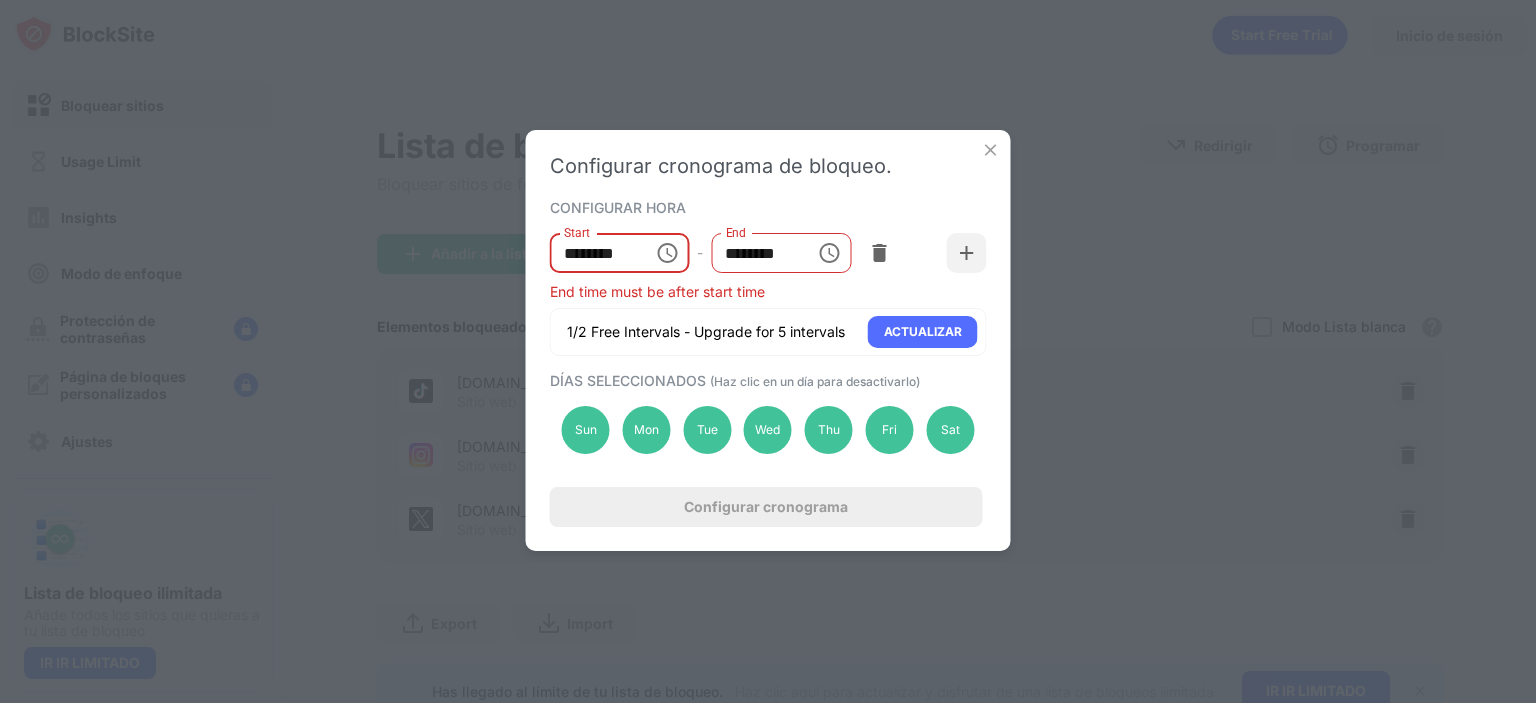 click on "End time must be after start time" at bounding box center (768, 291) 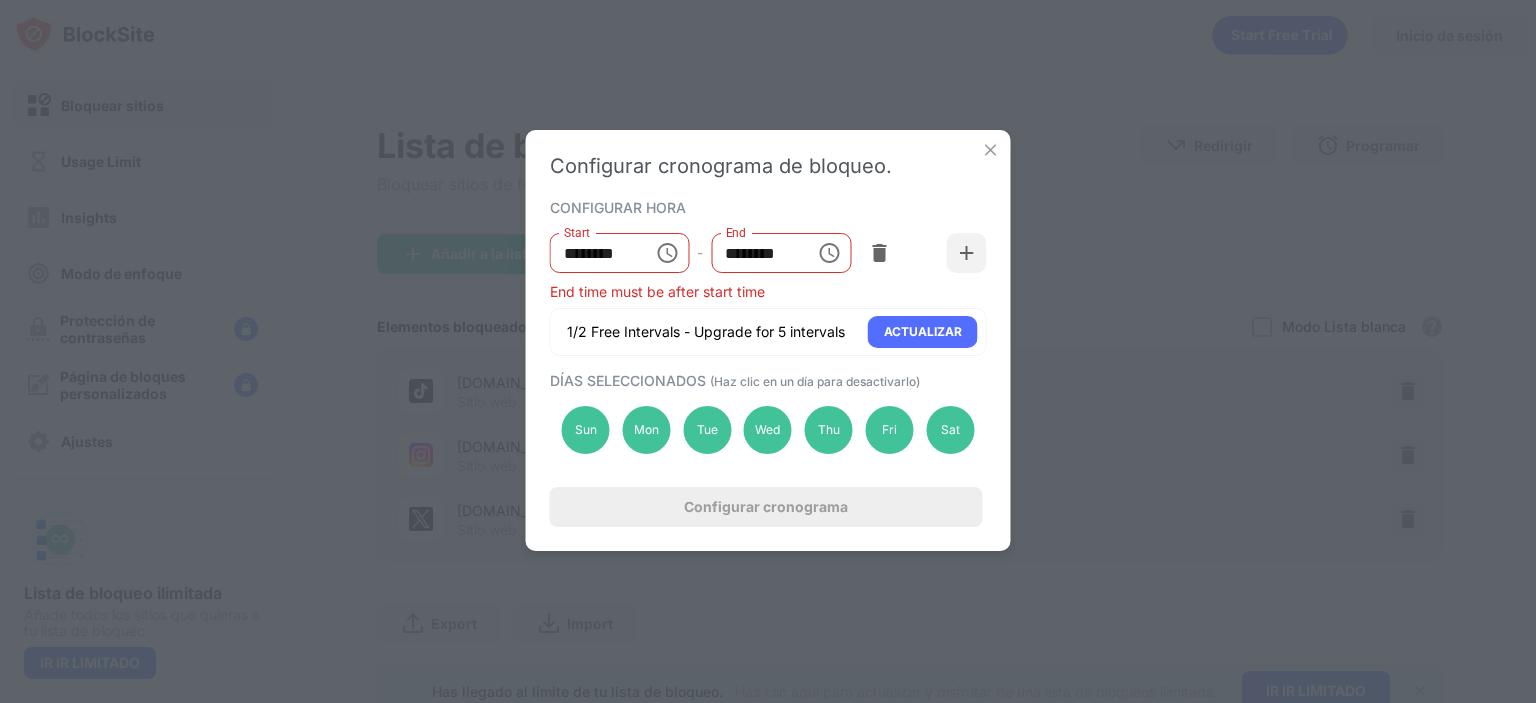 click on "End time must be after start time" at bounding box center [768, 291] 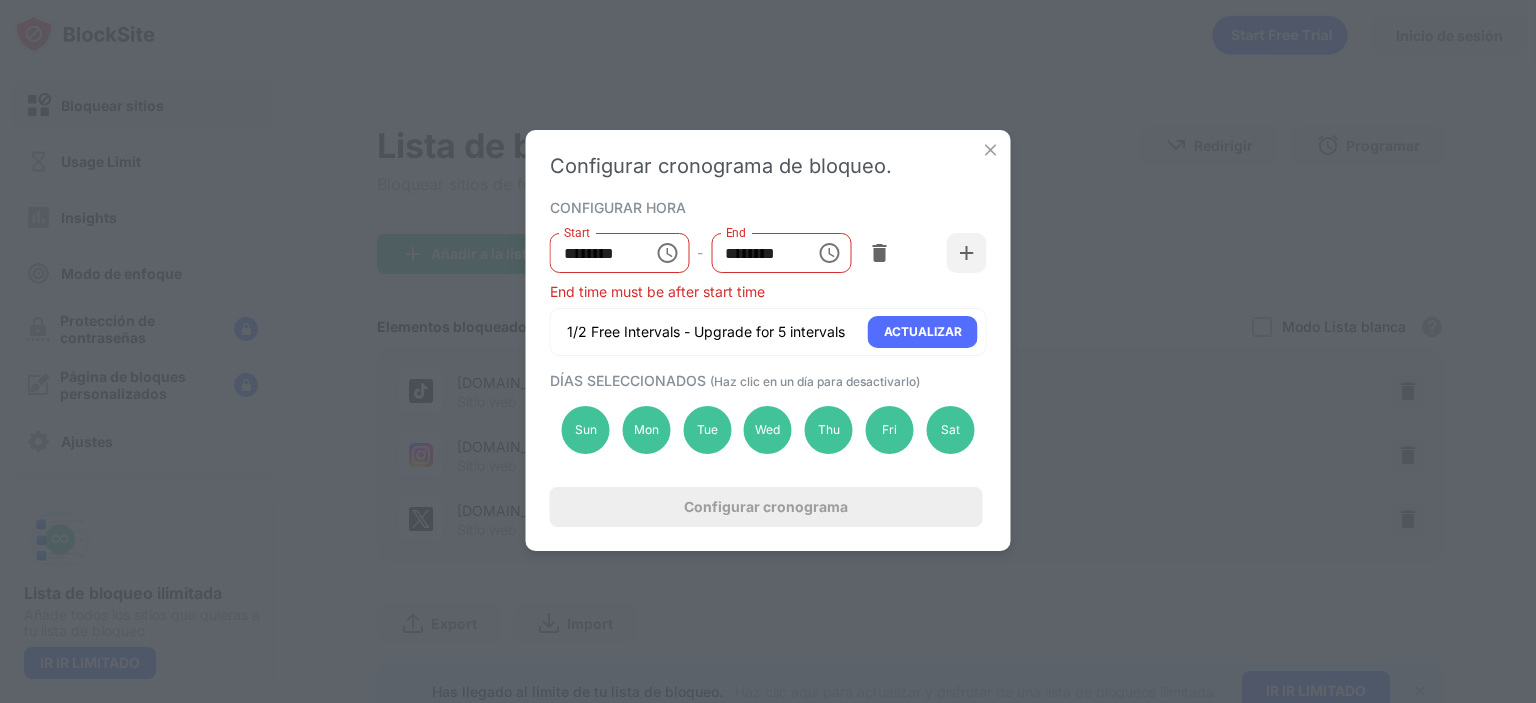 click on "End time must be after start time" at bounding box center [768, 291] 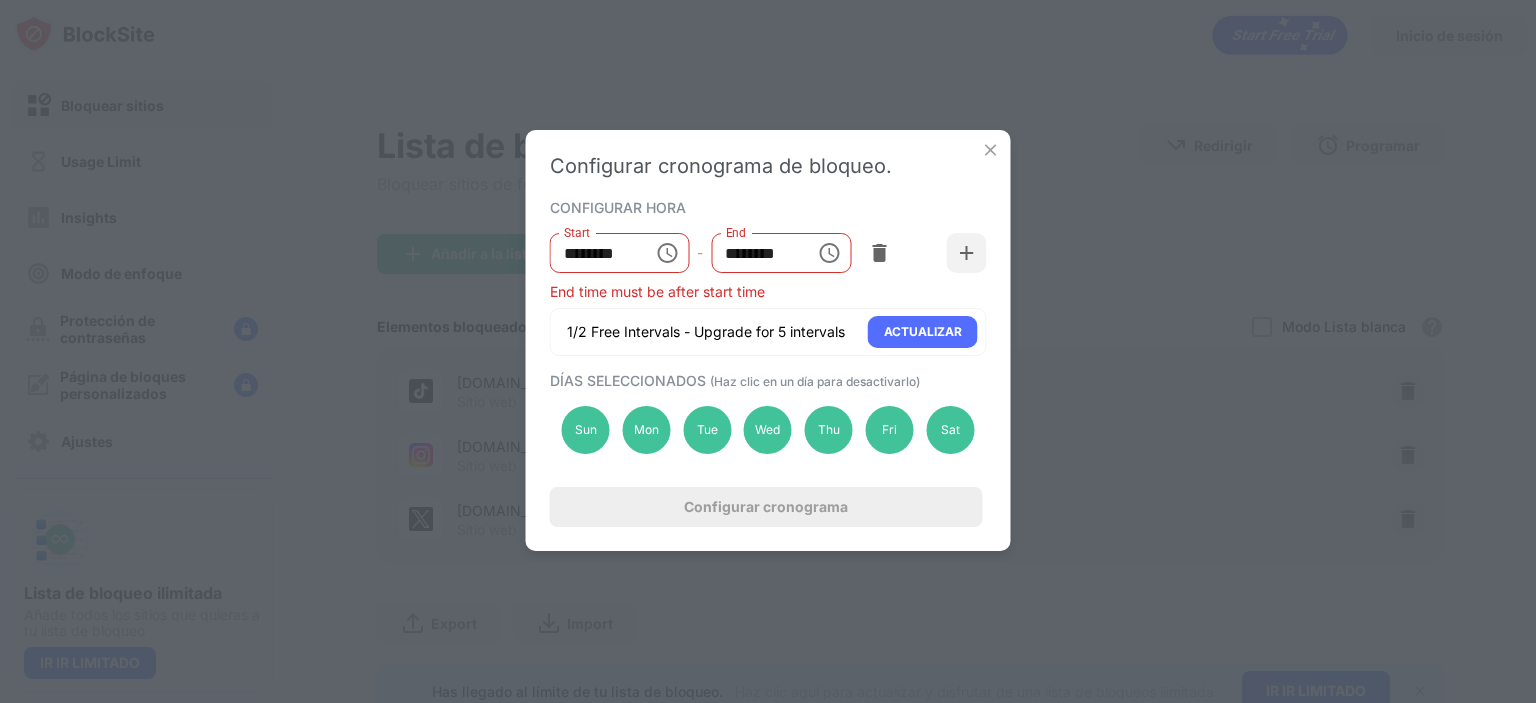 click at bounding box center (879, 253) 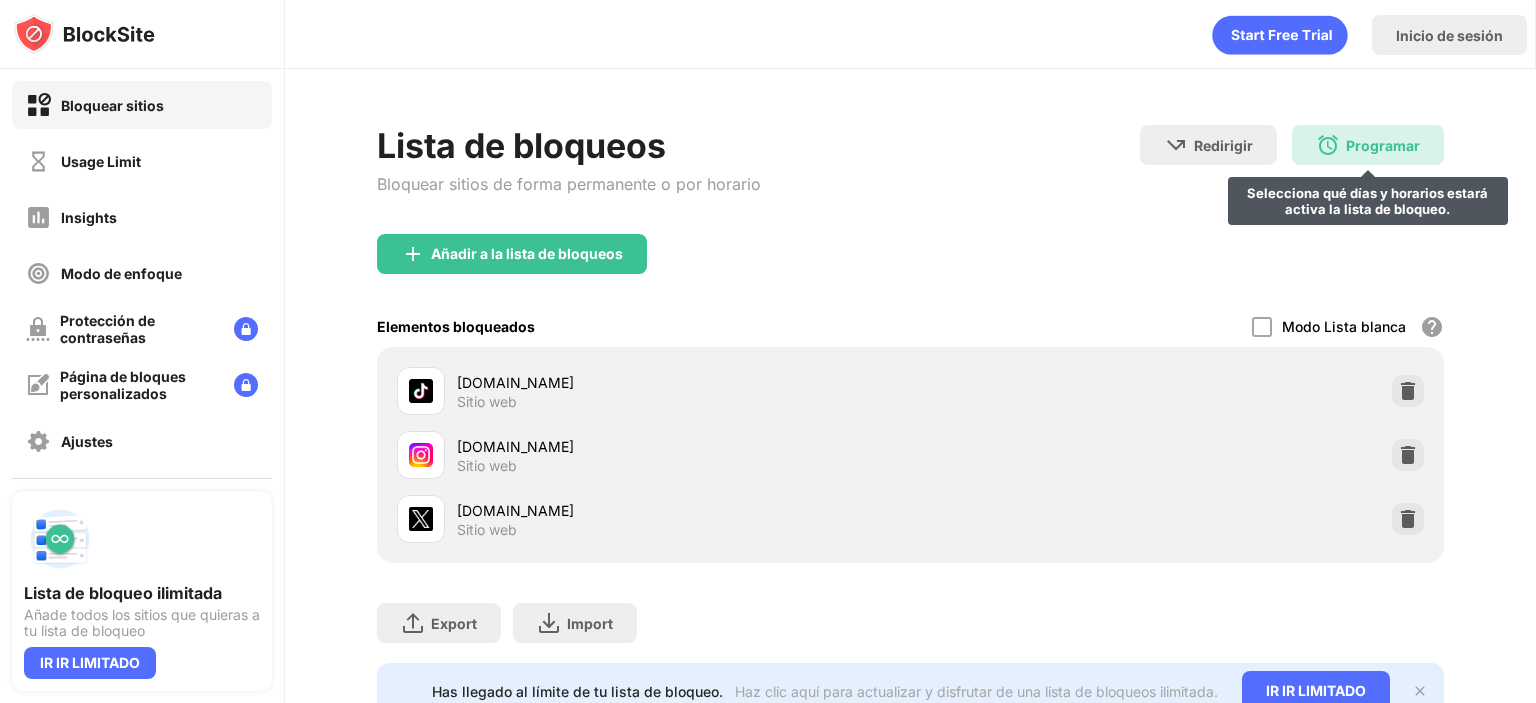 click on "Programar Selecciona qué días y horarios estará activa la lista de bloqueo." at bounding box center [1368, 145] 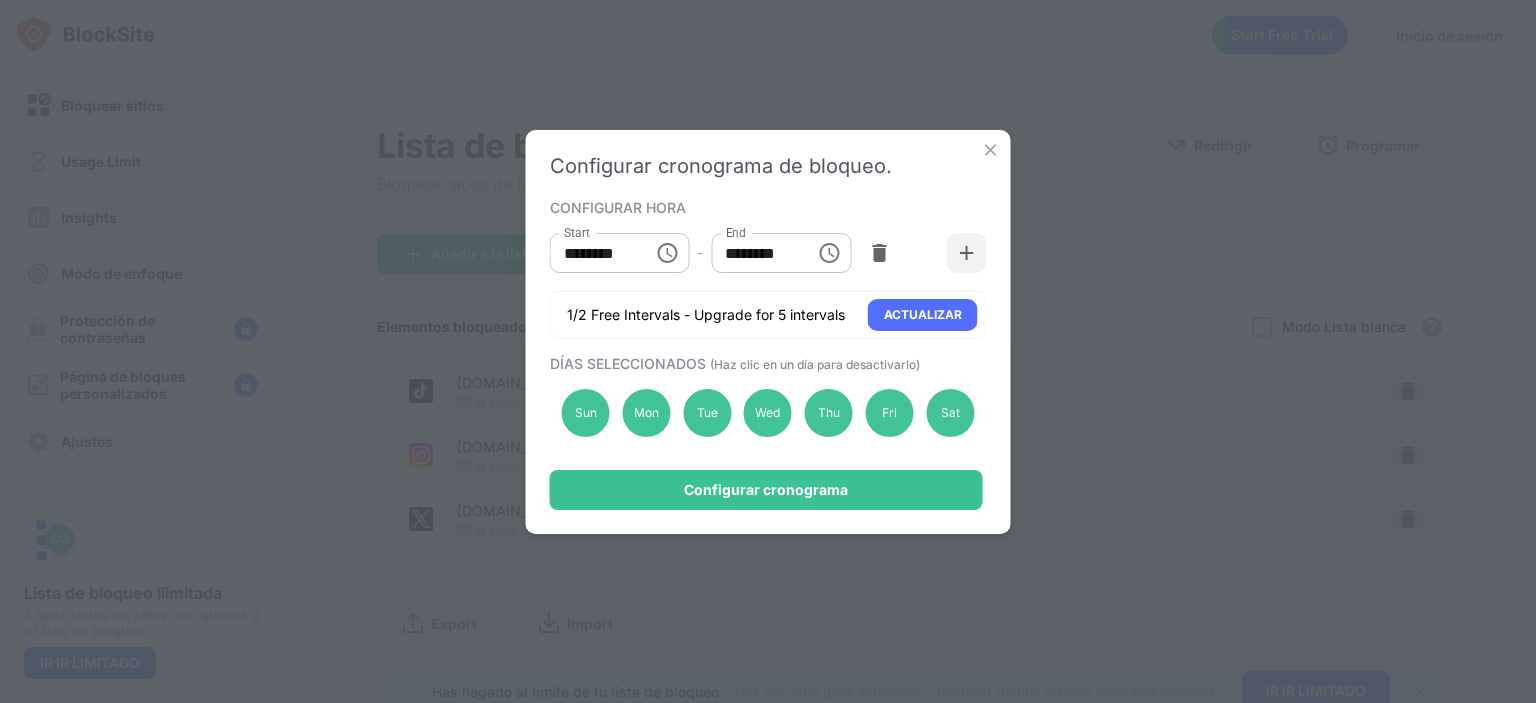 click on "********" at bounding box center [595, 253] 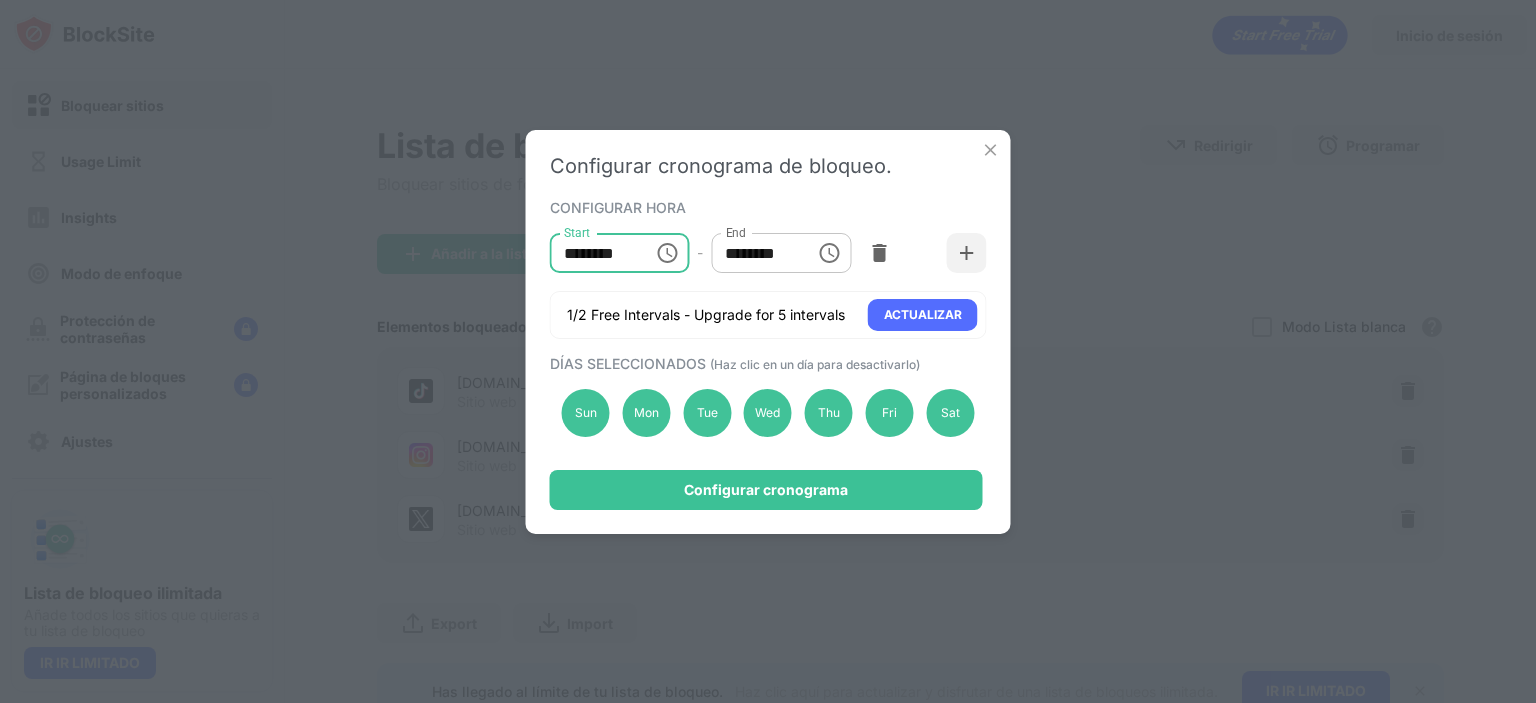 click on "********" at bounding box center (595, 253) 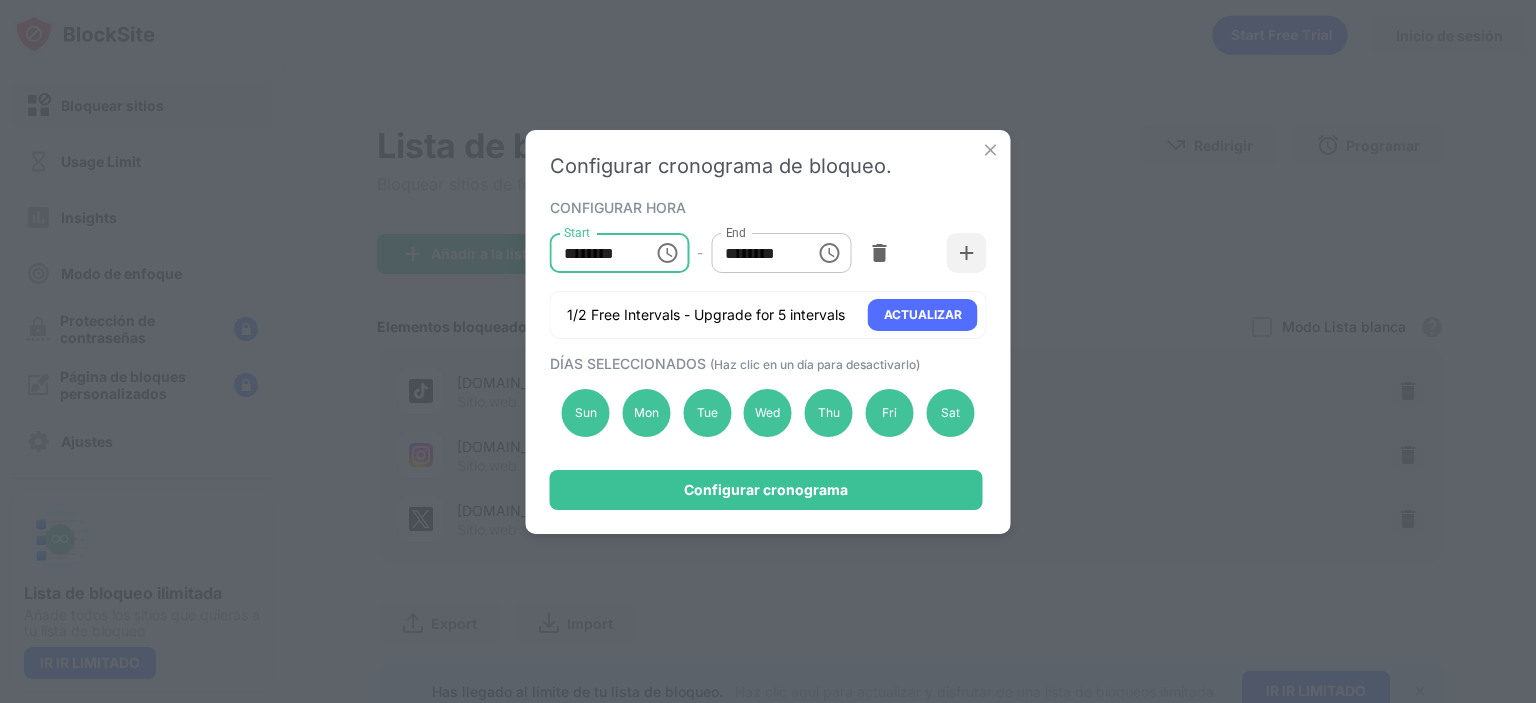 click on "********" at bounding box center (595, 253) 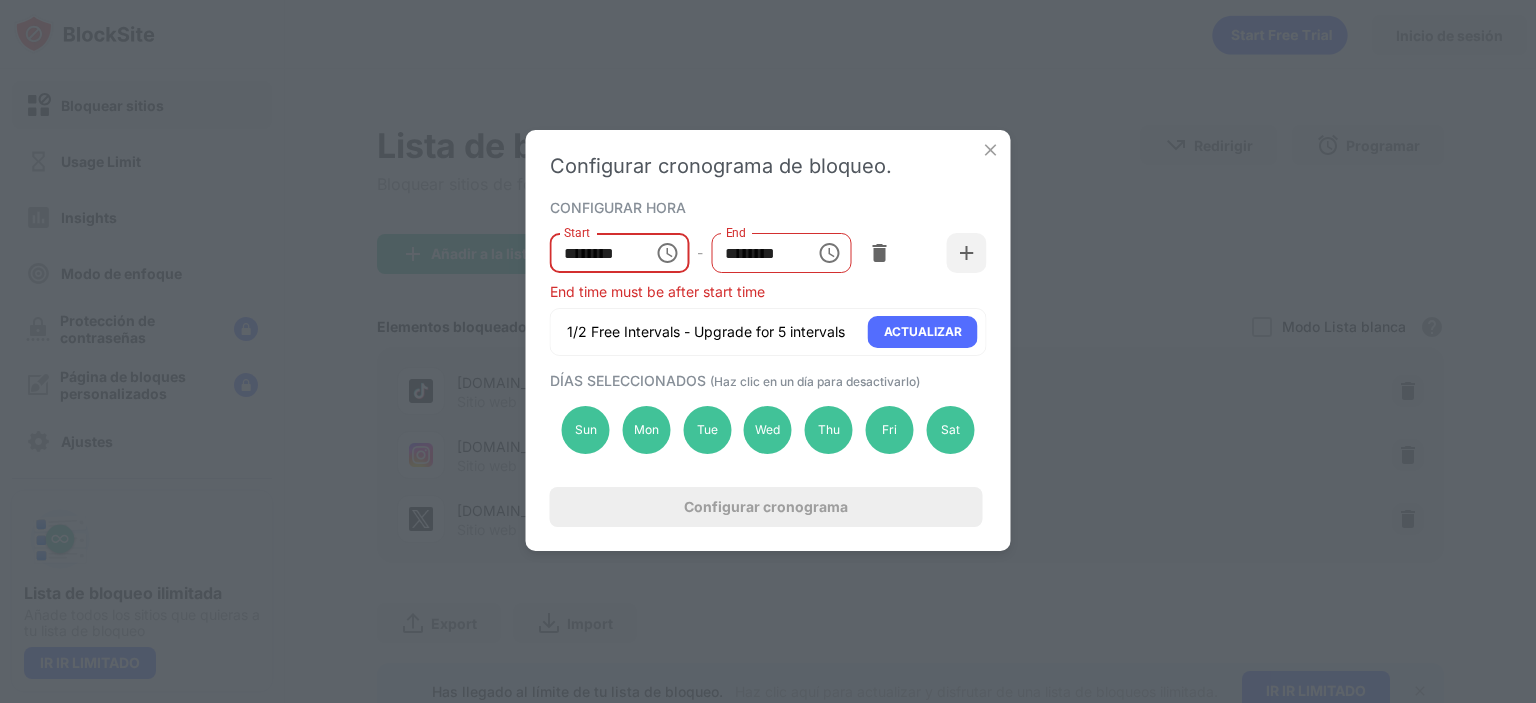type on "********" 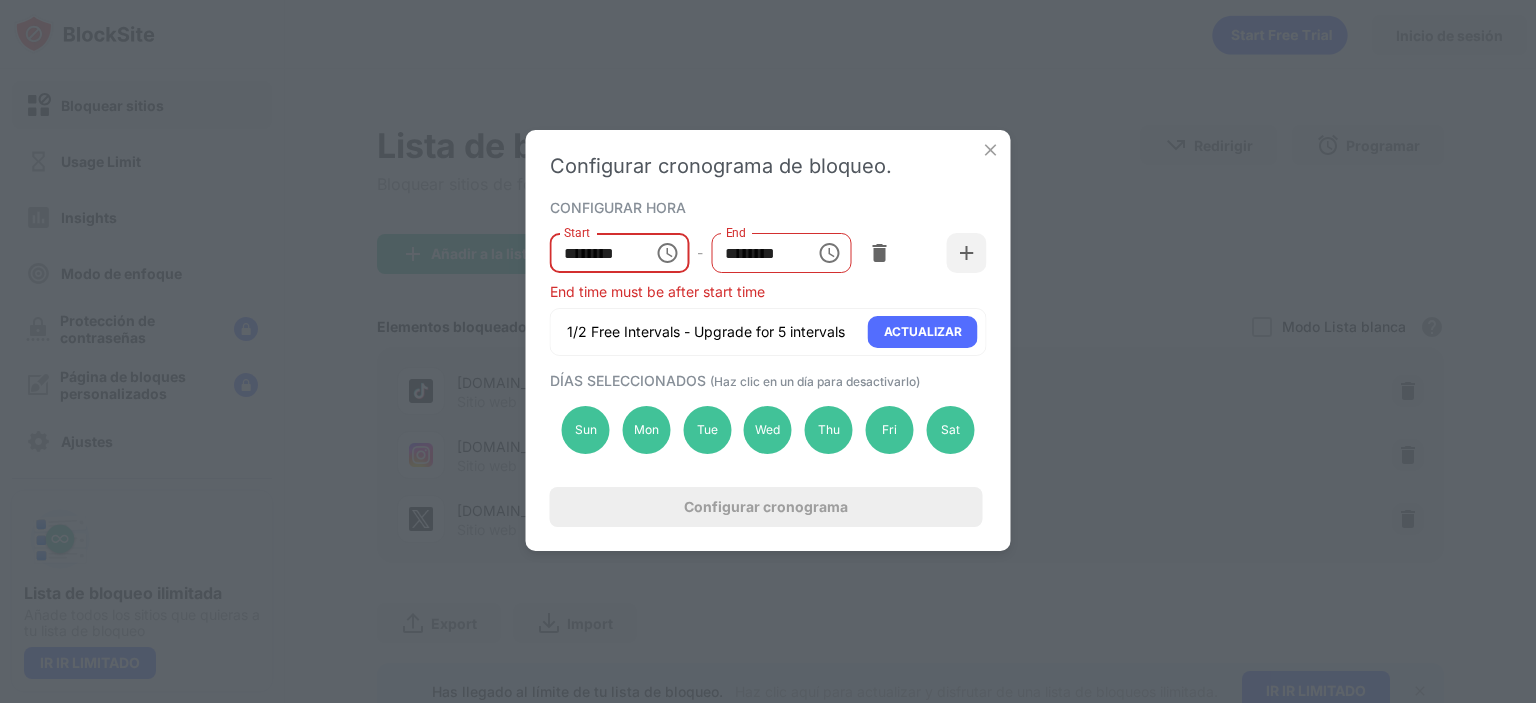 click on "******** End" at bounding box center (781, 253) 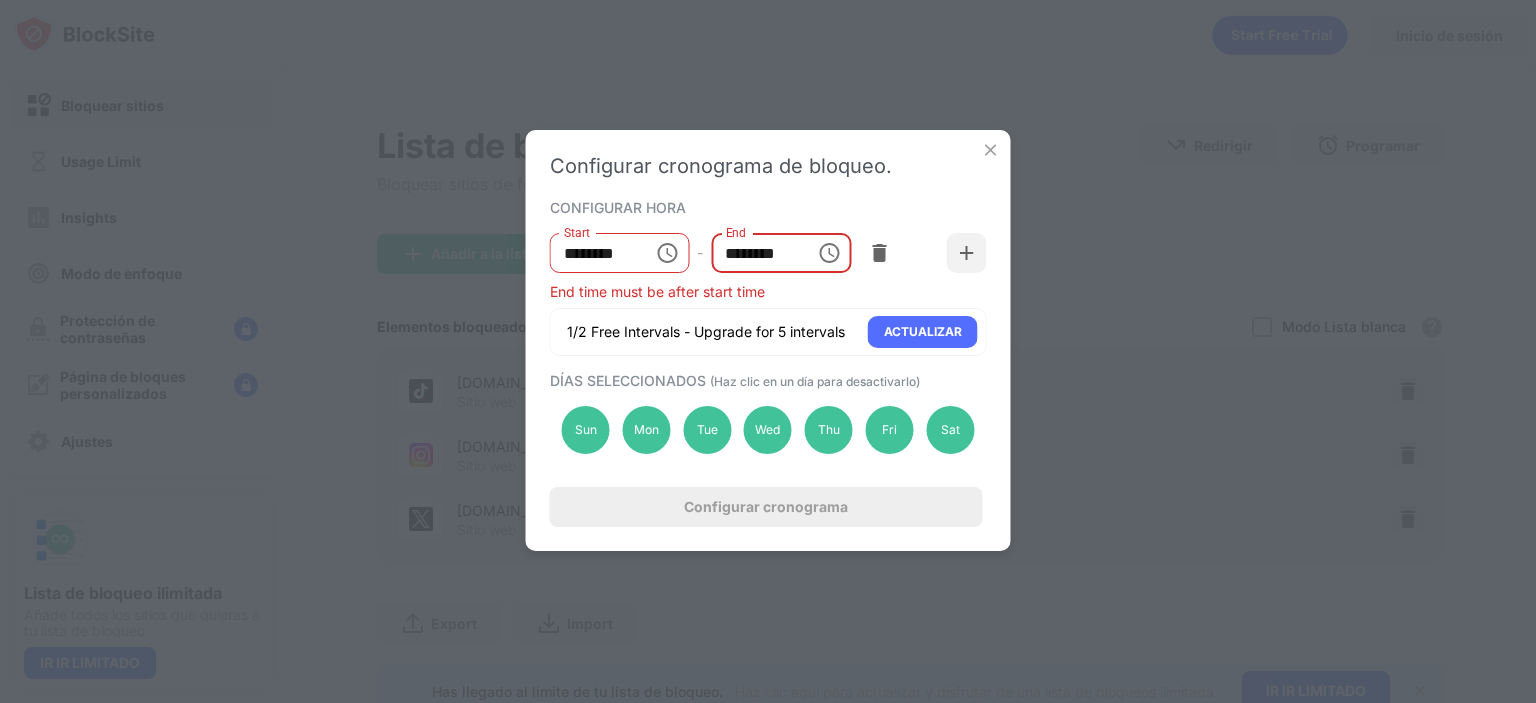 click on "********" at bounding box center [756, 253] 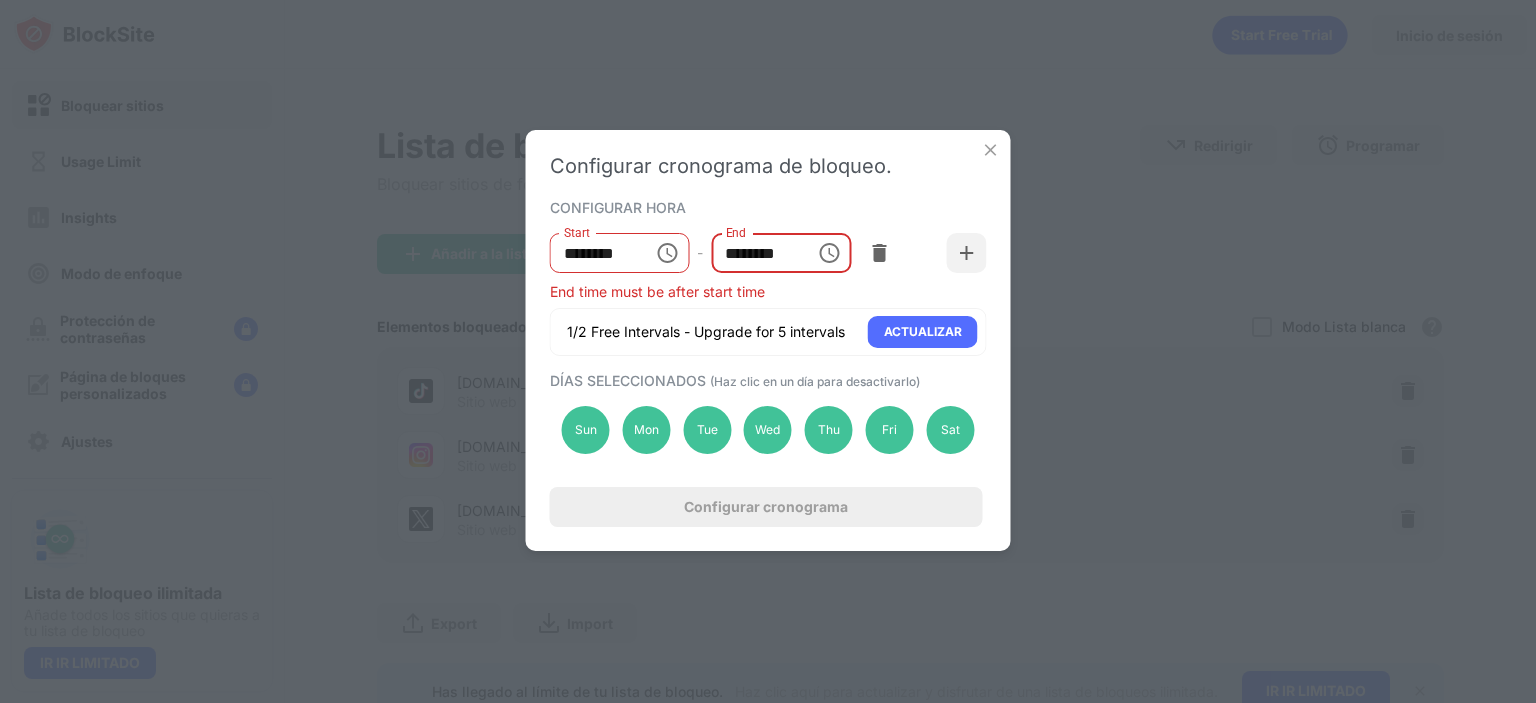 click on "********" at bounding box center (756, 253) 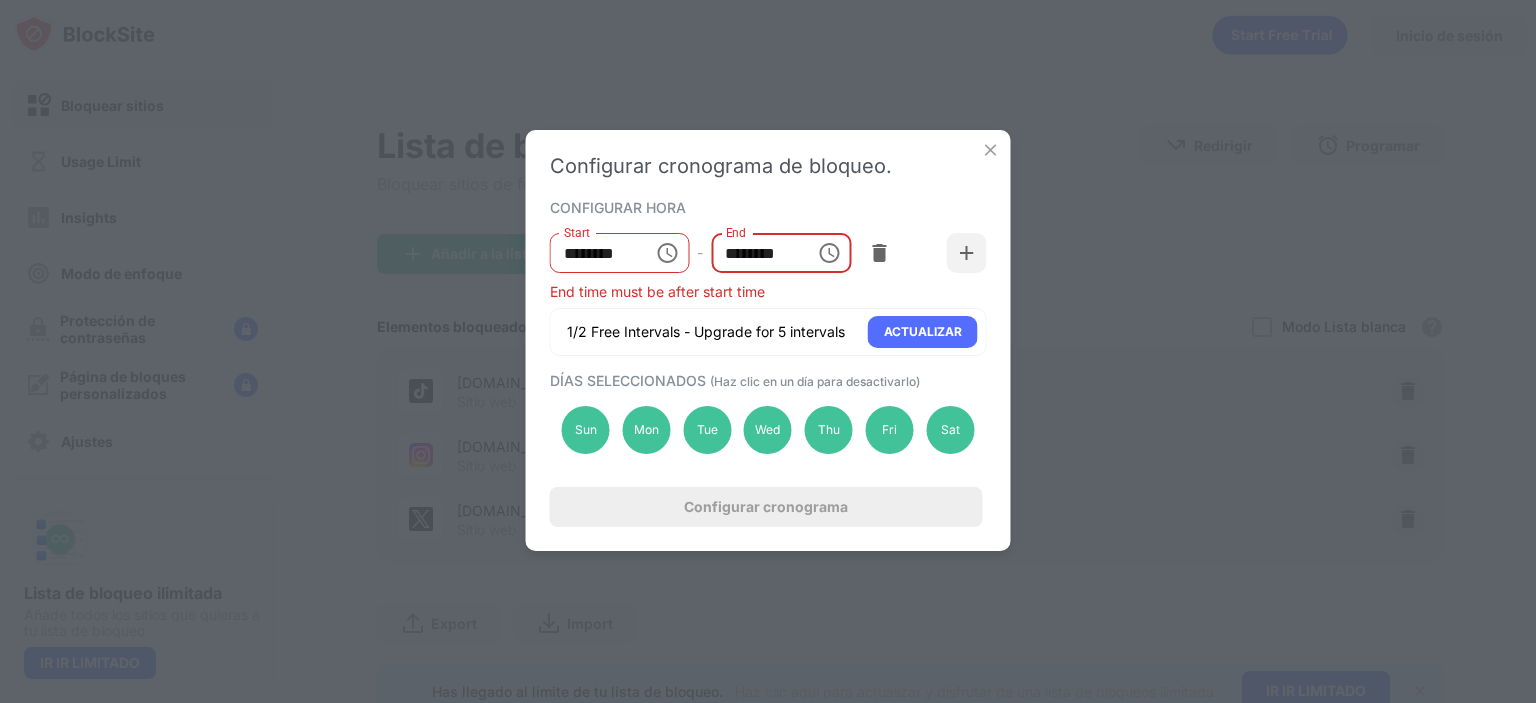 type on "********" 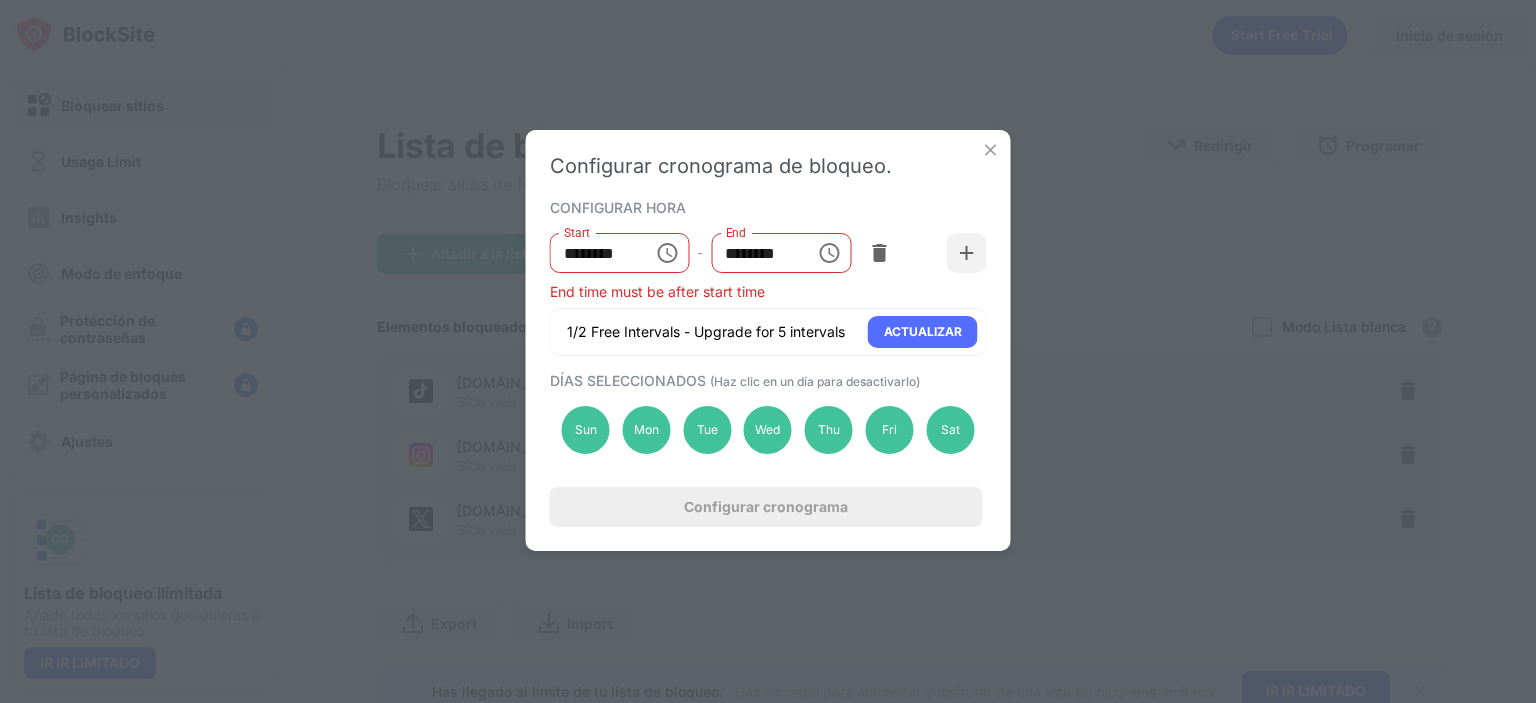 click on "CONFIGURAR HORA" at bounding box center (766, 207) 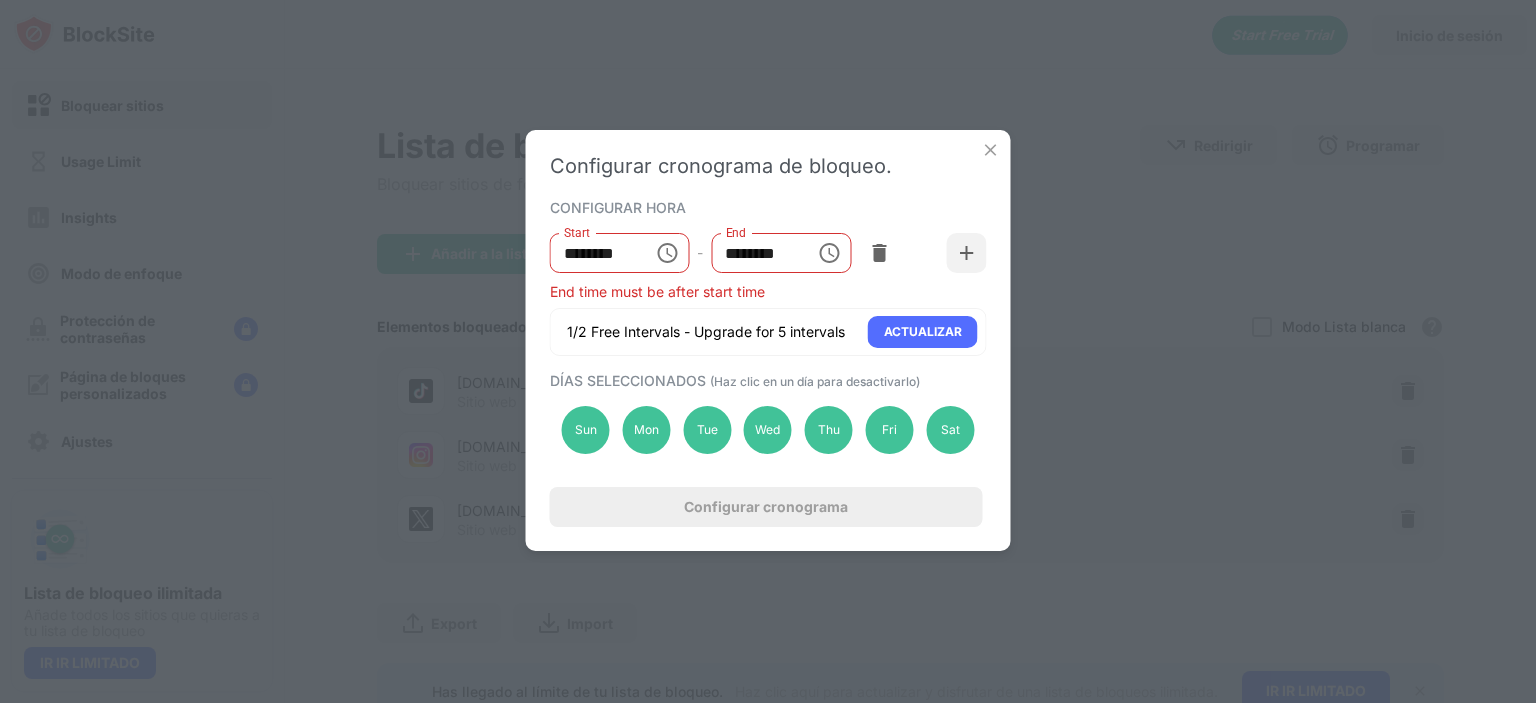 click at bounding box center (991, 150) 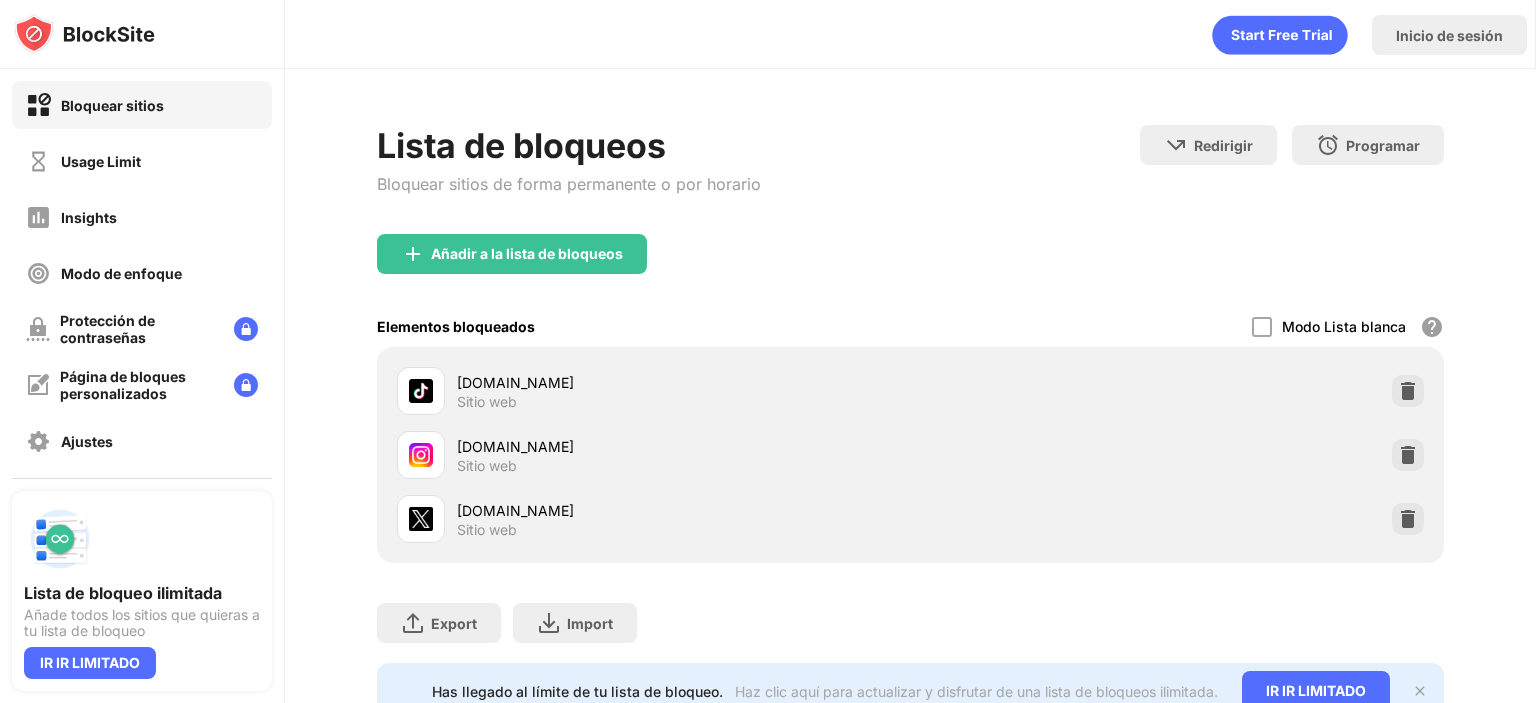 click on "Programar" at bounding box center (1383, 145) 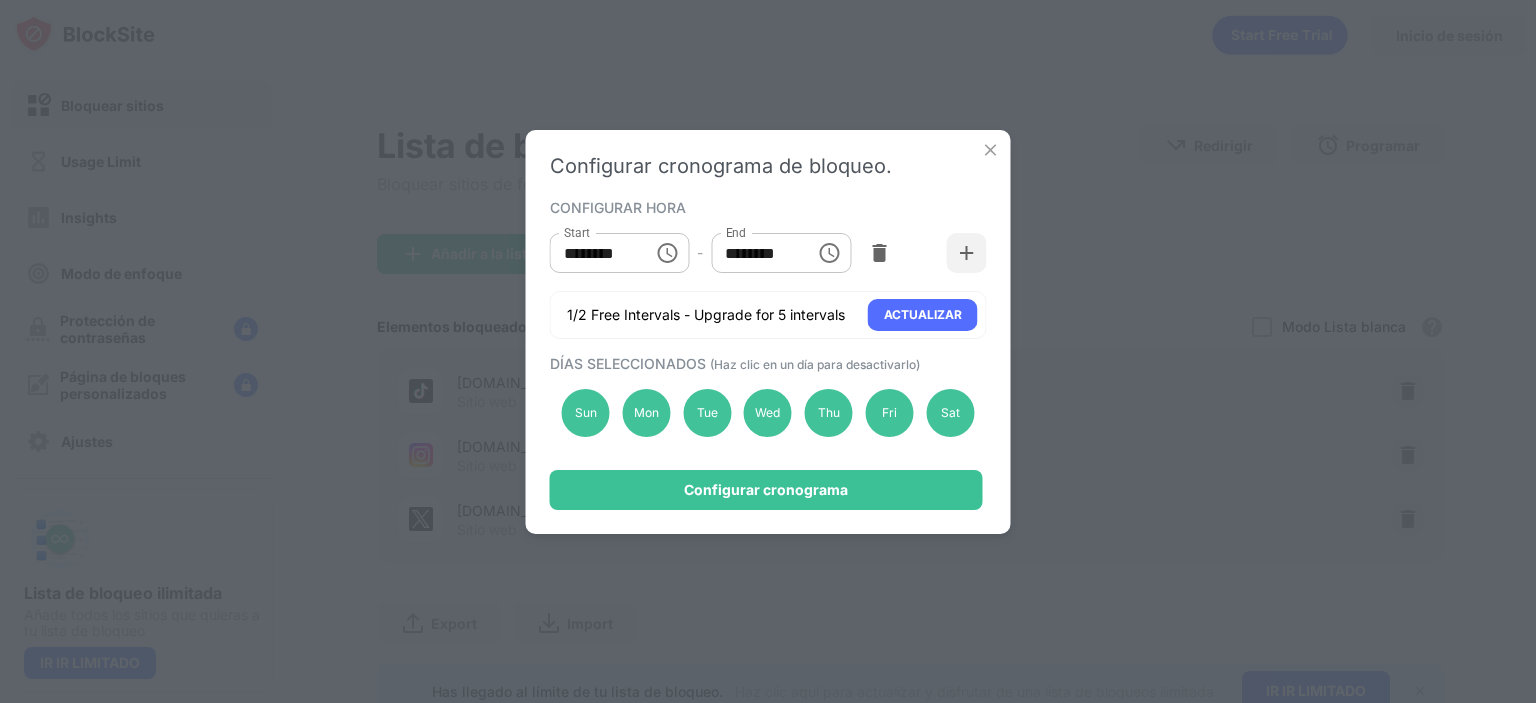 click on "Start ******** Start - End ******** End" at bounding box center [768, 253] 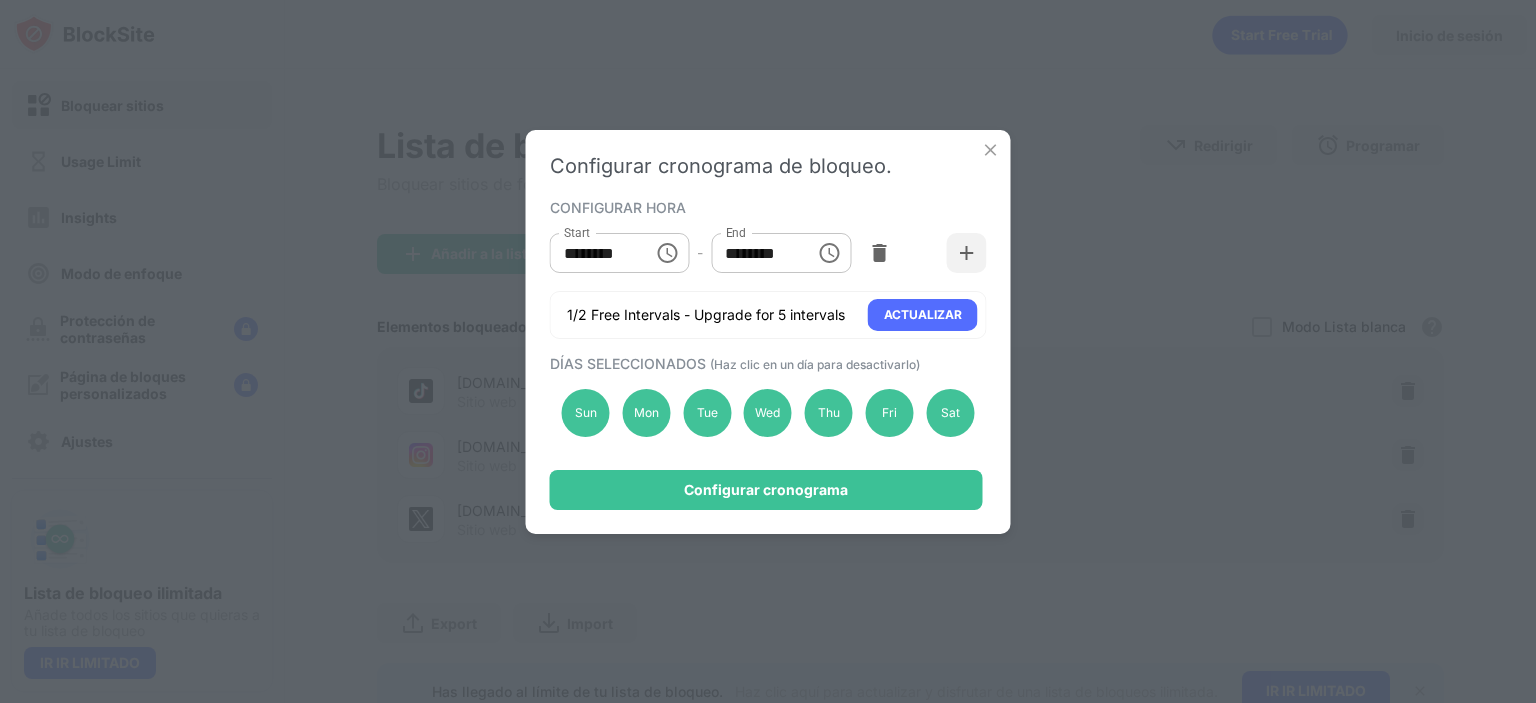 click at bounding box center [967, 253] 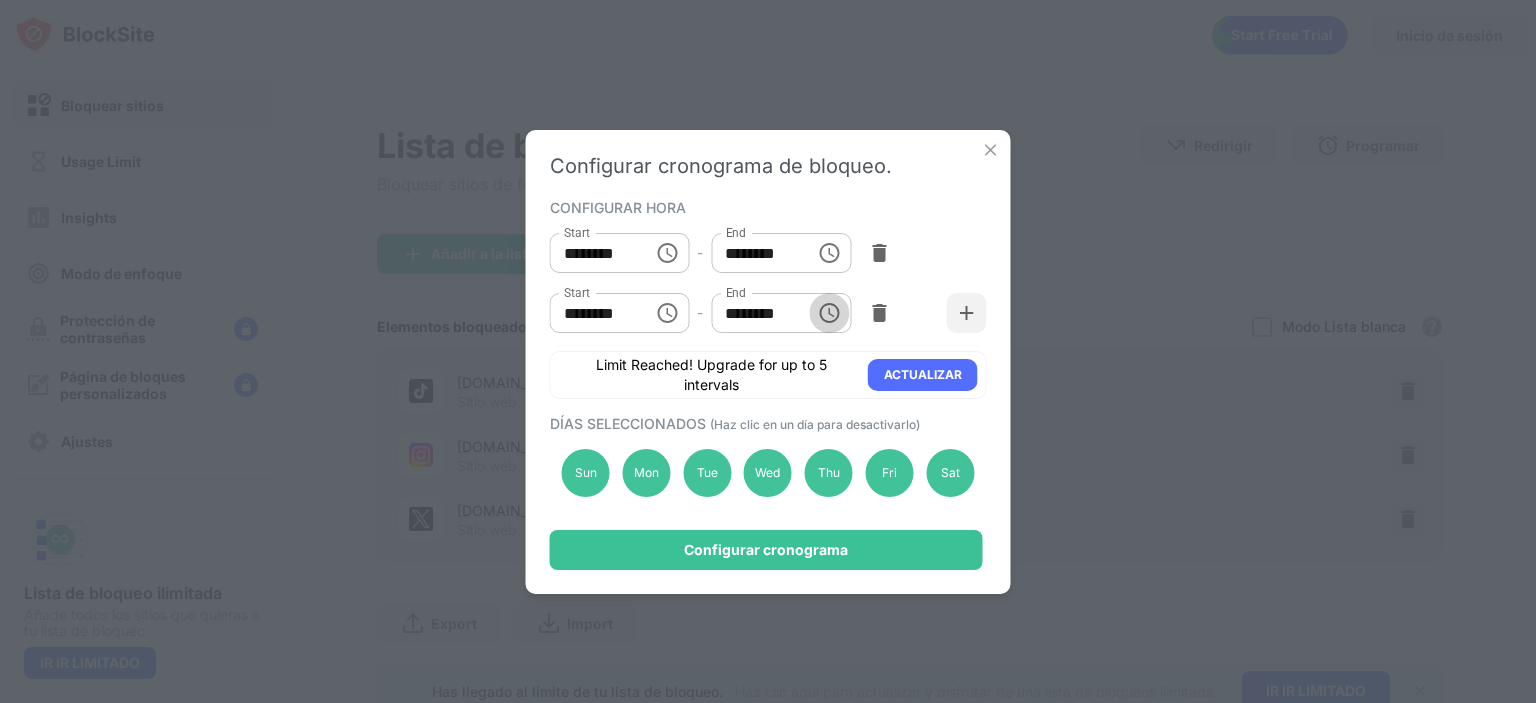 click 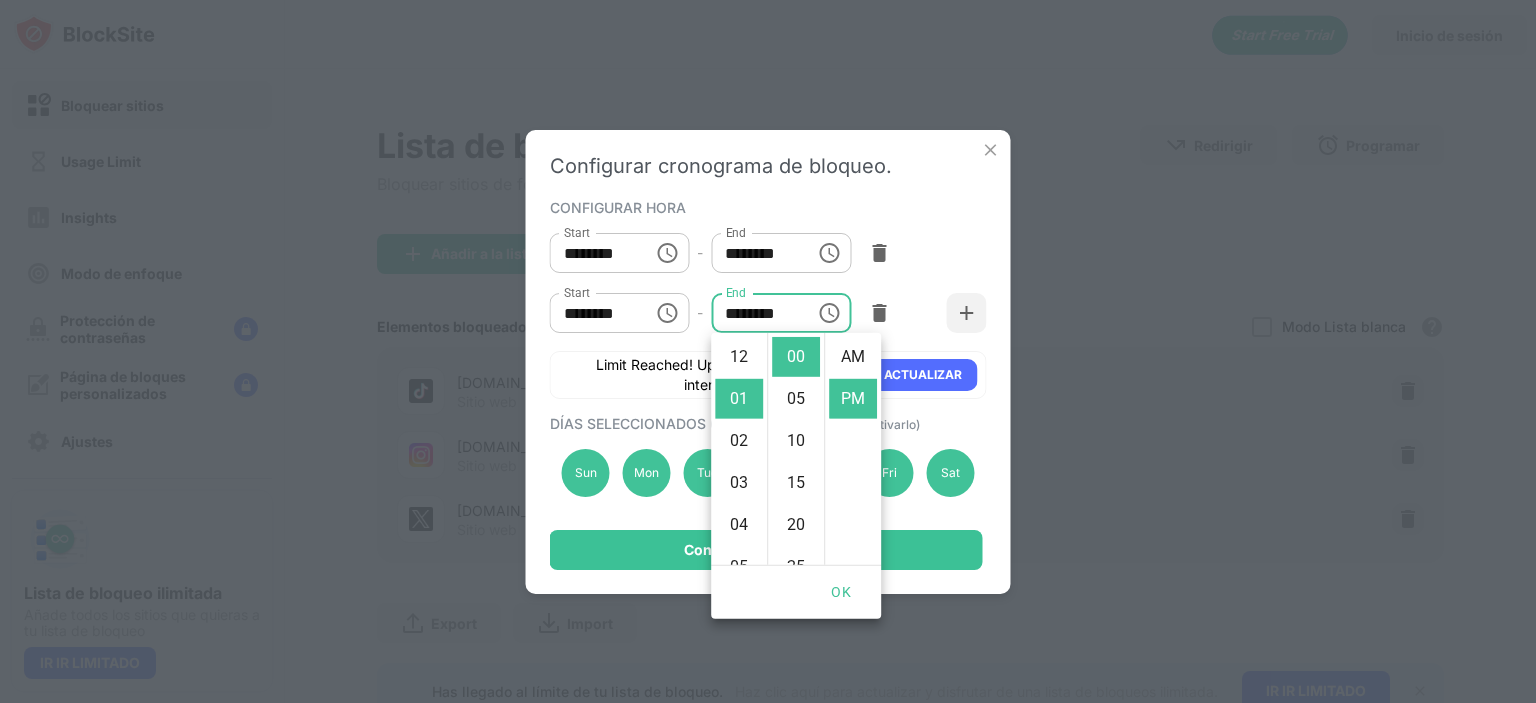 scroll, scrollTop: 42, scrollLeft: 0, axis: vertical 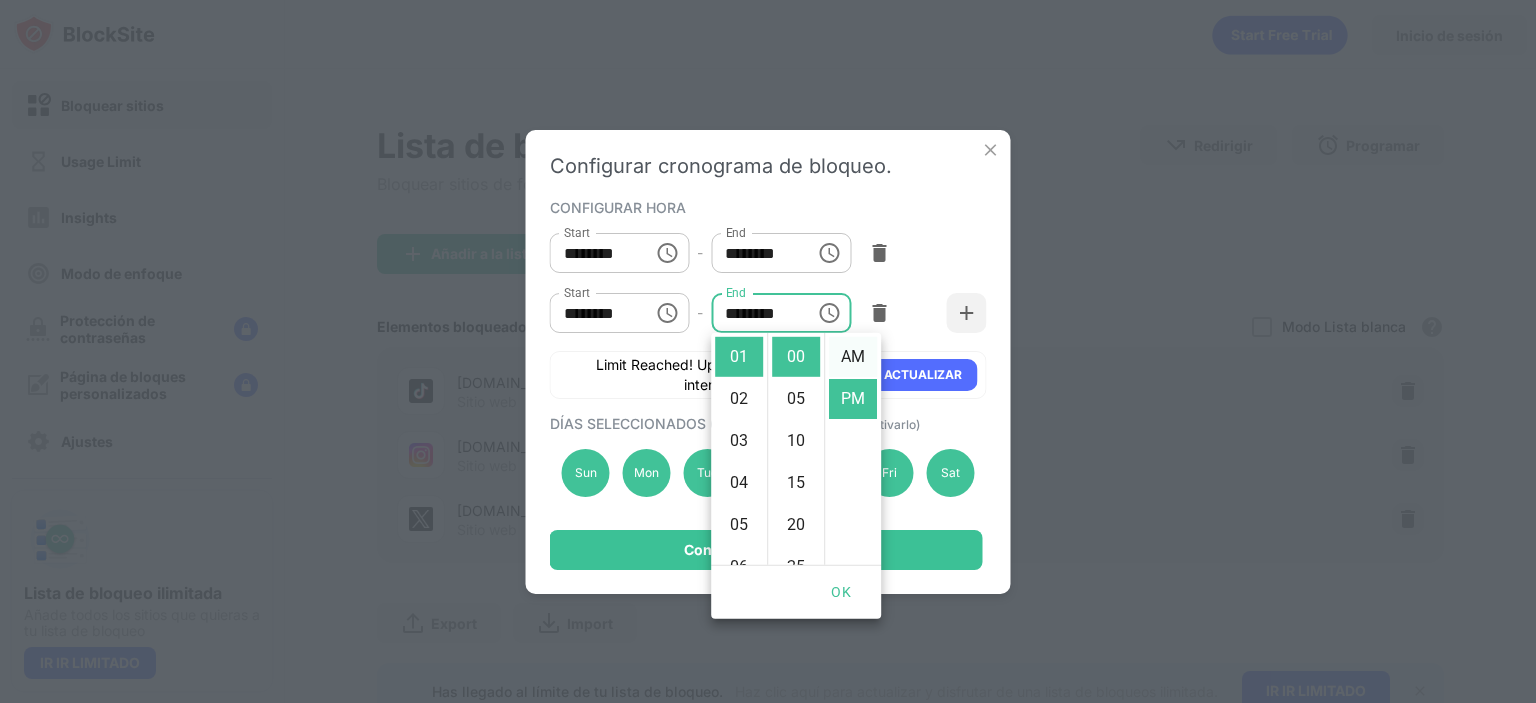 click on "AM" at bounding box center (853, 357) 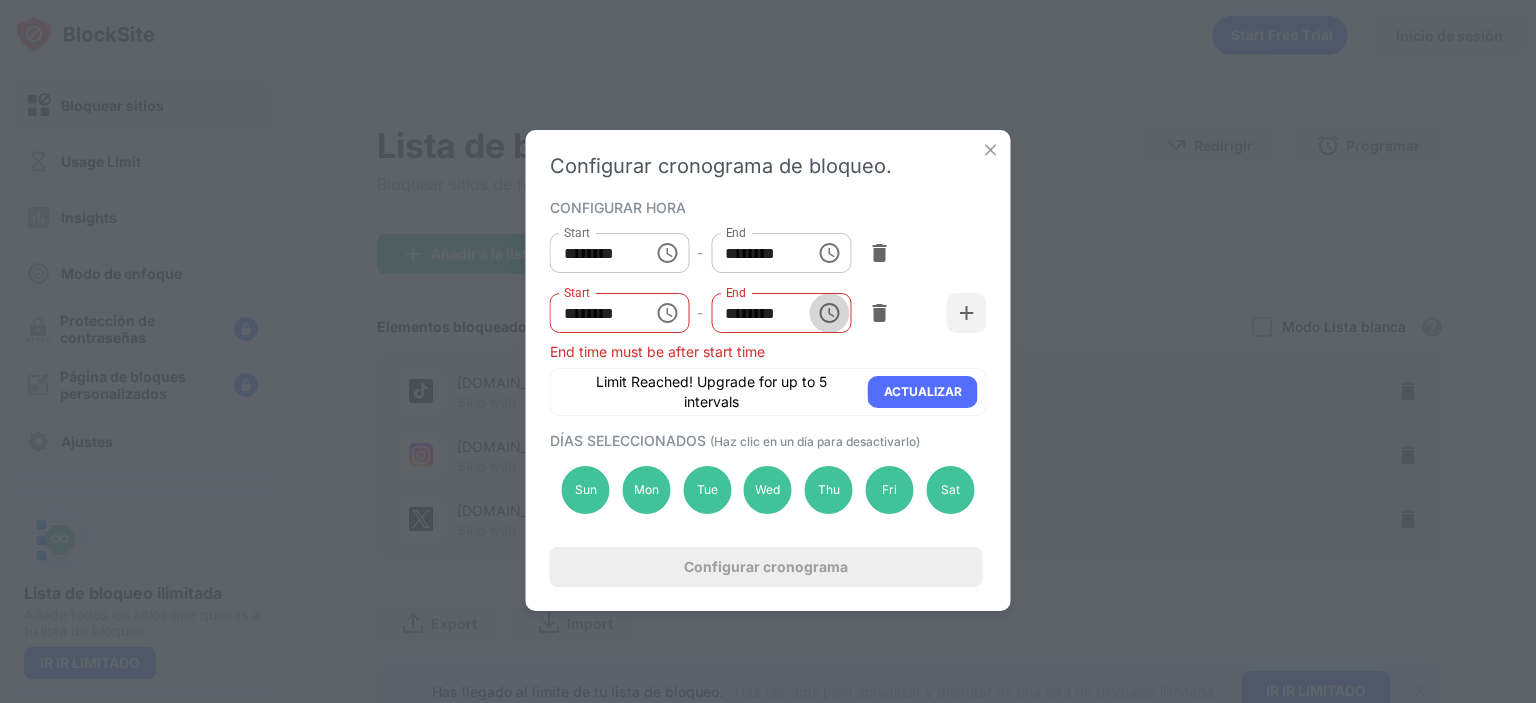 click 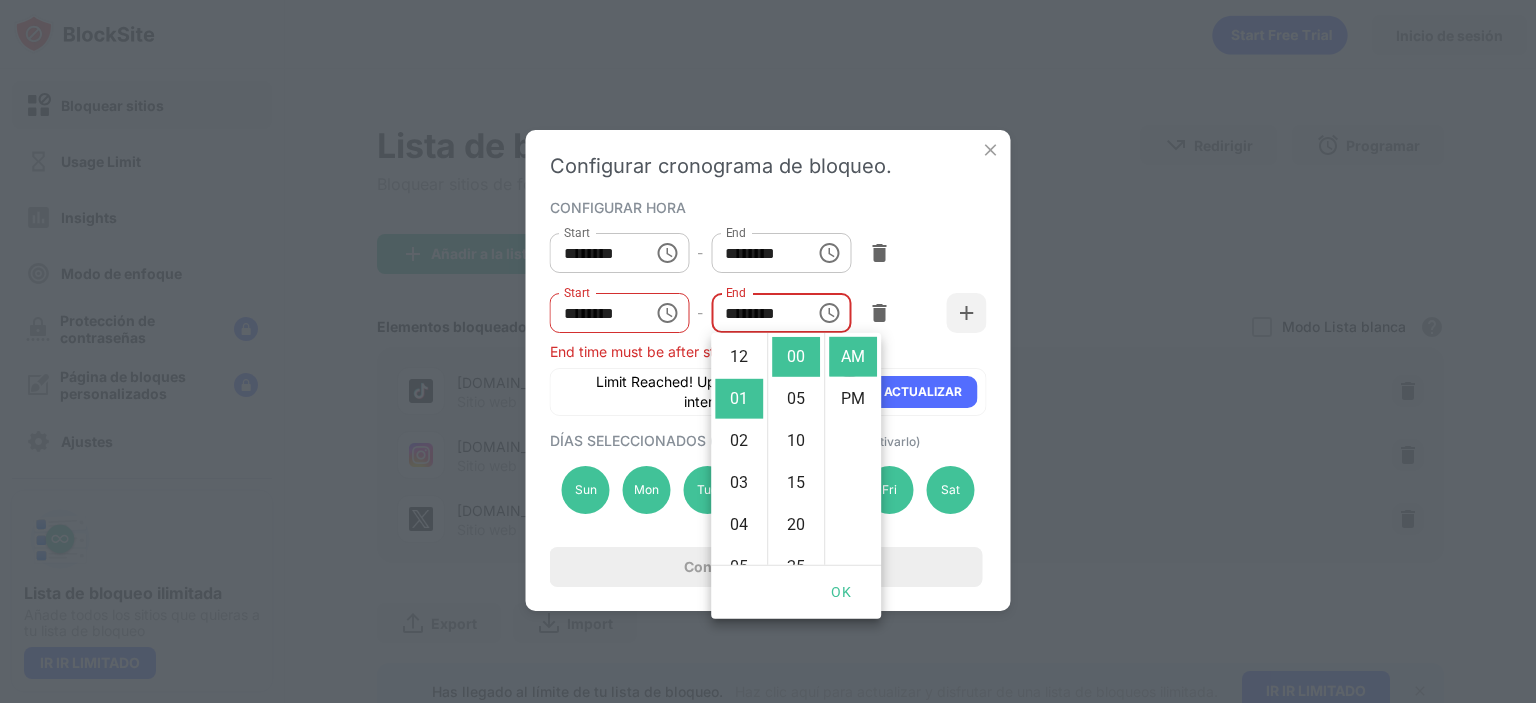 scroll, scrollTop: 42, scrollLeft: 0, axis: vertical 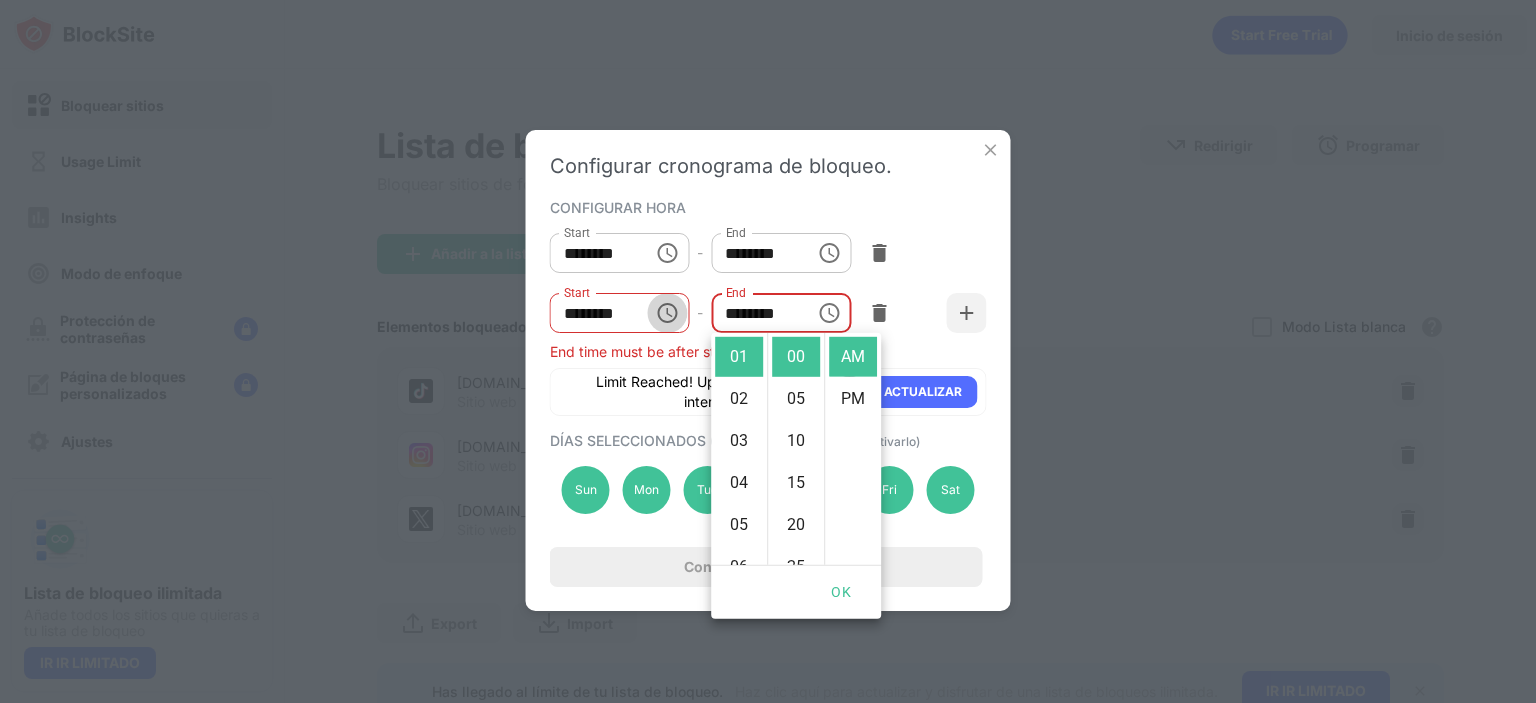 click at bounding box center (667, 313) 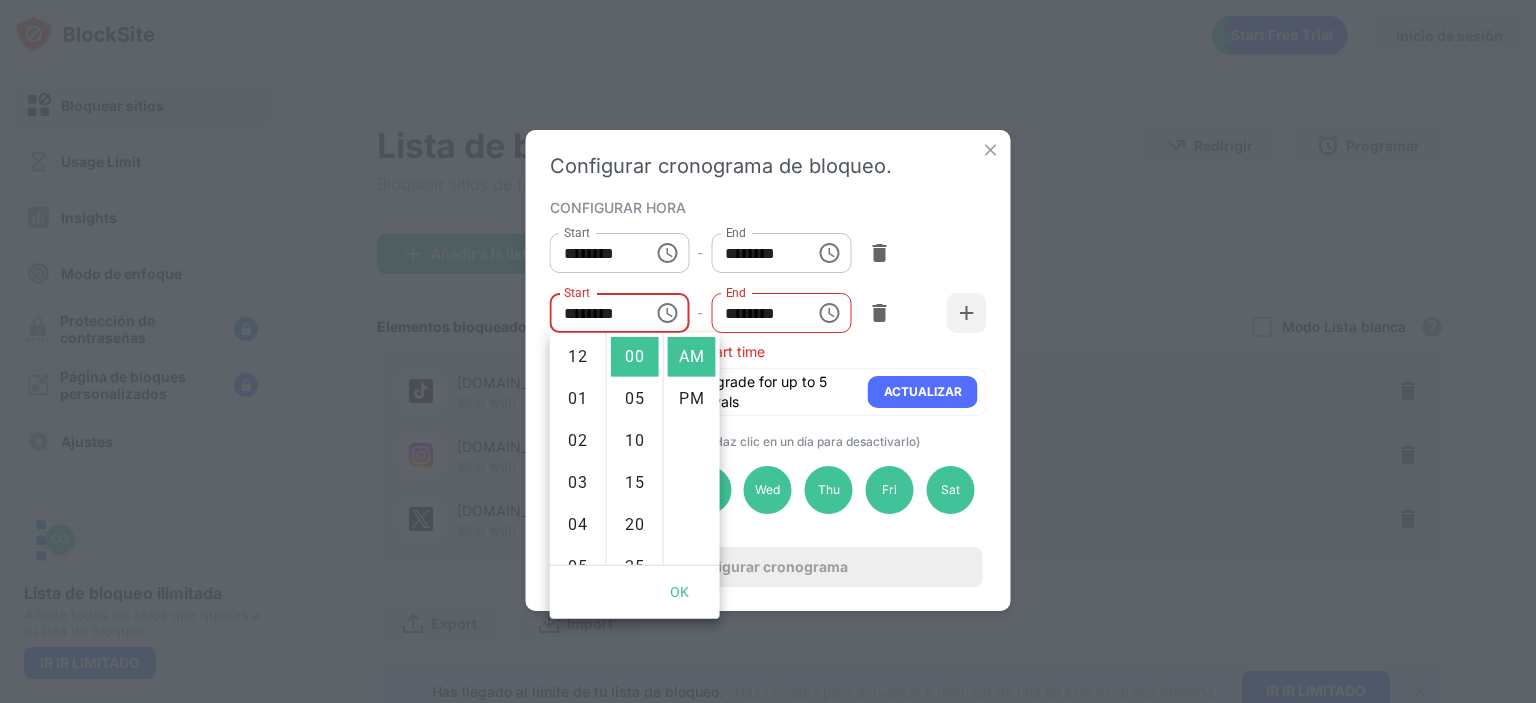 scroll, scrollTop: 420, scrollLeft: 0, axis: vertical 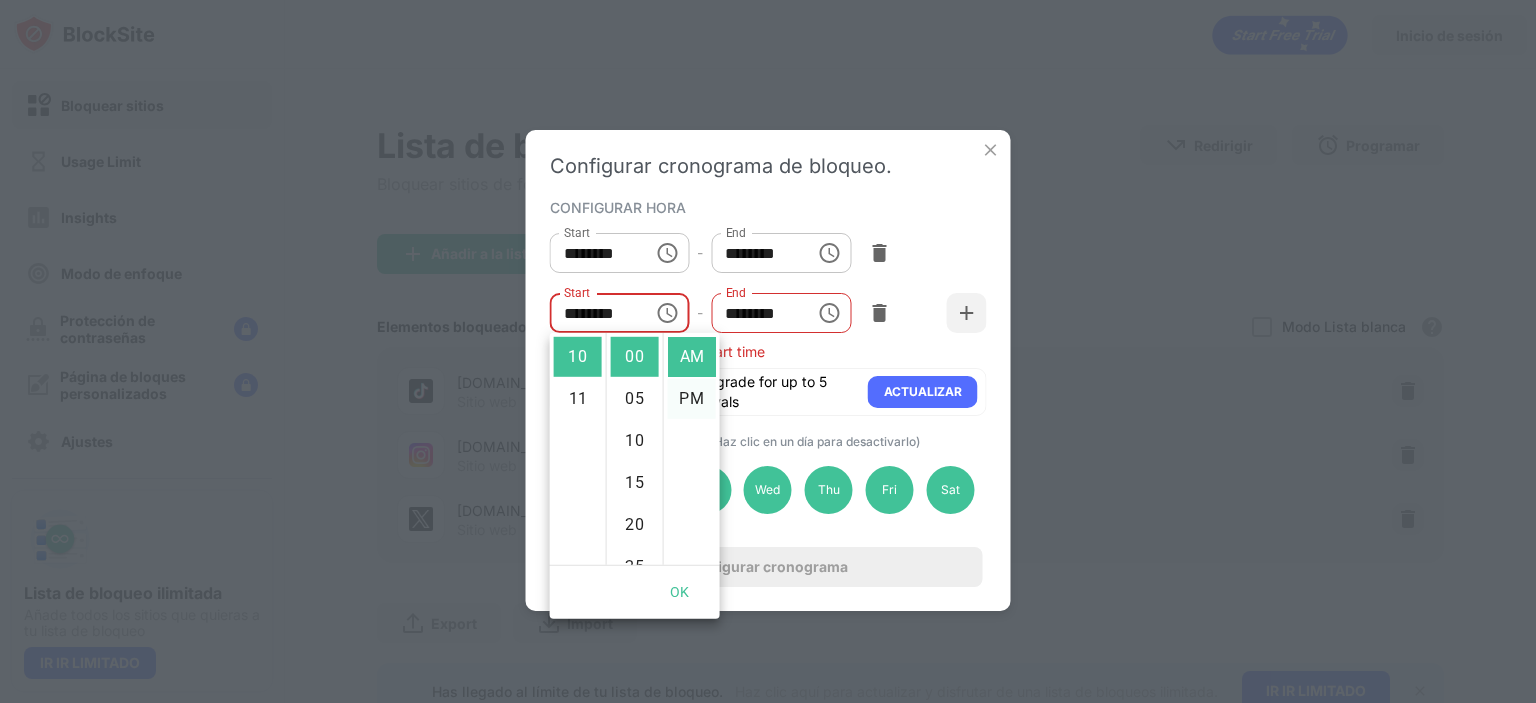 click on "PM" at bounding box center [692, 399] 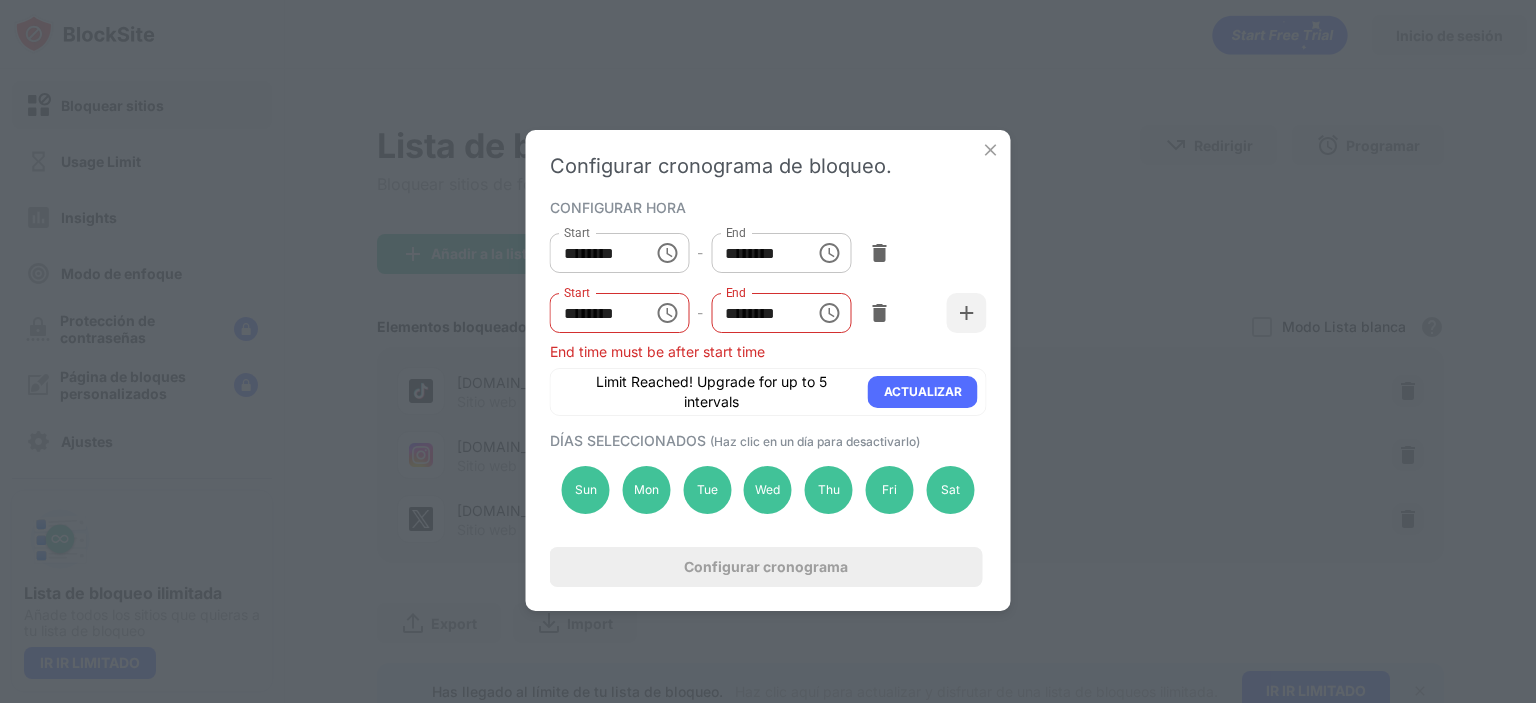 scroll, scrollTop: 42, scrollLeft: 0, axis: vertical 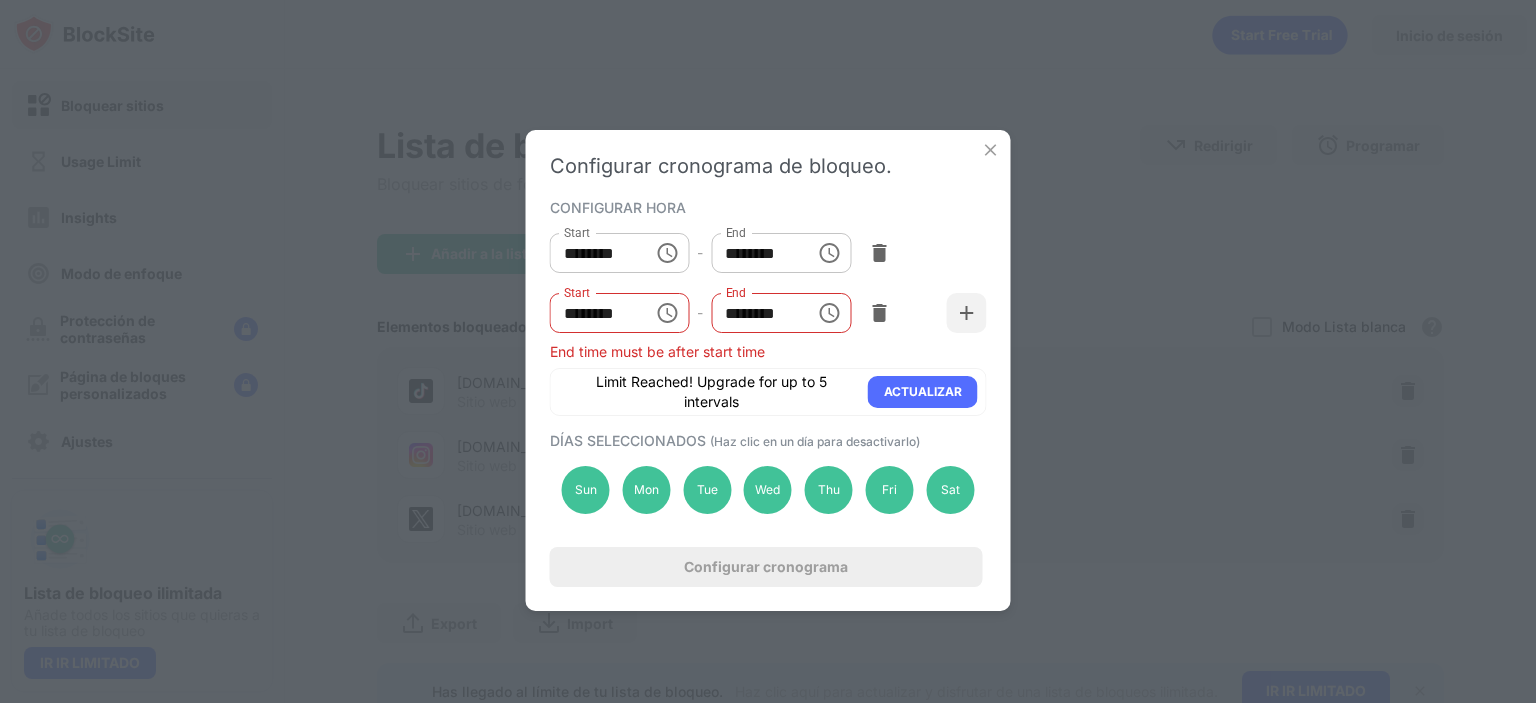 click on "********" at bounding box center [595, 313] 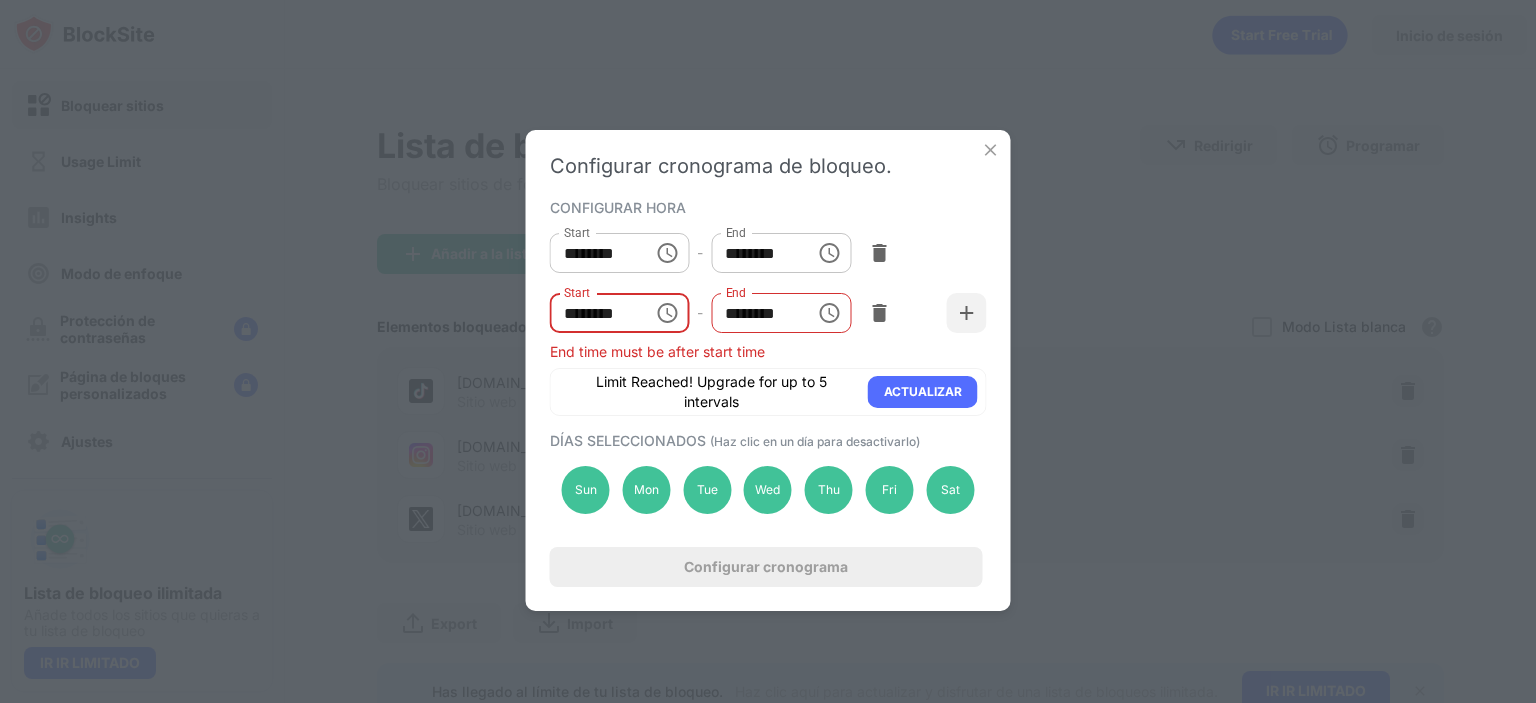 click on "********" at bounding box center [595, 313] 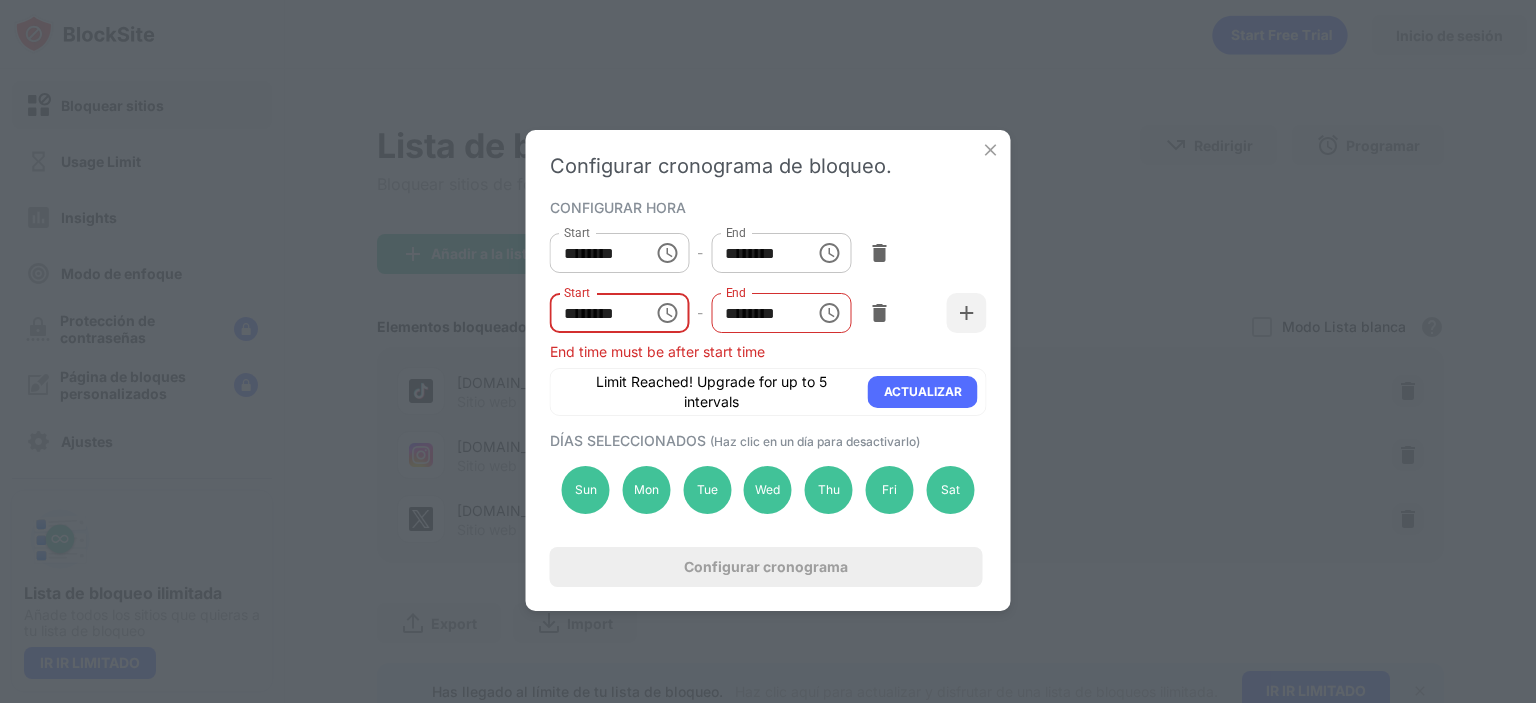 click on "********" at bounding box center [595, 313] 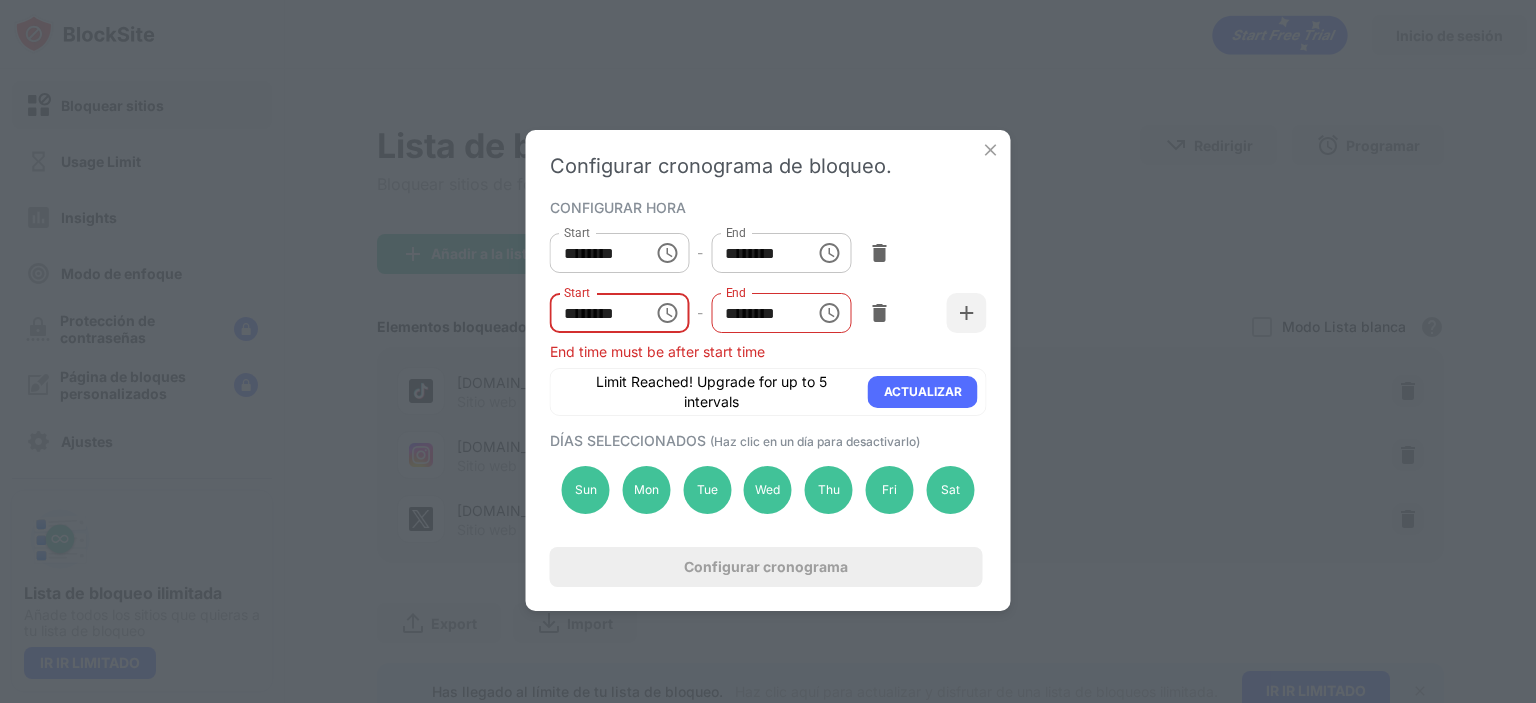 drag, startPoint x: 568, startPoint y: 312, endPoint x: 631, endPoint y: 306, distance: 63.28507 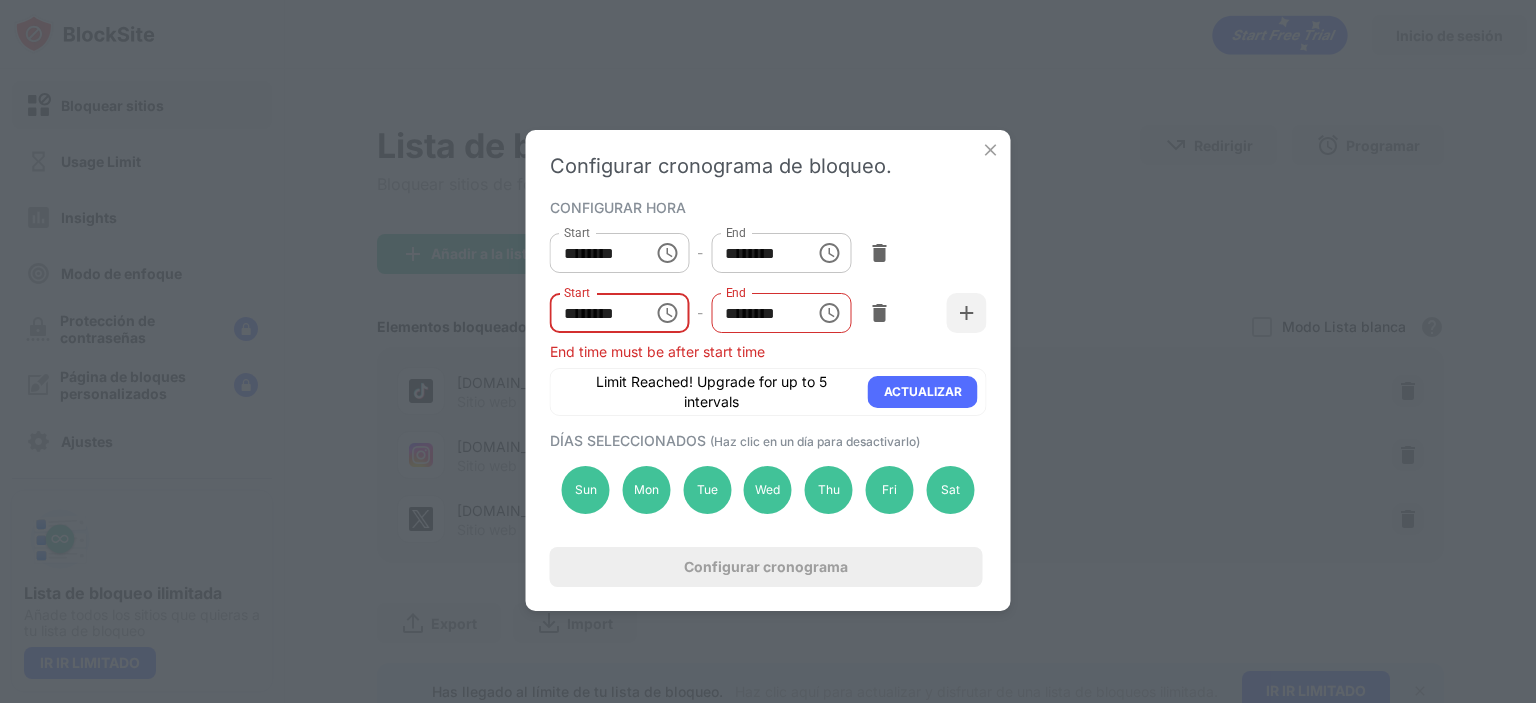 click on "********" at bounding box center [595, 313] 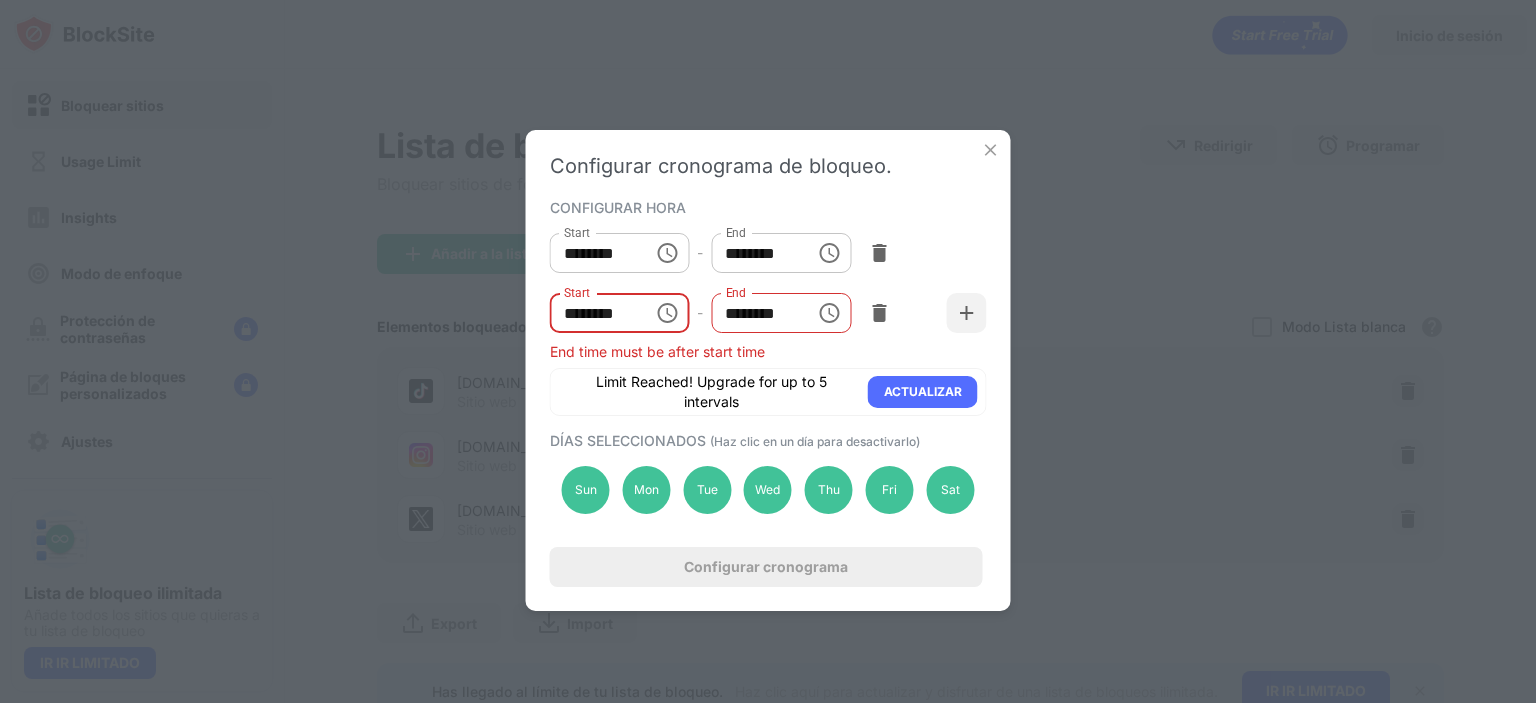 click on "********" at bounding box center (595, 313) 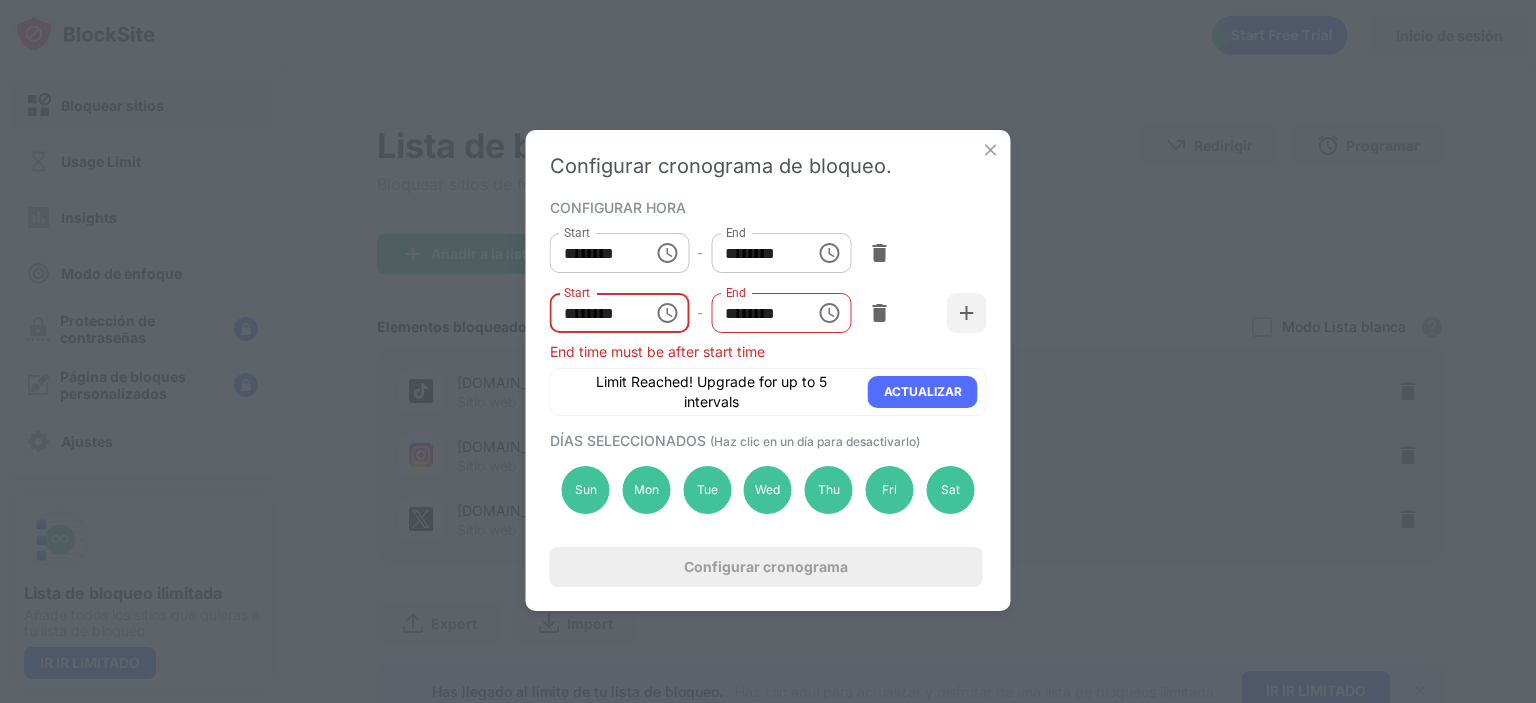 click at bounding box center [967, 313] 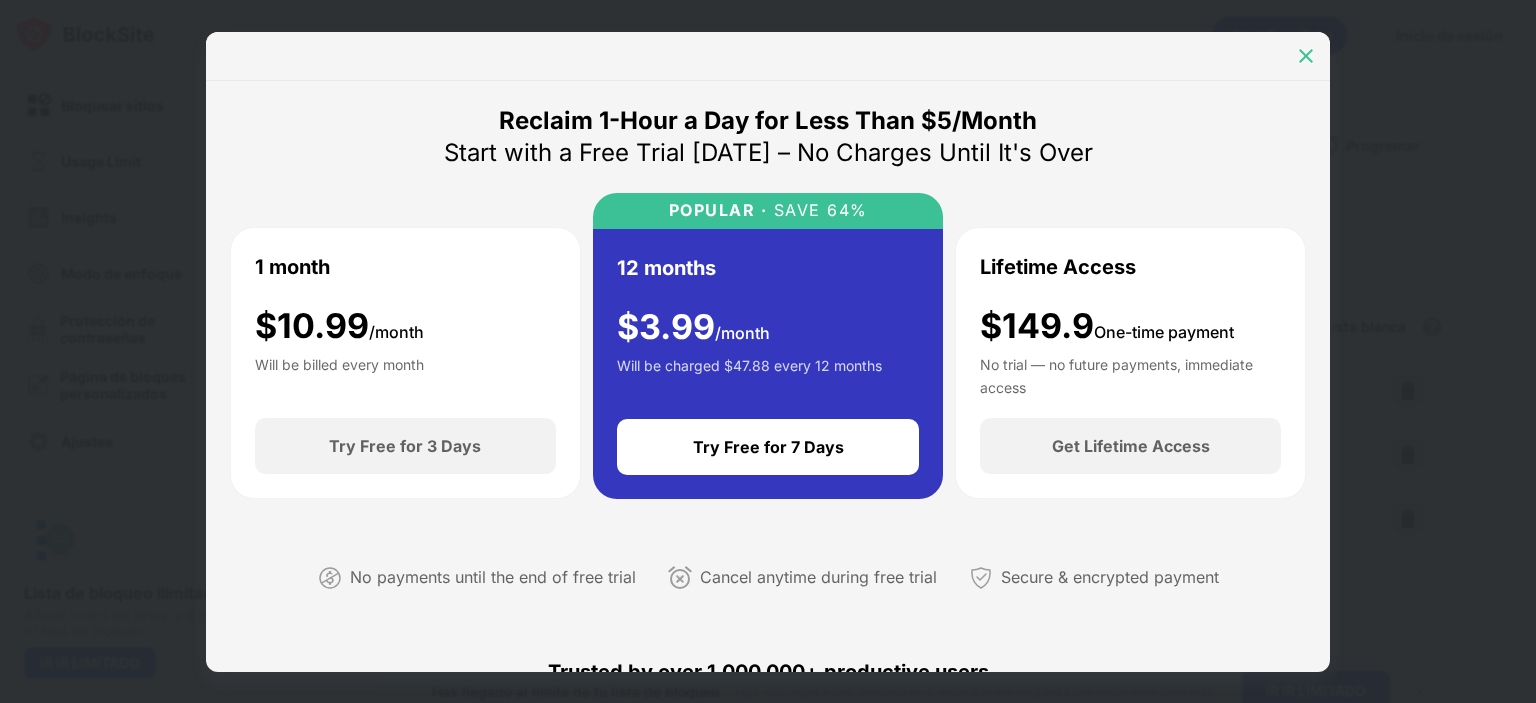 click at bounding box center (1306, 56) 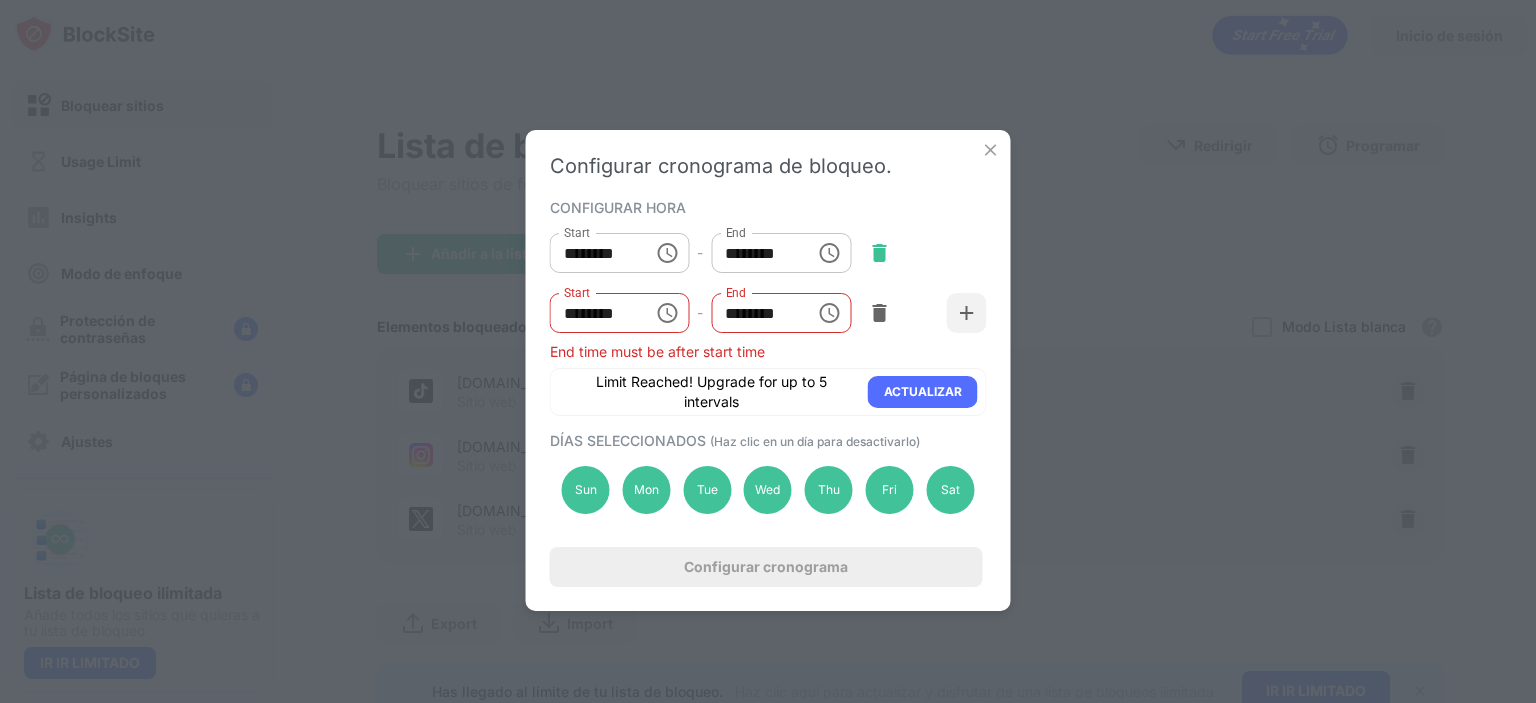 click at bounding box center (879, 253) 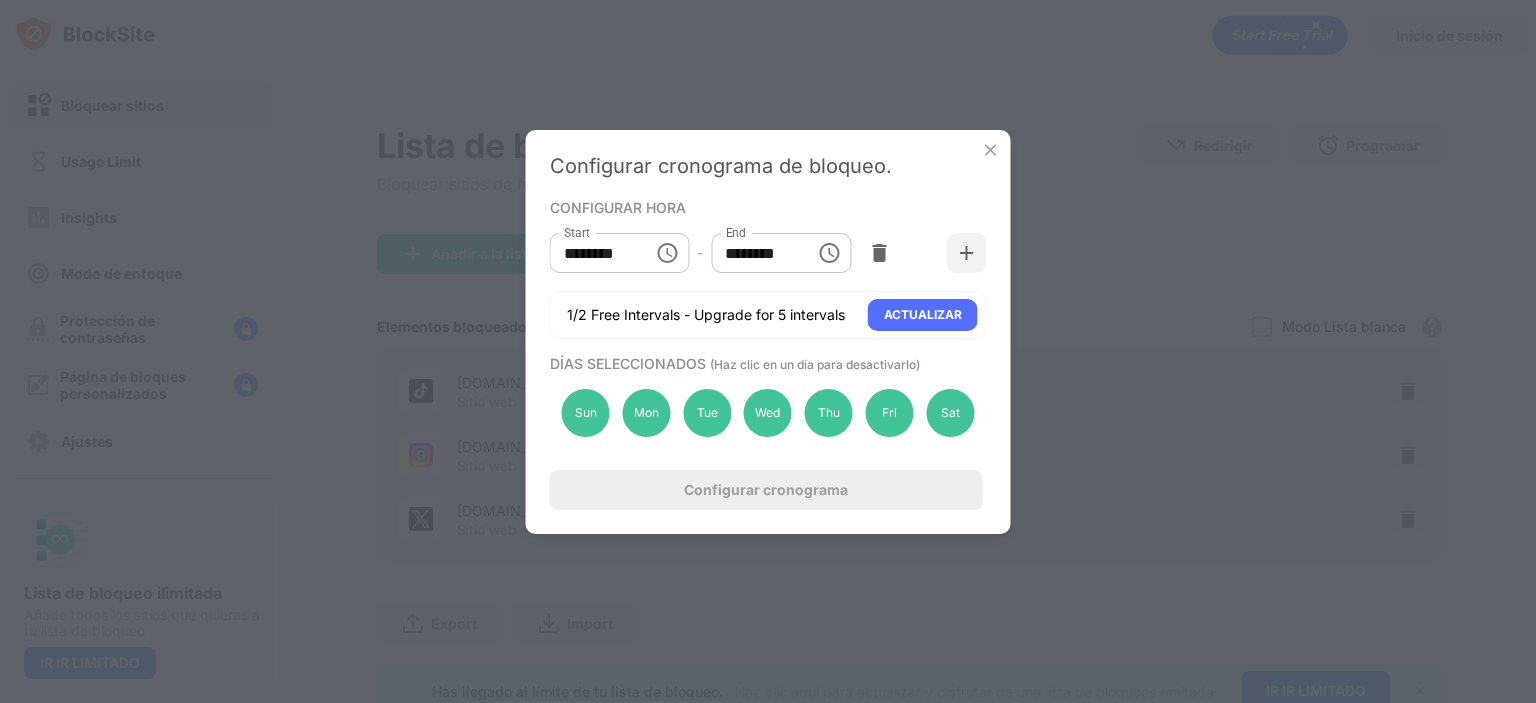 click at bounding box center [879, 253] 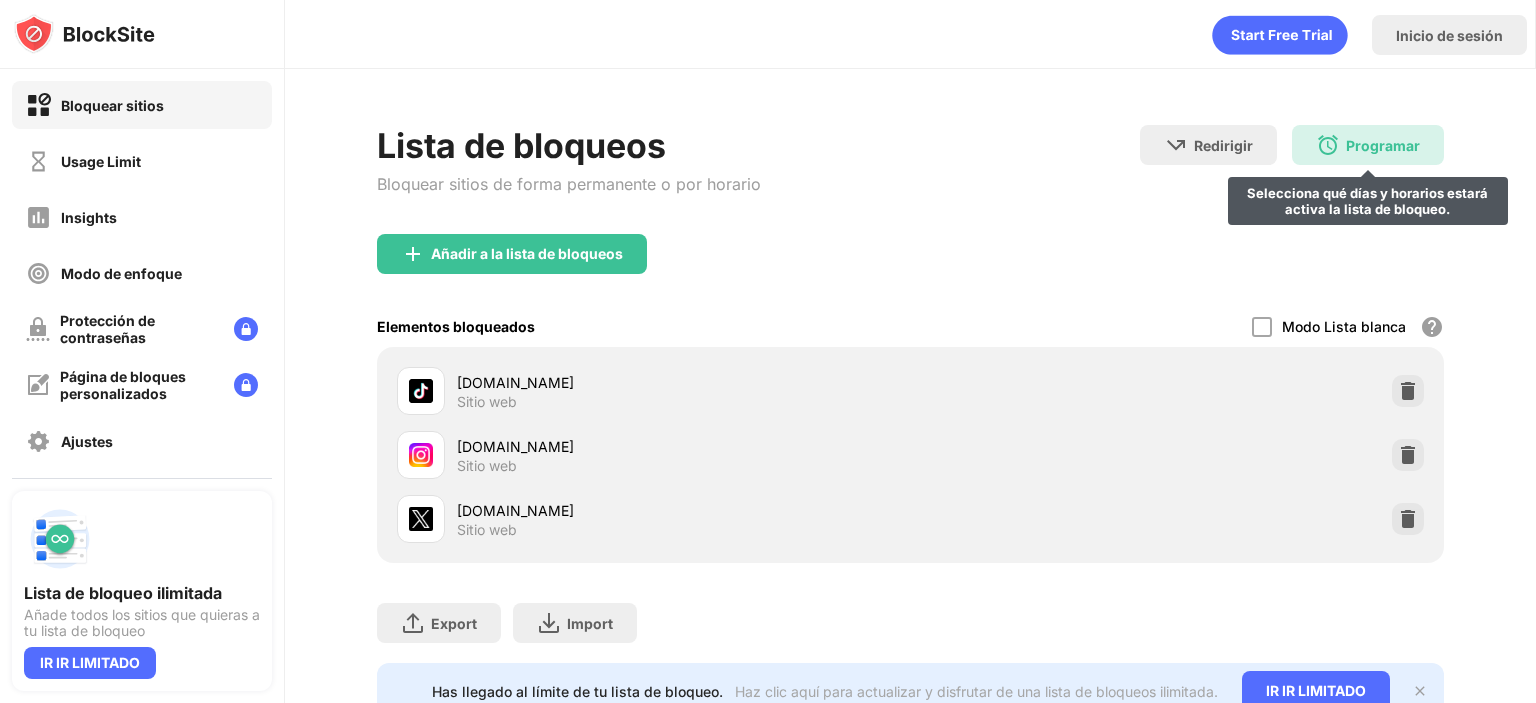 click on "Programar" at bounding box center (1383, 145) 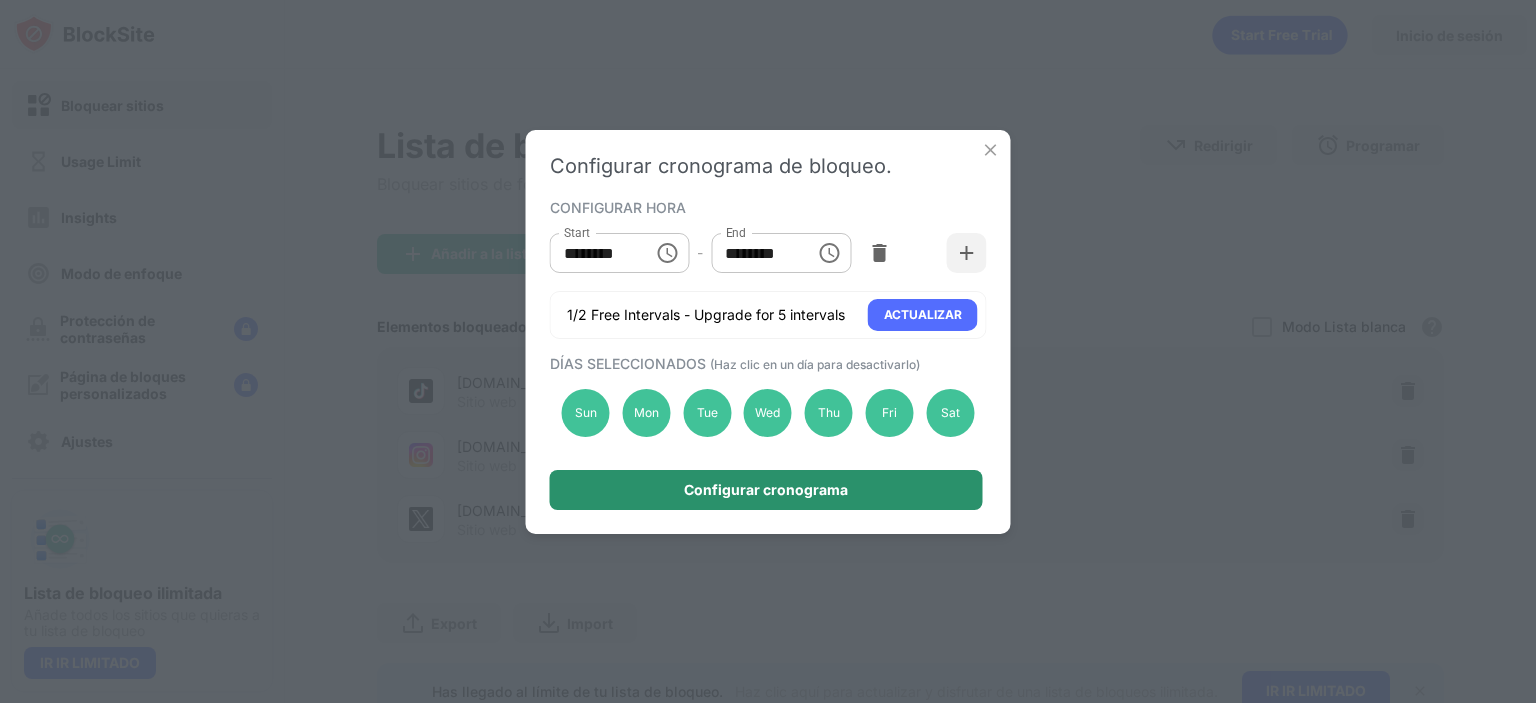 click on "Configurar cronograma" at bounding box center [766, 490] 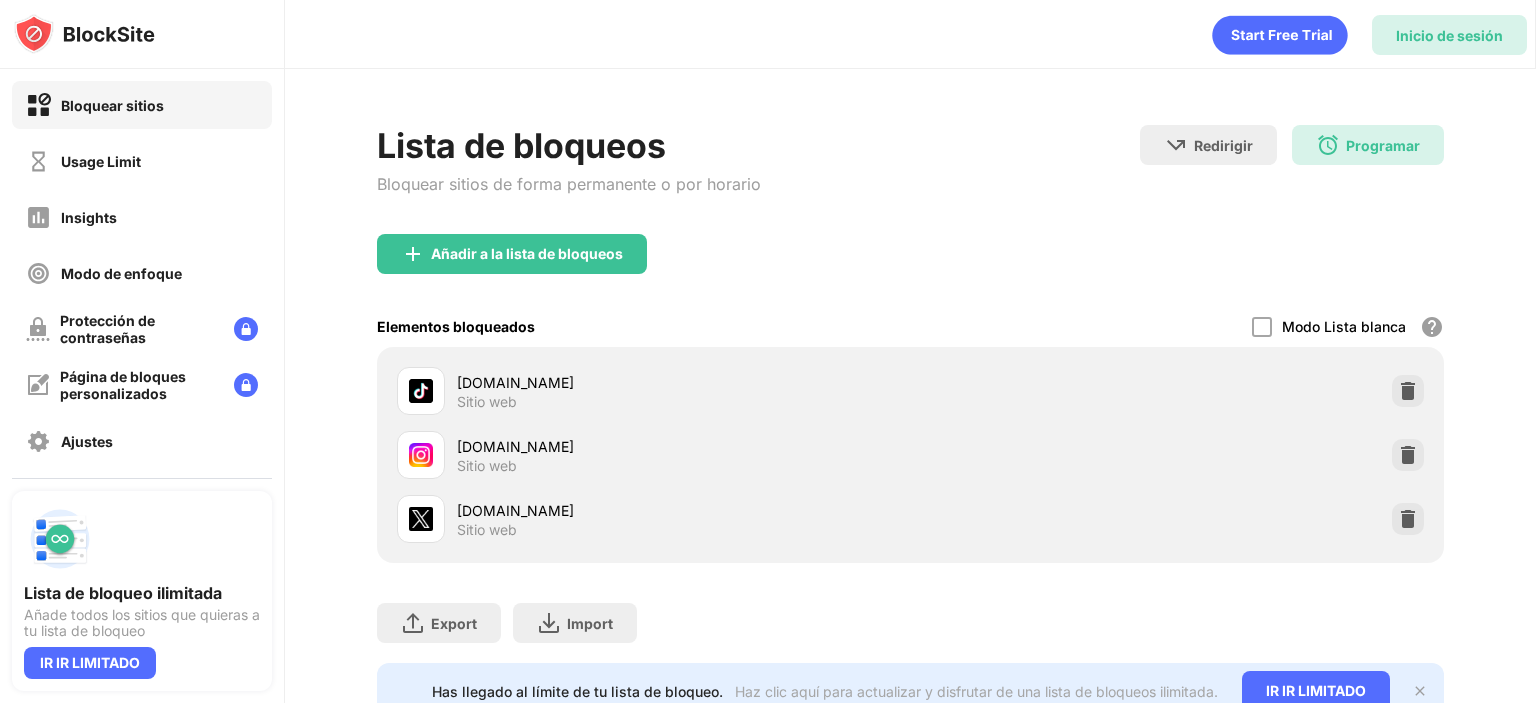 click on "Inicio de sesión" at bounding box center [1449, 35] 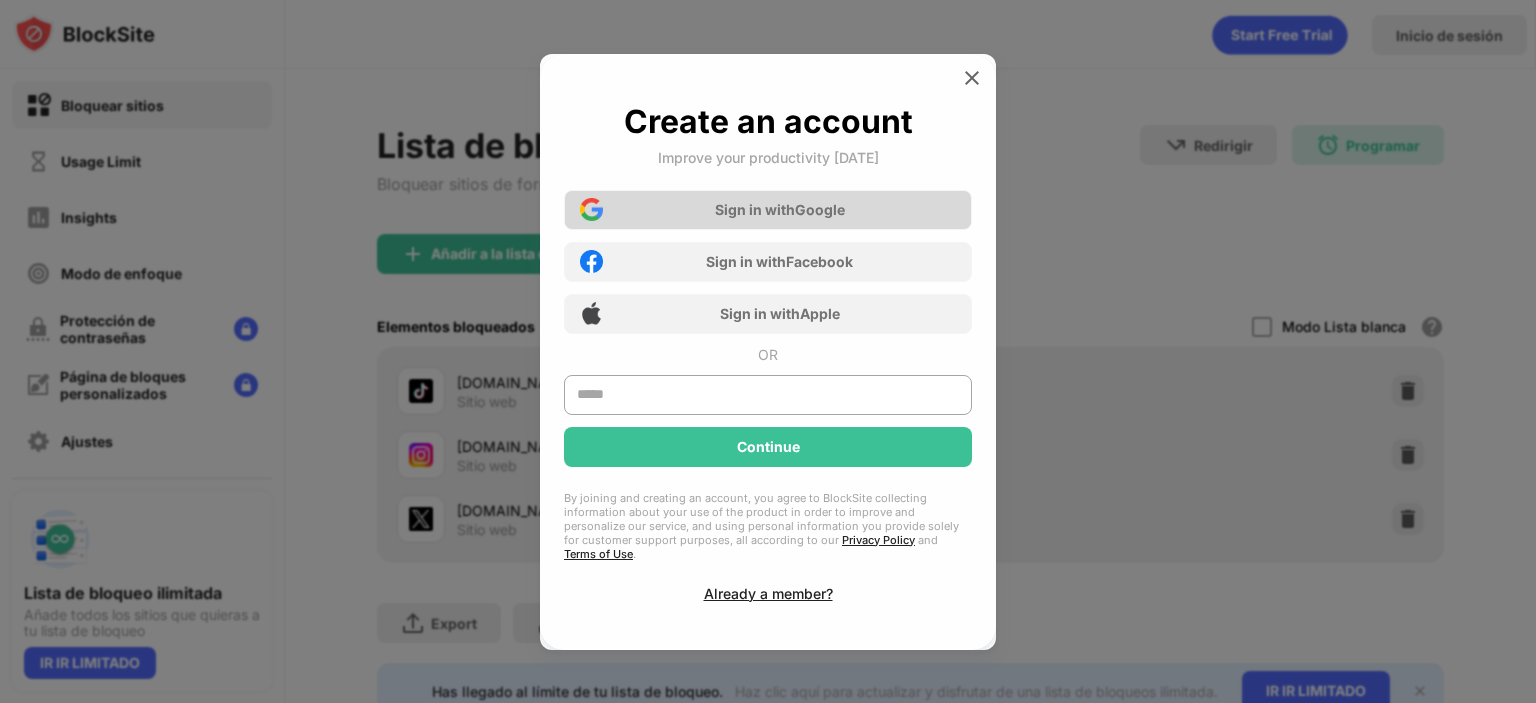 click on "Sign in with  Google" at bounding box center (780, 209) 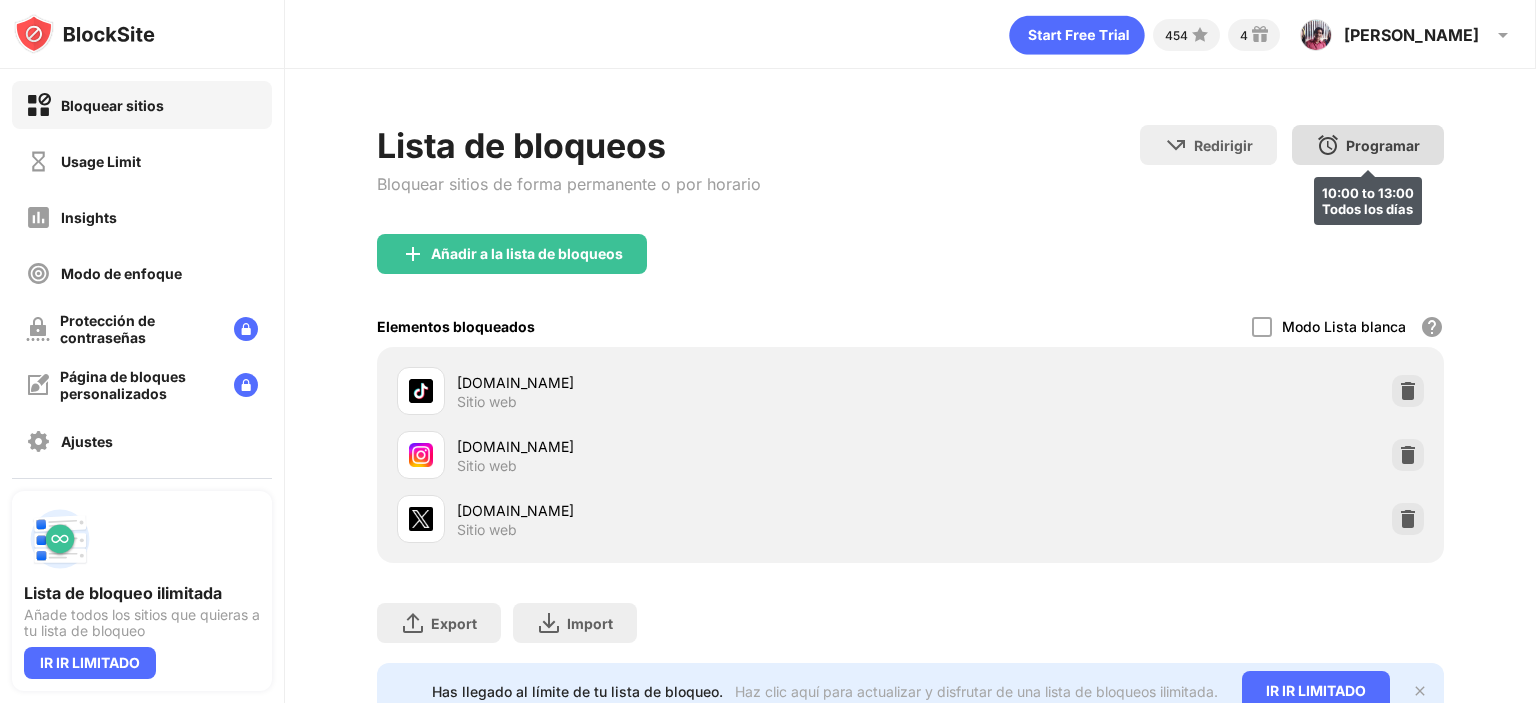 click on "Programar" at bounding box center [1383, 145] 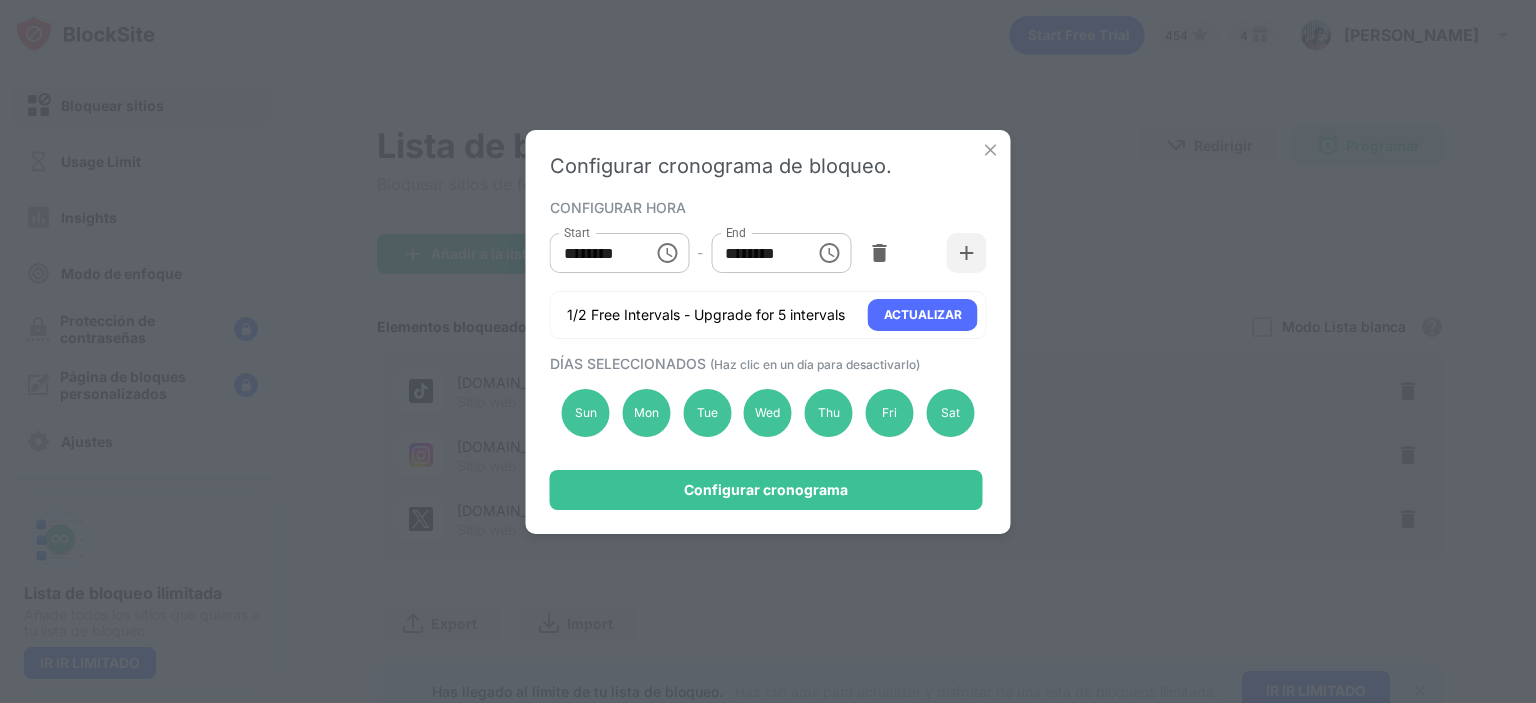 click at bounding box center [829, 253] 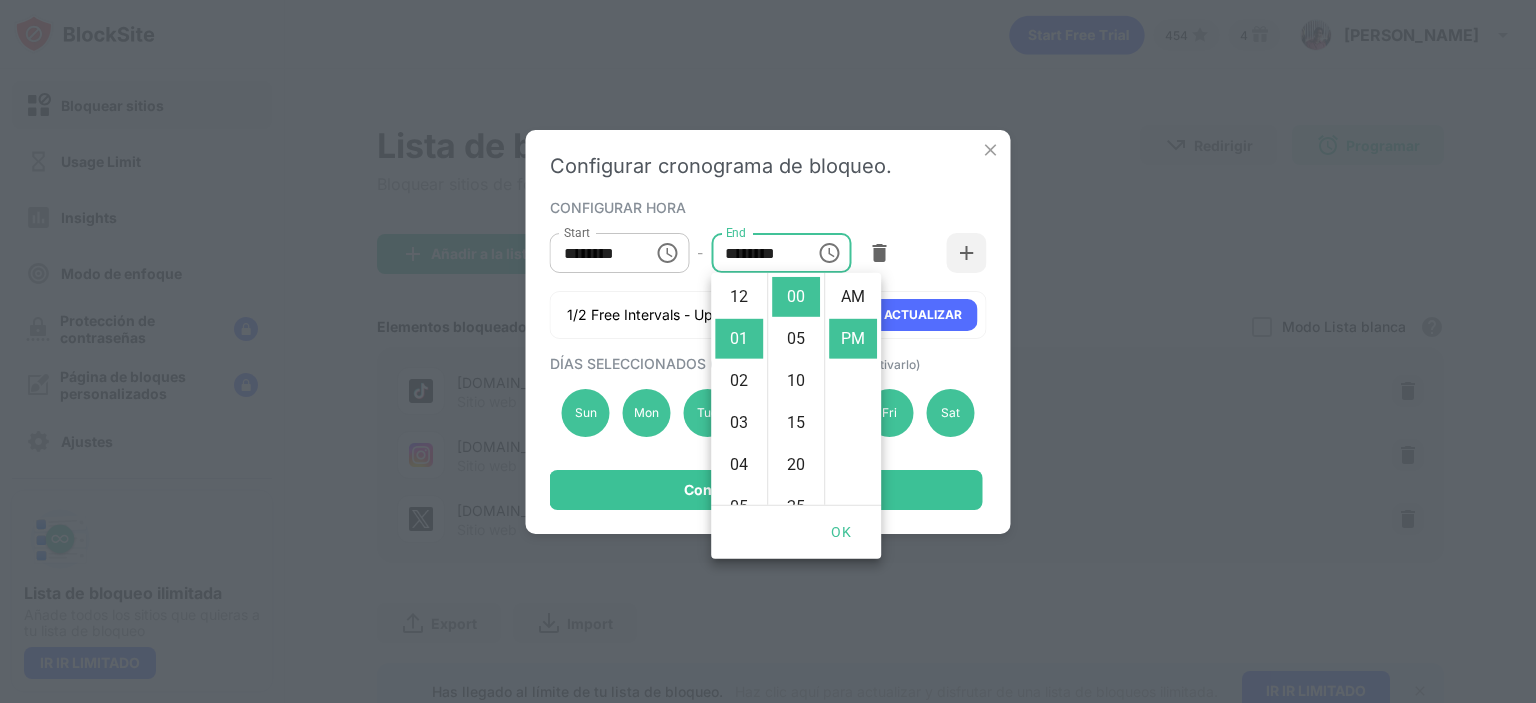 scroll, scrollTop: 42, scrollLeft: 0, axis: vertical 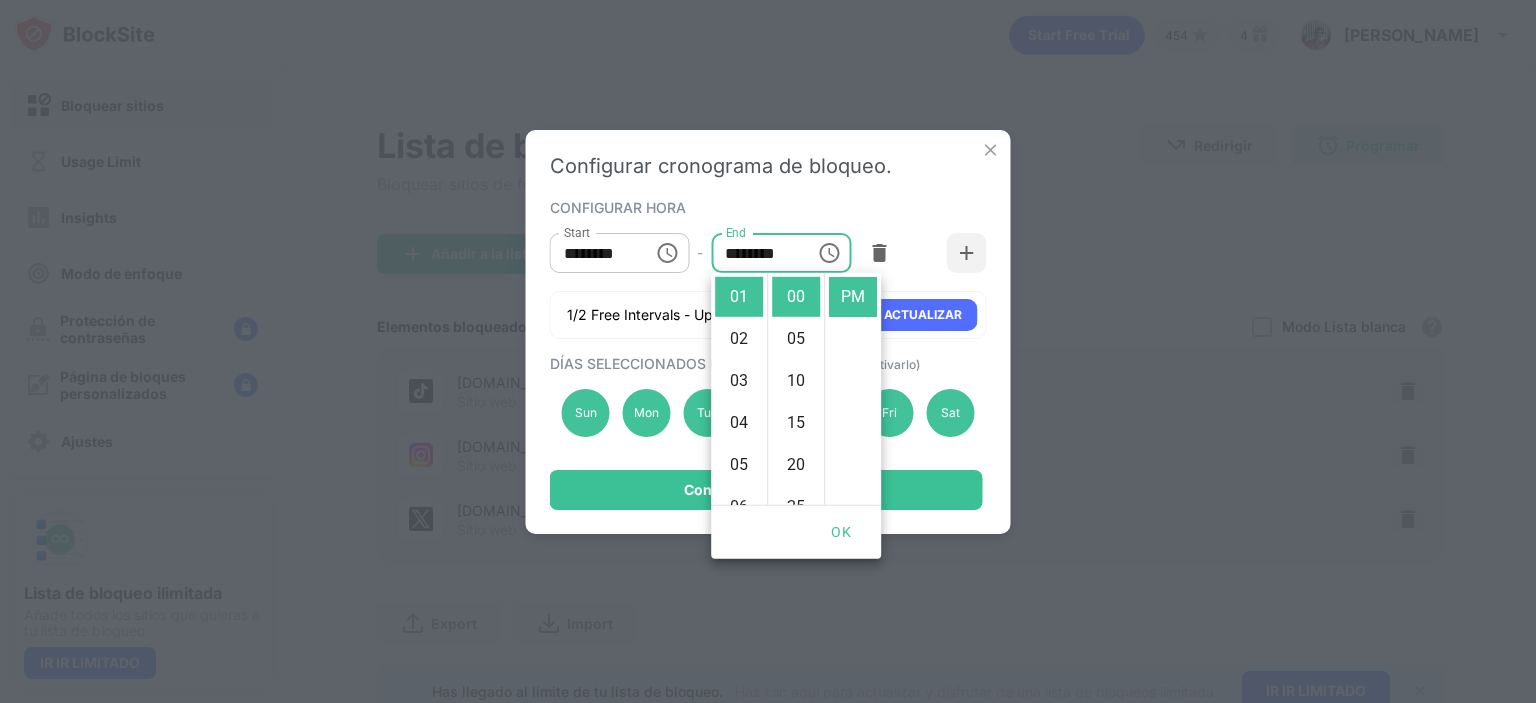 click on "OK" at bounding box center [841, 532] 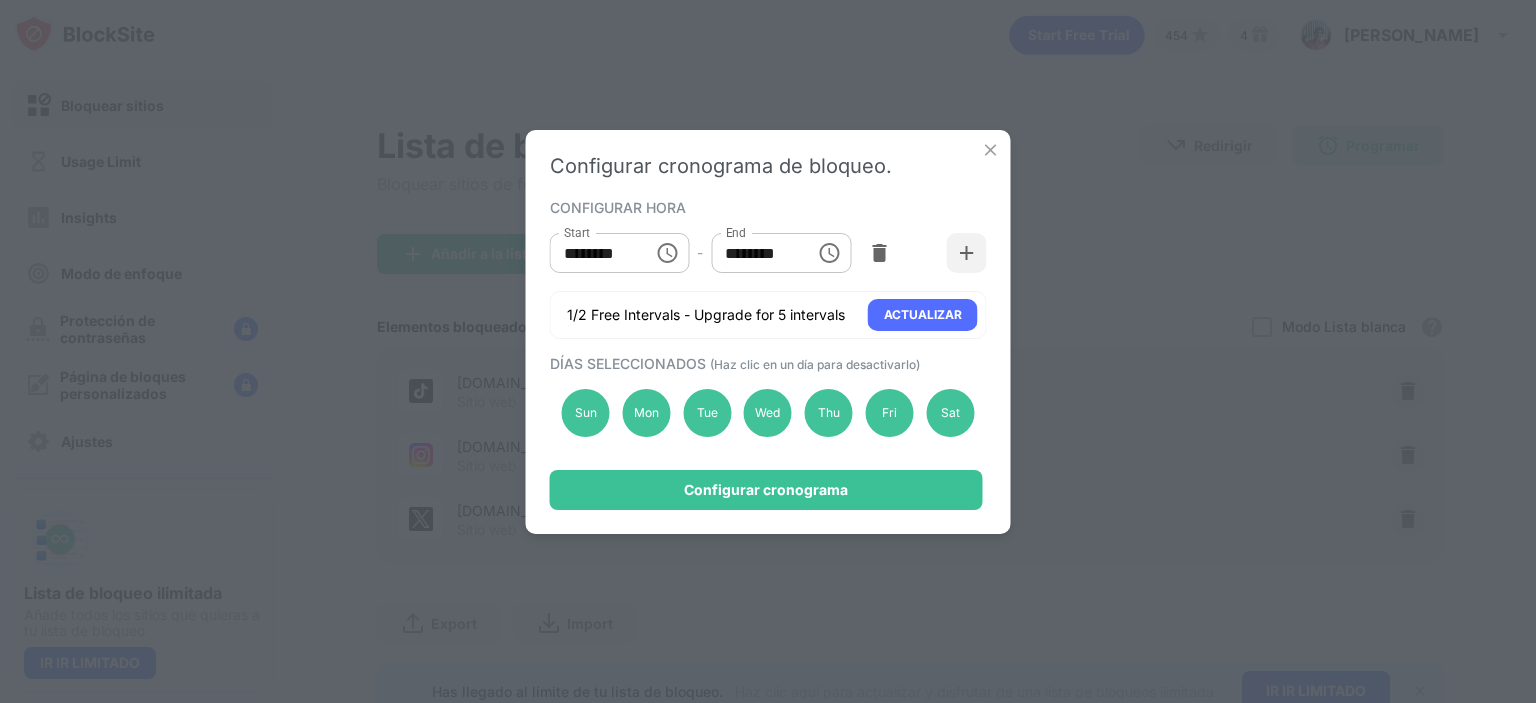 click at bounding box center (991, 150) 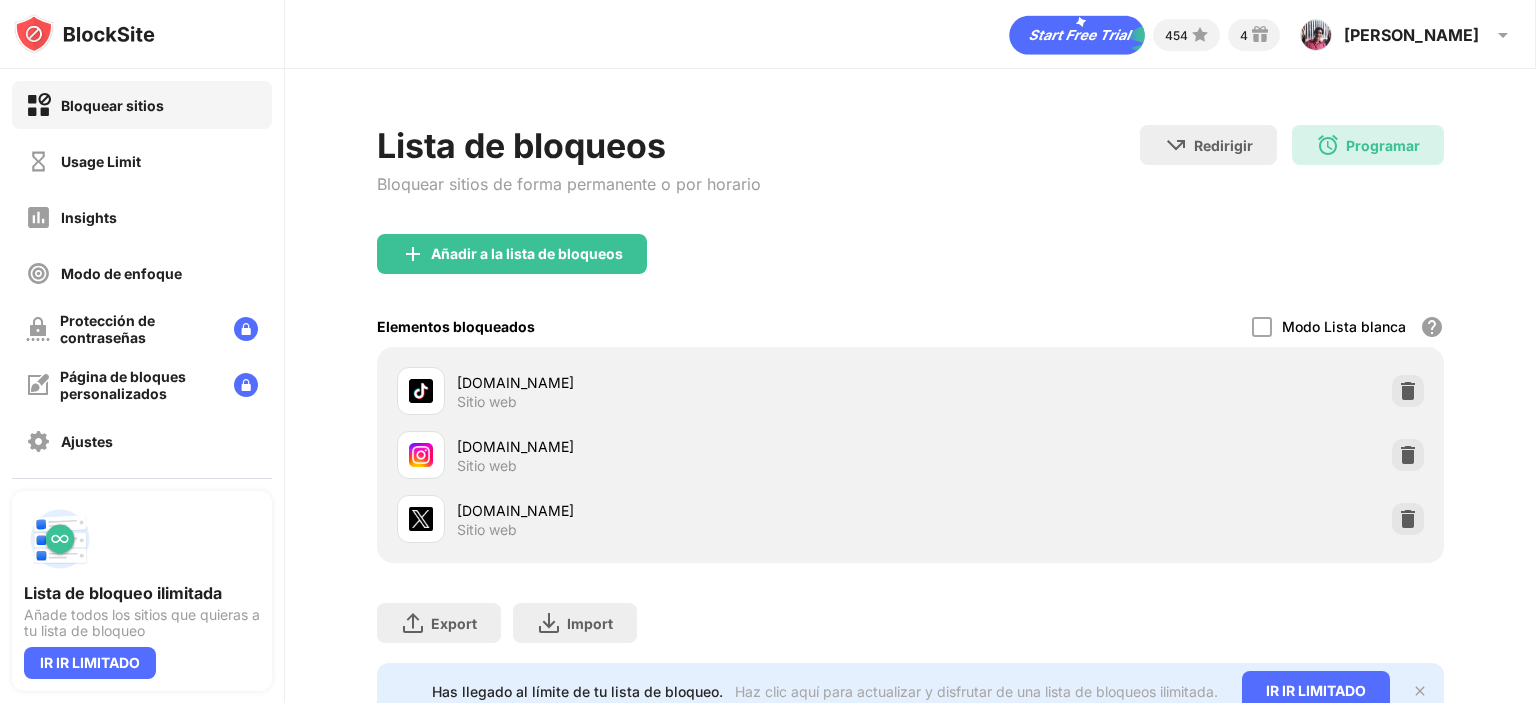 click on "Ajustes" at bounding box center (142, 441) 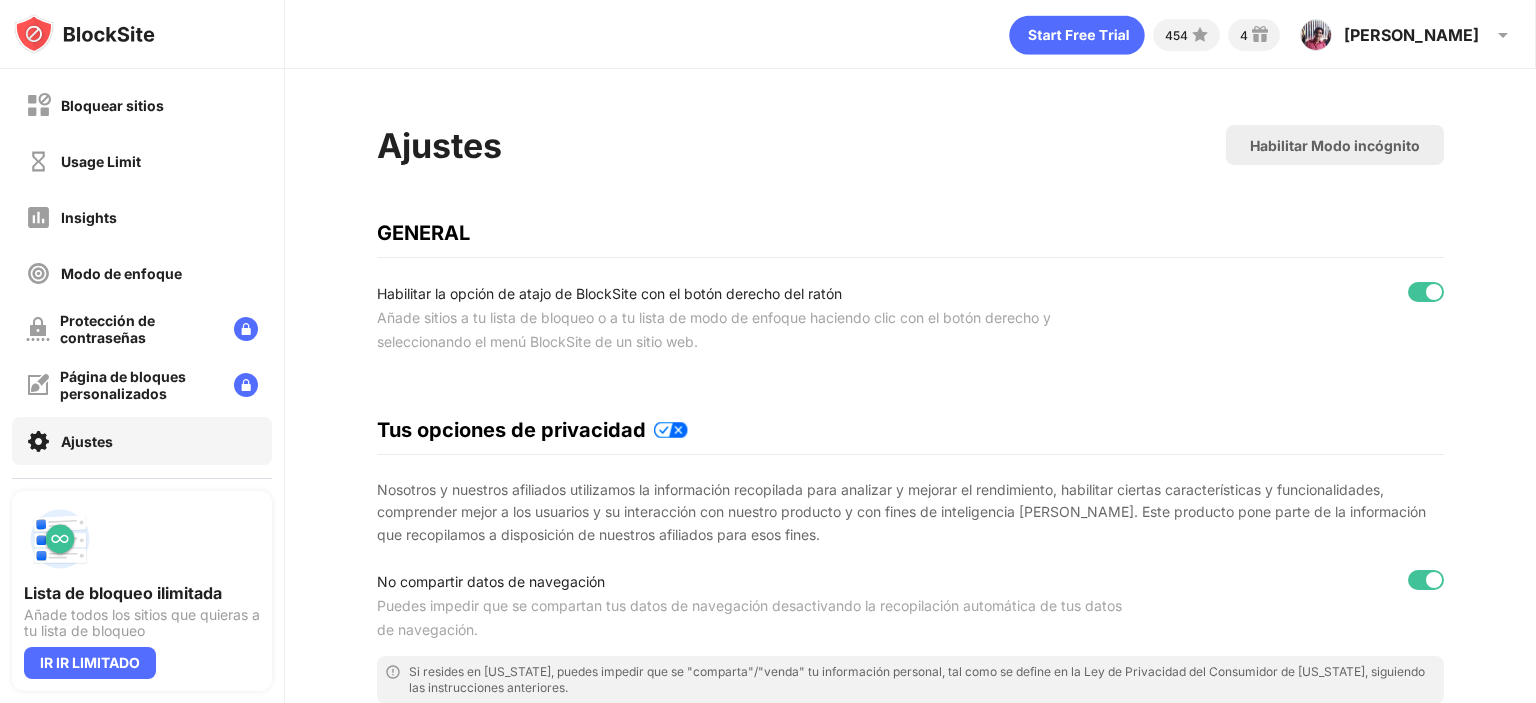 scroll, scrollTop: 0, scrollLeft: 0, axis: both 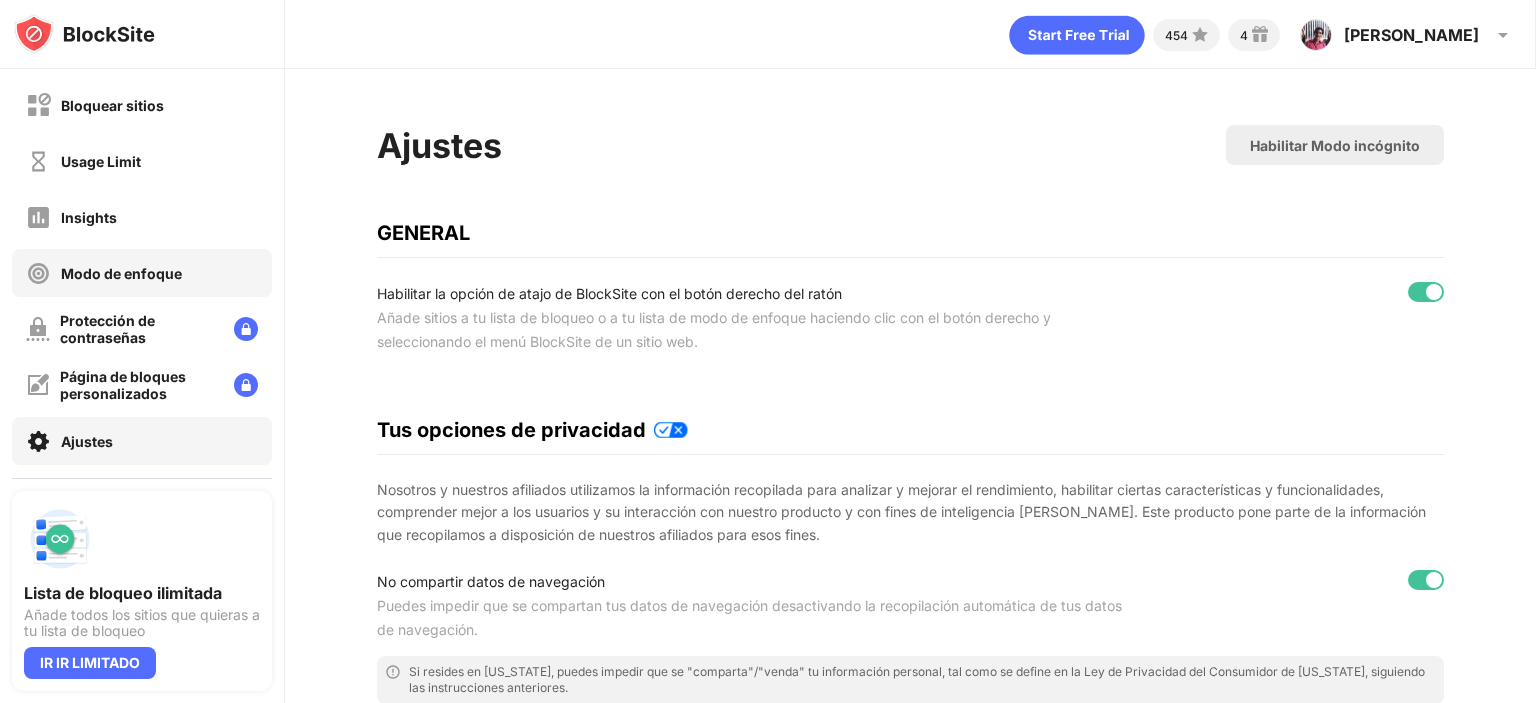 click on "Modo de enfoque" at bounding box center [142, 273] 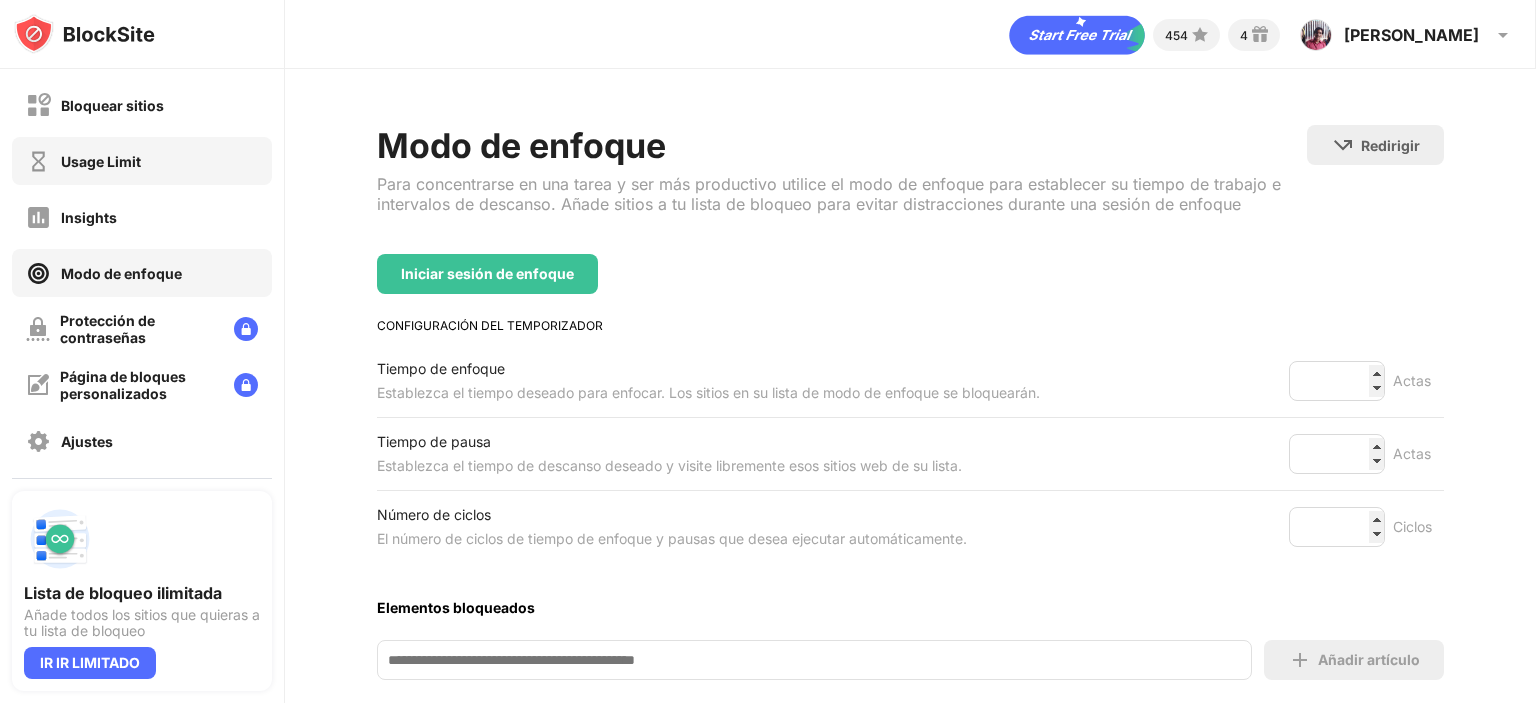 click on "Usage Limit" at bounding box center (142, 161) 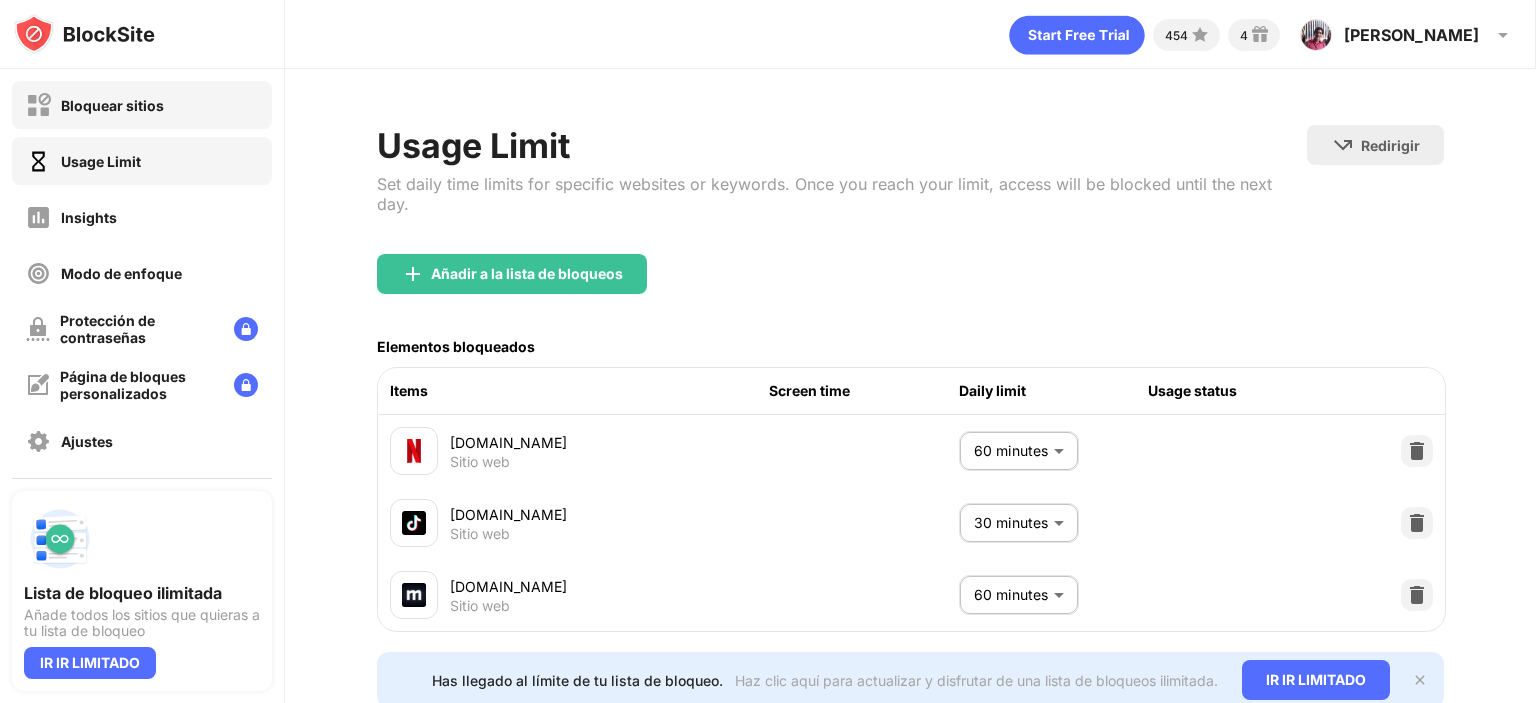 click on "Bloquear sitios" at bounding box center [142, 105] 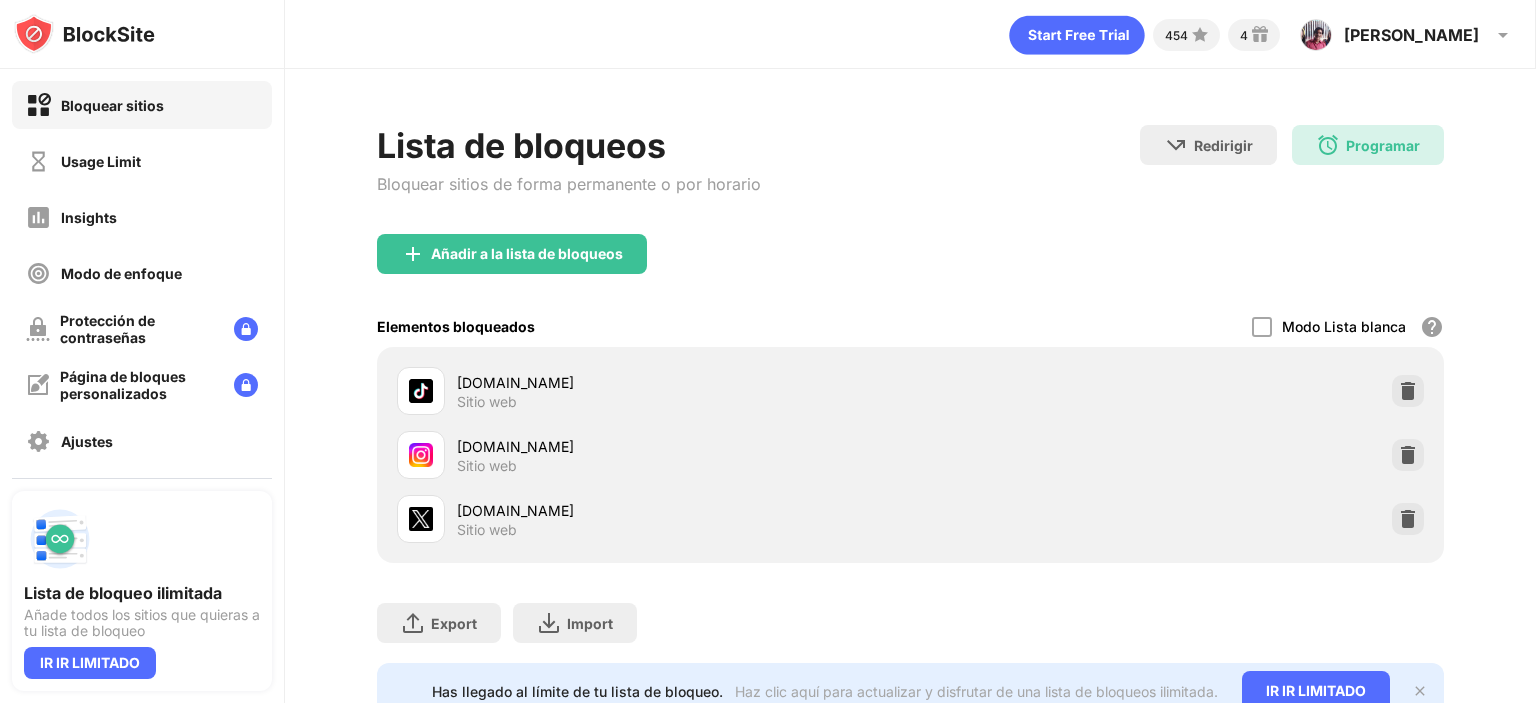 click on "Lista de bloqueos Bloquear sitios de forma permanente o por horario Redirigir Haz clic para configurar el sitio web de redireccionamiento. Programar 10:00 to 13:00 Todos los días Añadir a la lista de bloqueos Elementos bloqueados Modo Lista blanca Bloquea todos los sitios web excepto los de tu lista blanca. El modo Lista blanca sólo funciona con URL y no incluye categorías ni palabras clave. [DOMAIN_NAME] Sitio web [DOMAIN_NAME] Sitio web [DOMAIN_NAME] Sitio web Export Exportar archivos (sólo para artículos de sitios web) Import Importar archivos (sólo para artículos de sitios web) Has llegado al límite de tu lista de bloqueo. Haz clic aquí para actualizar y disfrutar de una lista de bloqueos ilimitada. IR IR LIMITADO" at bounding box center (910, 422) 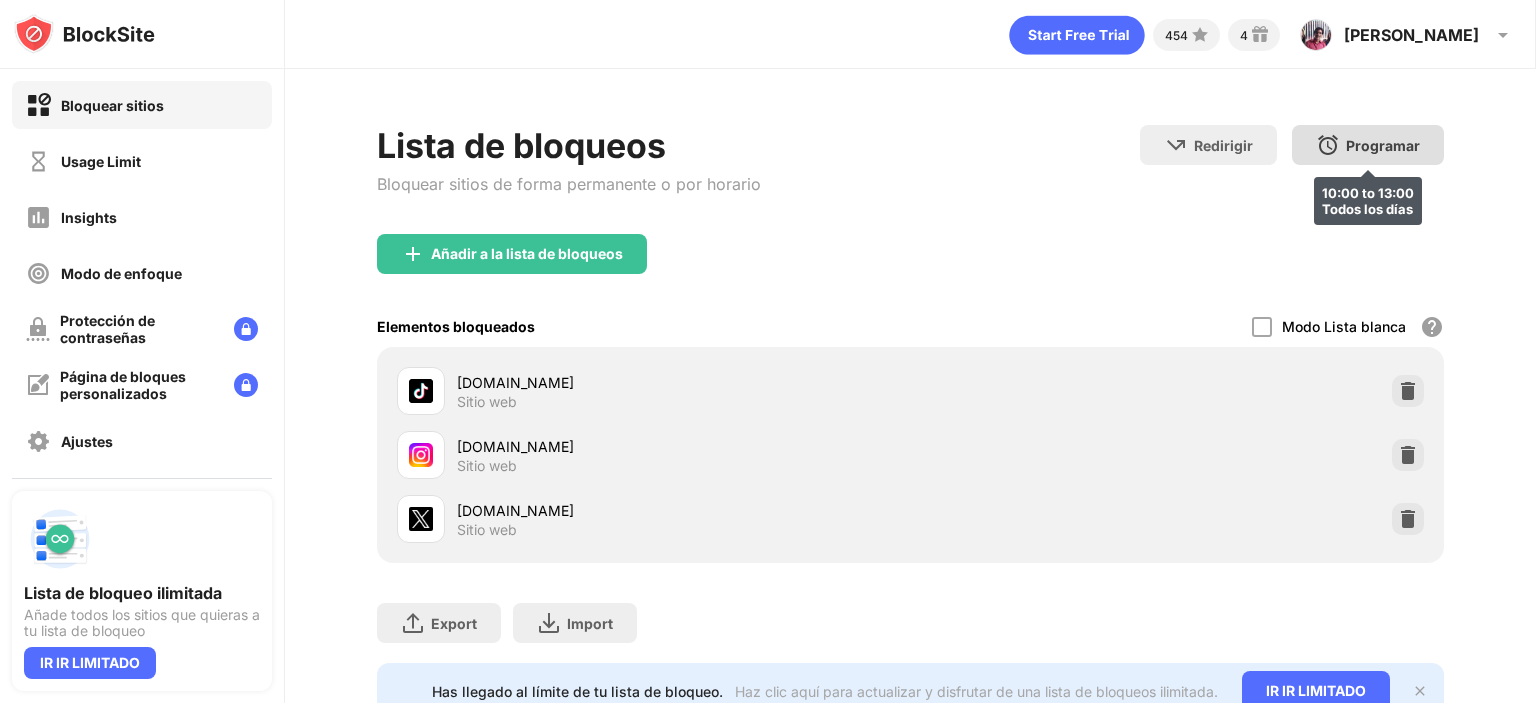 click on "Programar" at bounding box center [1383, 145] 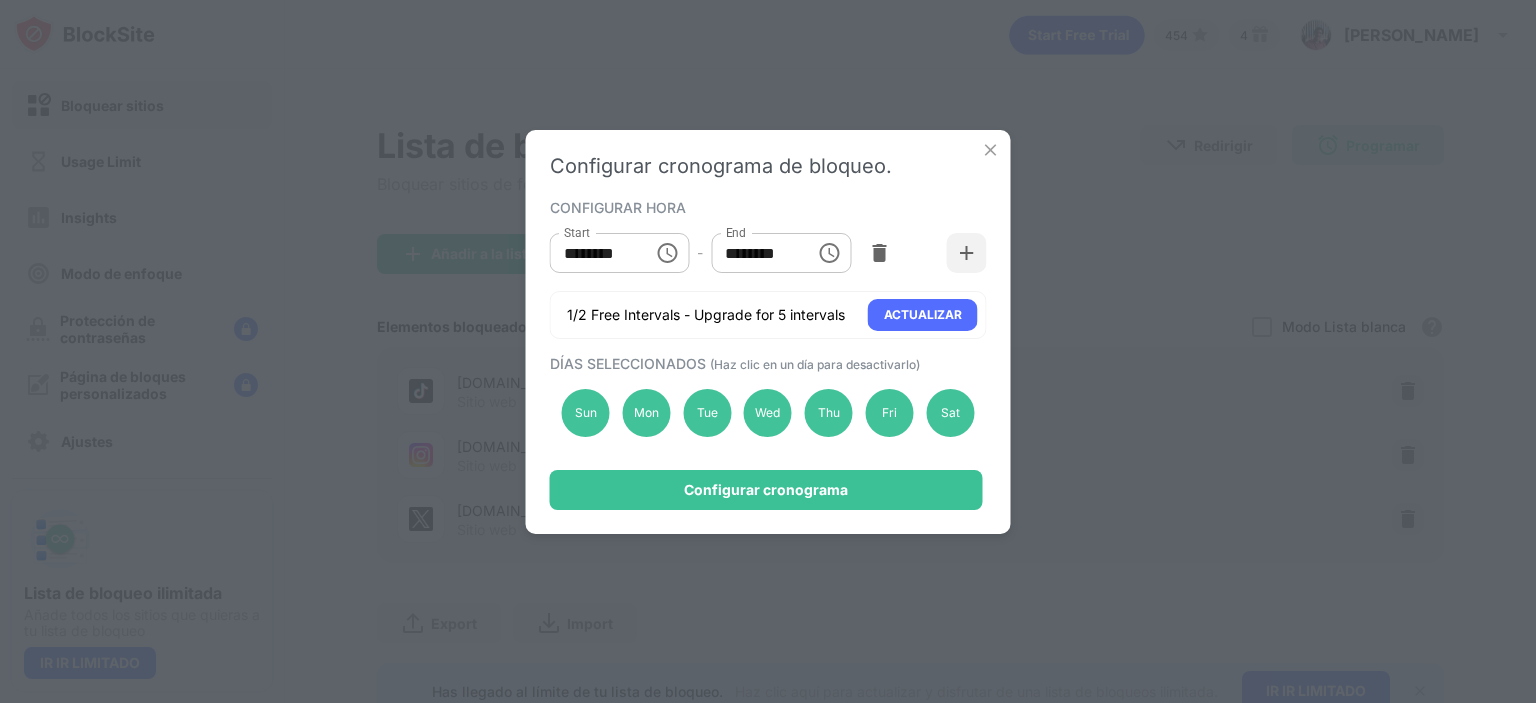 click 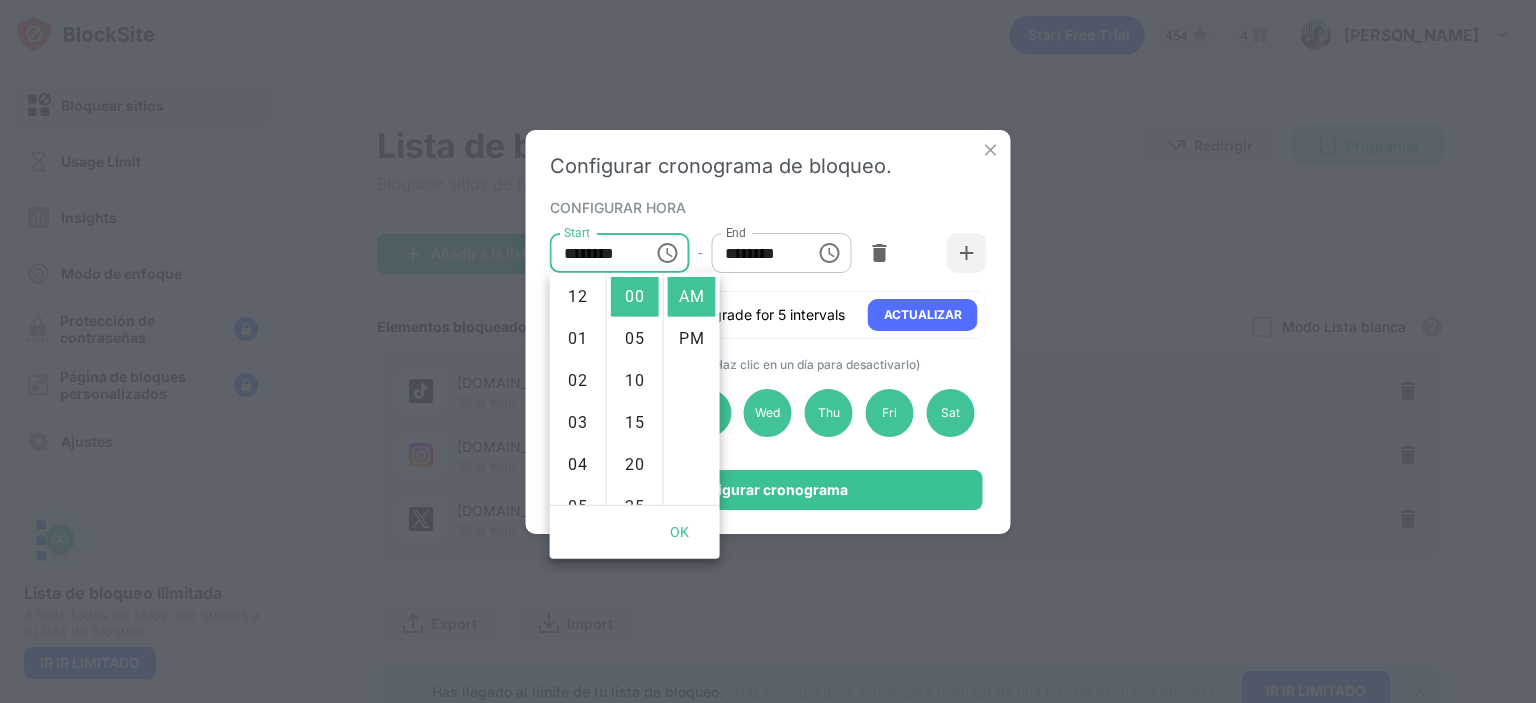 scroll, scrollTop: 420, scrollLeft: 0, axis: vertical 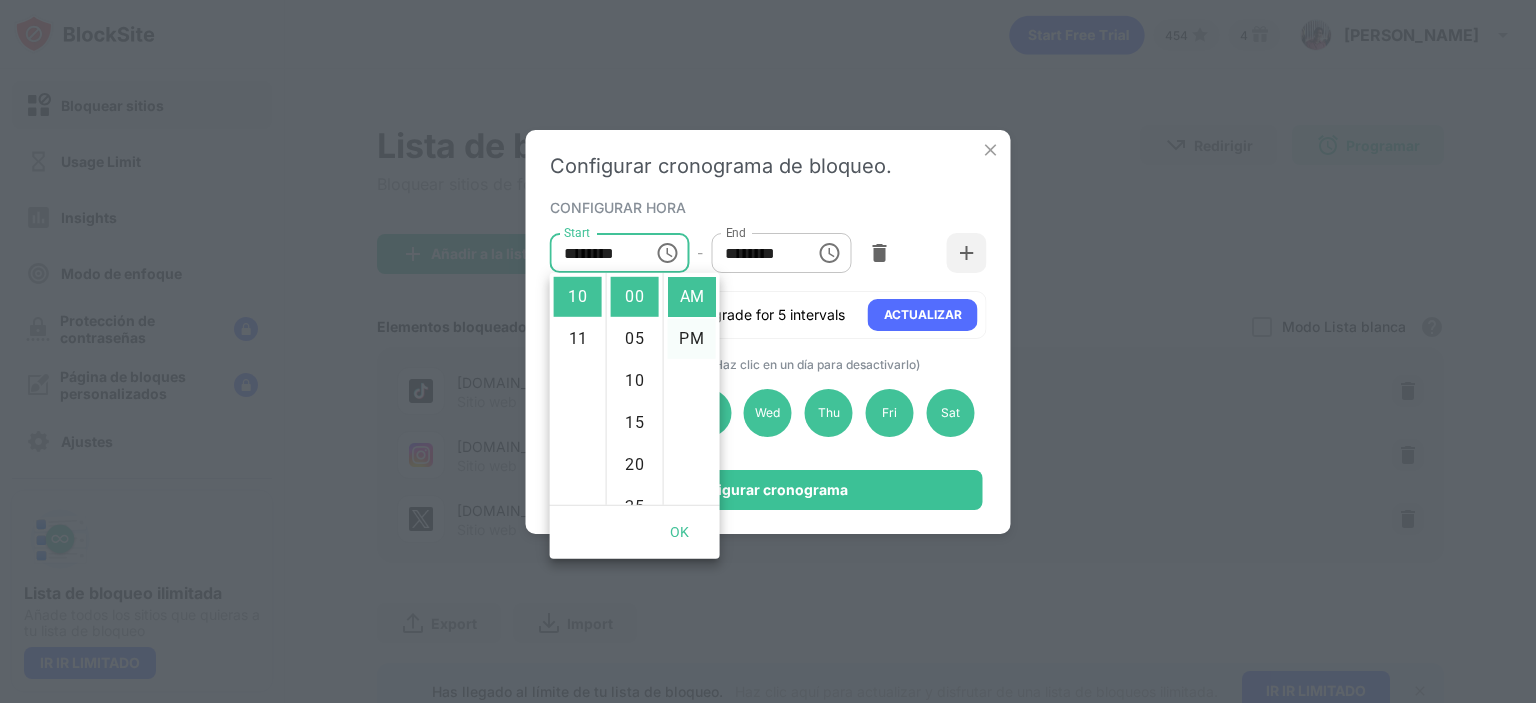 click on "PM" at bounding box center (692, 339) 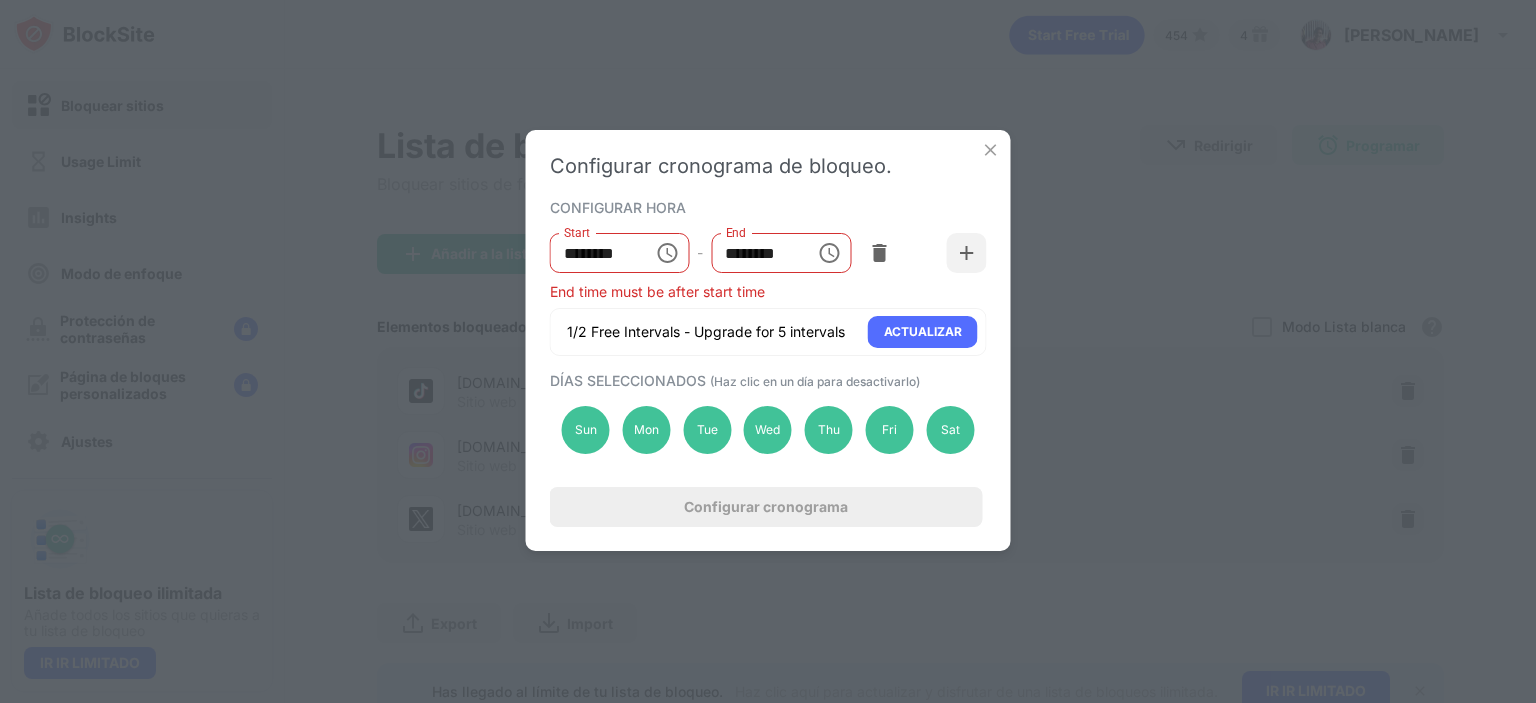 scroll, scrollTop: 42, scrollLeft: 0, axis: vertical 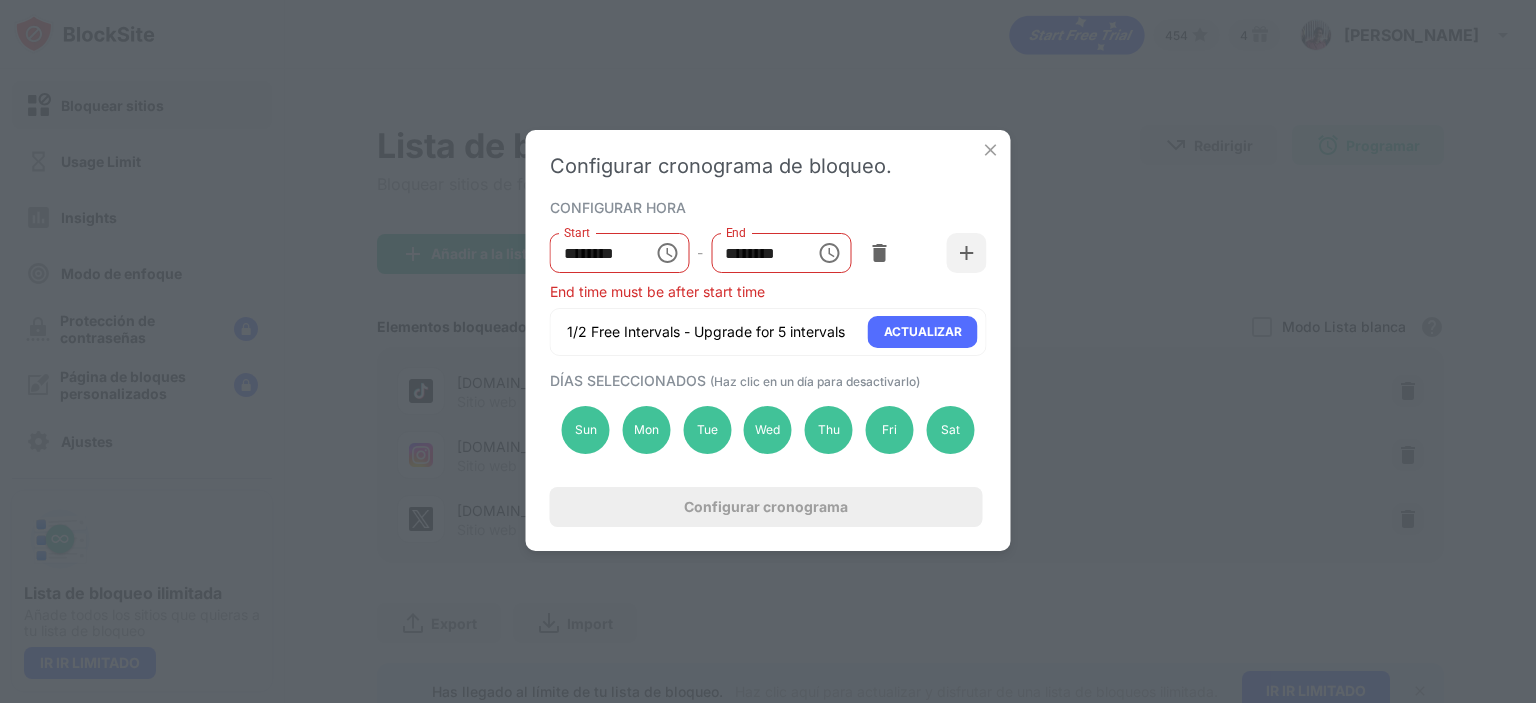click 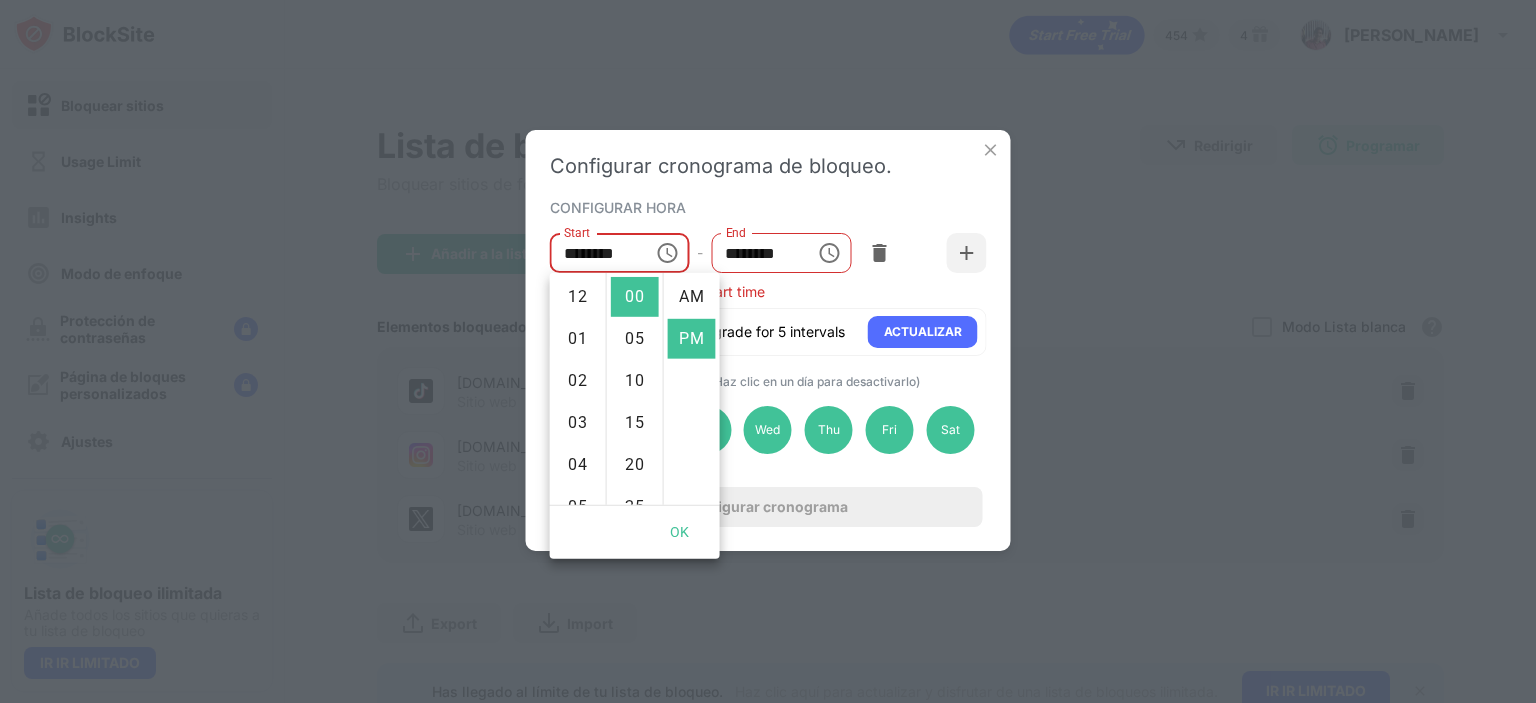 scroll, scrollTop: 420, scrollLeft: 0, axis: vertical 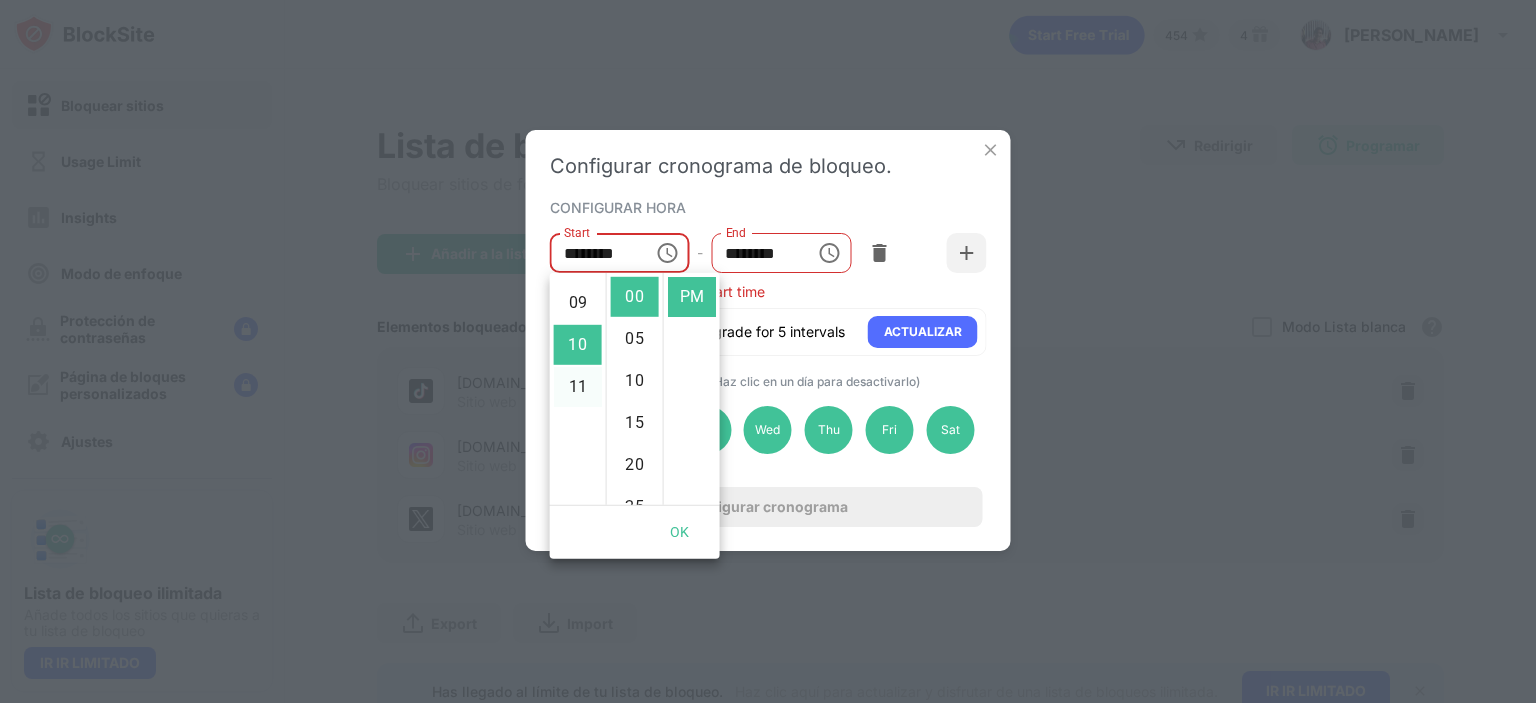click on "11" at bounding box center (578, 387) 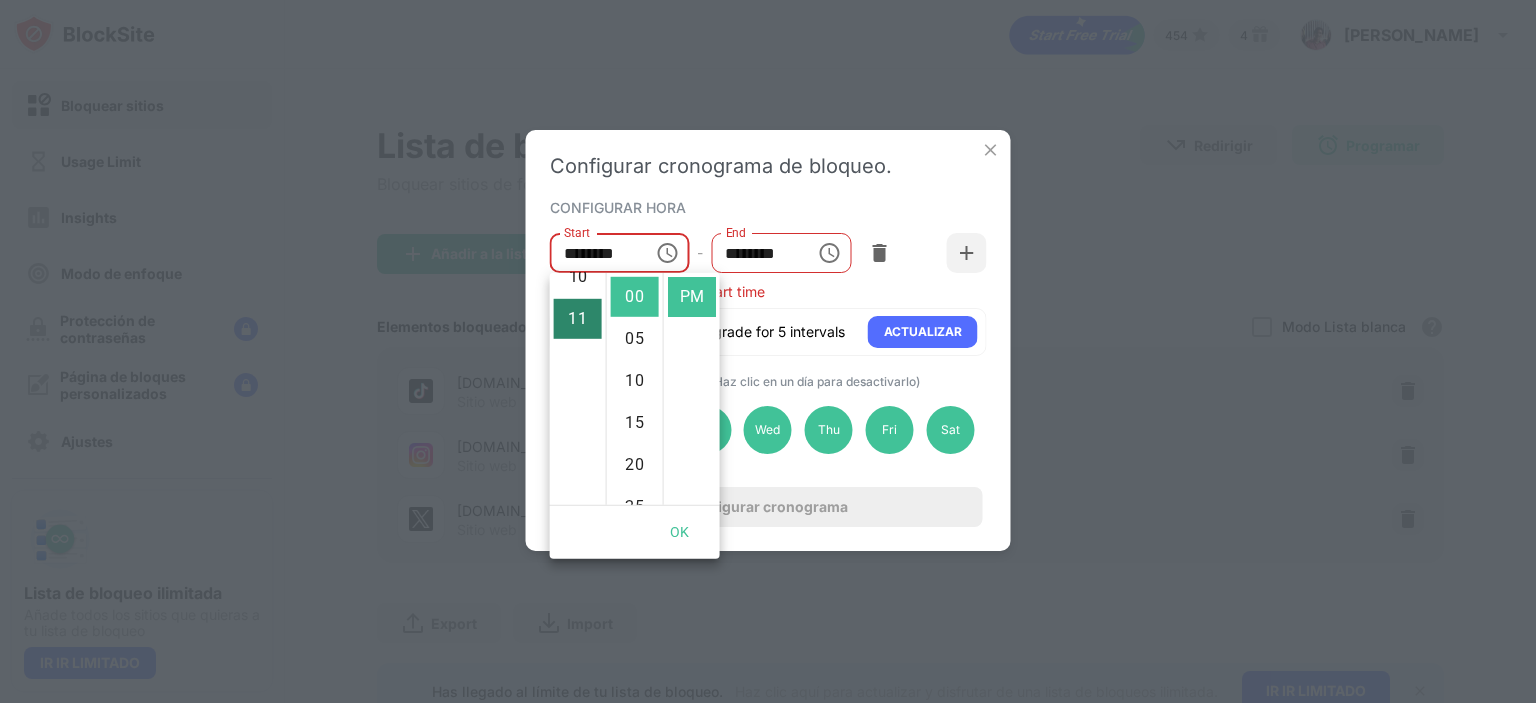 scroll, scrollTop: 462, scrollLeft: 0, axis: vertical 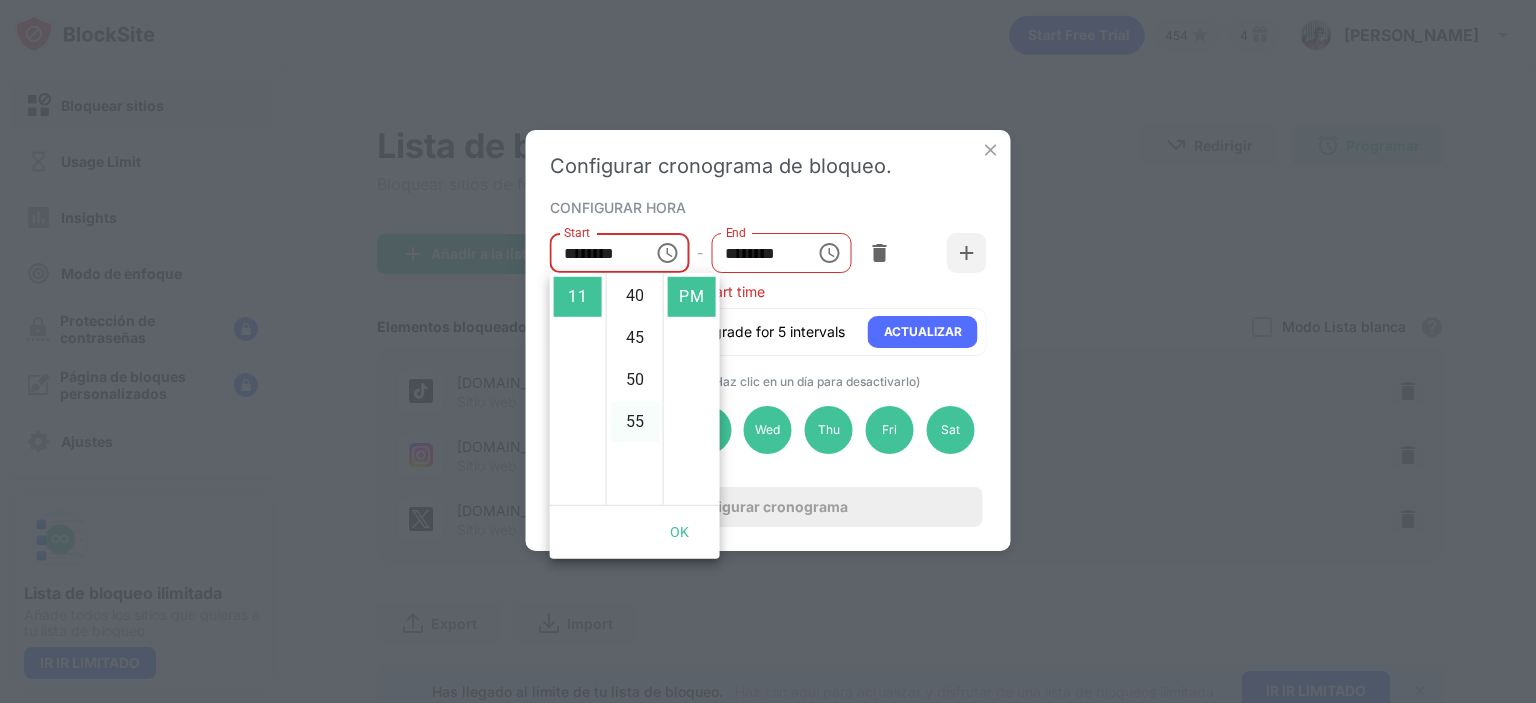 click on "55" at bounding box center (635, 422) 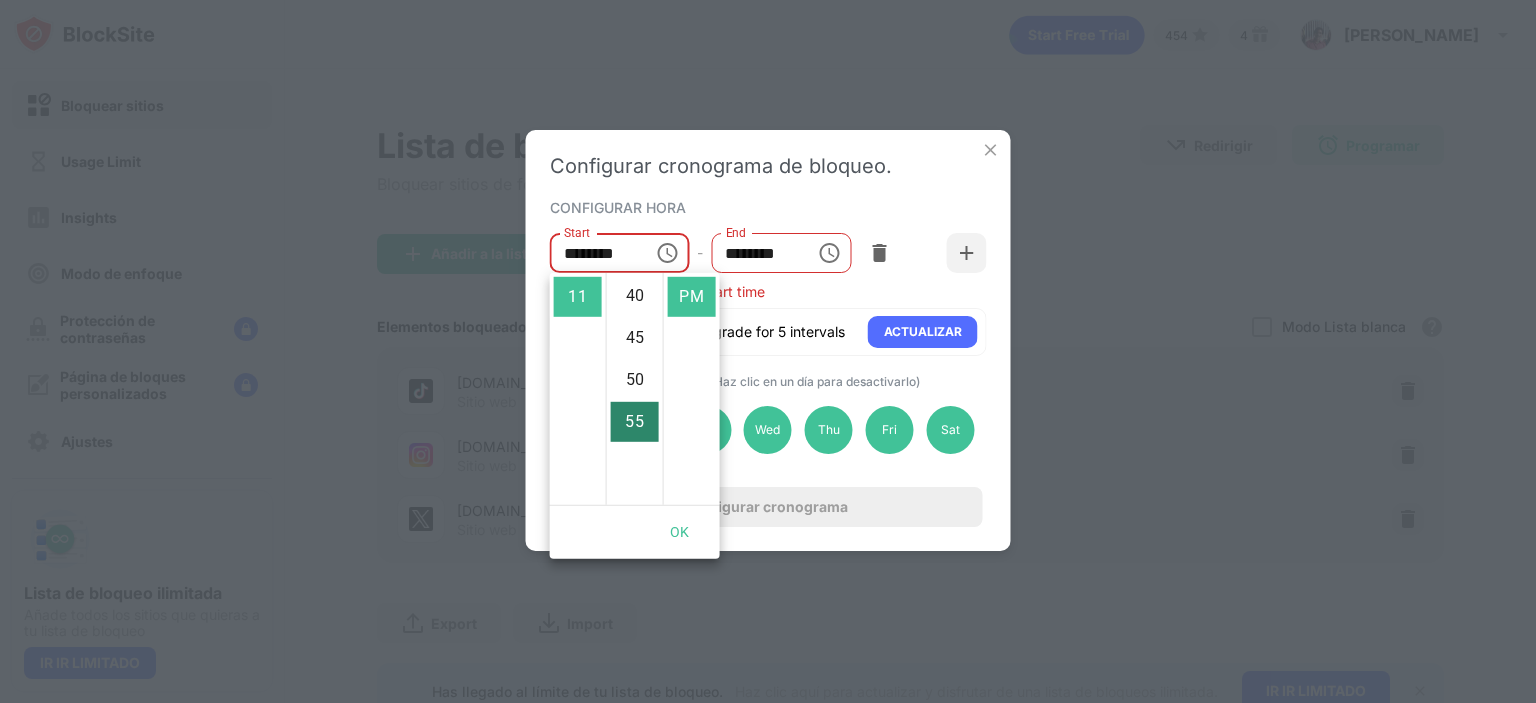 scroll, scrollTop: 462, scrollLeft: 0, axis: vertical 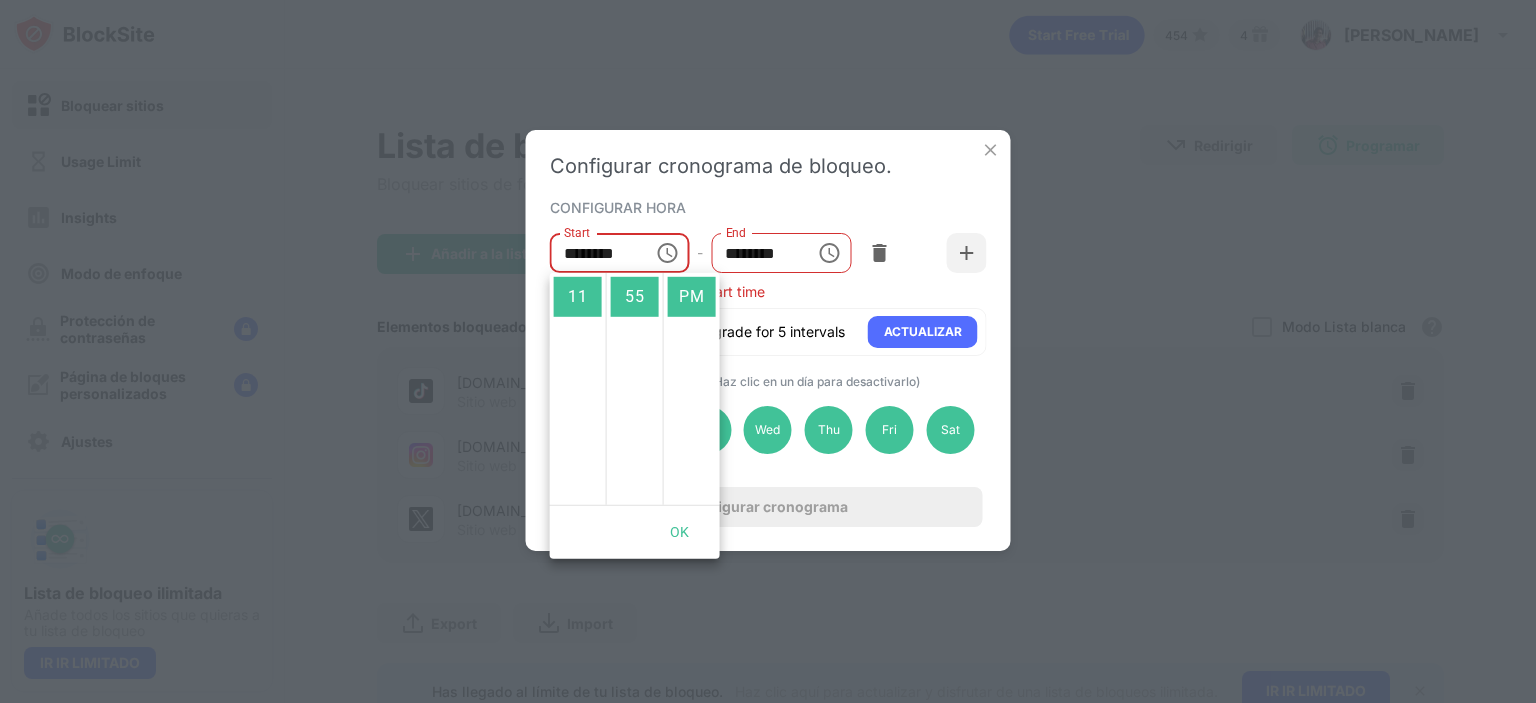 click on "********" at bounding box center [595, 253] 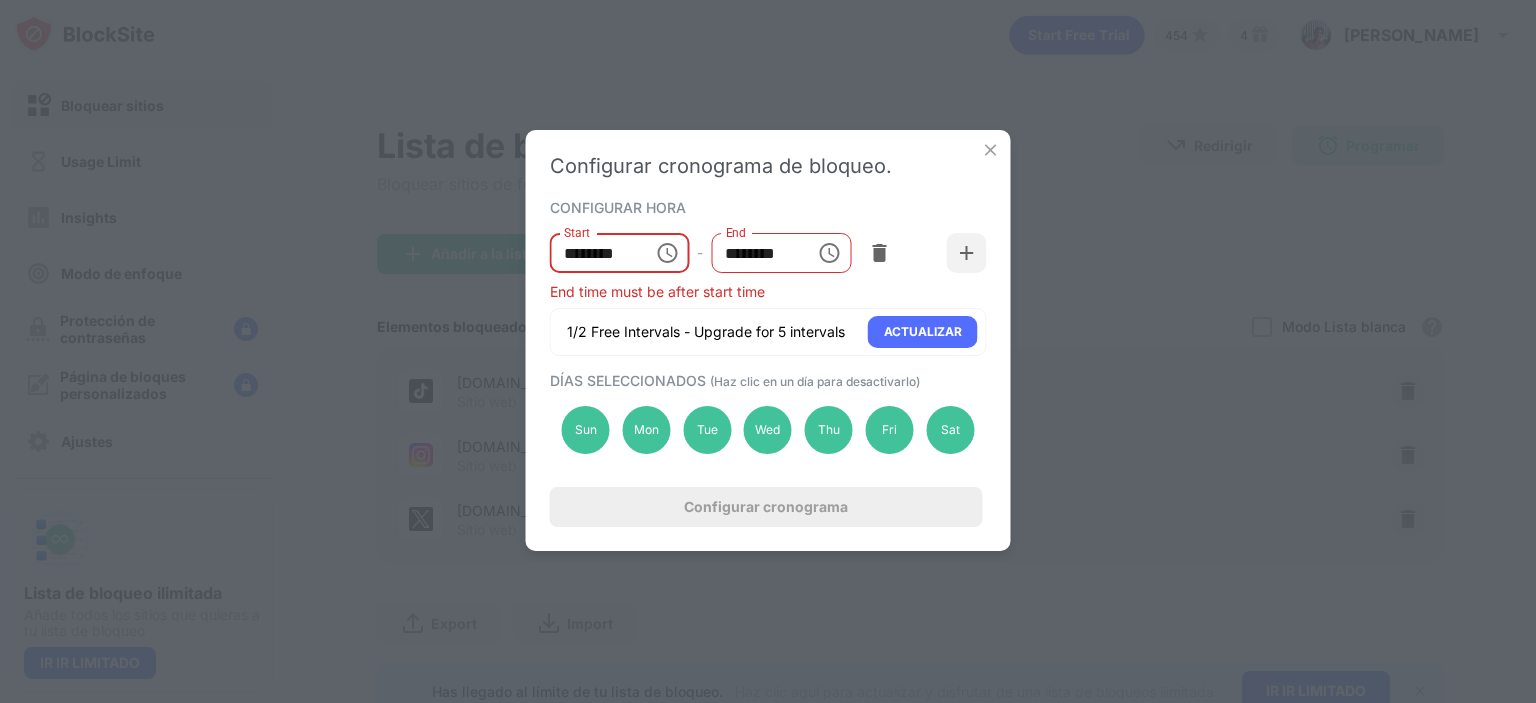 click on "********" at bounding box center (595, 253) 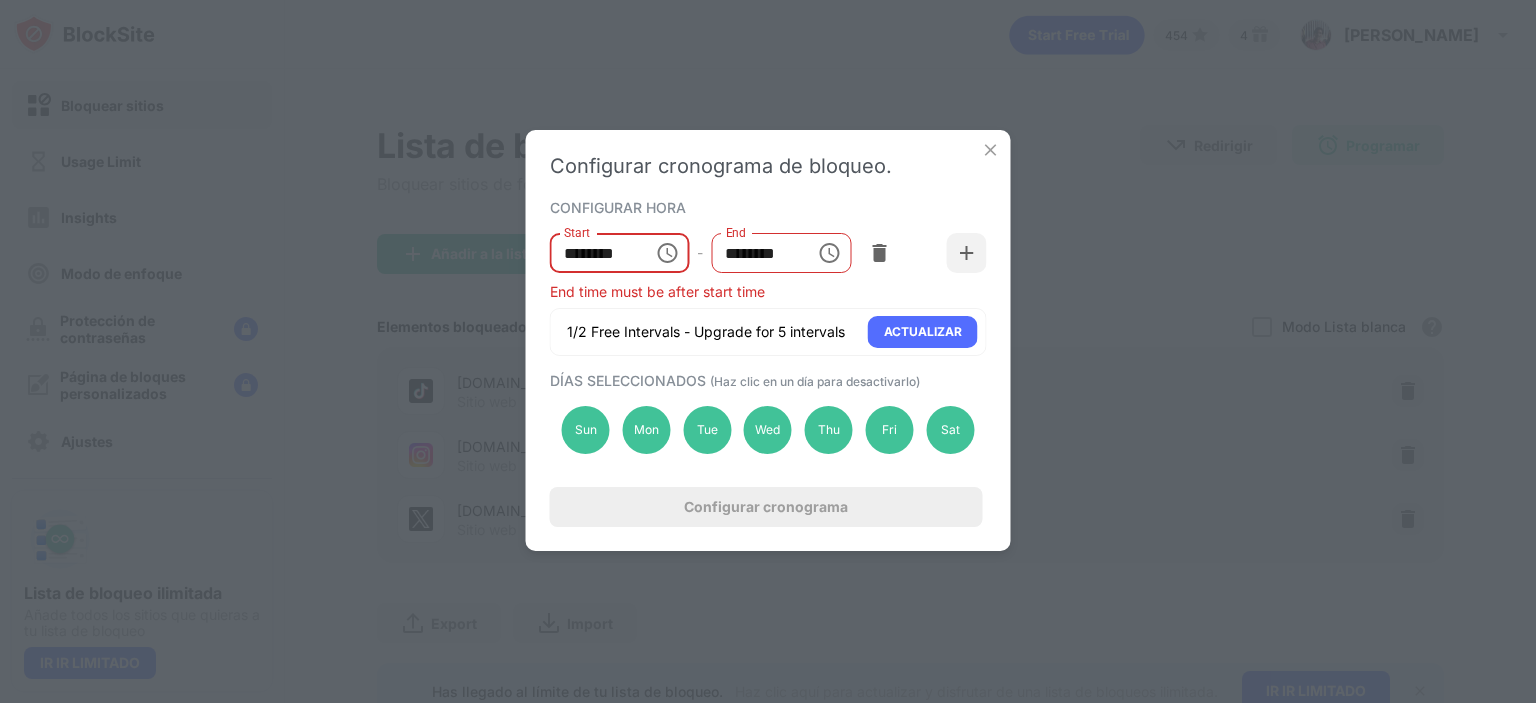 click on "********" at bounding box center [595, 253] 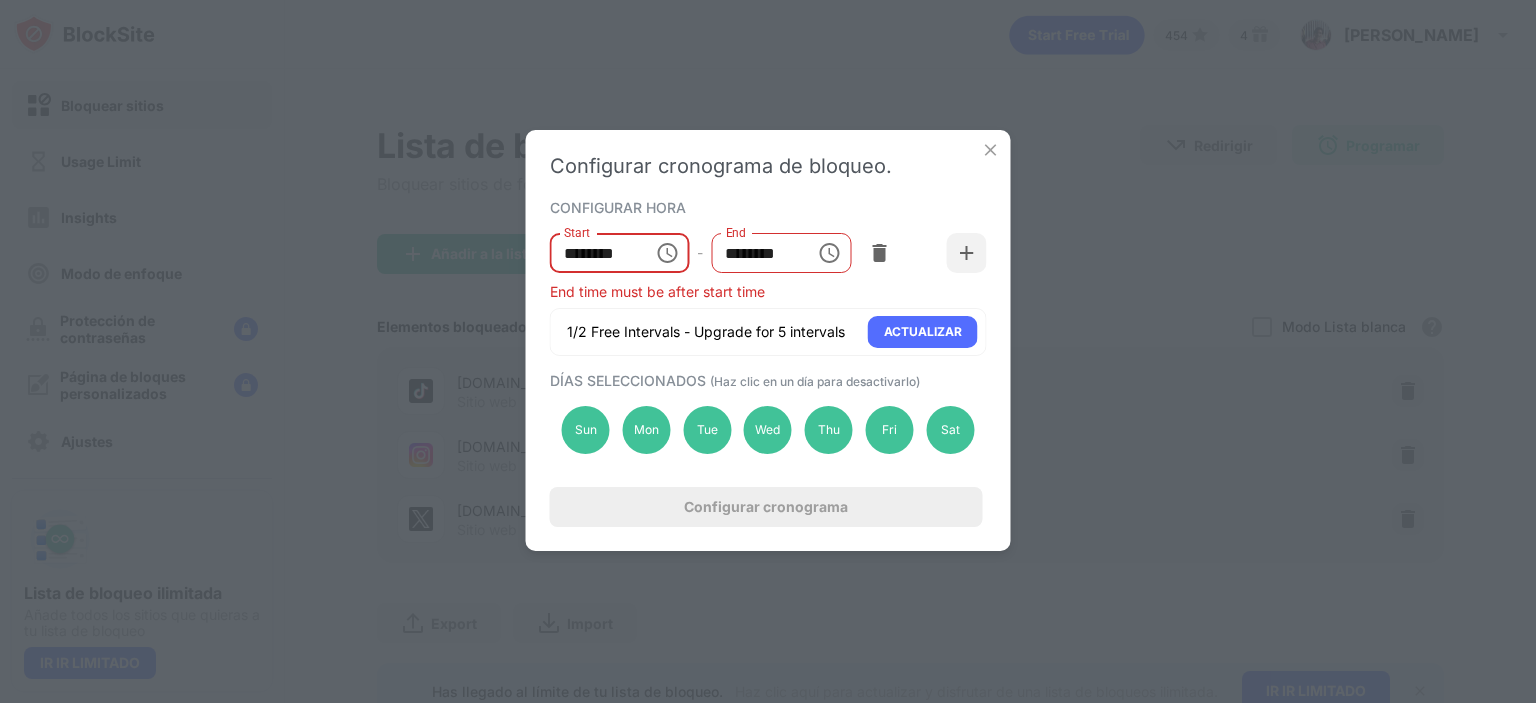 click on "********" at bounding box center [595, 253] 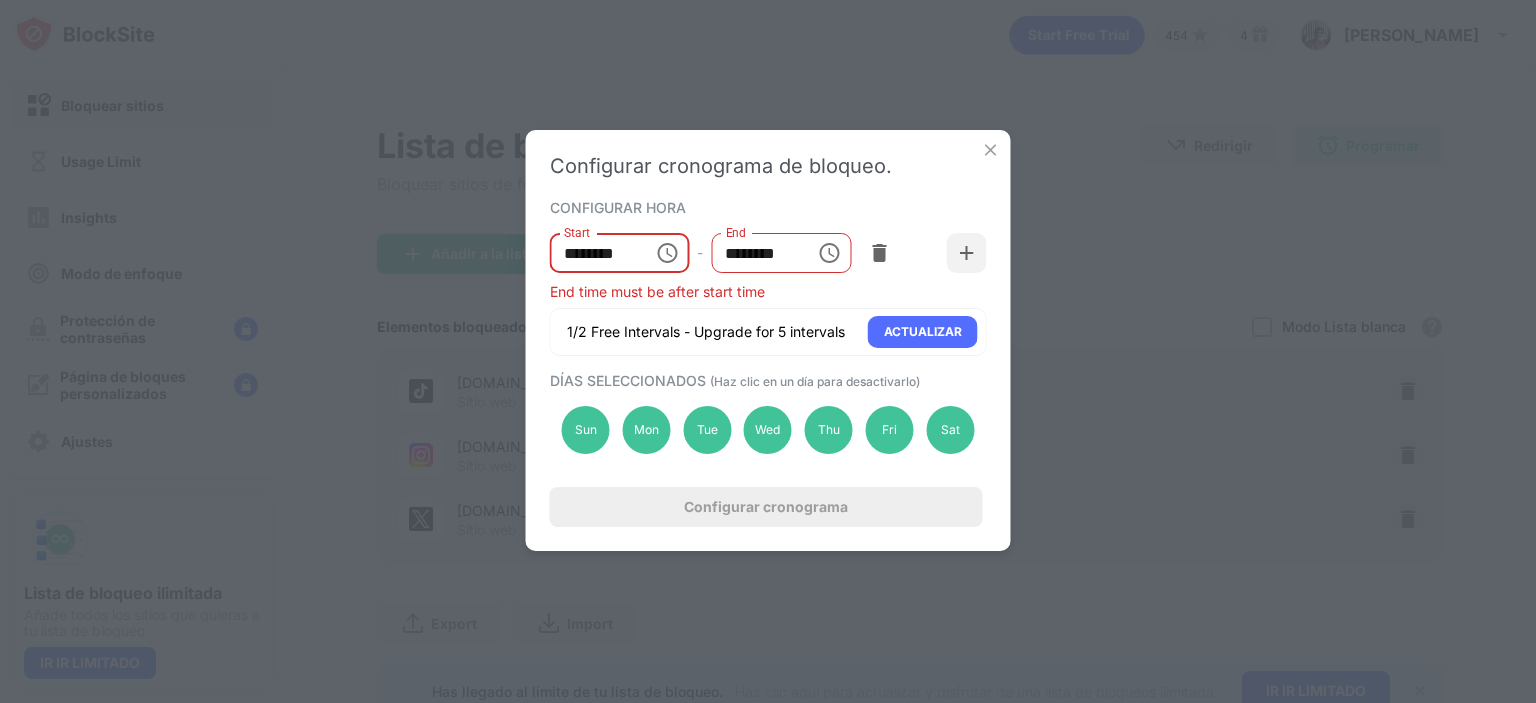 click 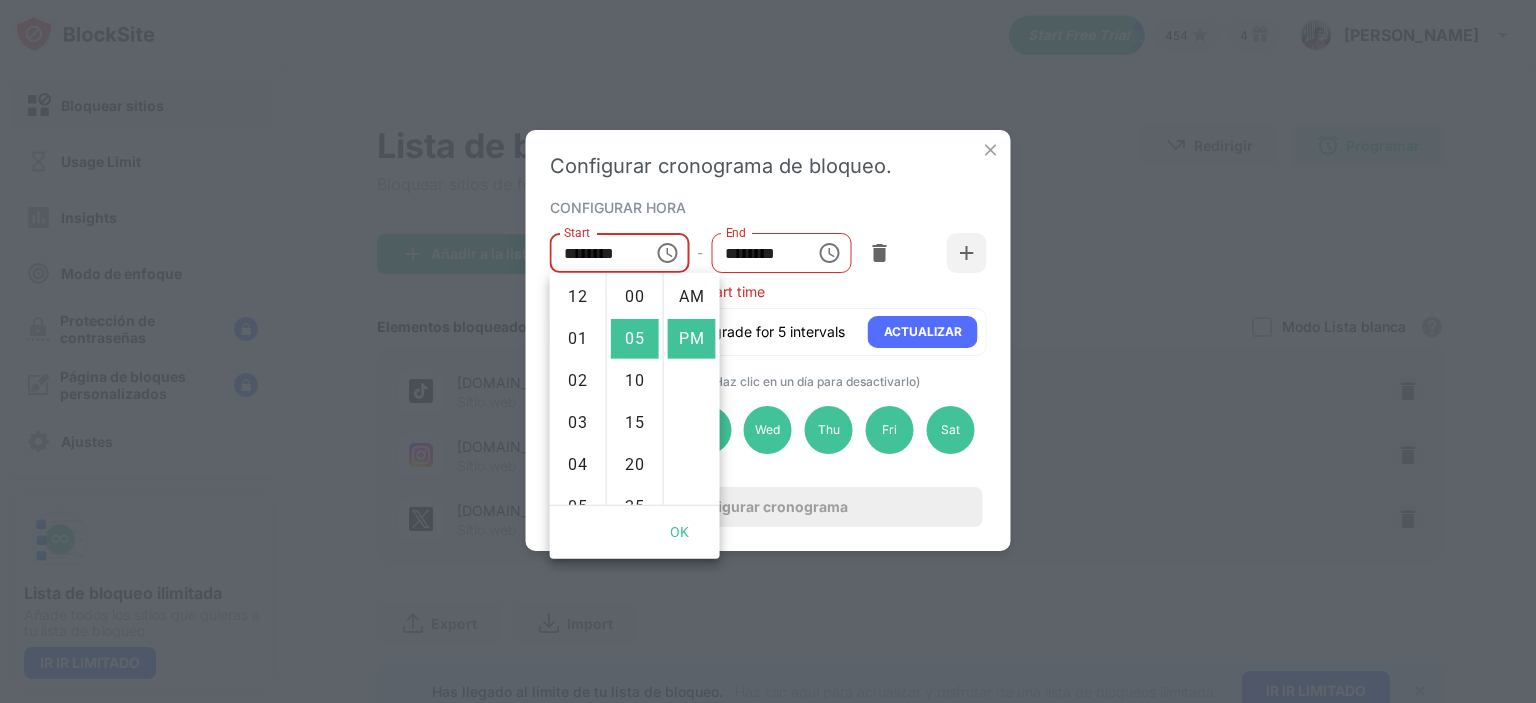 scroll, scrollTop: 462, scrollLeft: 0, axis: vertical 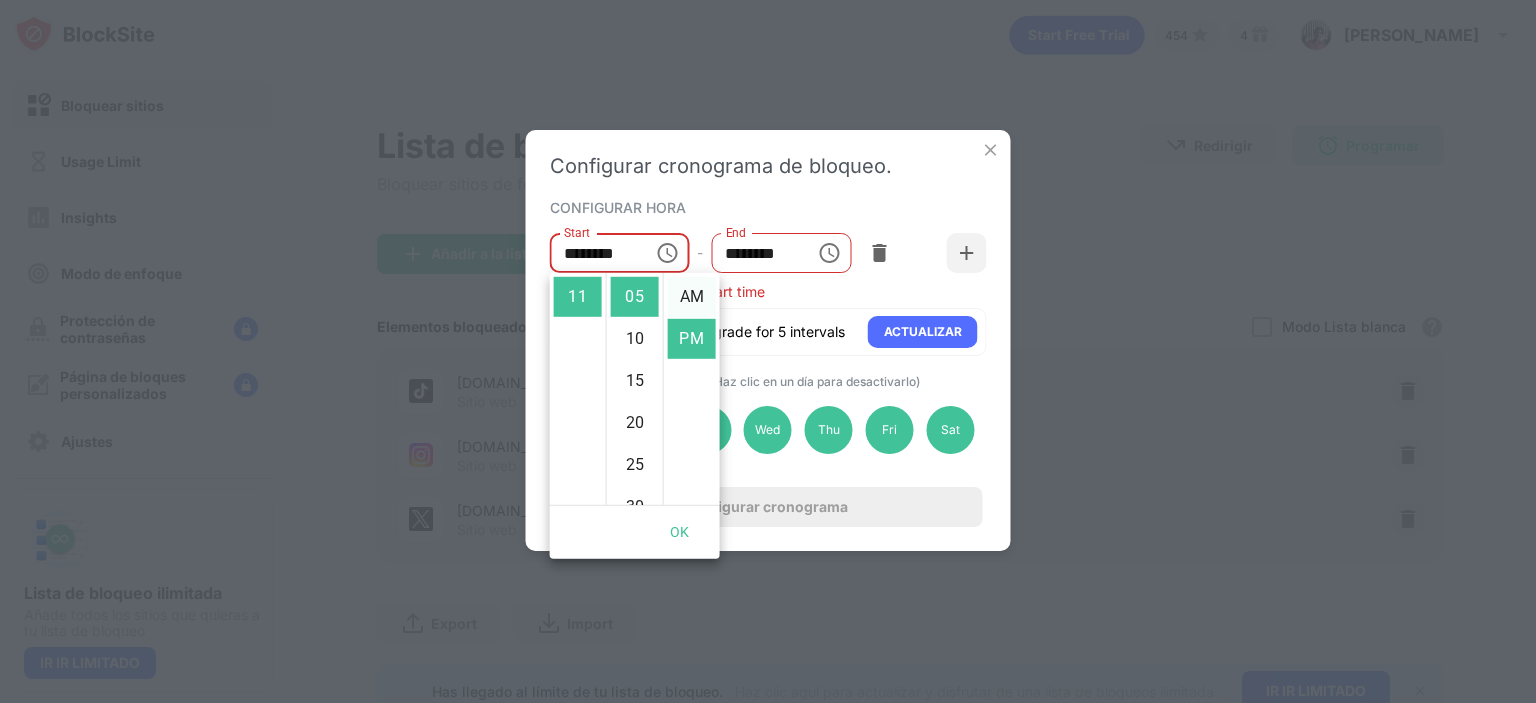 click on "AM" at bounding box center [692, 297] 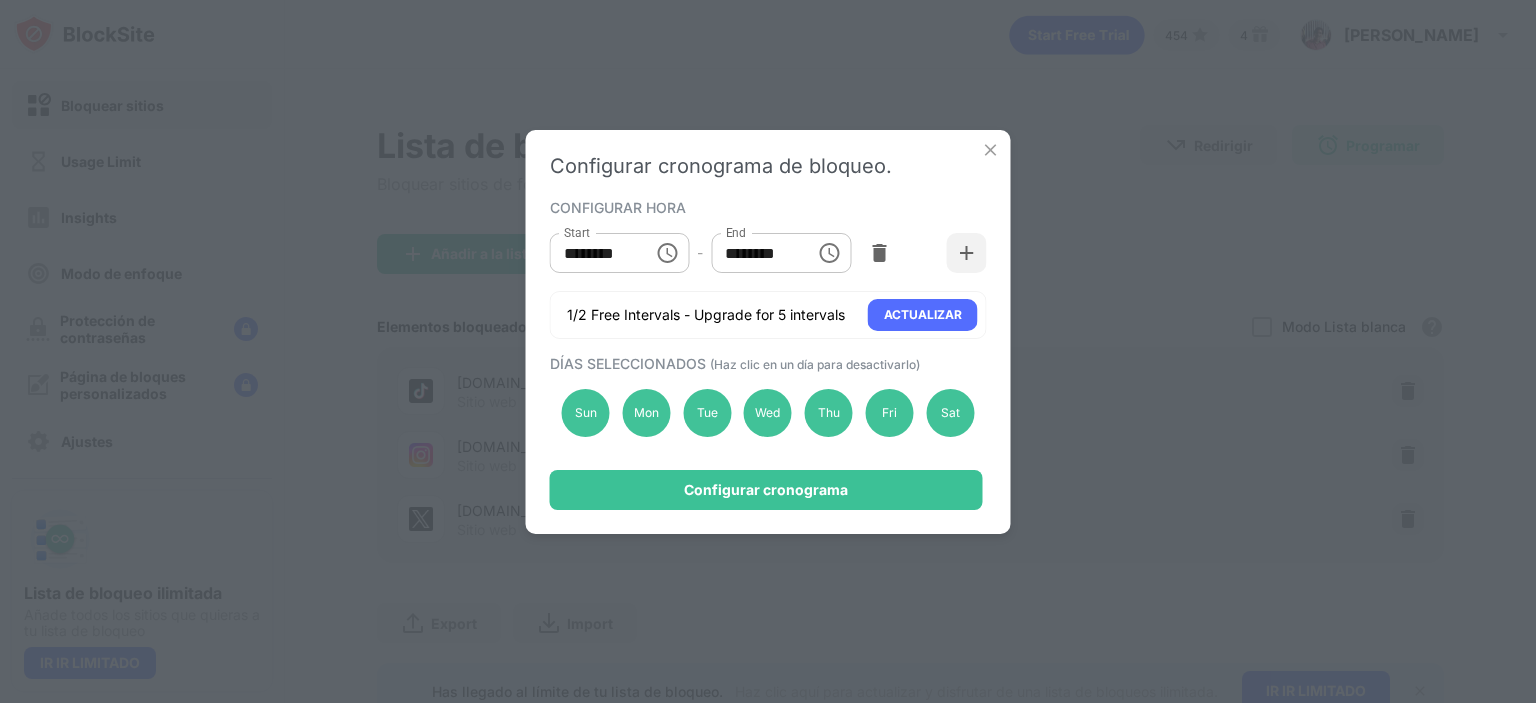 click on "********" at bounding box center (595, 253) 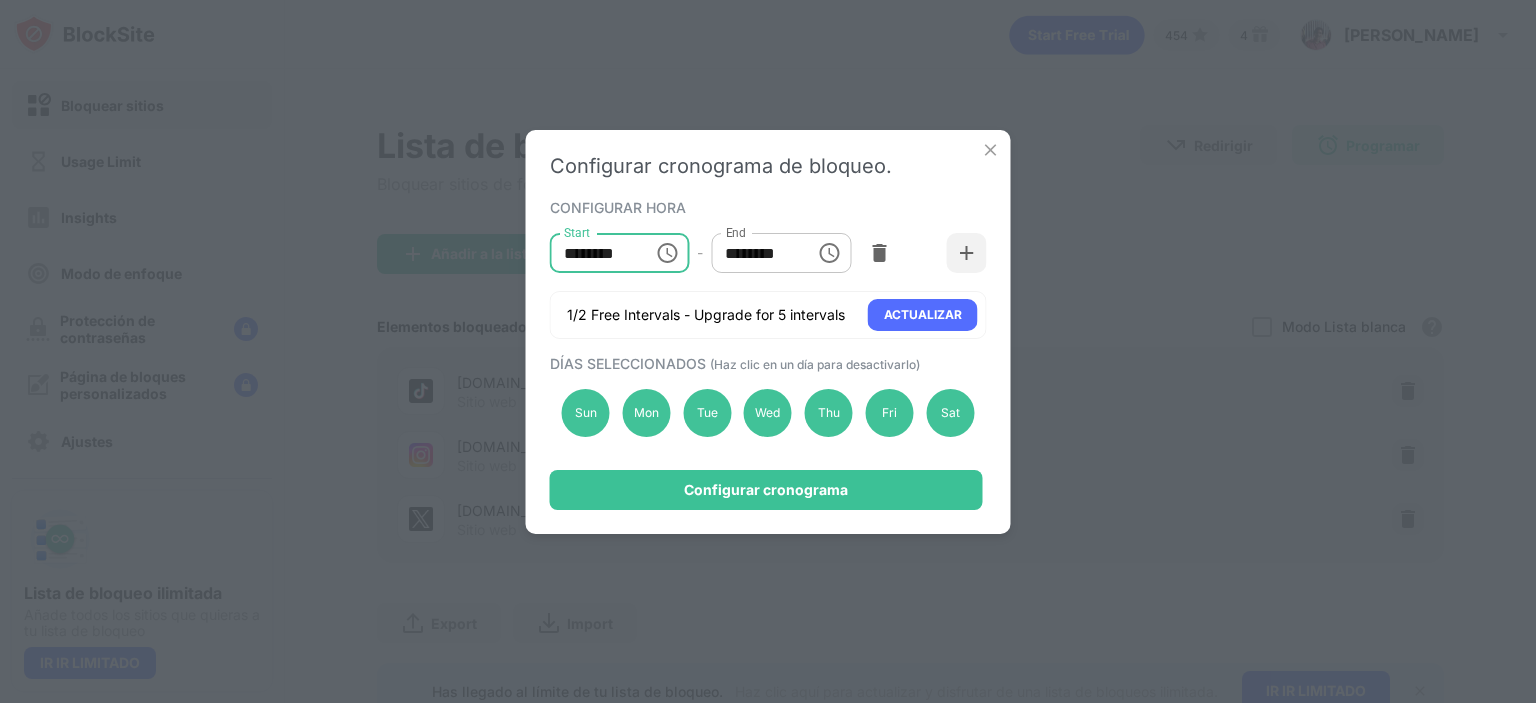 click on "********" at bounding box center (595, 253) 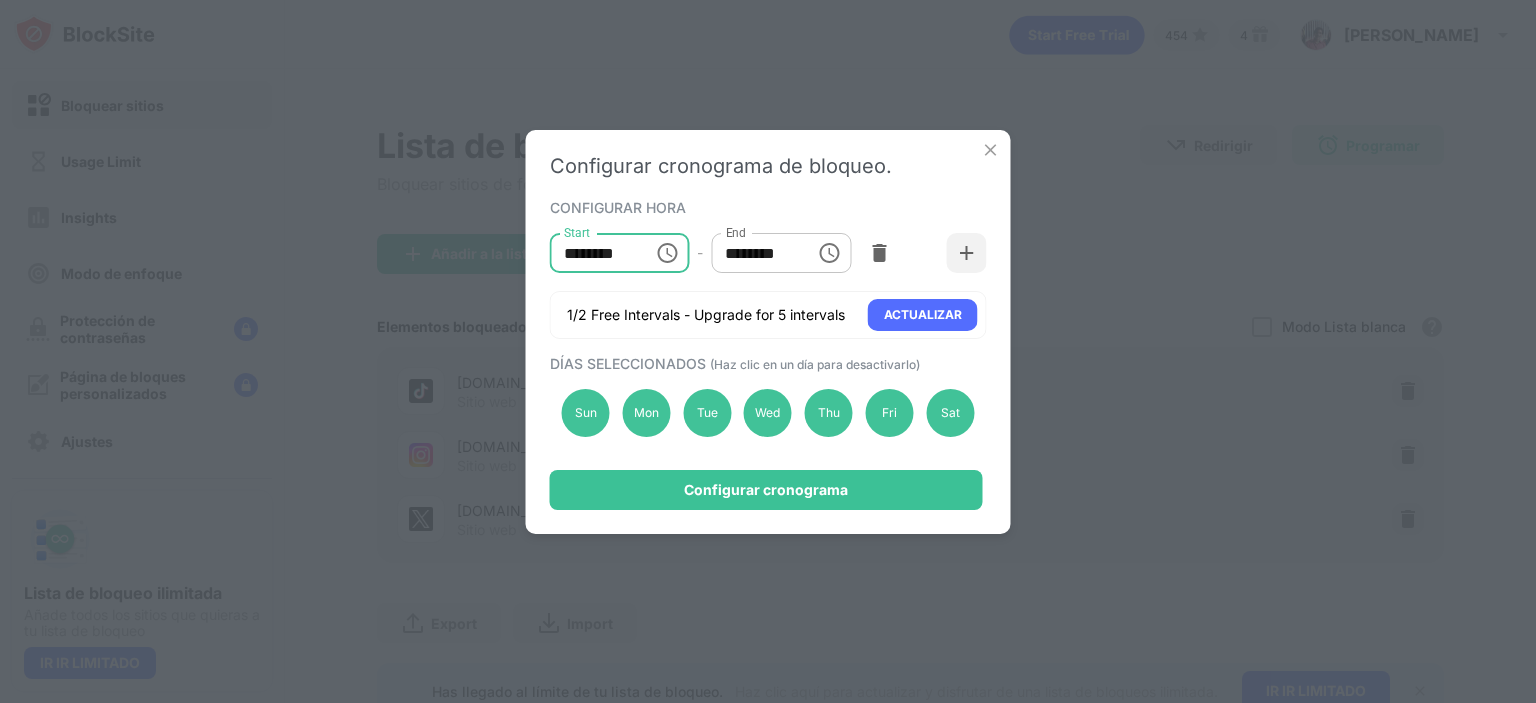 click on "********" at bounding box center (595, 253) 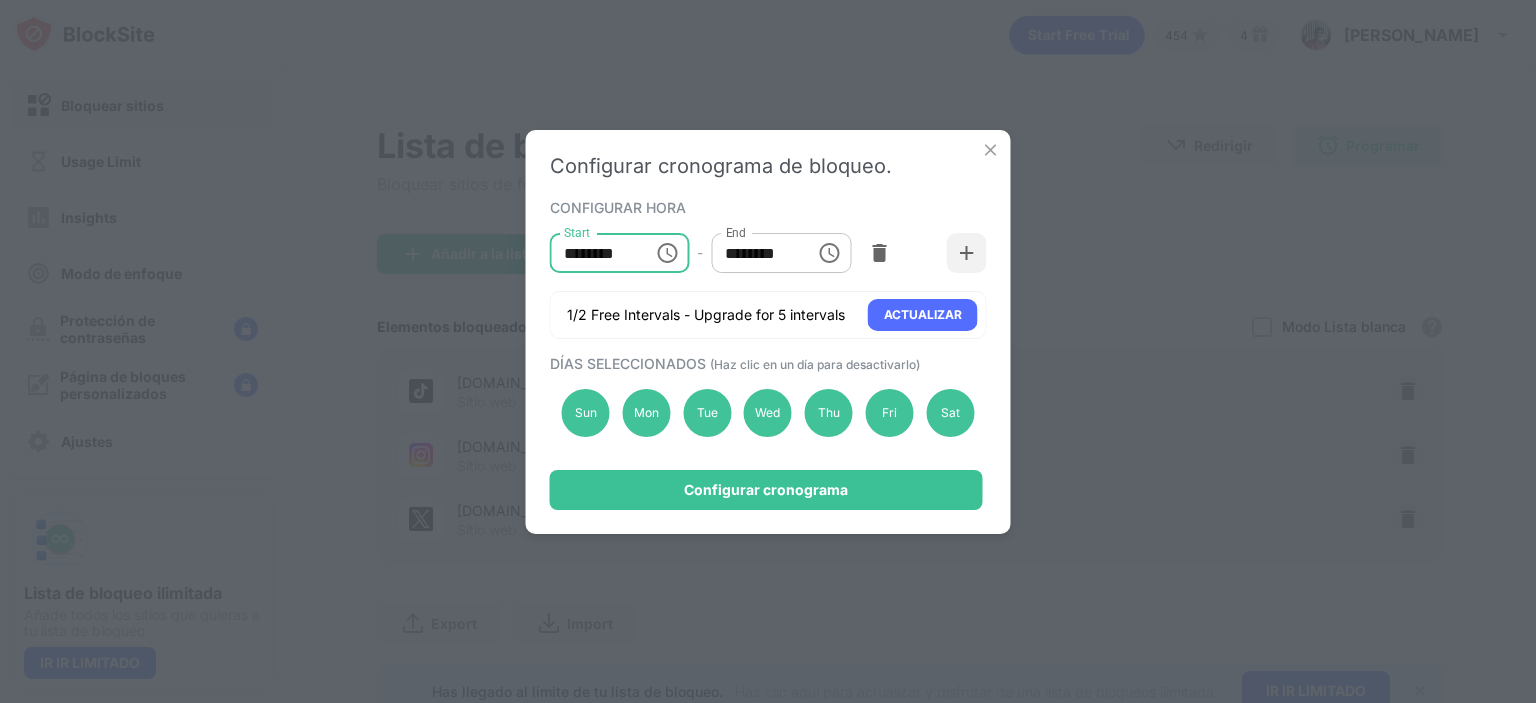 click on "********" at bounding box center [595, 253] 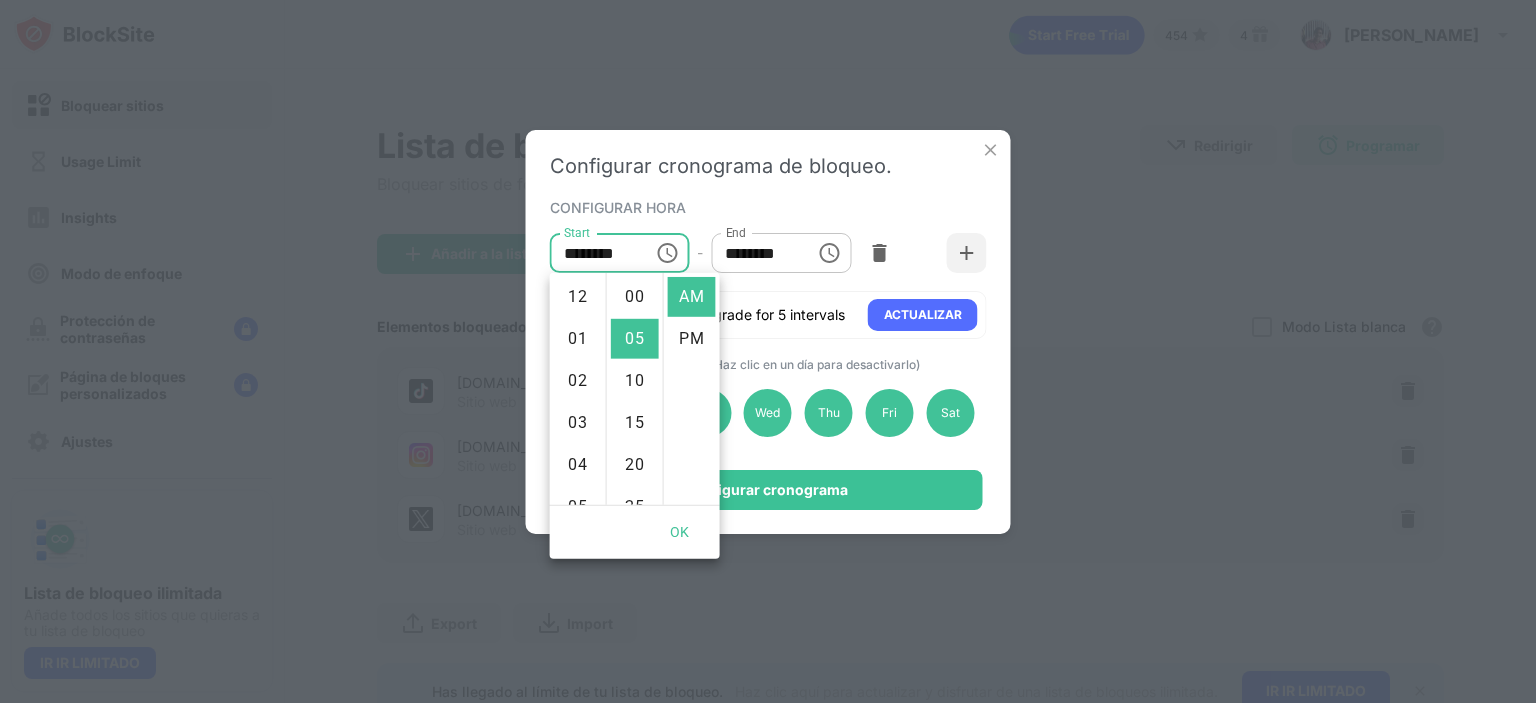 scroll, scrollTop: 462, scrollLeft: 0, axis: vertical 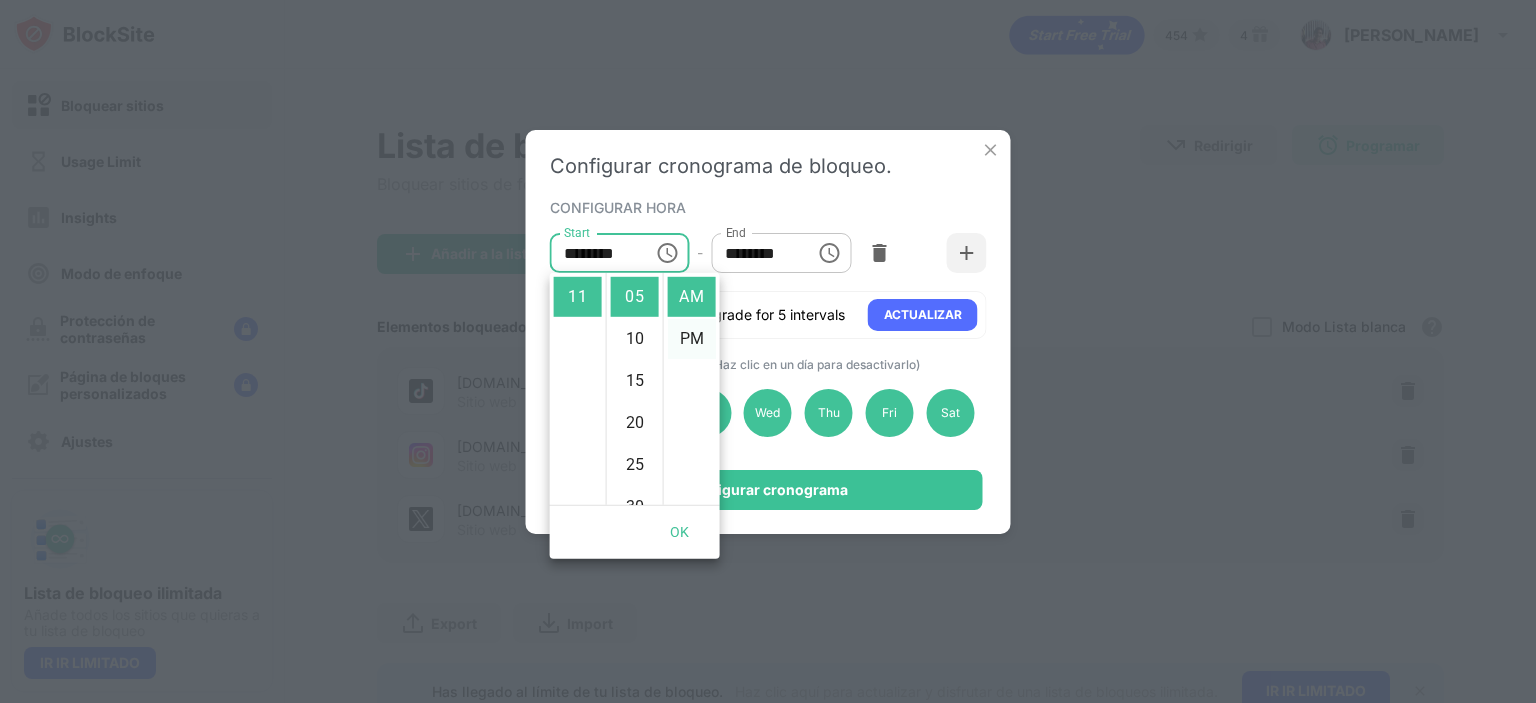 click on "PM" at bounding box center (692, 339) 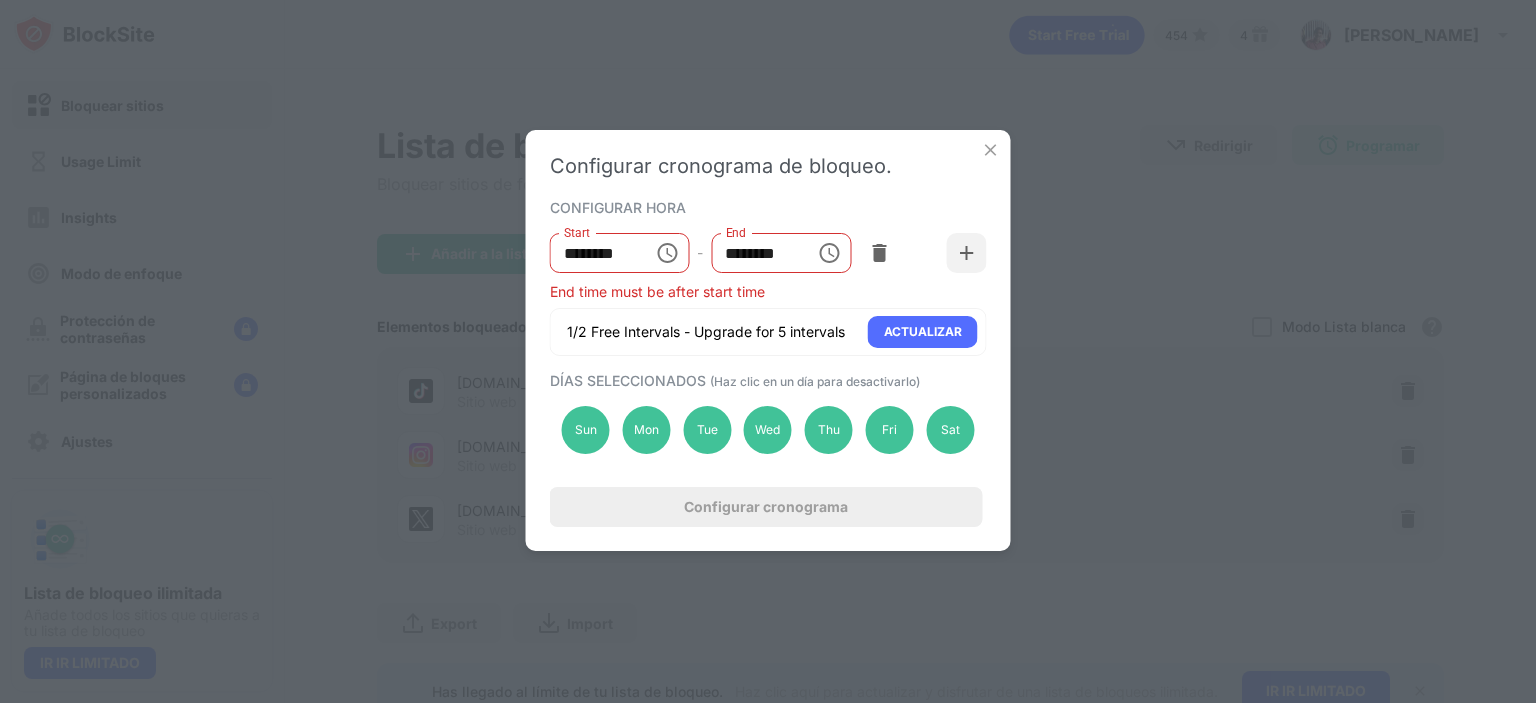 scroll, scrollTop: 42, scrollLeft: 0, axis: vertical 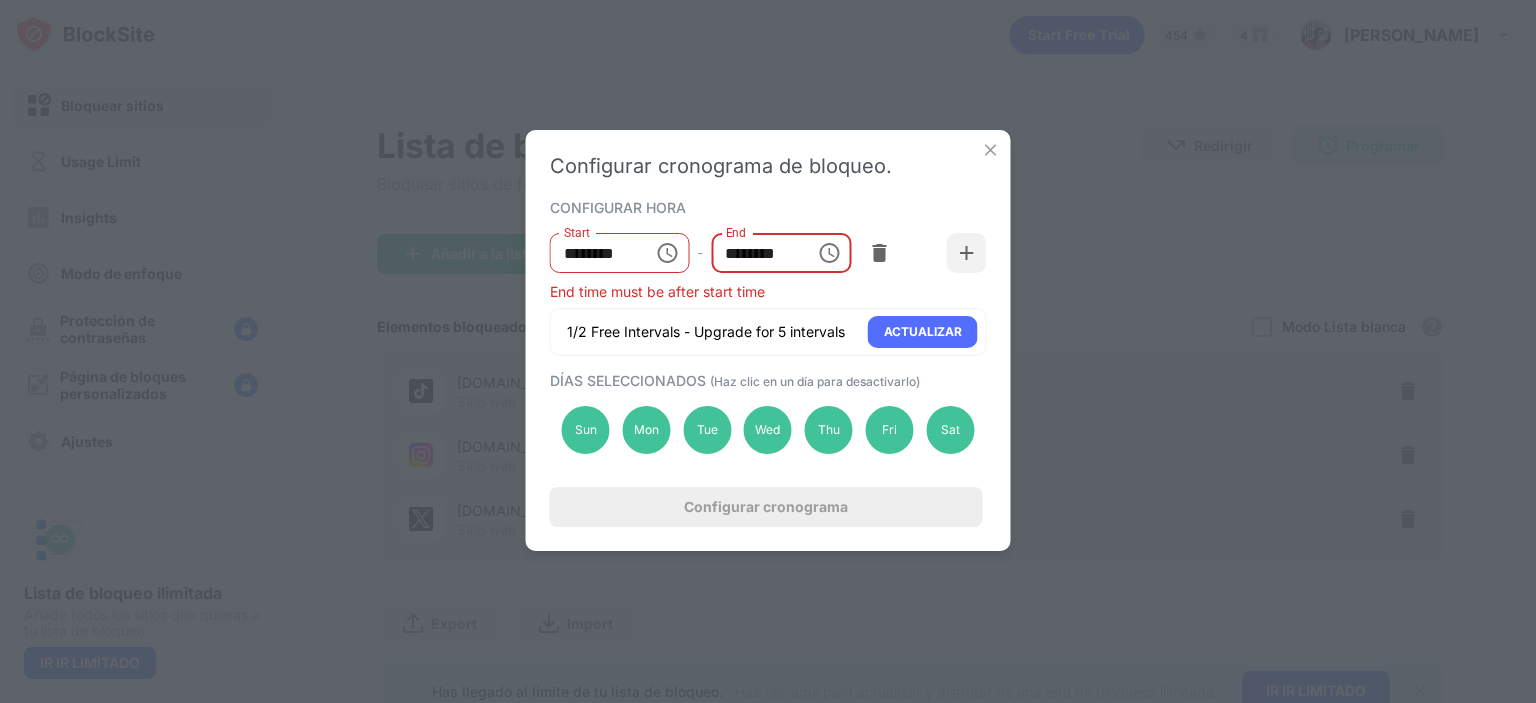 click on "********" at bounding box center (756, 253) 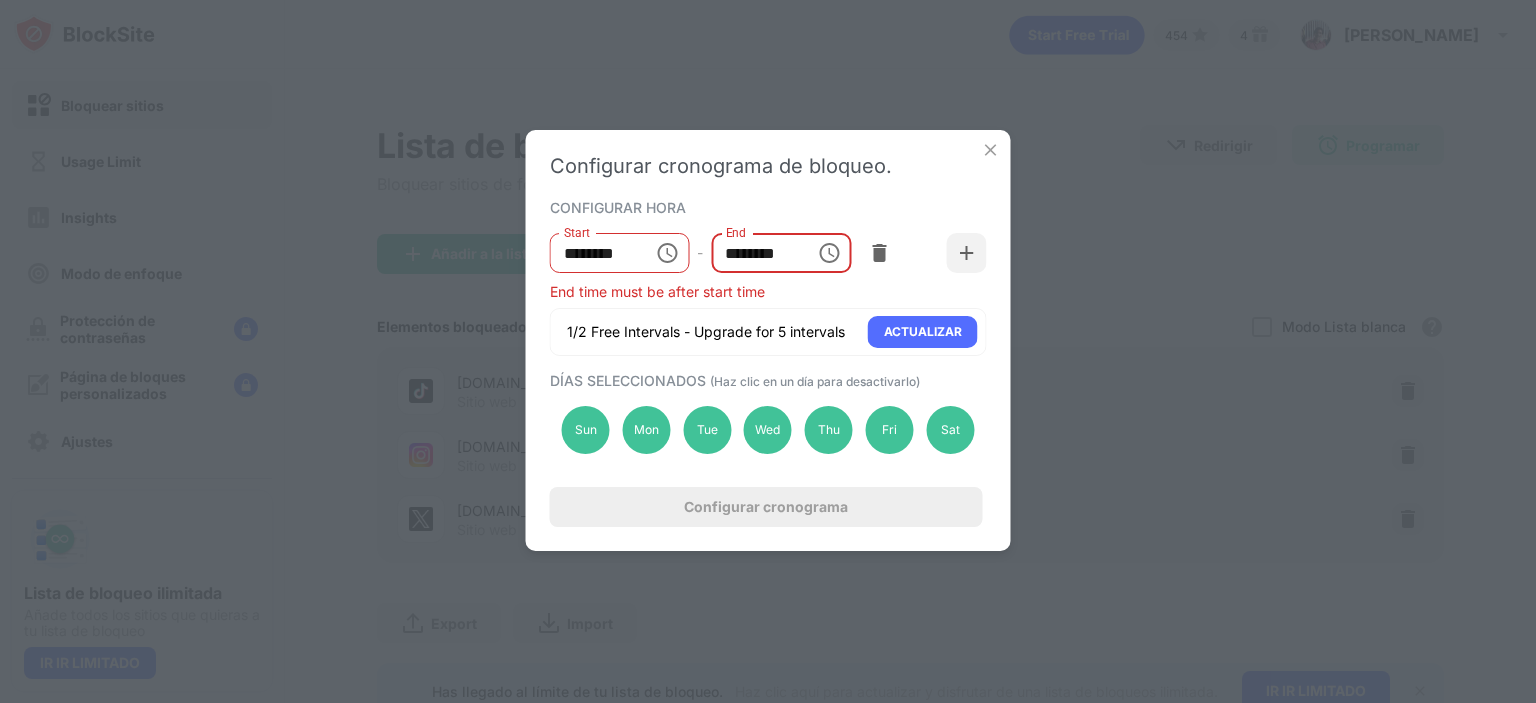click on "******** End" at bounding box center (781, 253) 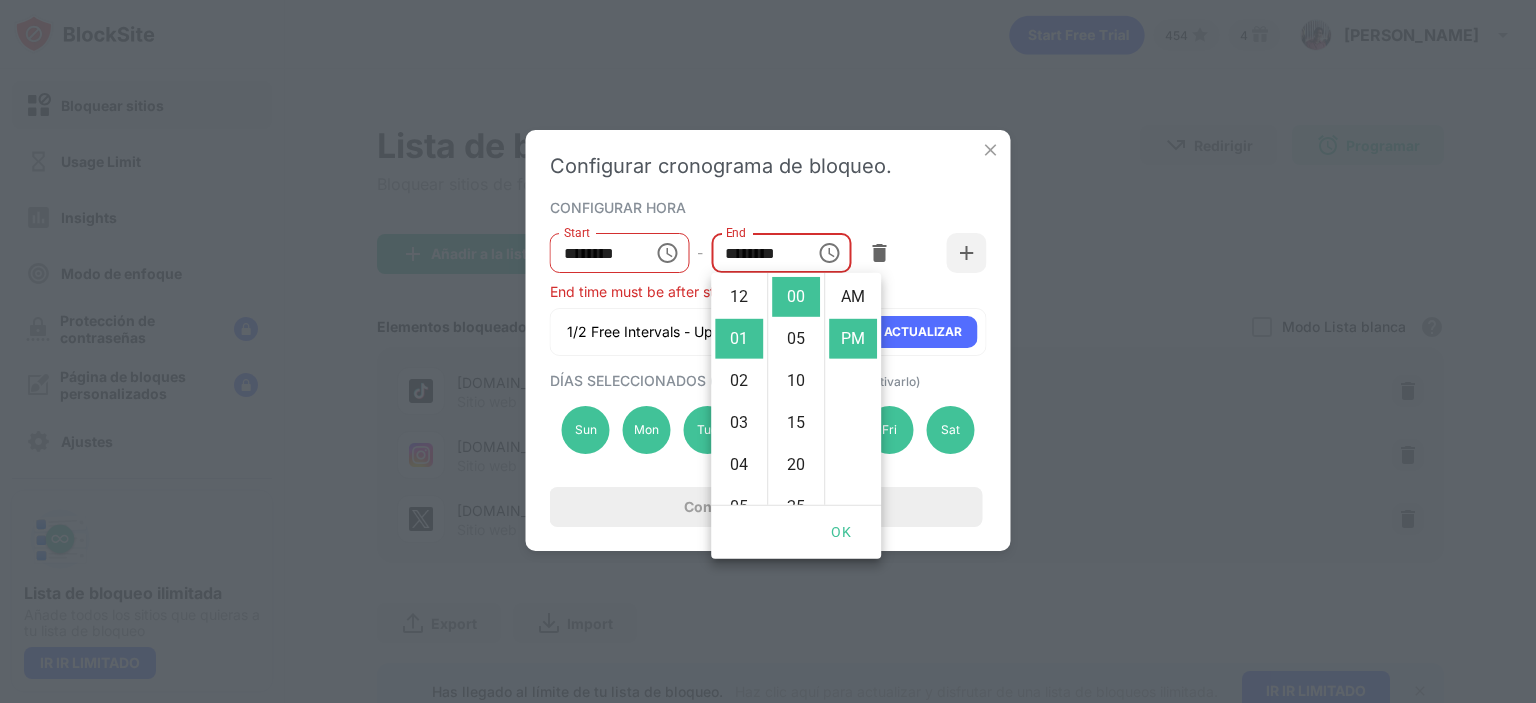 scroll, scrollTop: 42, scrollLeft: 0, axis: vertical 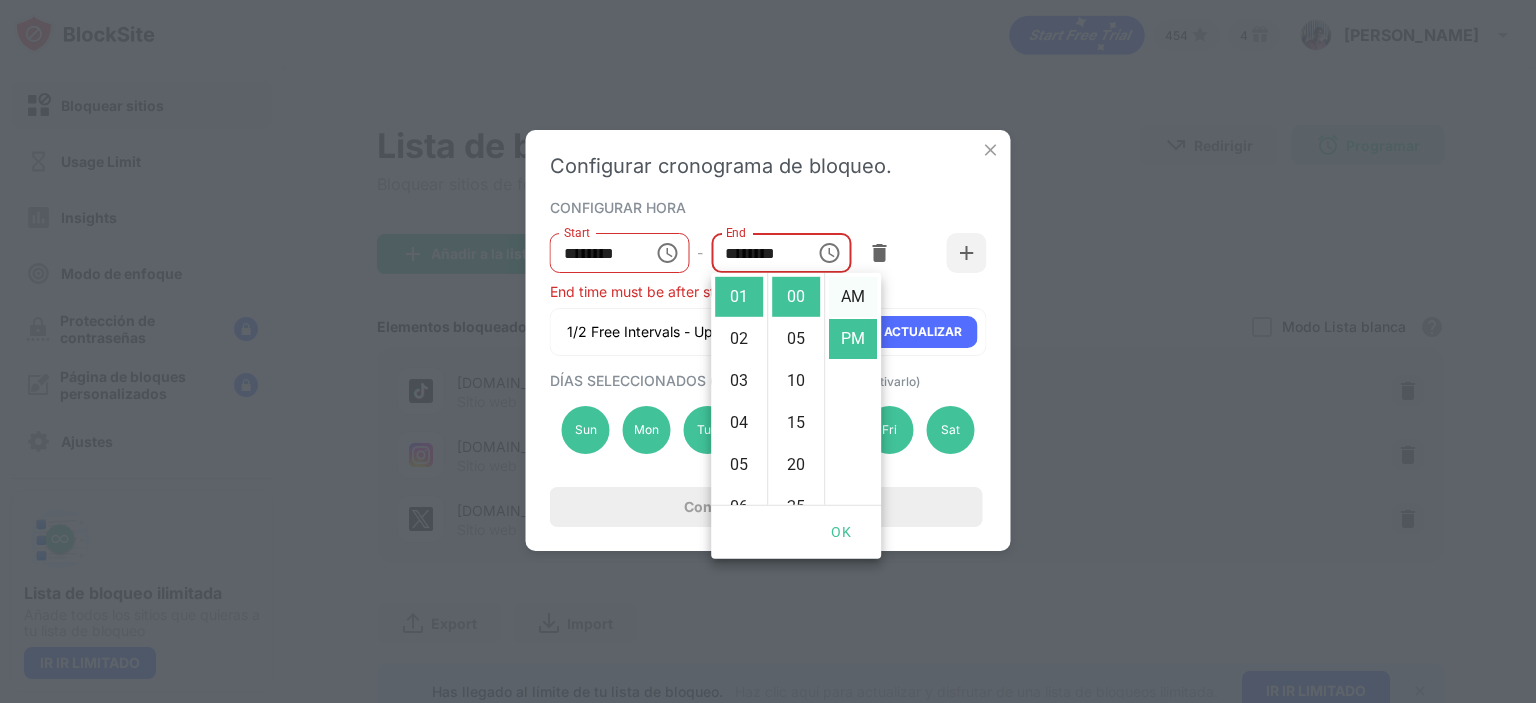 click on "AM" at bounding box center (853, 297) 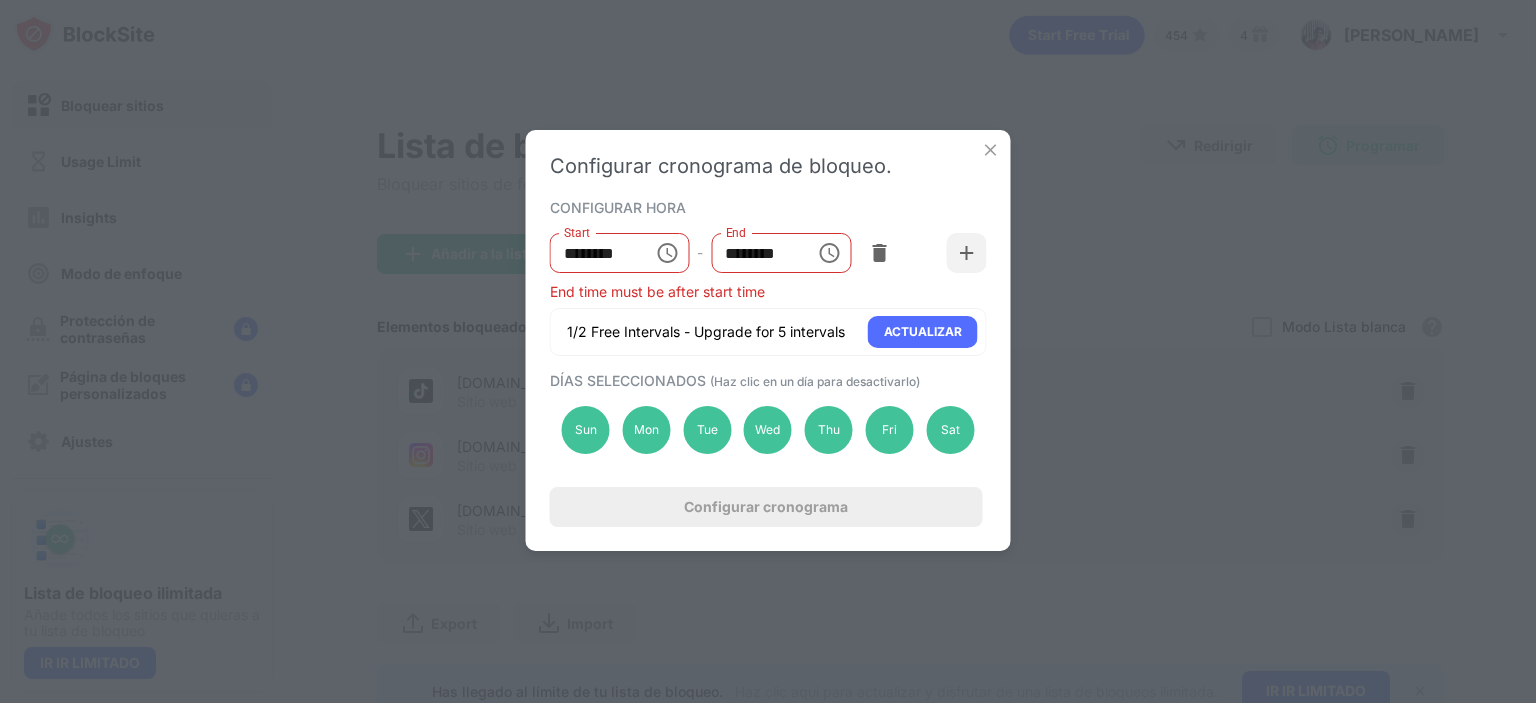 click on "********" at bounding box center [595, 253] 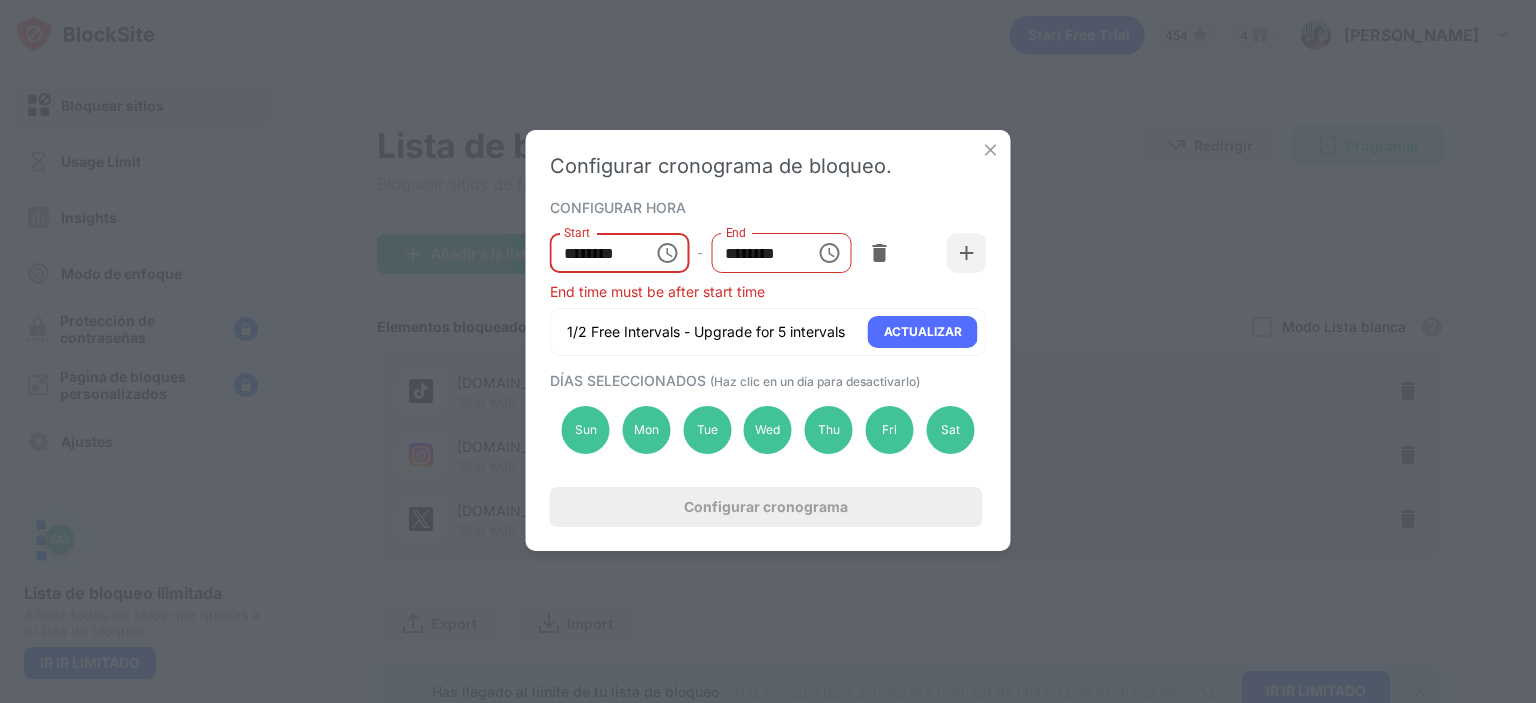 click on "********" at bounding box center [595, 253] 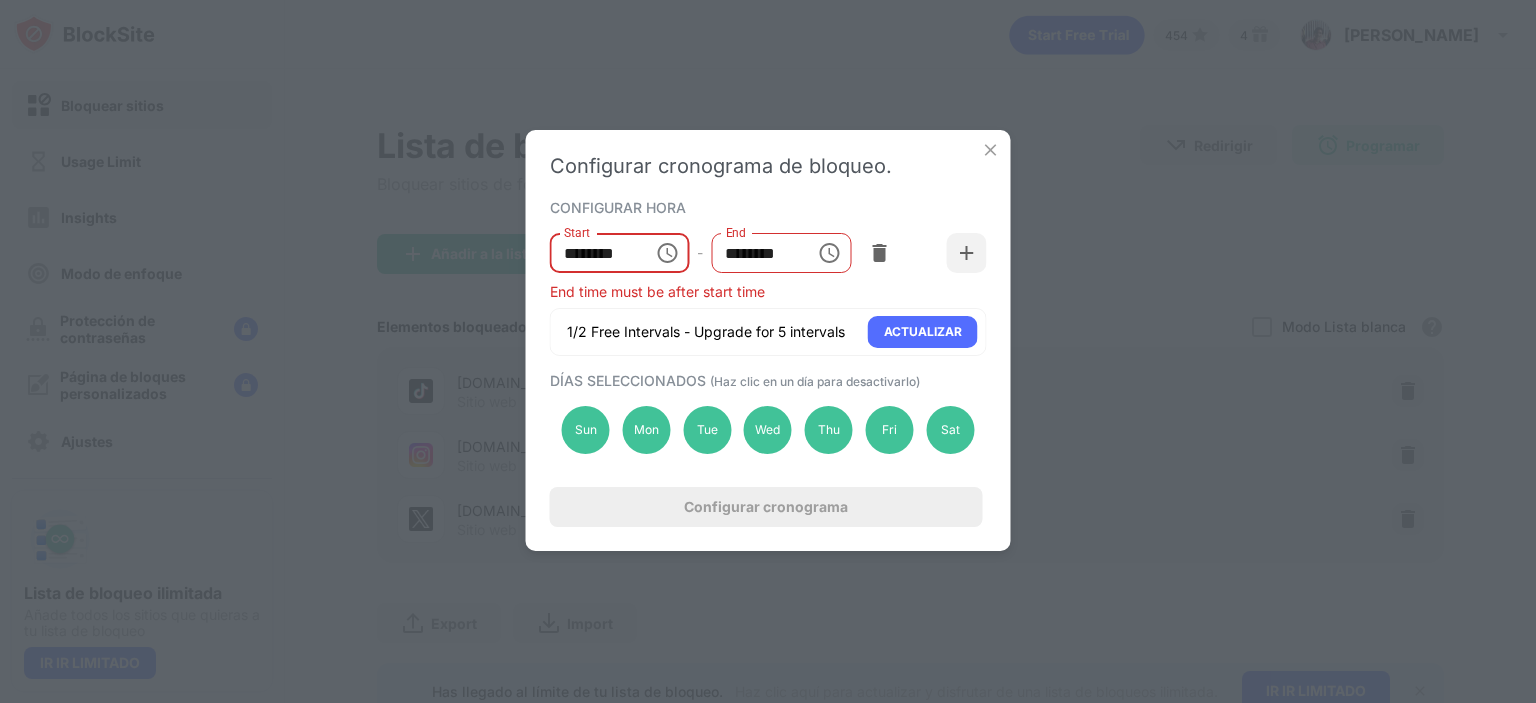 click on "********" at bounding box center (595, 253) 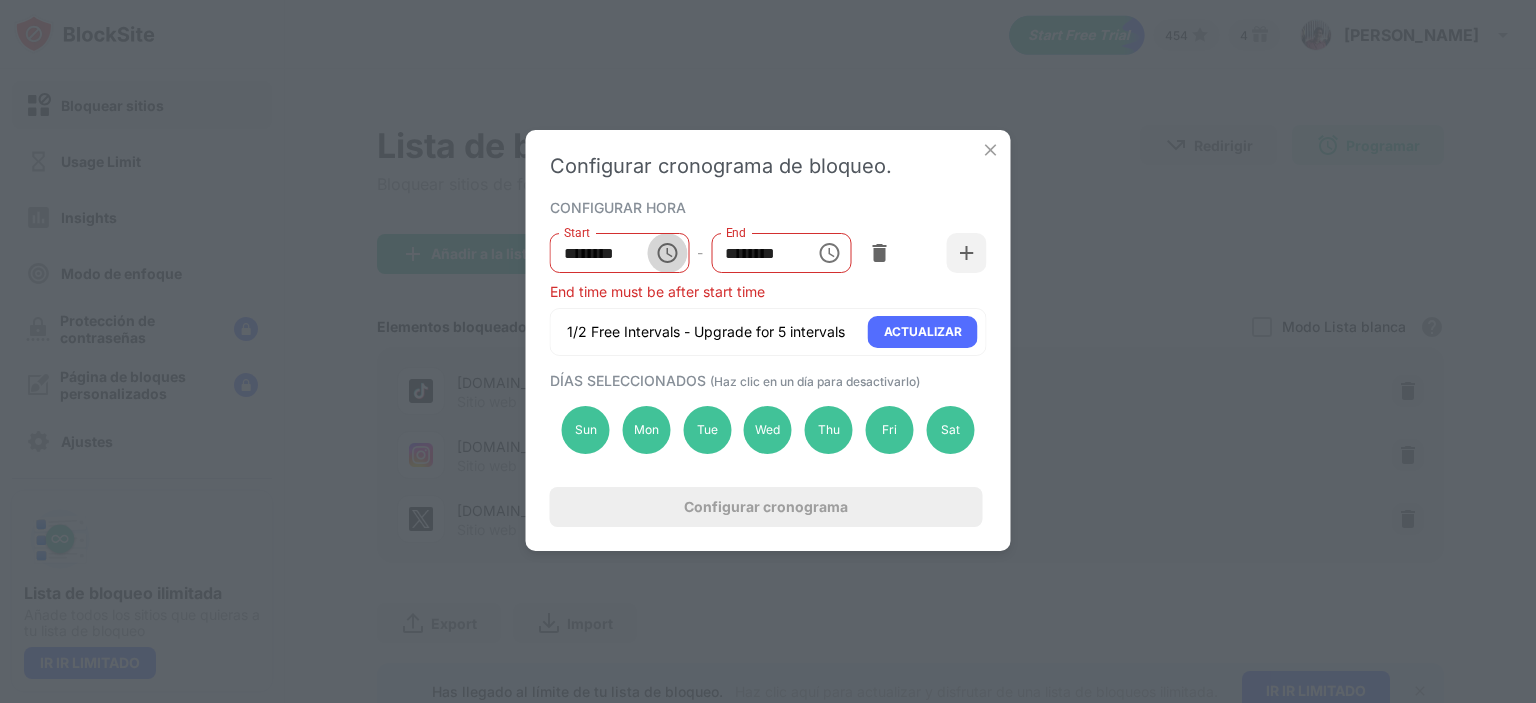 click 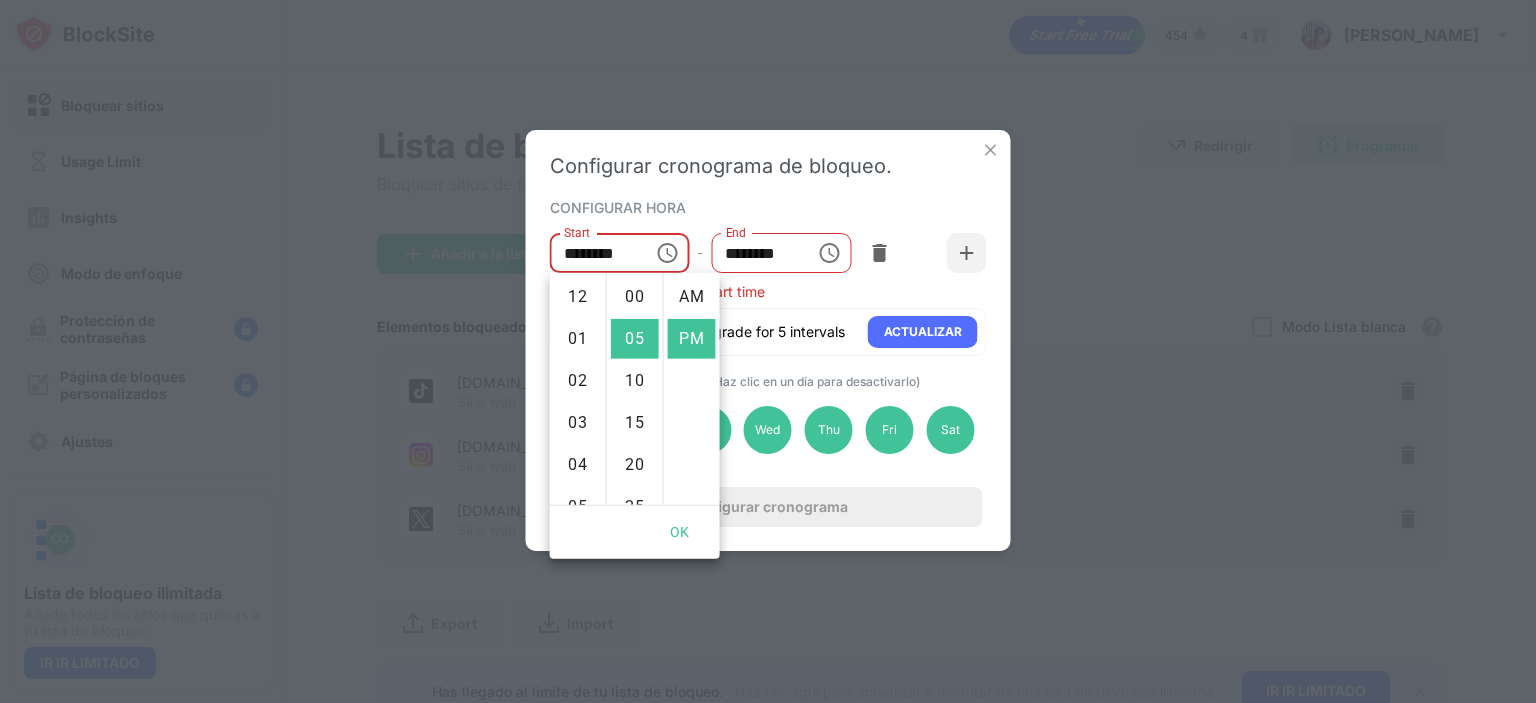 scroll, scrollTop: 462, scrollLeft: 0, axis: vertical 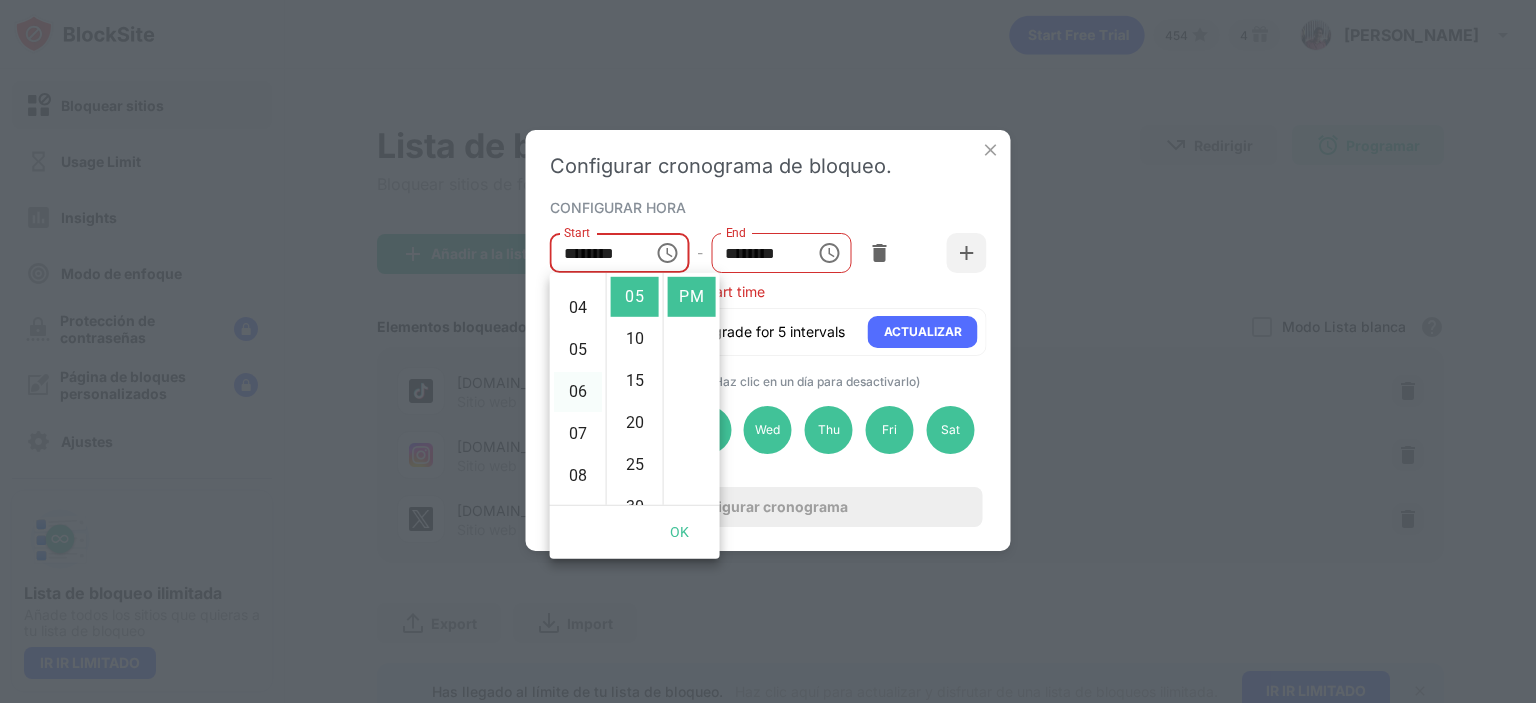 click on "06" at bounding box center [578, 392] 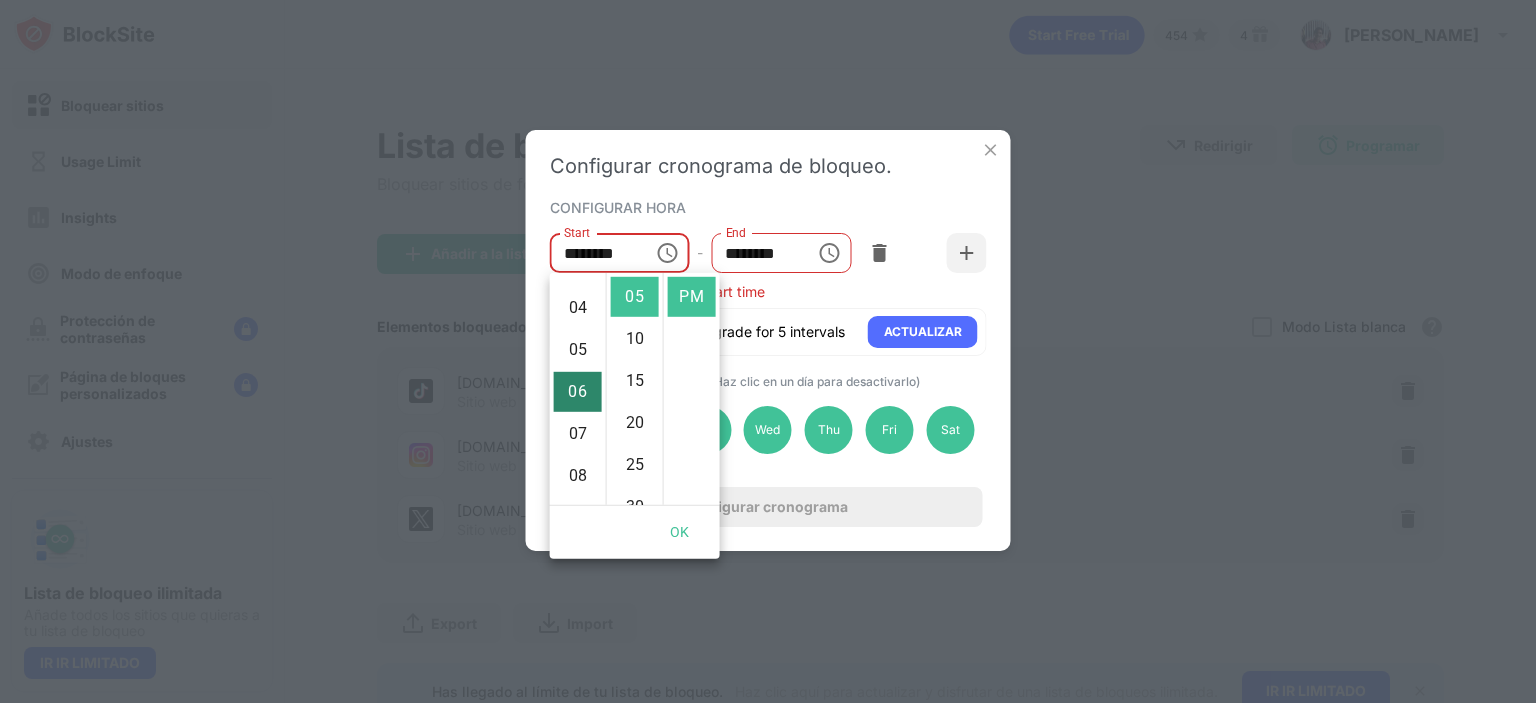 scroll, scrollTop: 252, scrollLeft: 0, axis: vertical 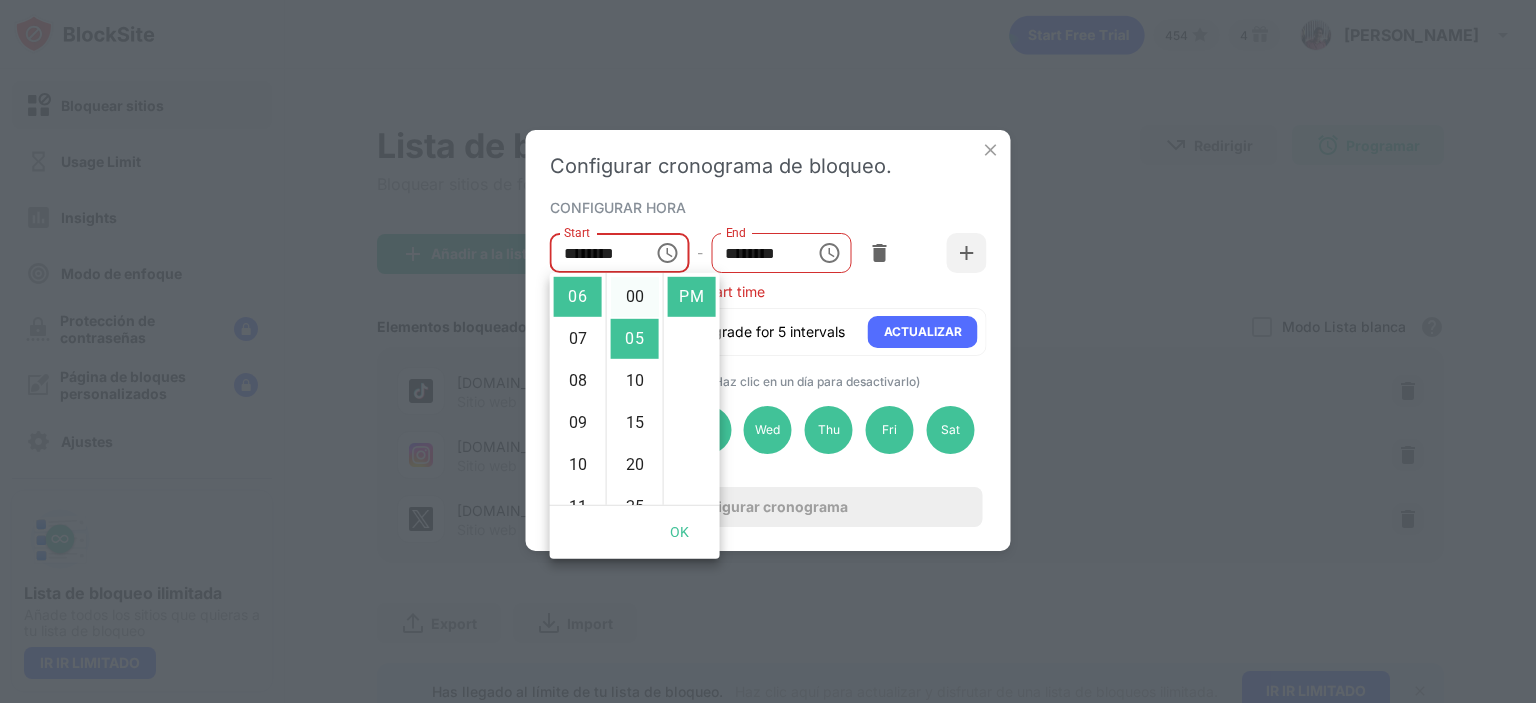 click on "00" at bounding box center (635, 297) 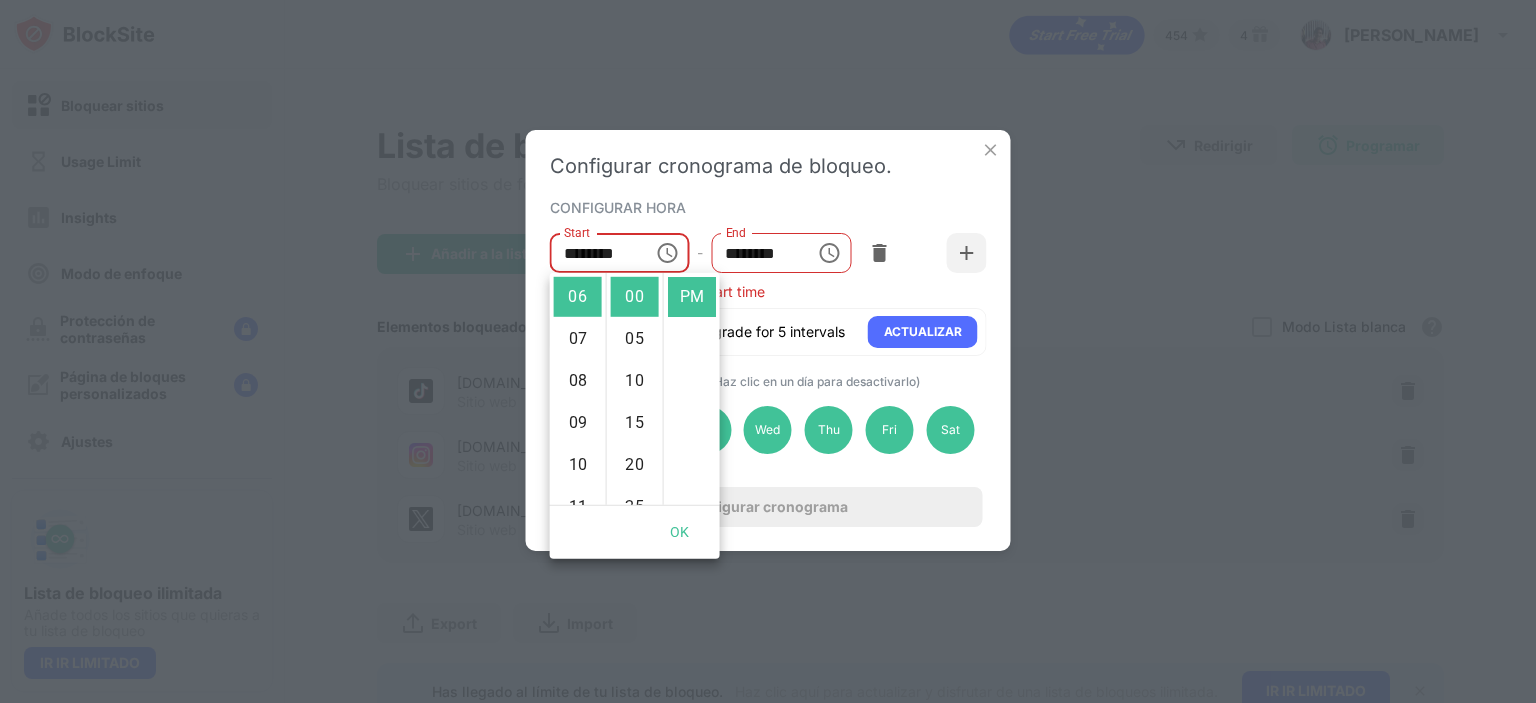click on "Start ******** Start - End ******** End" at bounding box center (768, 253) 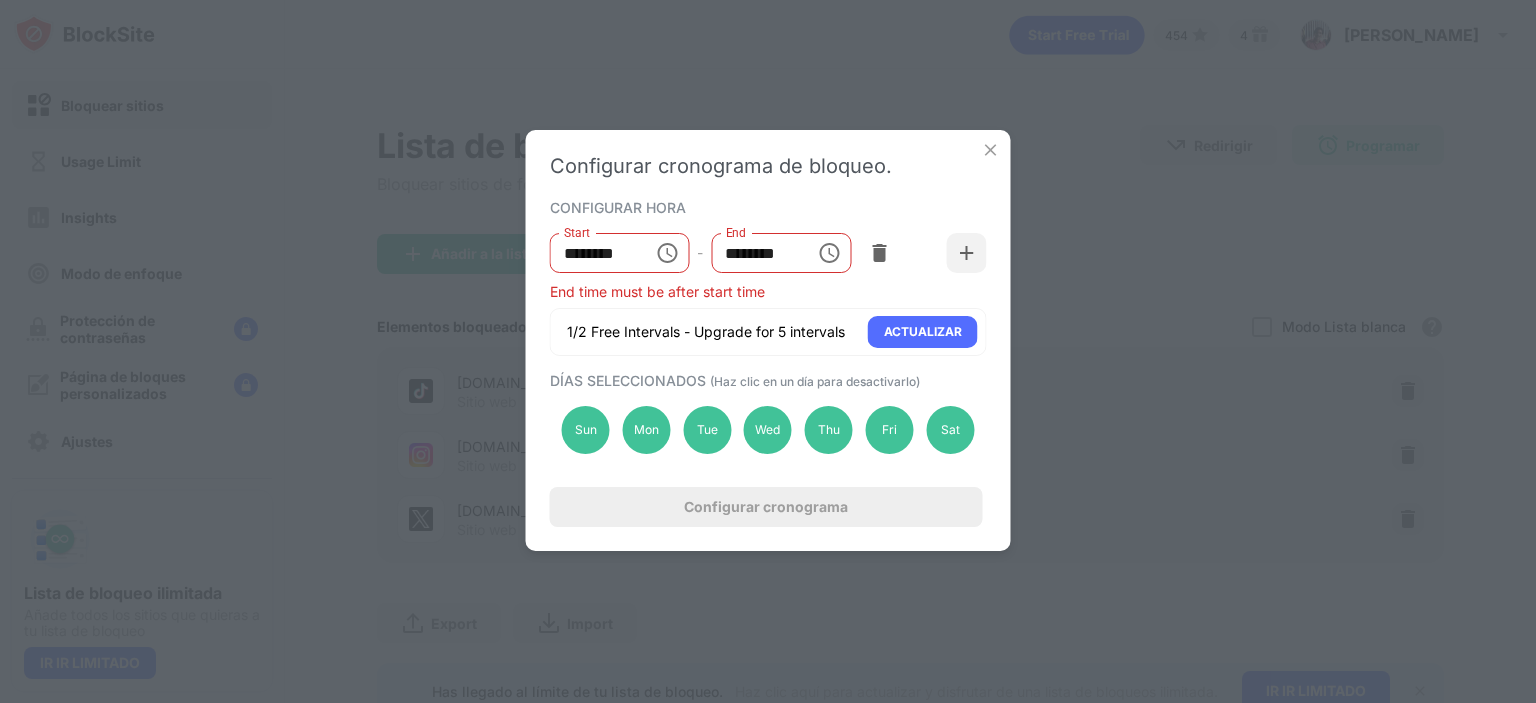 click 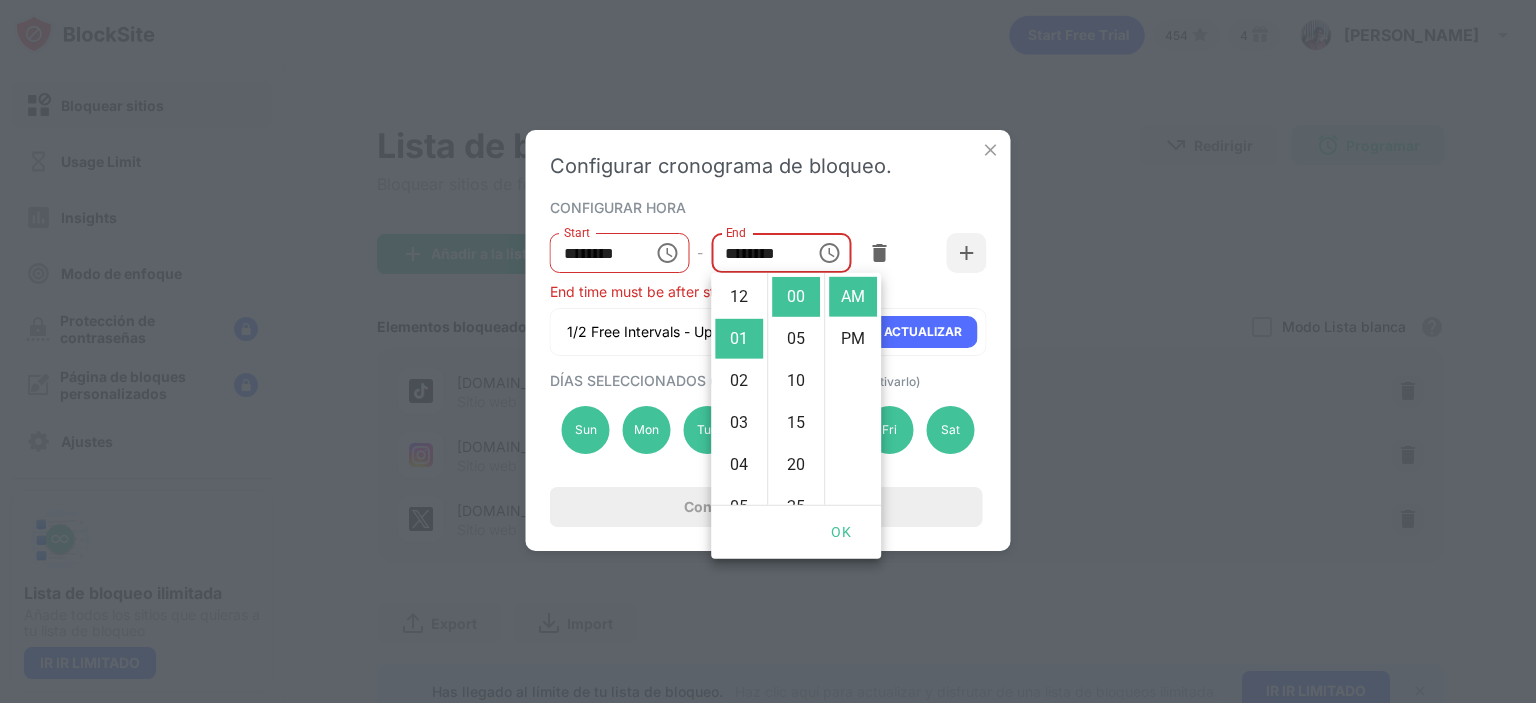 scroll, scrollTop: 42, scrollLeft: 0, axis: vertical 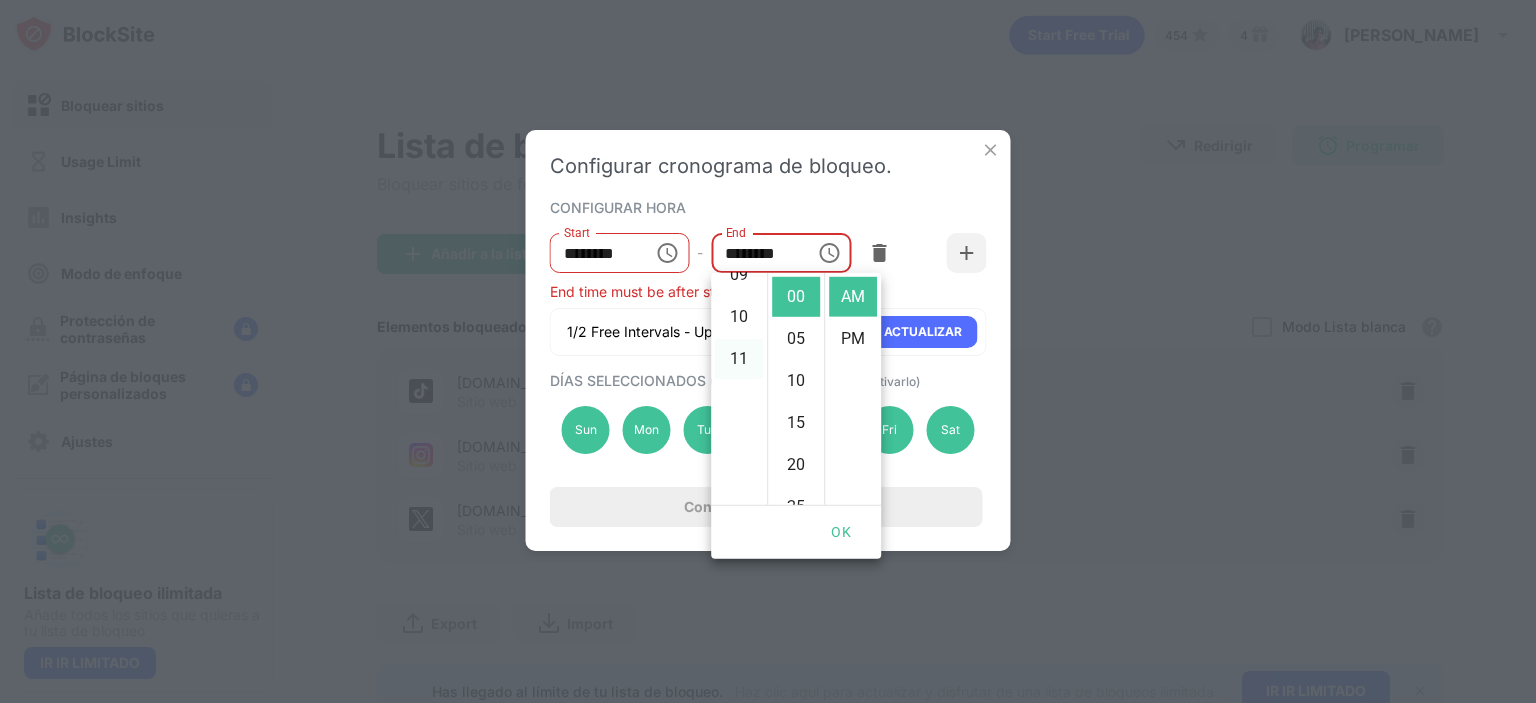 click on "11" at bounding box center (739, 359) 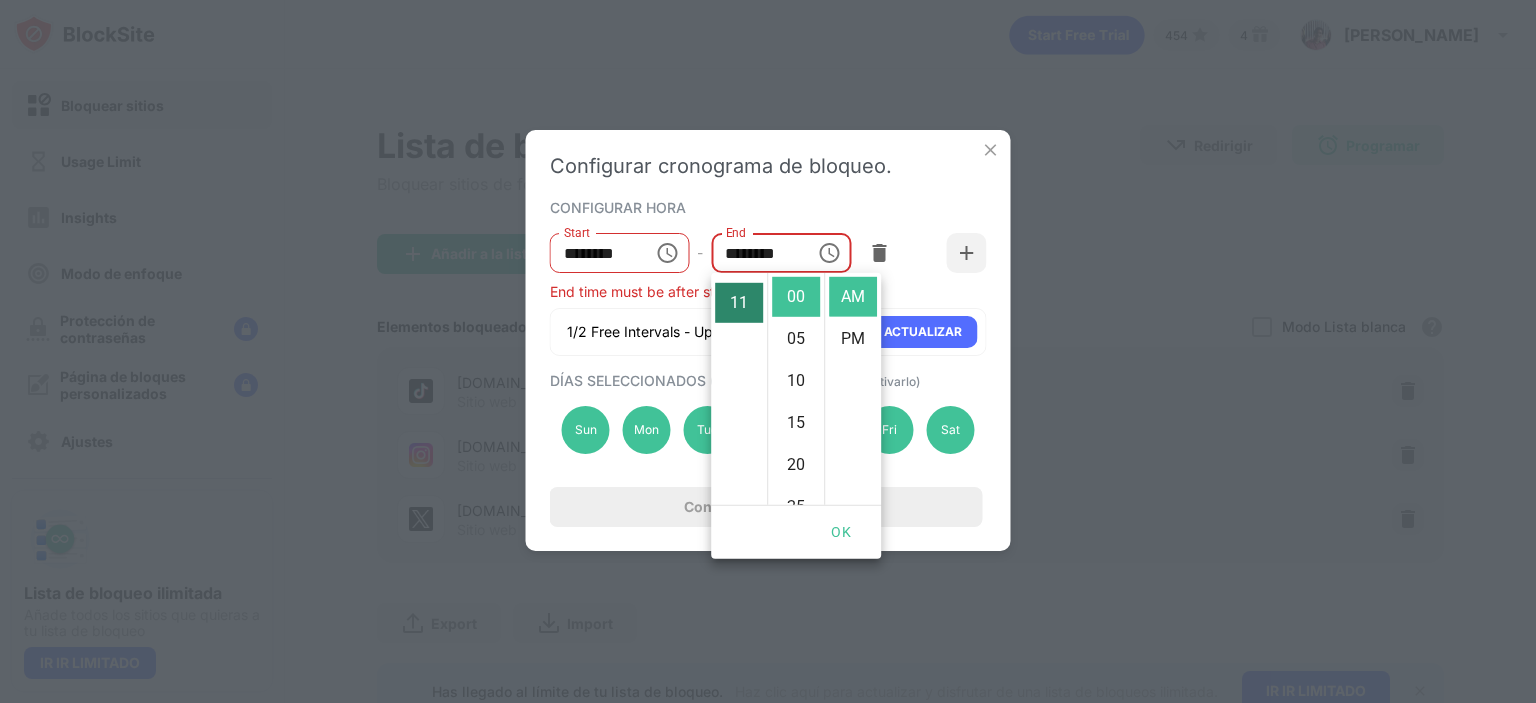 scroll, scrollTop: 462, scrollLeft: 0, axis: vertical 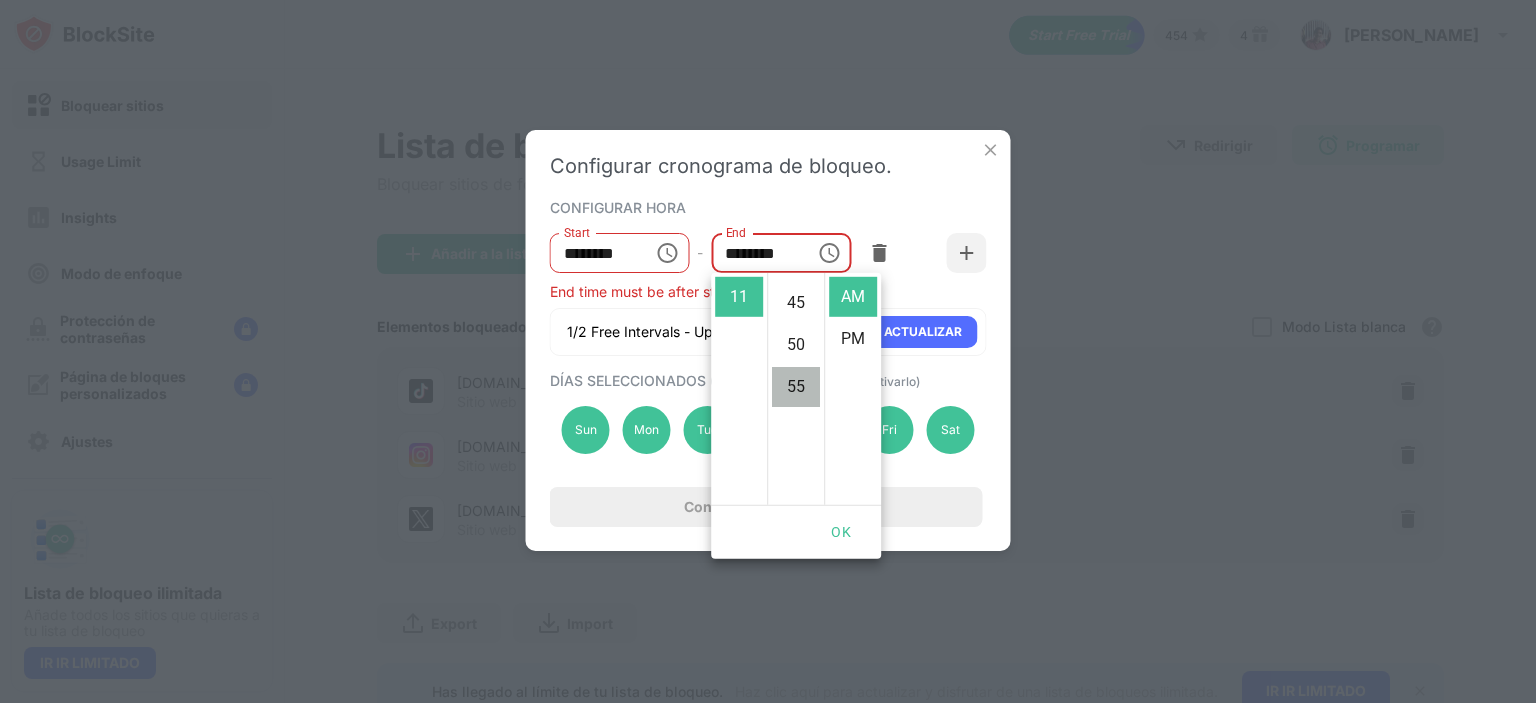 click on "55" at bounding box center [796, 387] 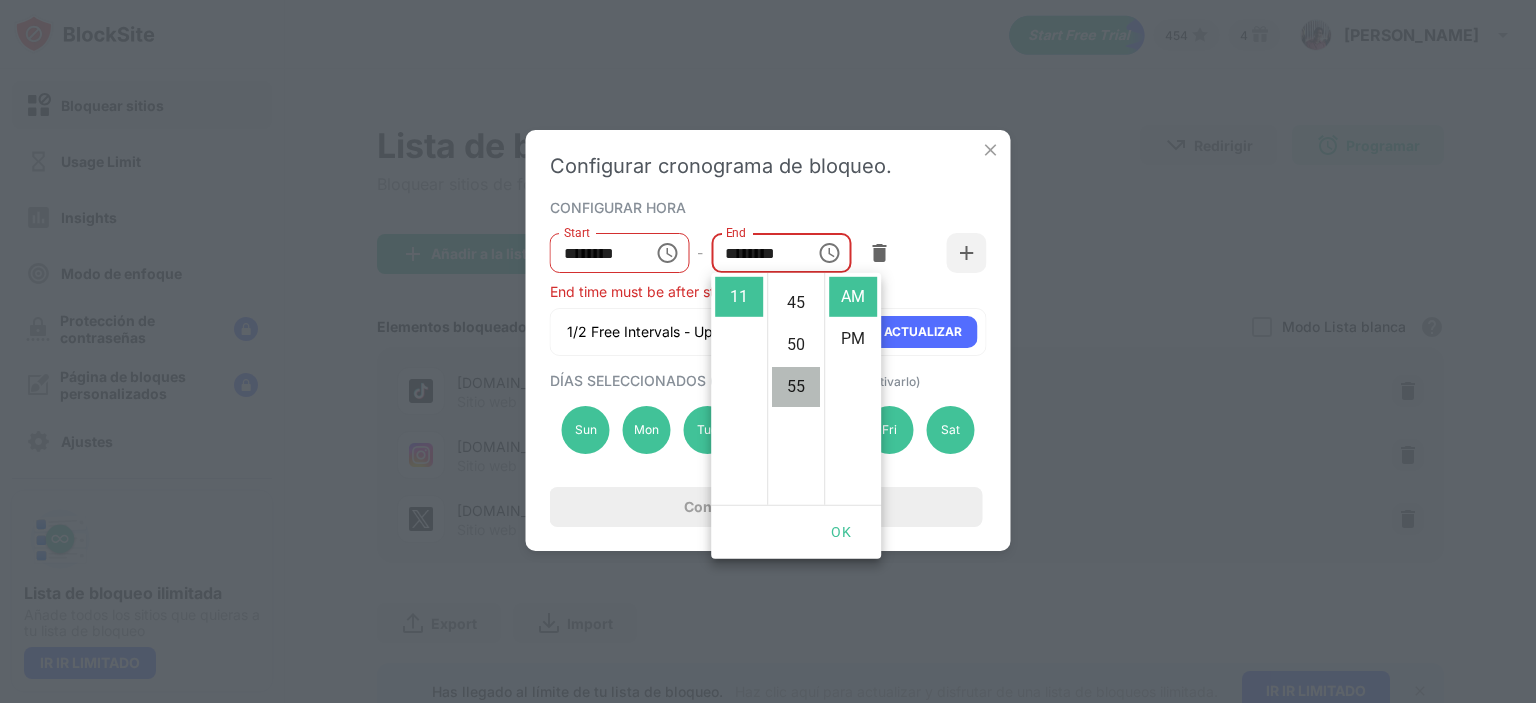 type on "********" 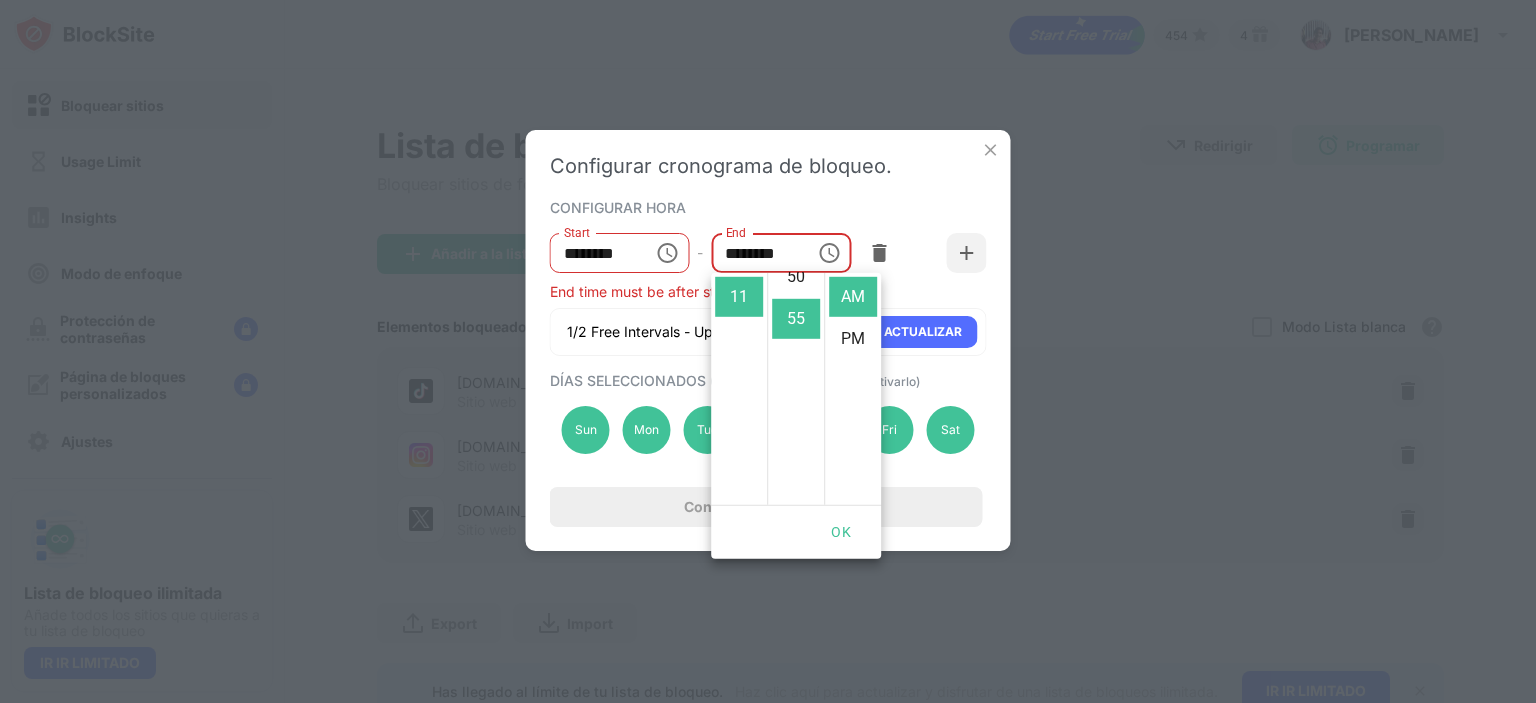 scroll, scrollTop: 462, scrollLeft: 0, axis: vertical 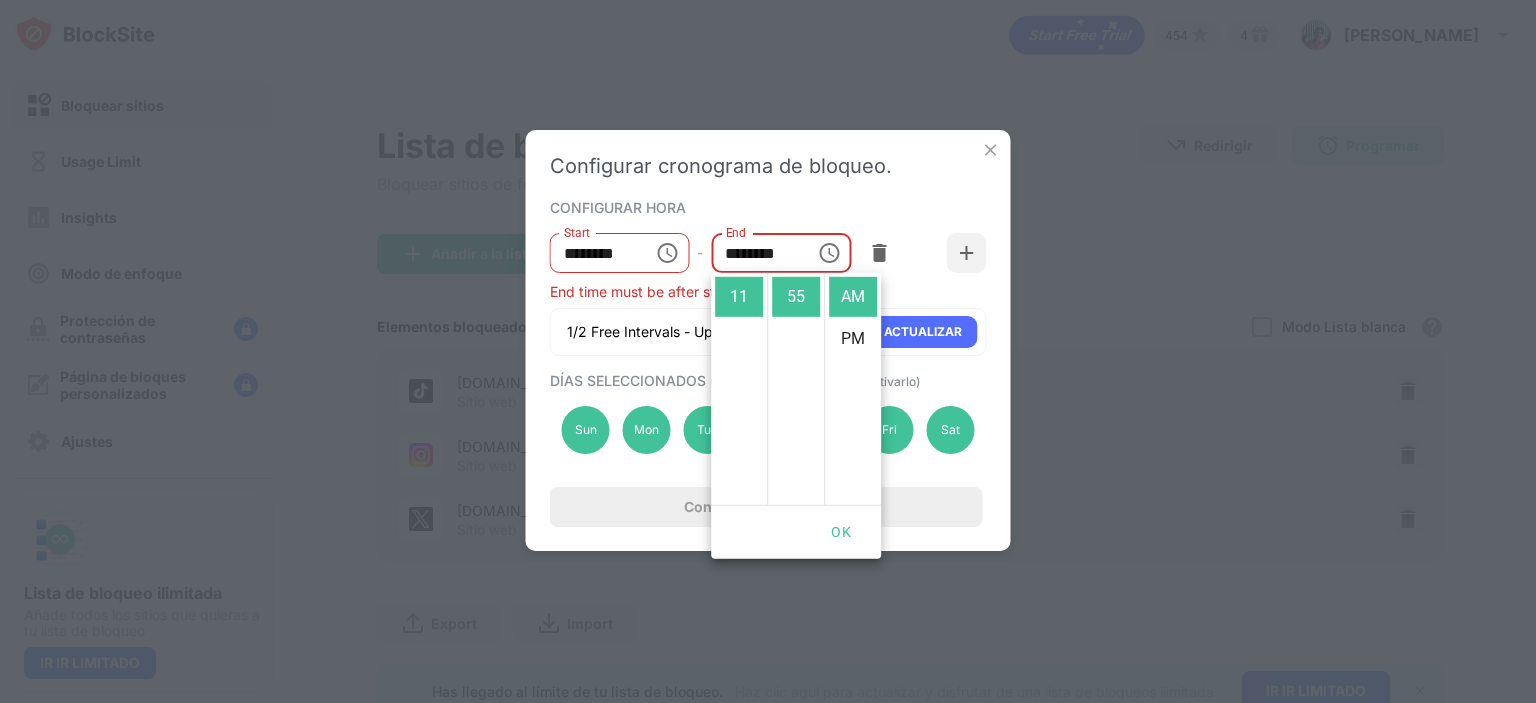 click on "********" at bounding box center [756, 253] 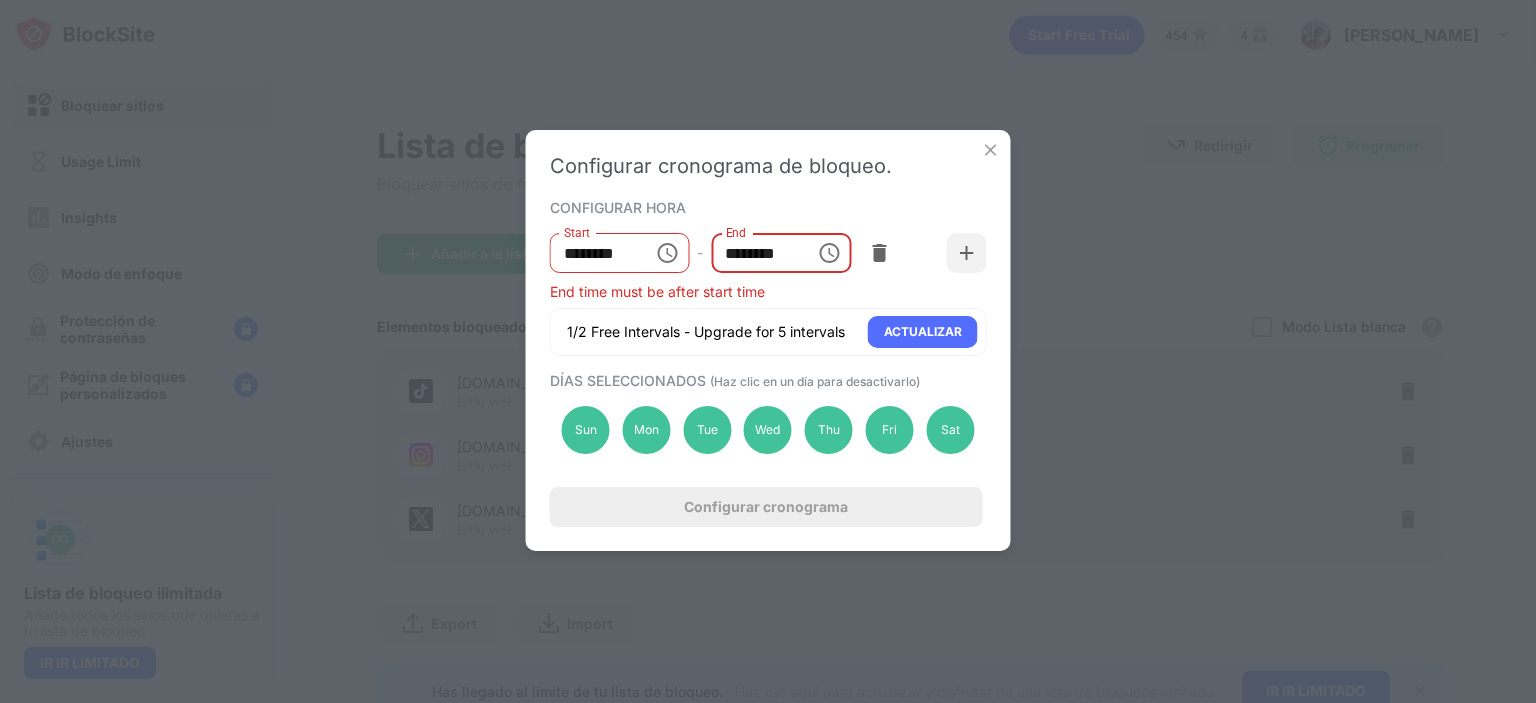 click on "********" at bounding box center (756, 253) 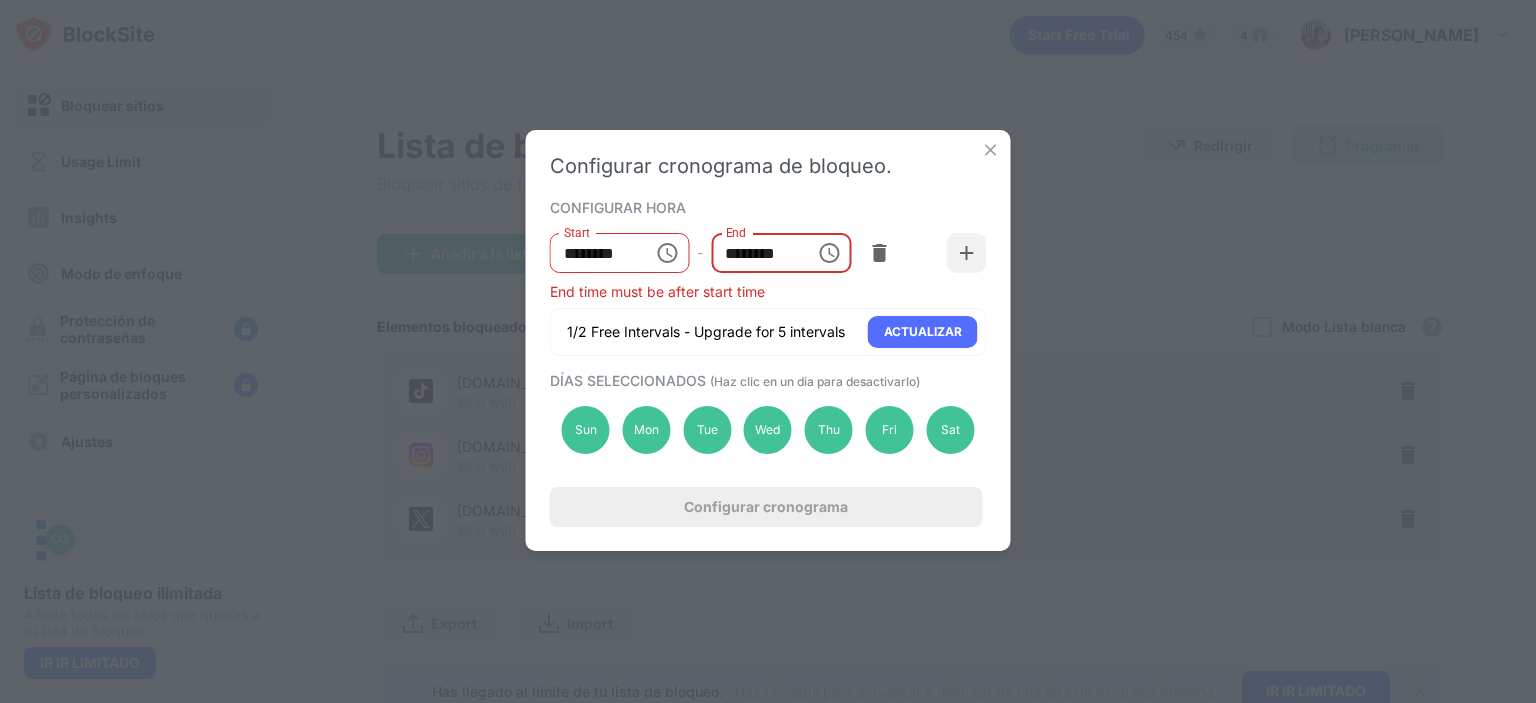 click 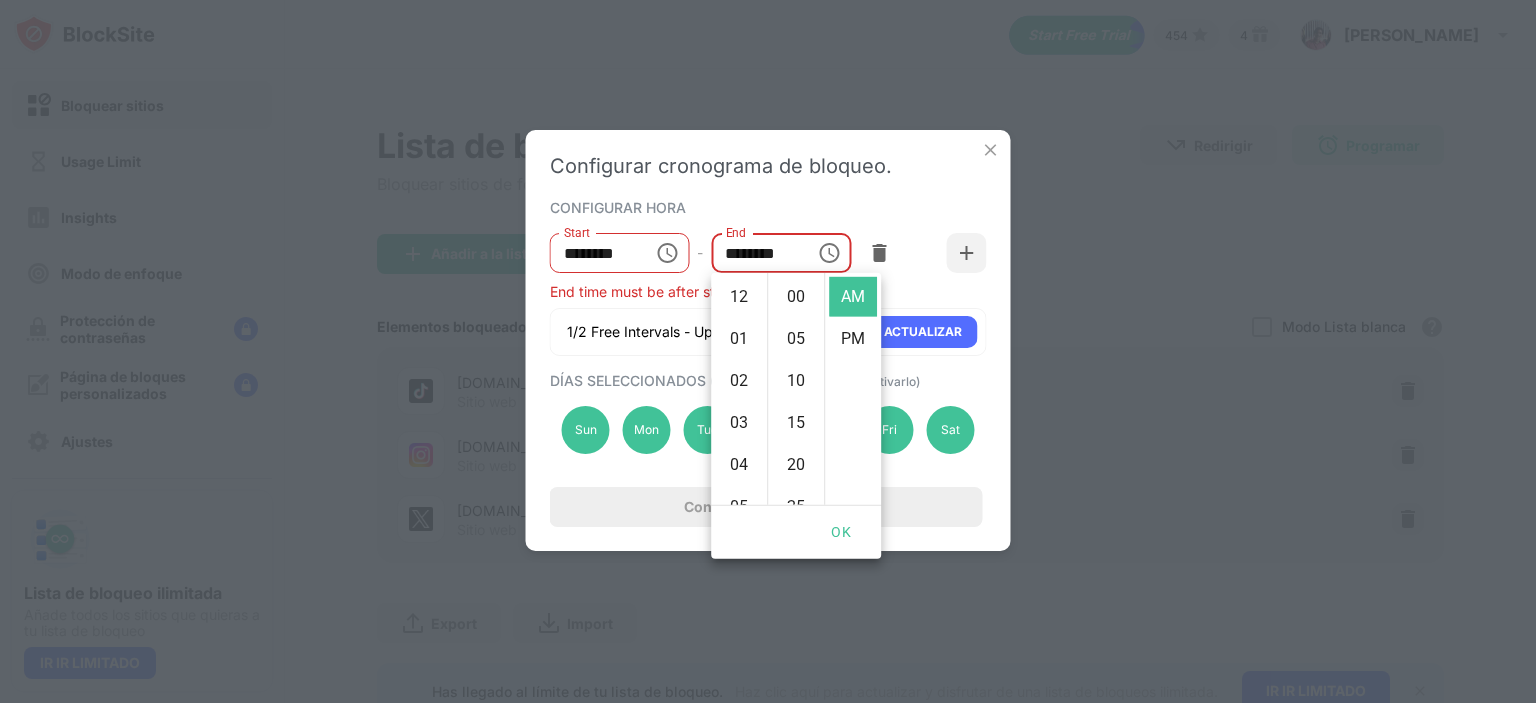 scroll, scrollTop: 462, scrollLeft: 0, axis: vertical 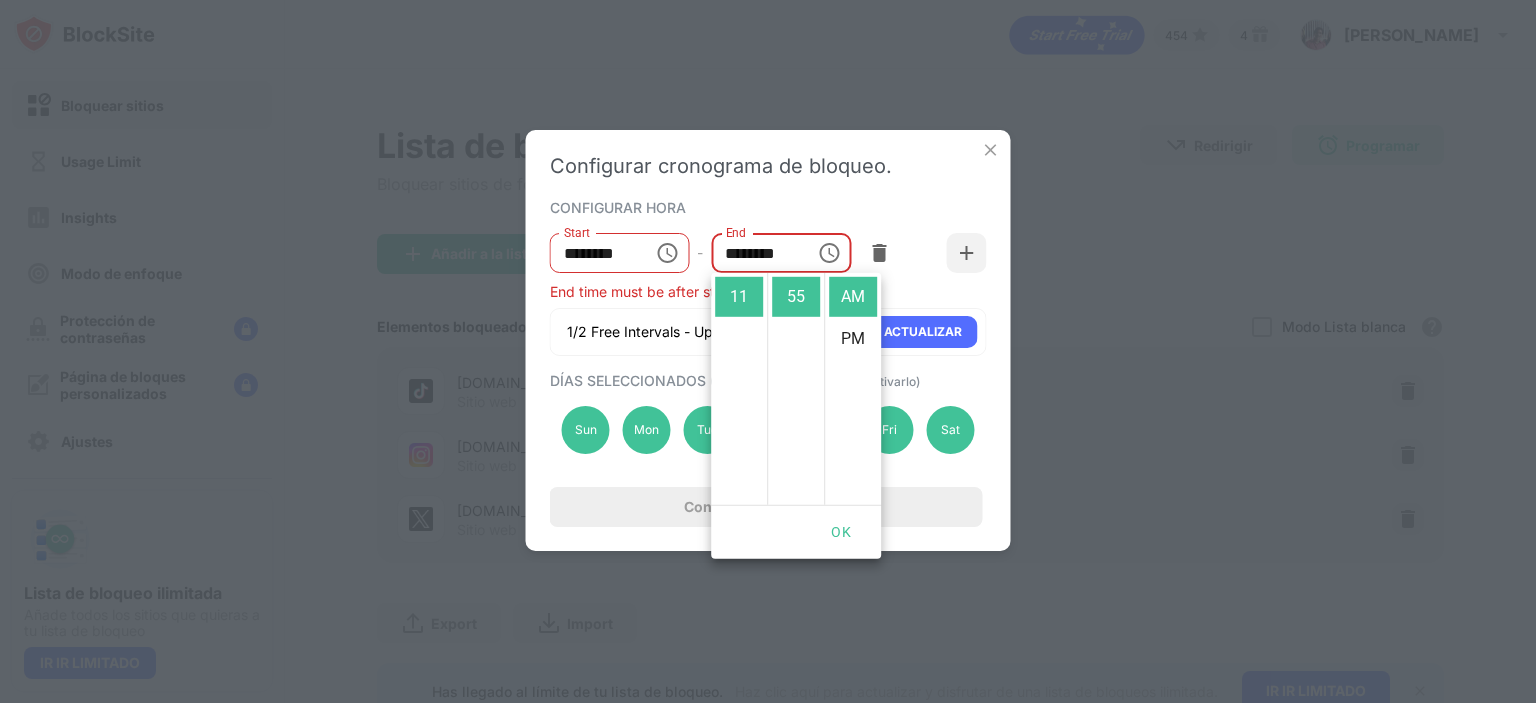click 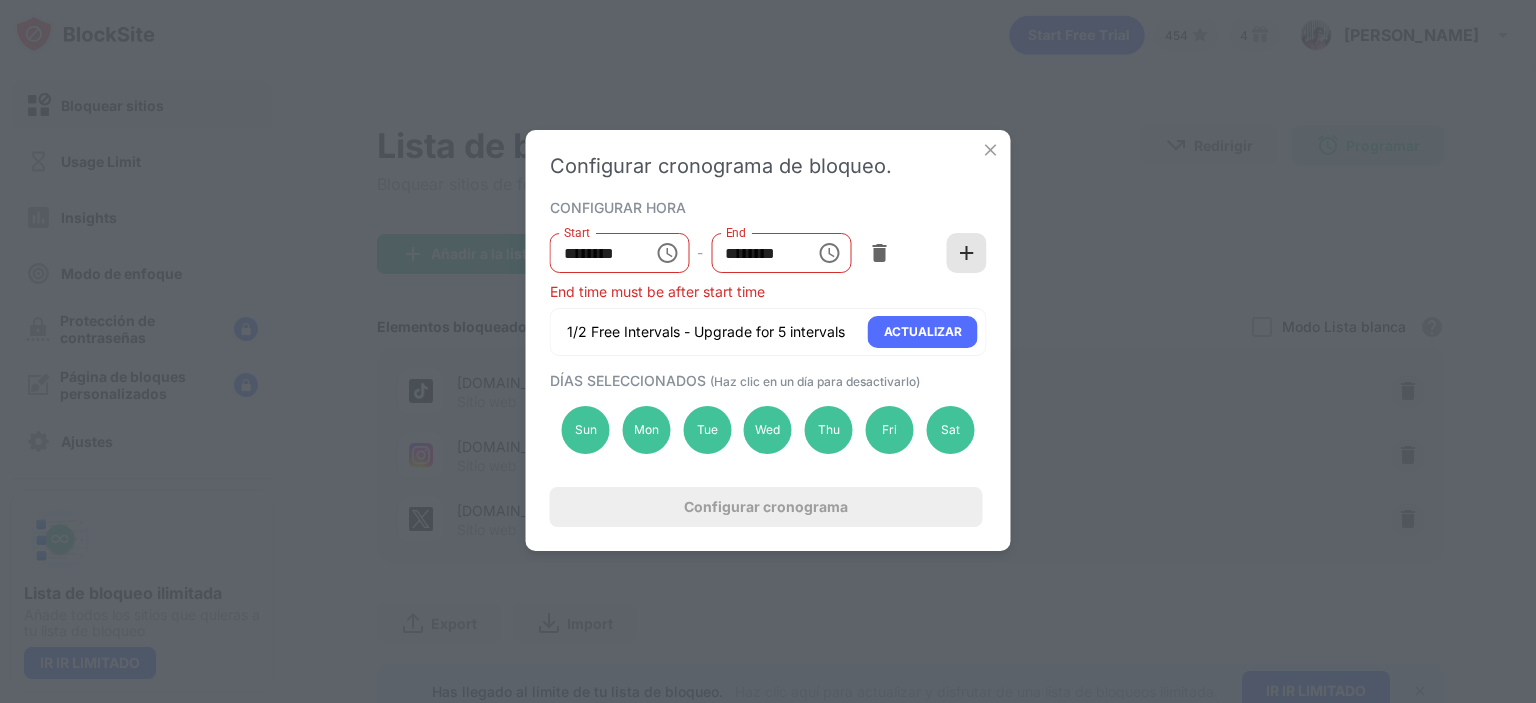 click at bounding box center [967, 253] 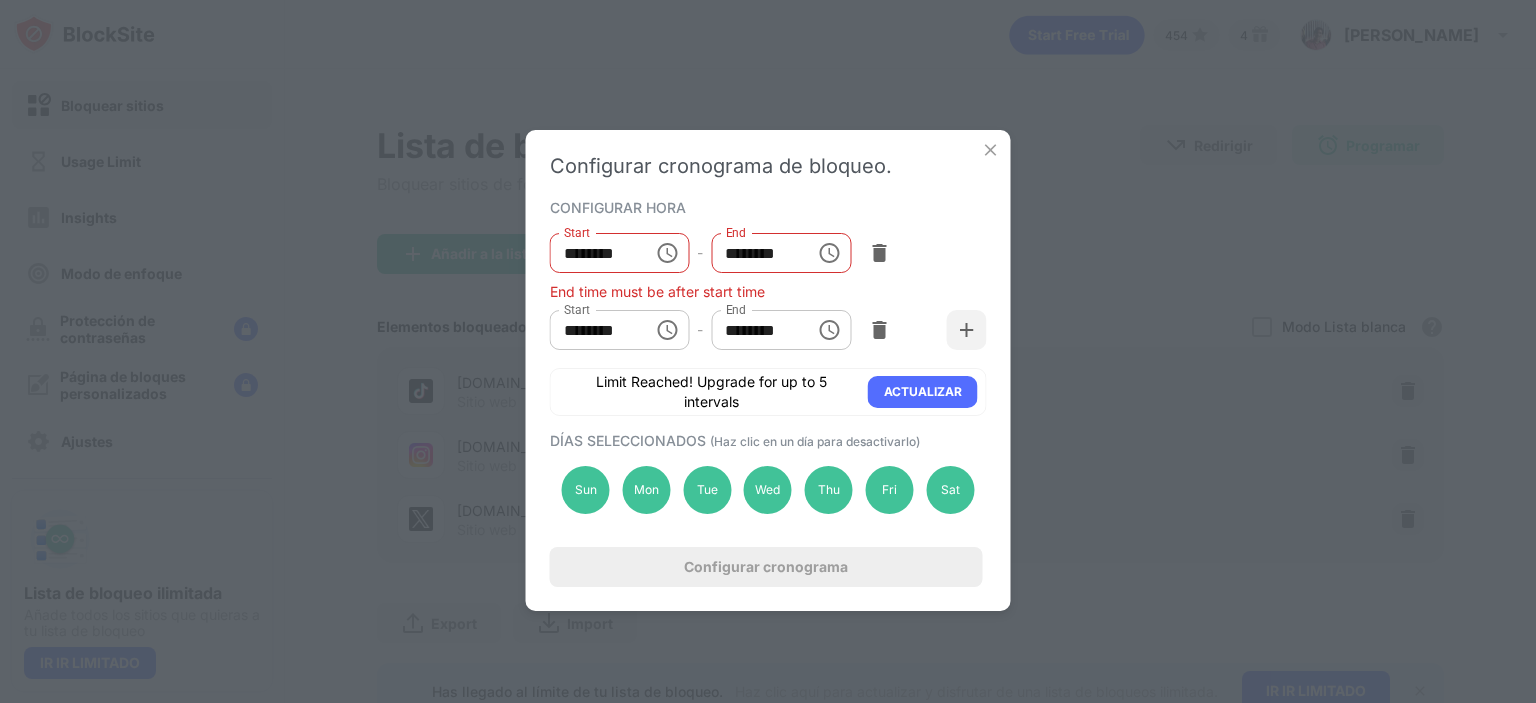 click on "********" at bounding box center [595, 330] 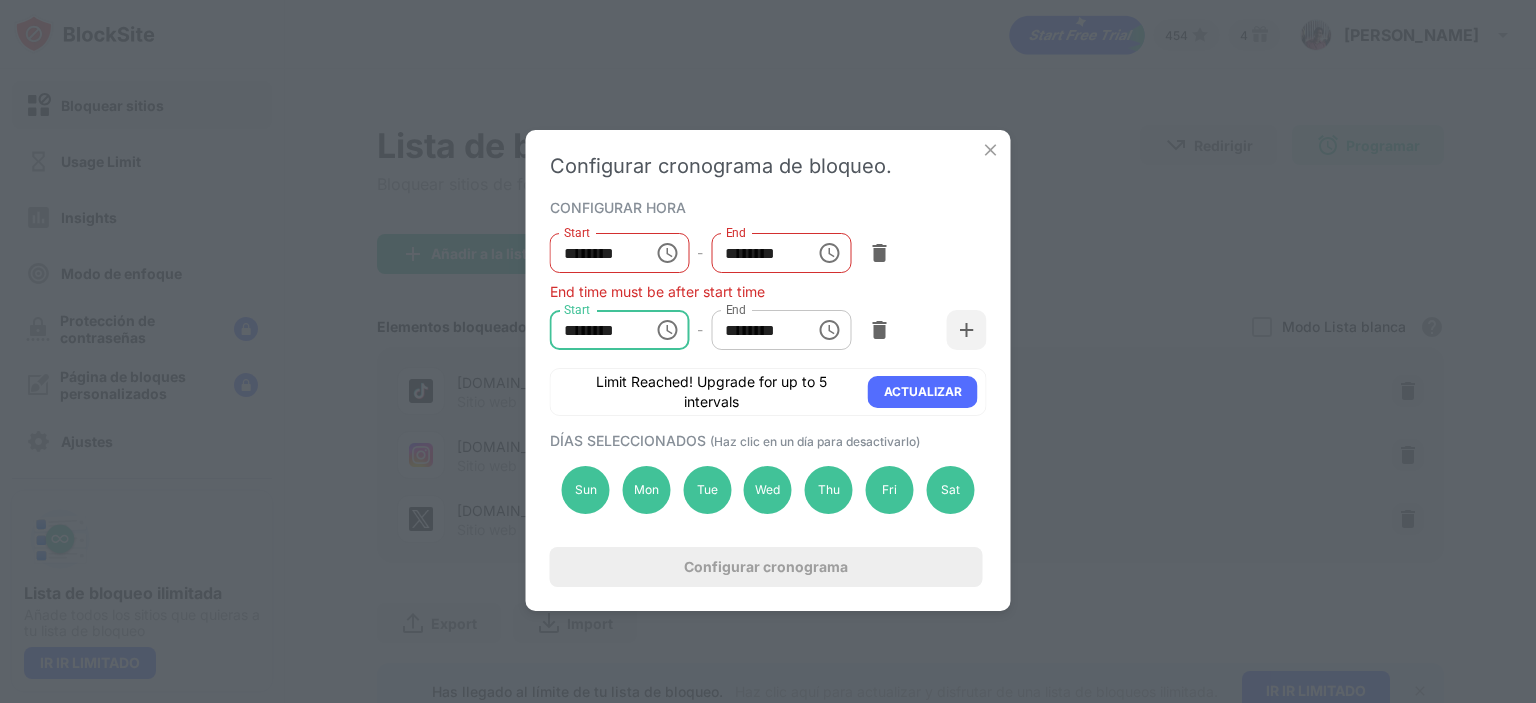 click on "********" at bounding box center (595, 330) 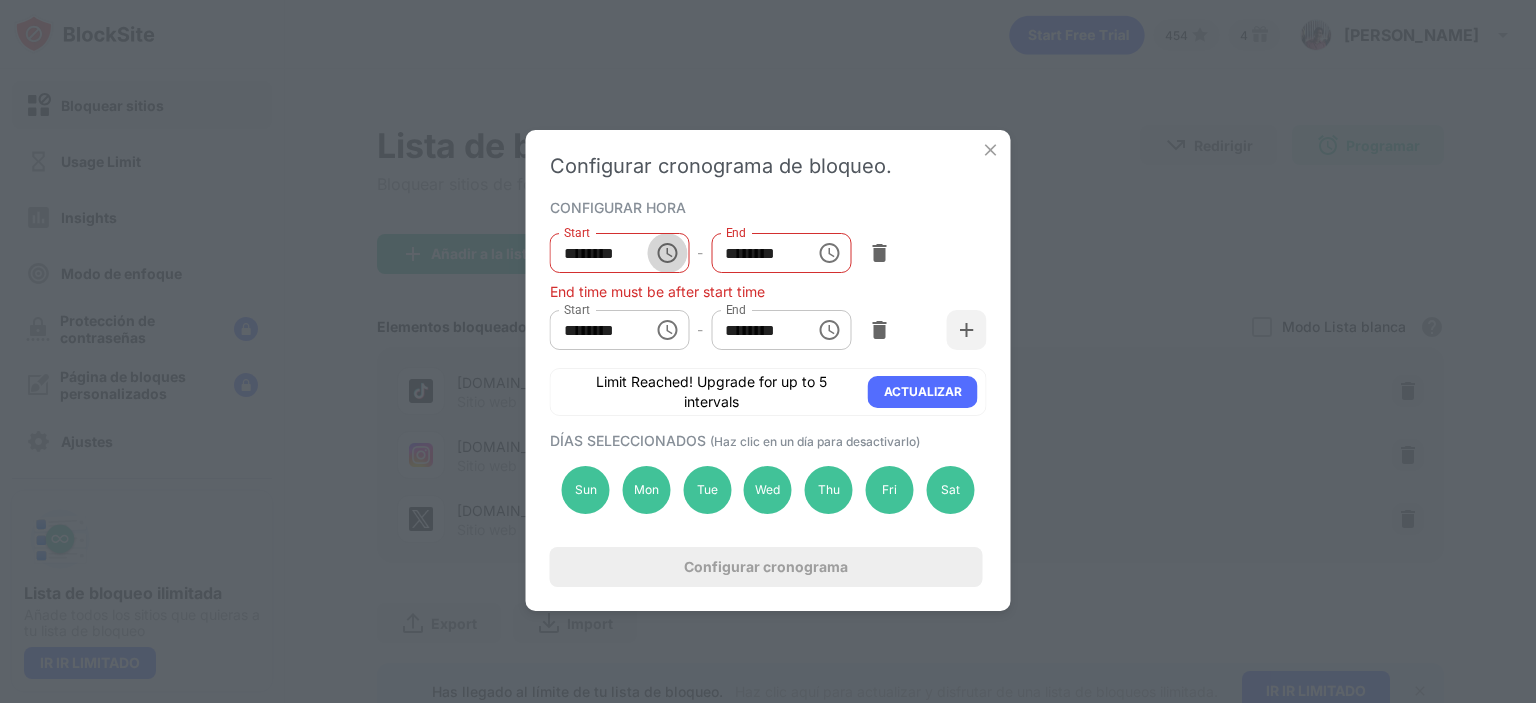 click 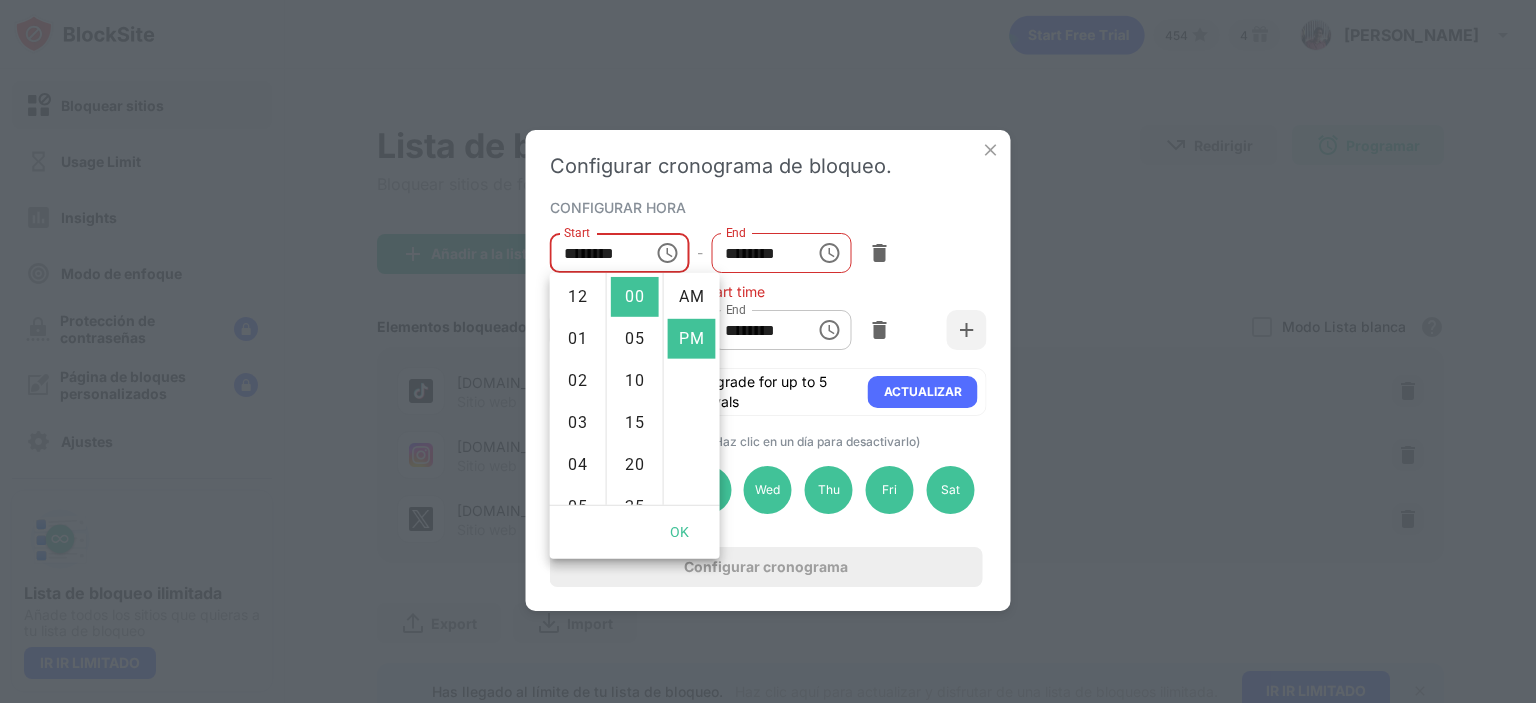 scroll, scrollTop: 252, scrollLeft: 0, axis: vertical 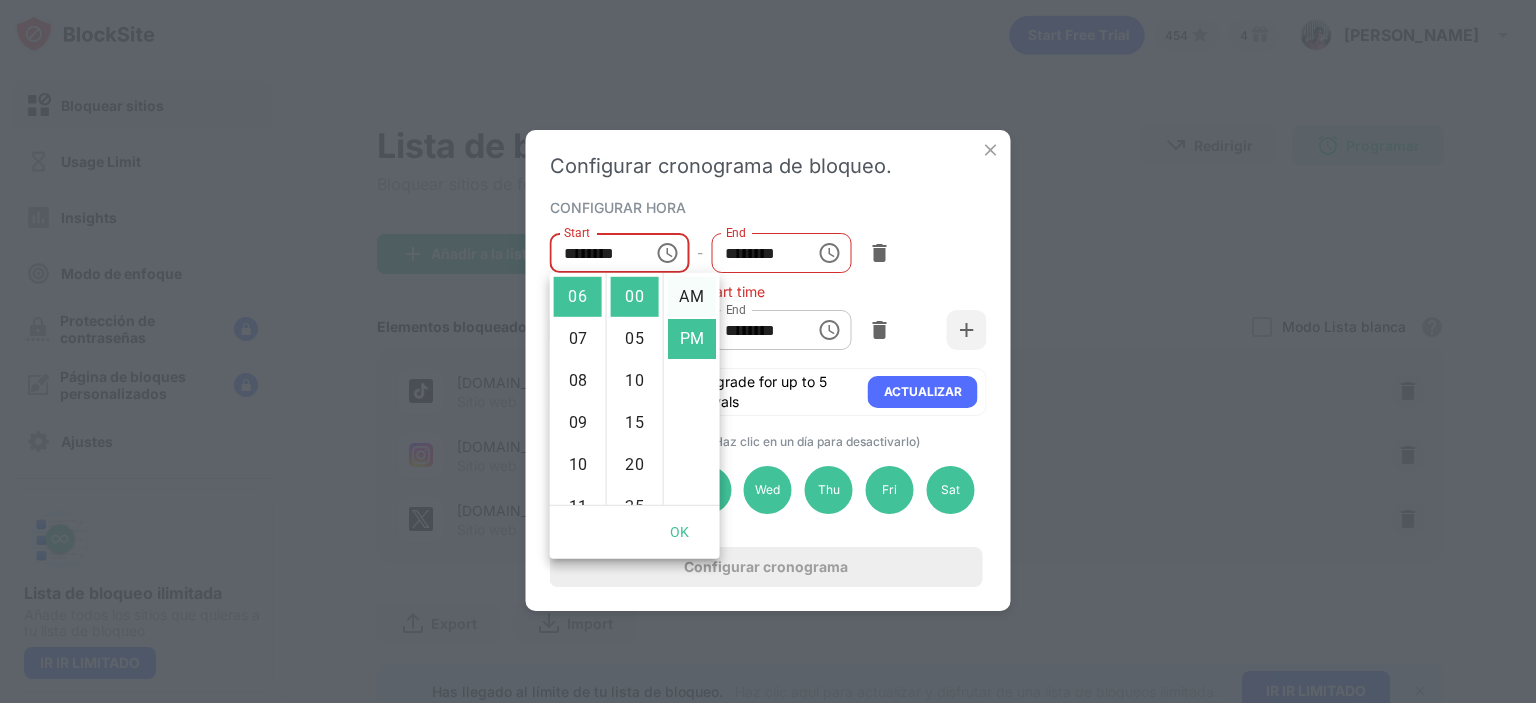 click on "AM" at bounding box center [692, 297] 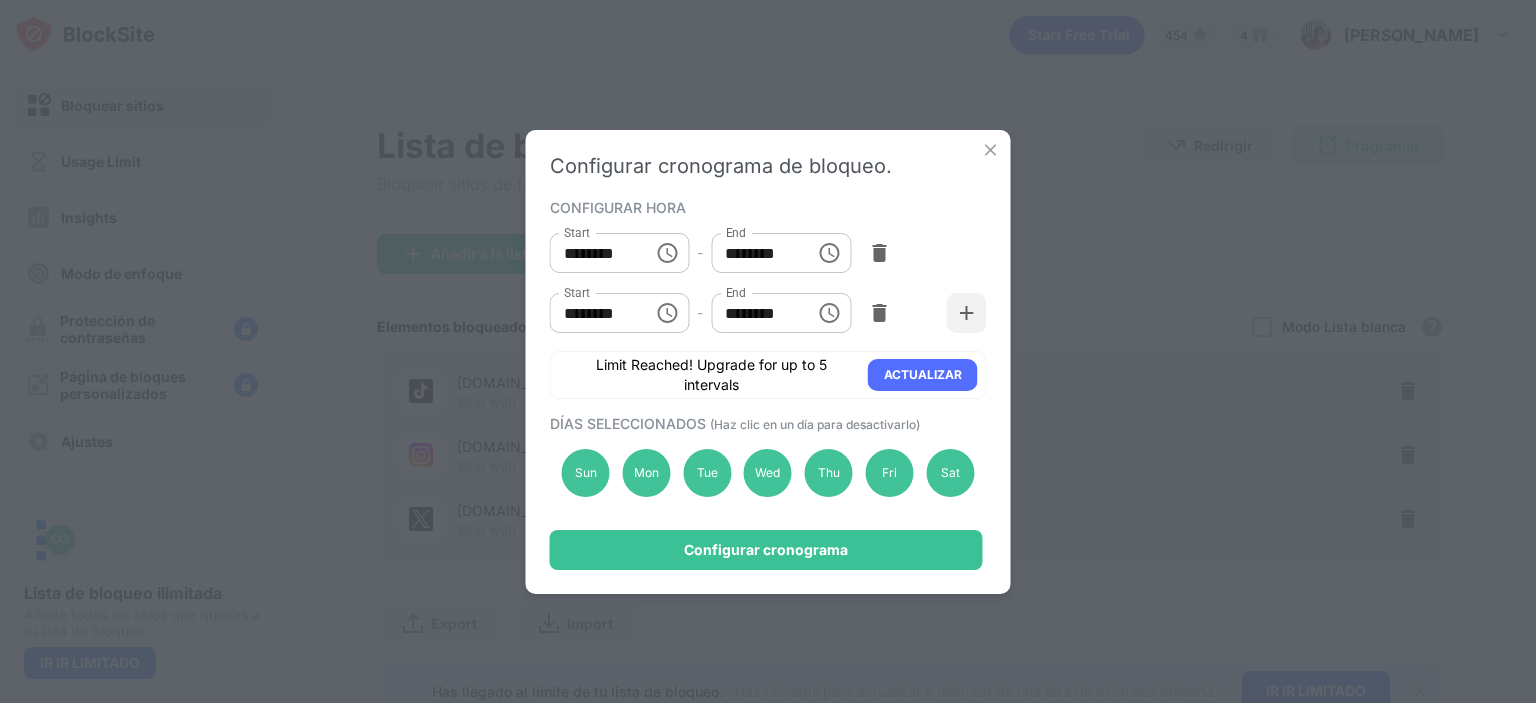 click 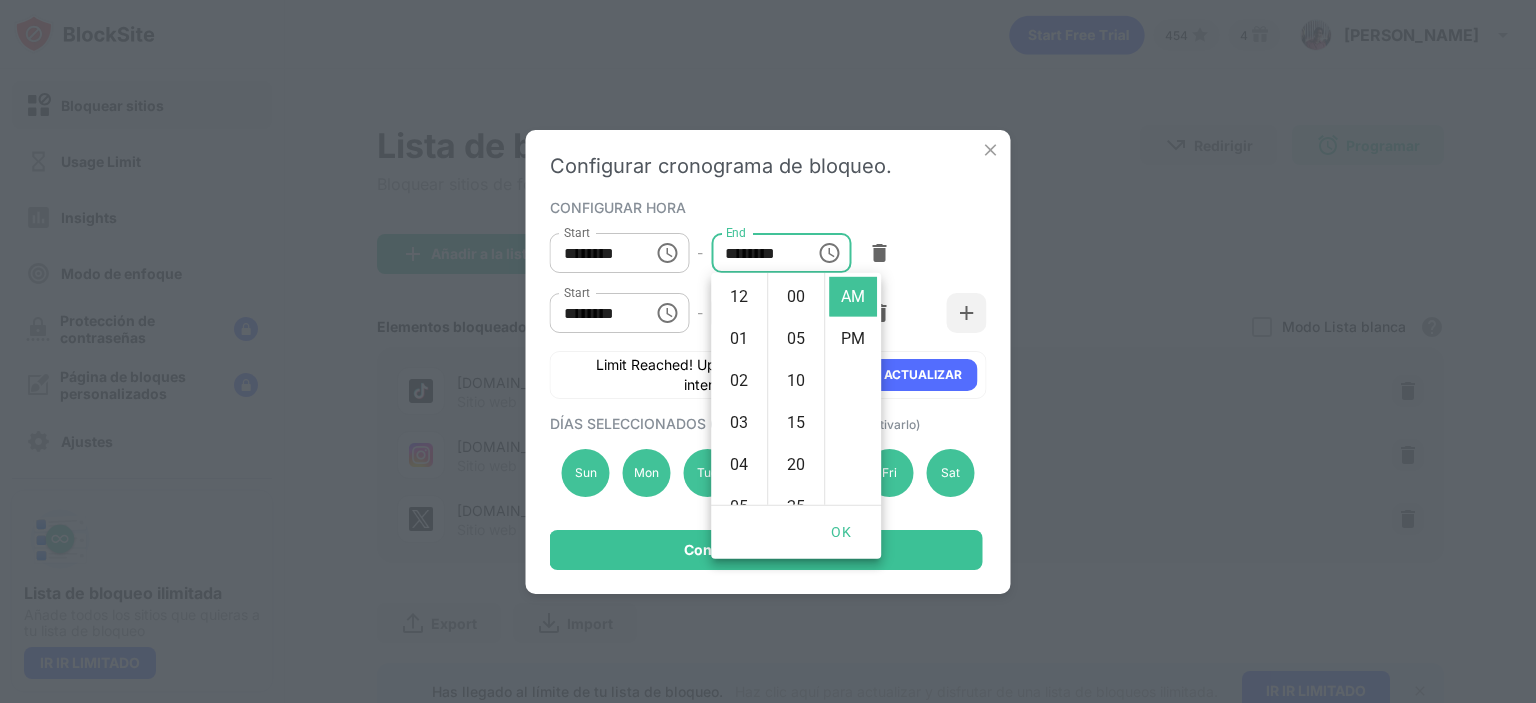 scroll, scrollTop: 462, scrollLeft: 0, axis: vertical 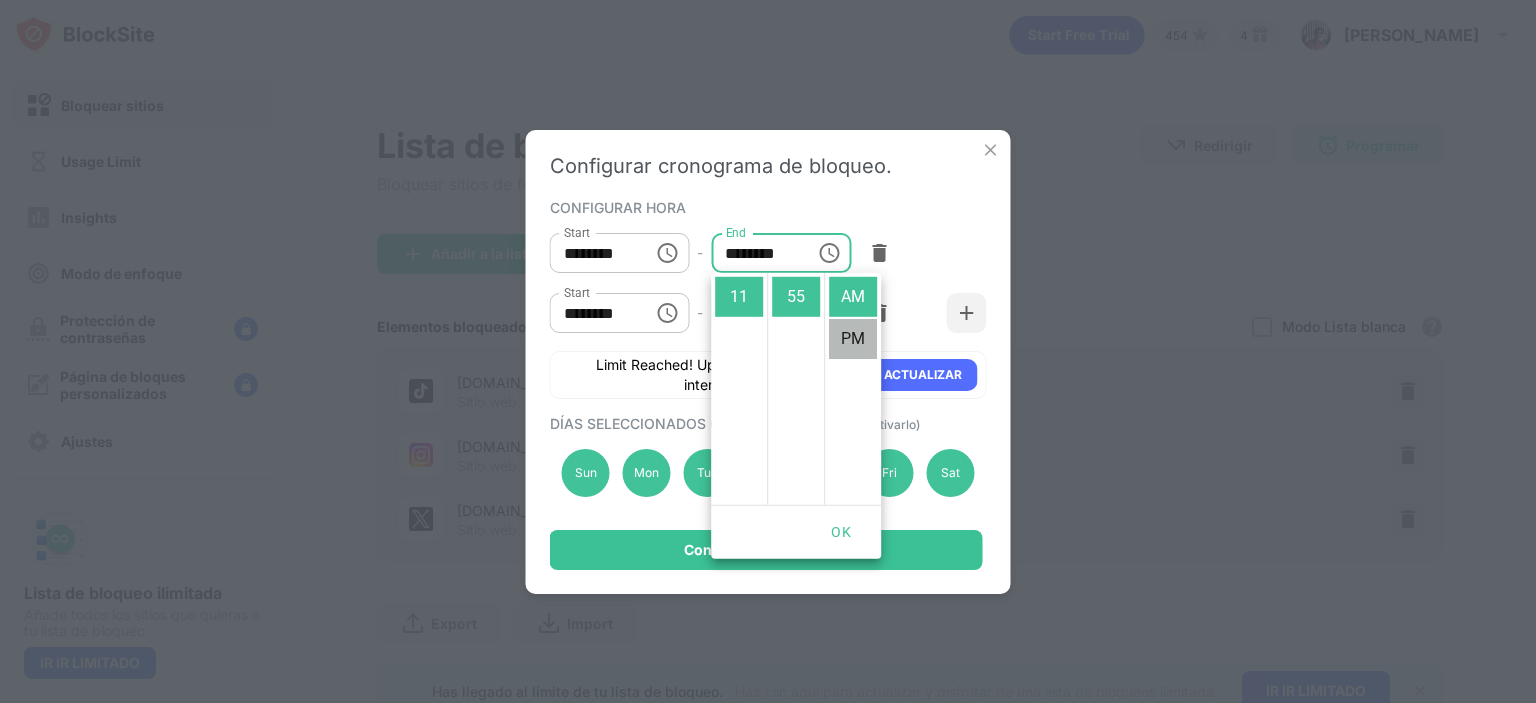 click on "PM" at bounding box center [853, 339] 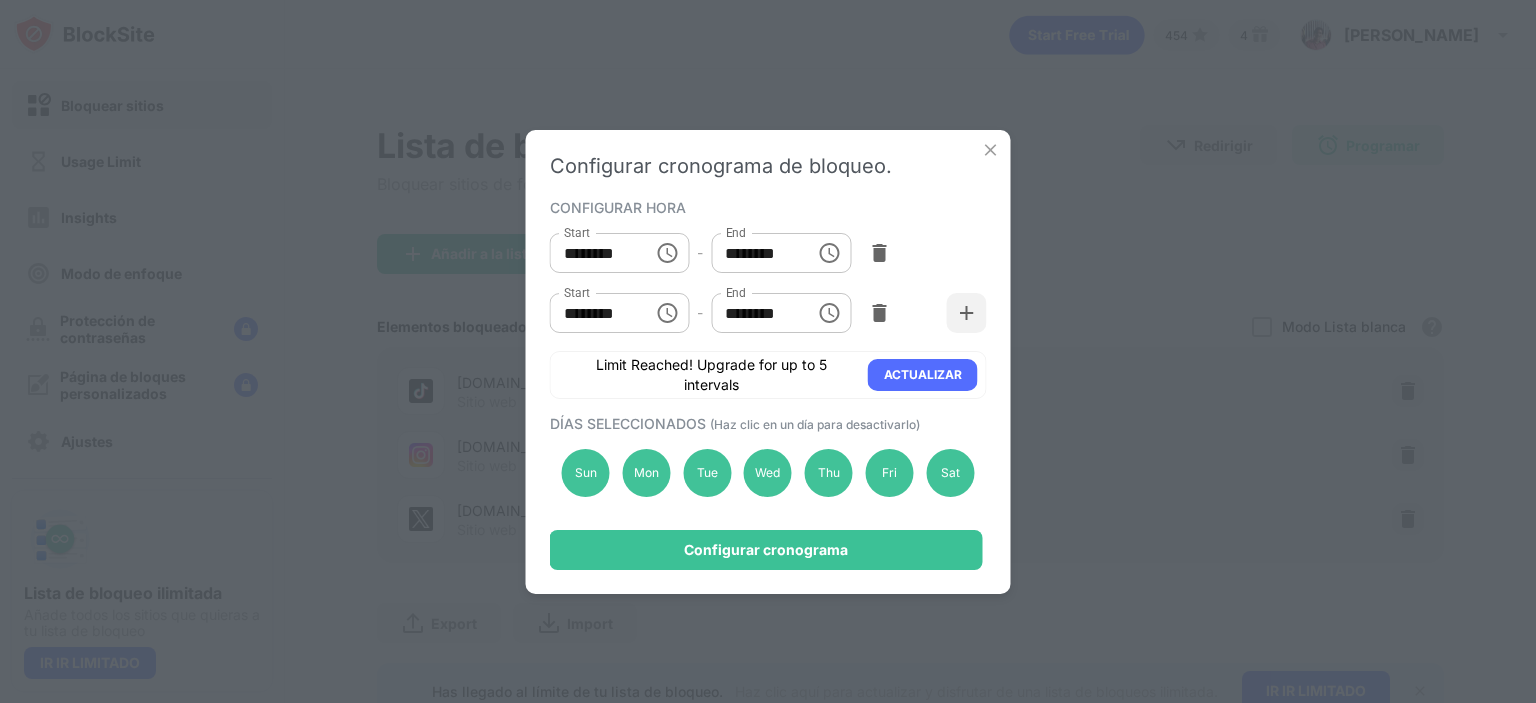 scroll, scrollTop: 42, scrollLeft: 0, axis: vertical 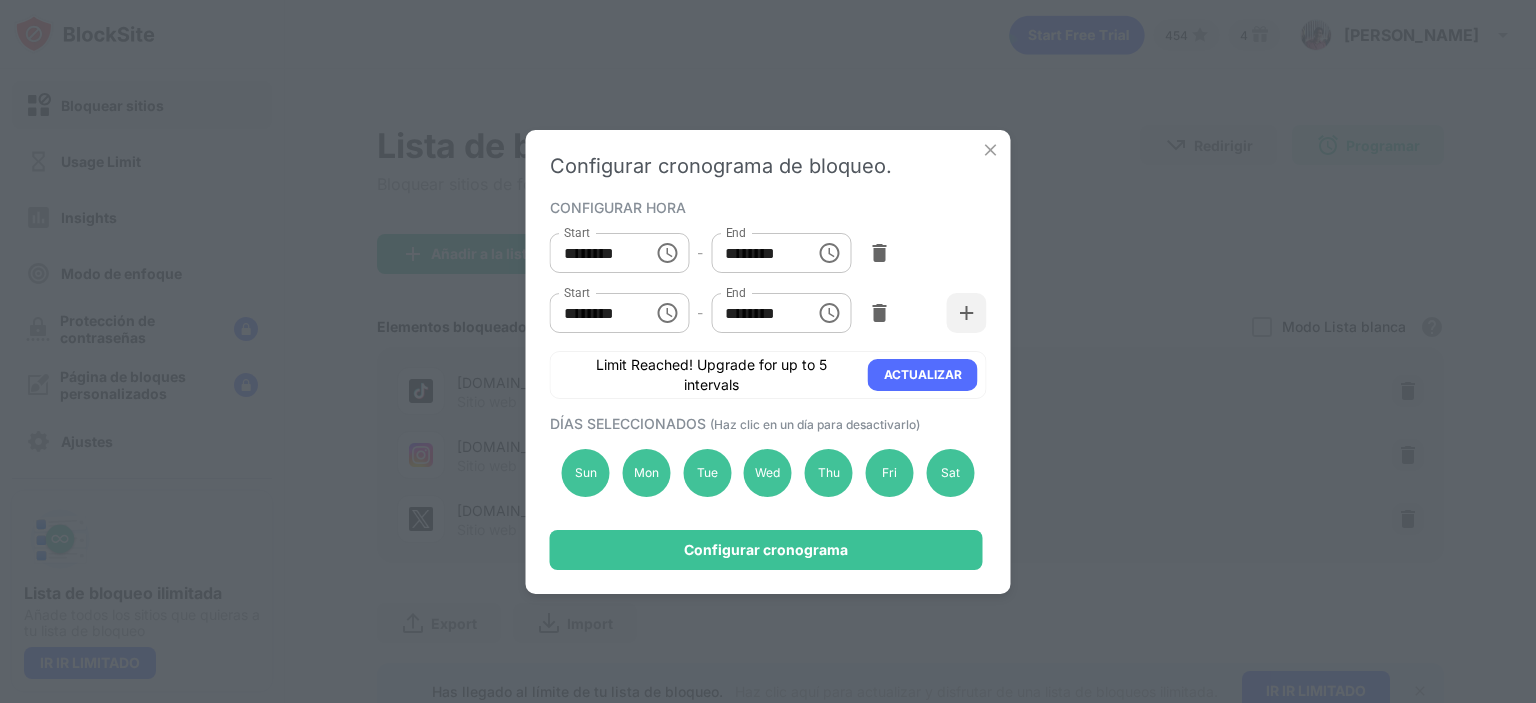 click 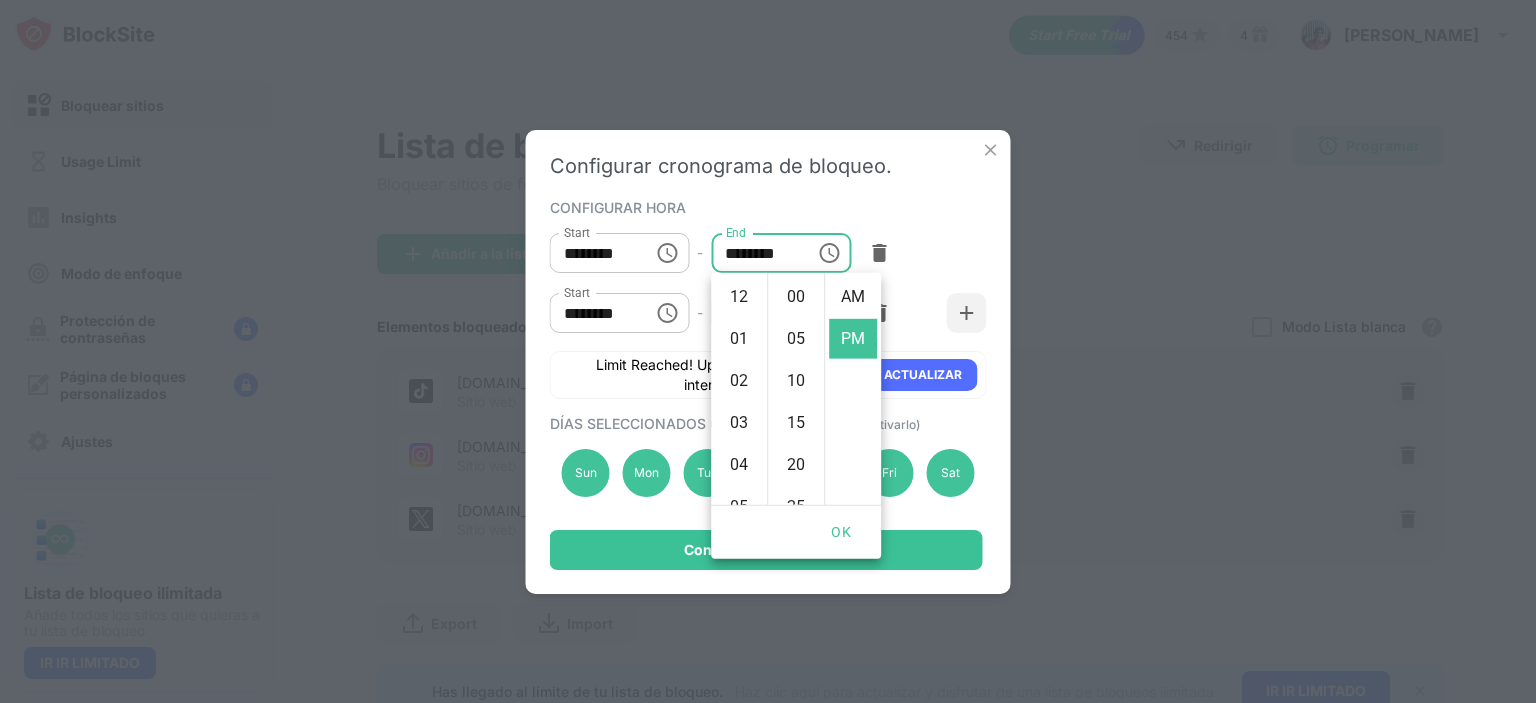 scroll, scrollTop: 462, scrollLeft: 0, axis: vertical 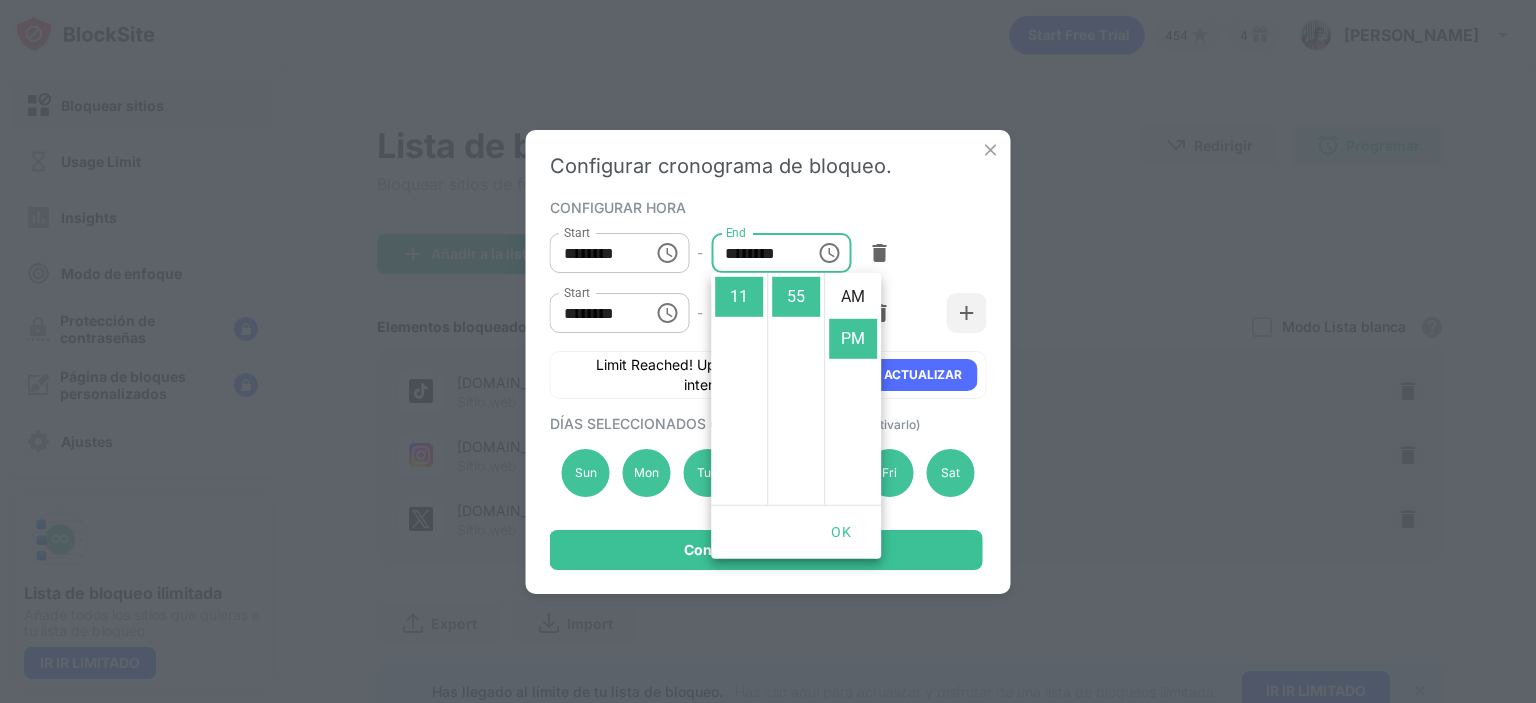click at bounding box center [667, 253] 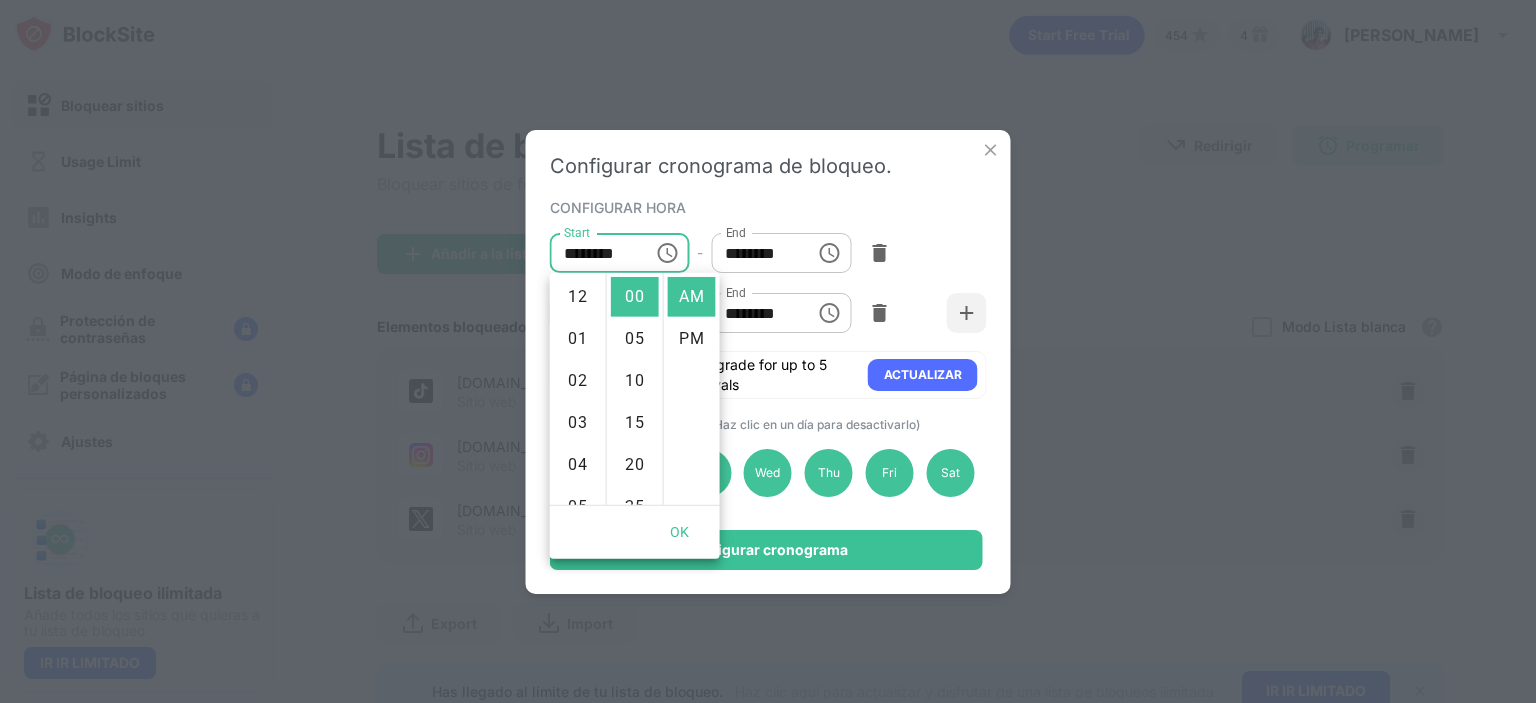 scroll, scrollTop: 252, scrollLeft: 0, axis: vertical 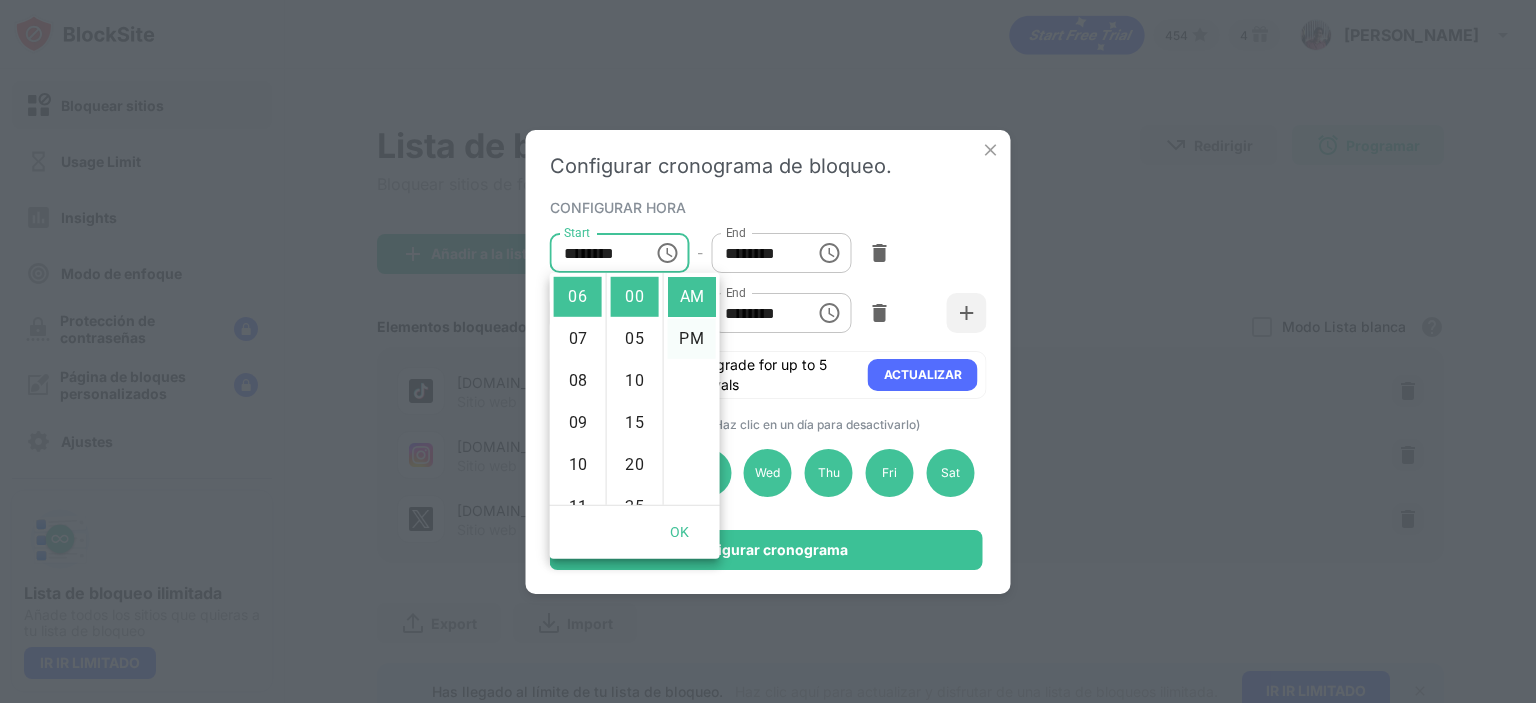 click on "PM" at bounding box center (692, 339) 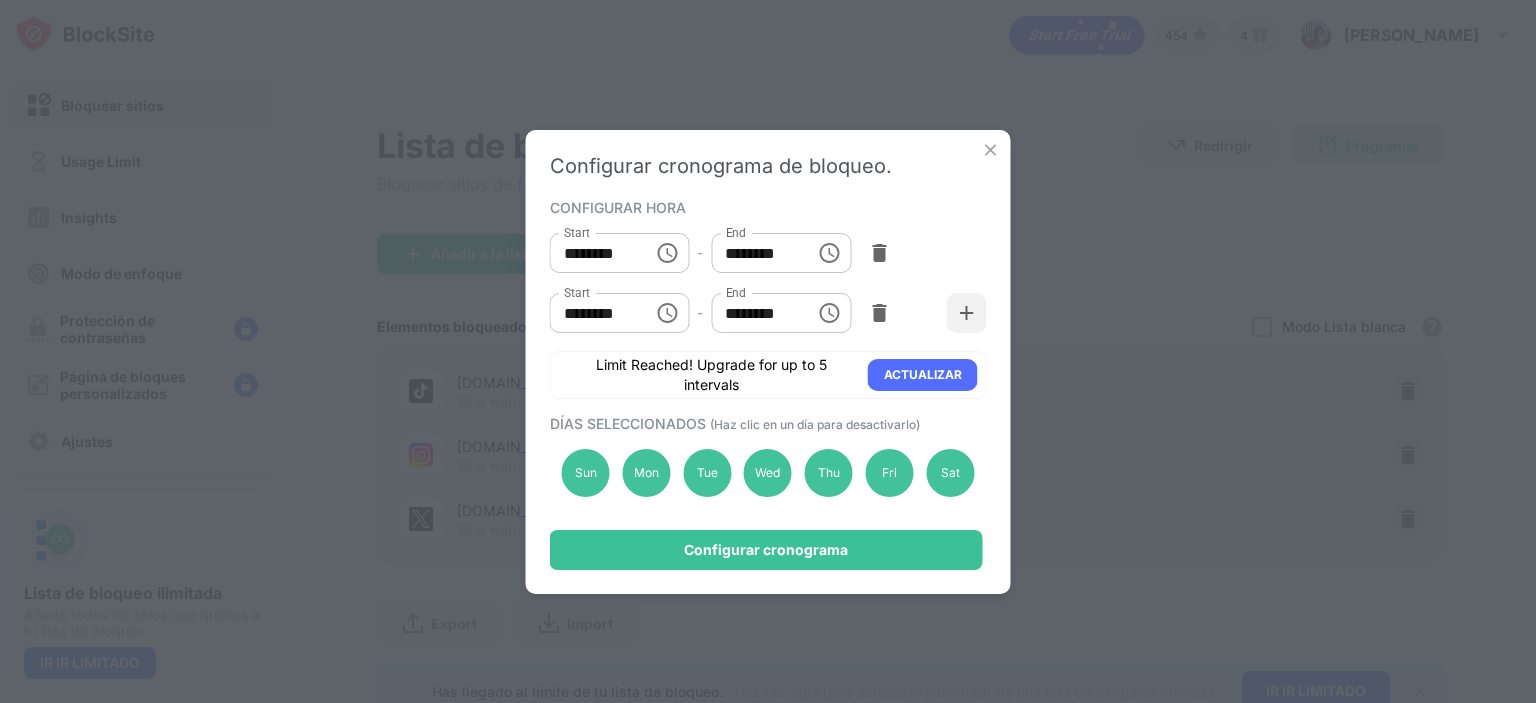 scroll, scrollTop: 42, scrollLeft: 0, axis: vertical 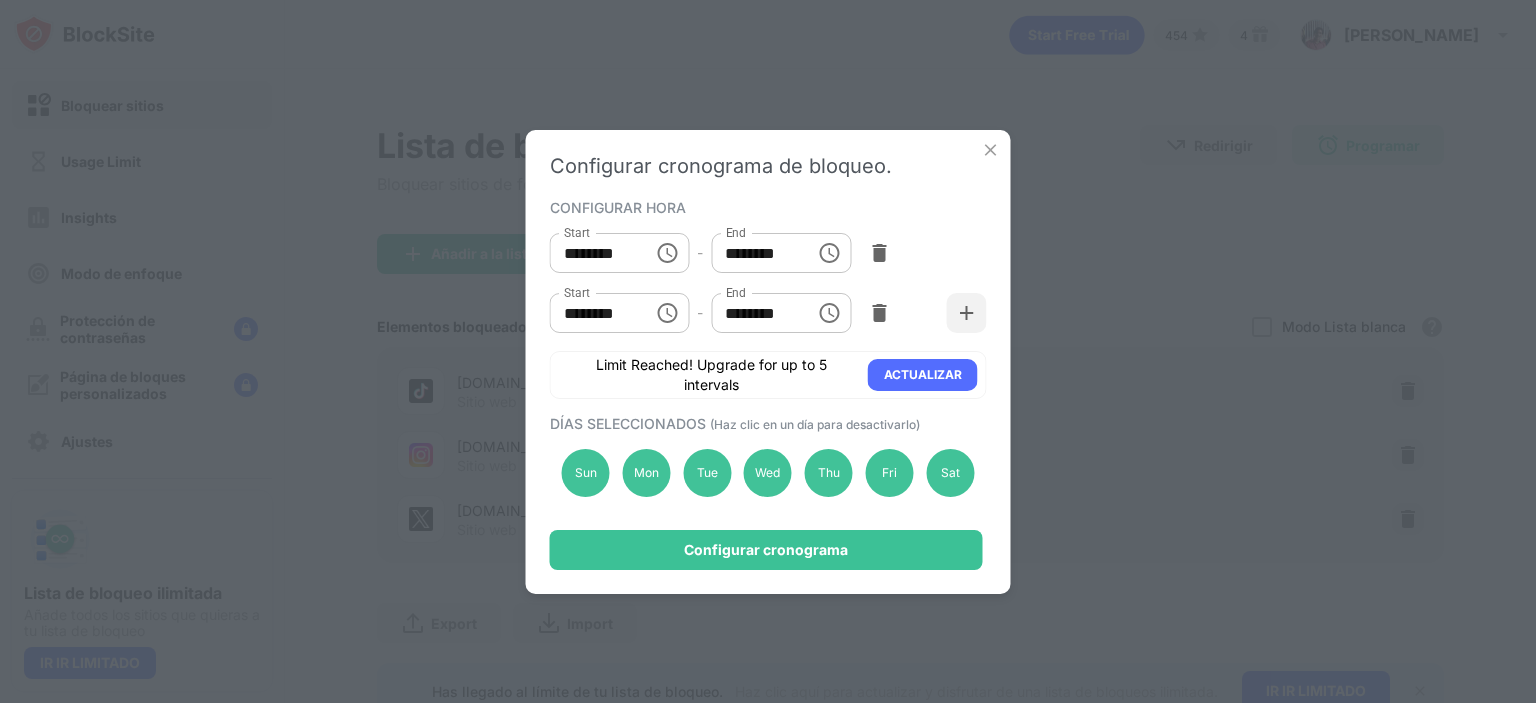 click on "********" at bounding box center (756, 253) 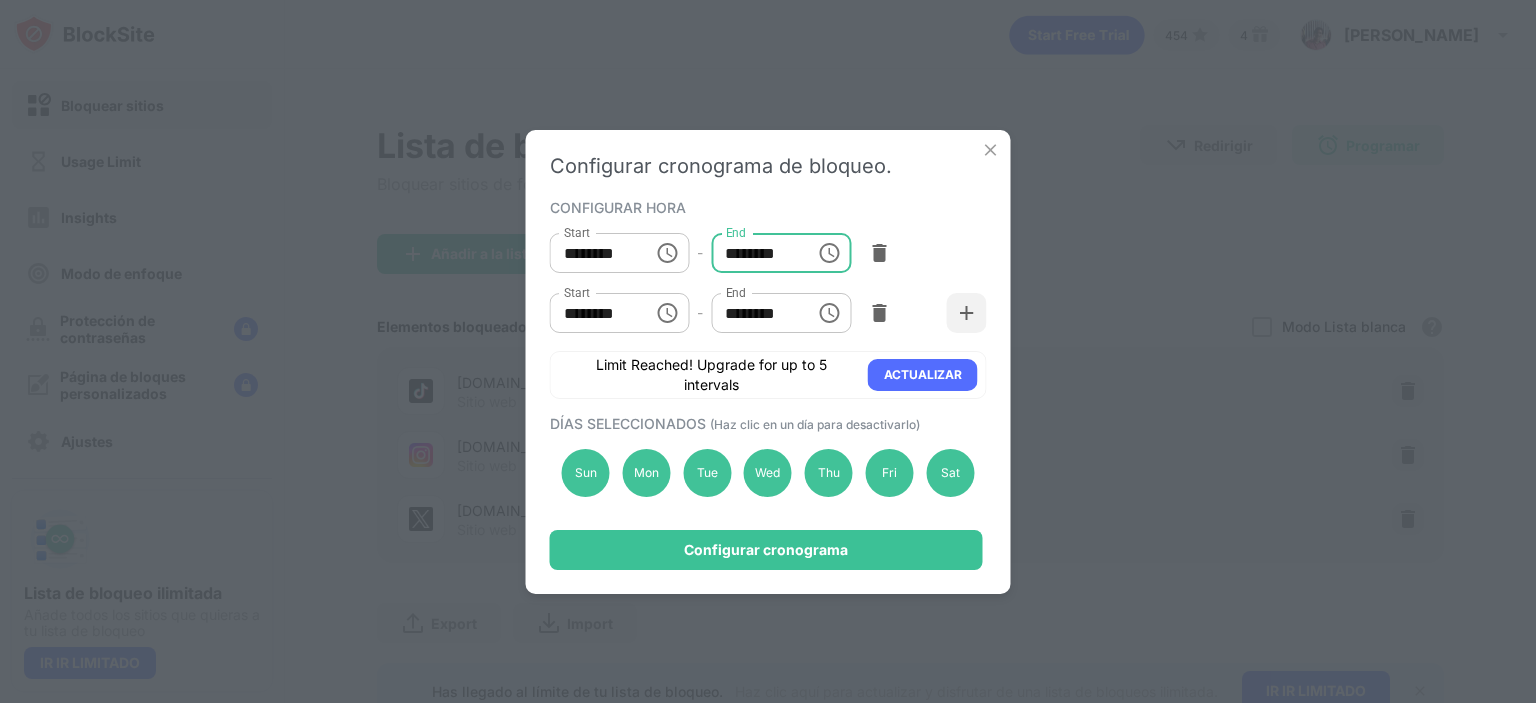 click on "********" at bounding box center [756, 253] 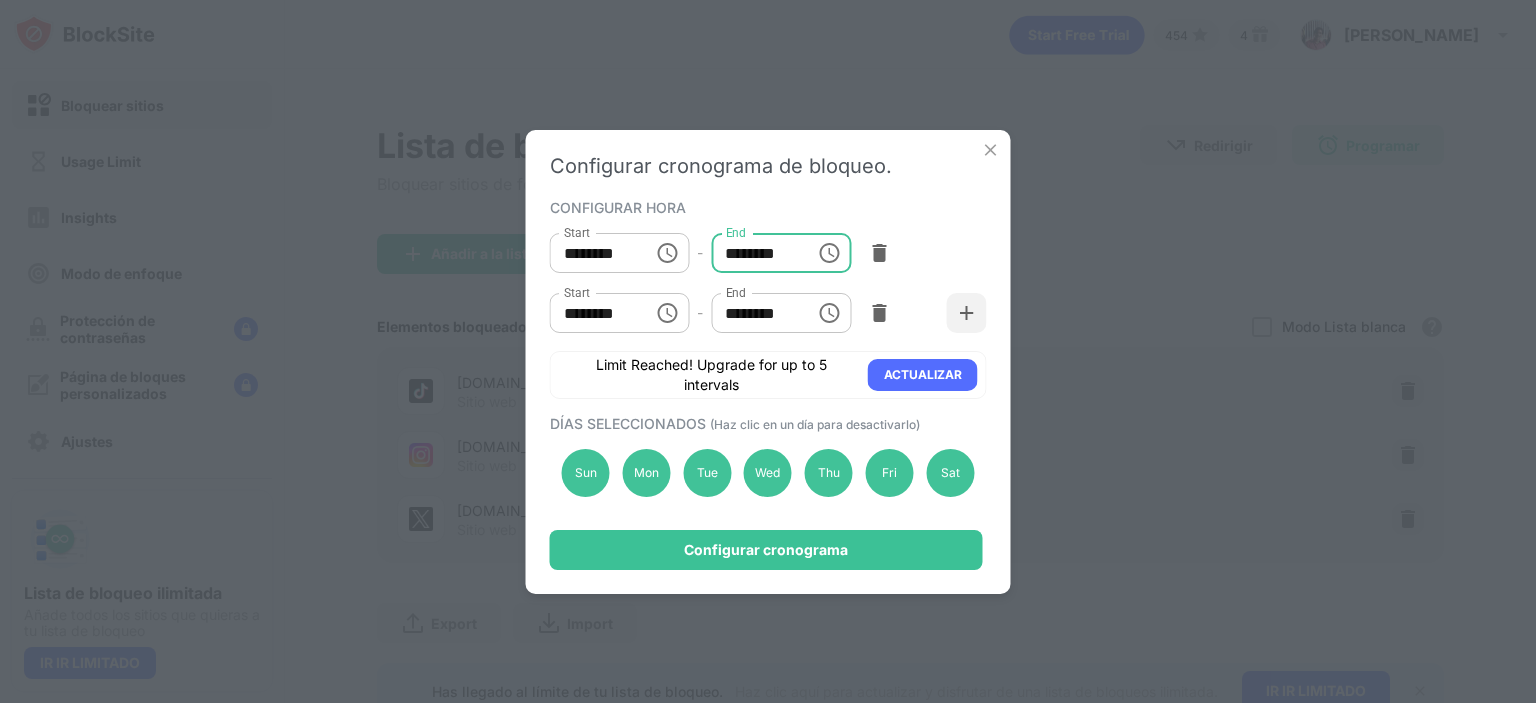 click on "********" at bounding box center (756, 253) 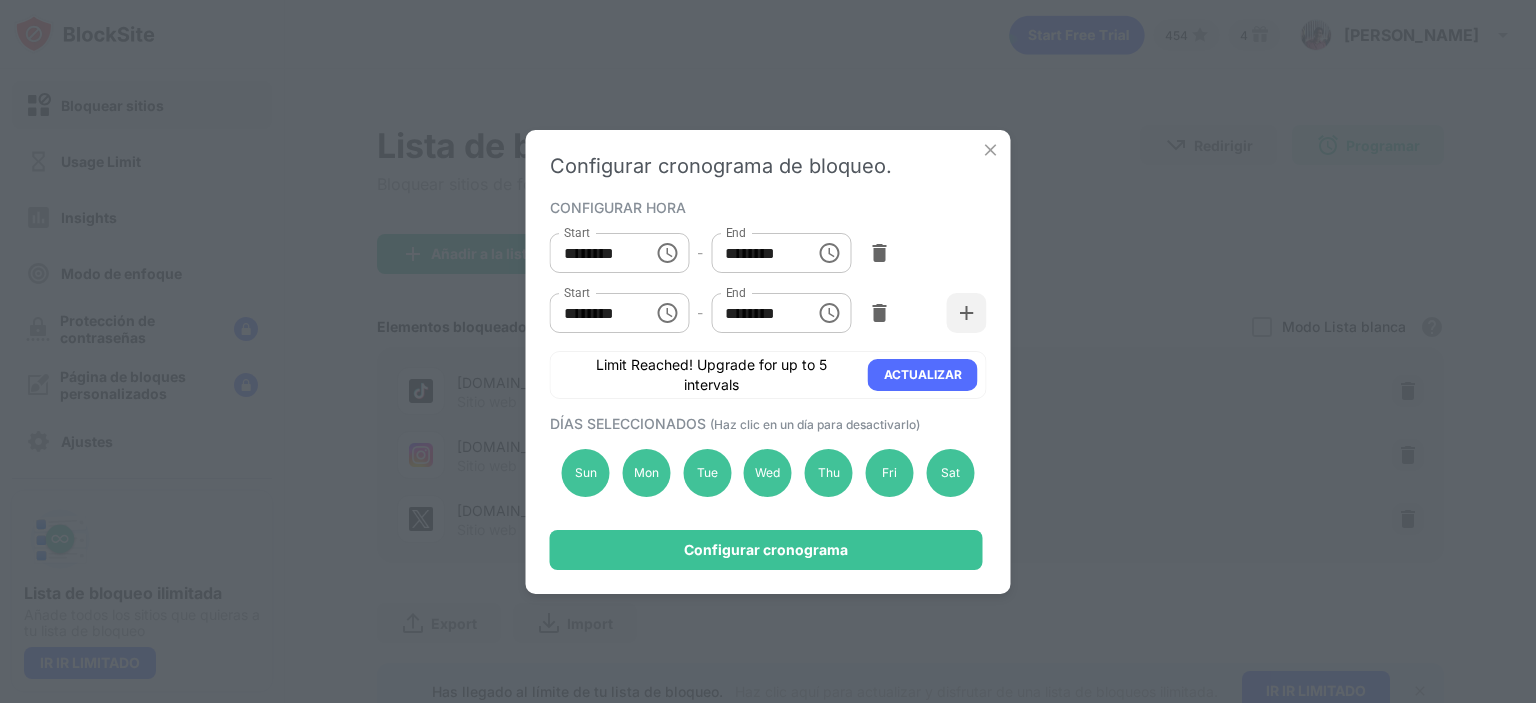 click on "********" at bounding box center (756, 253) 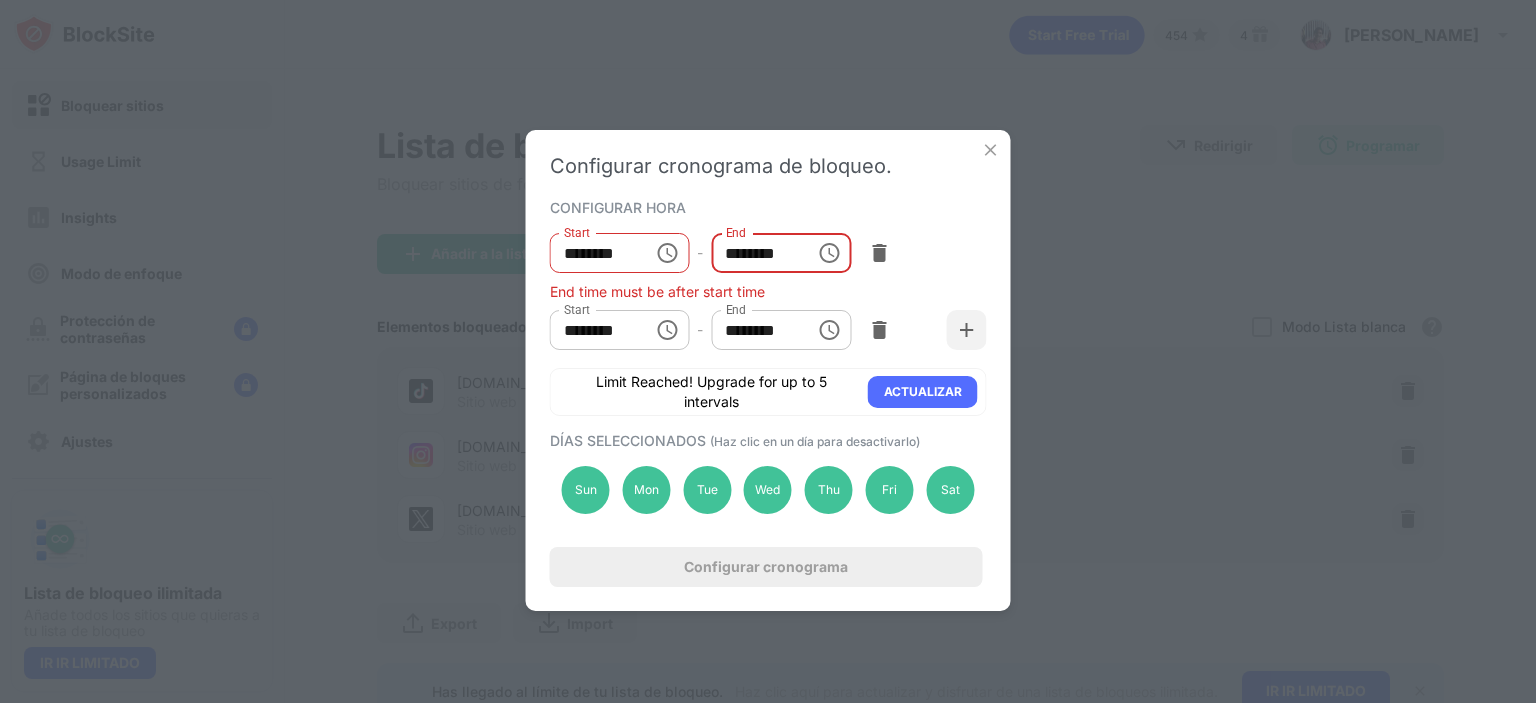 click on "********" at bounding box center [756, 253] 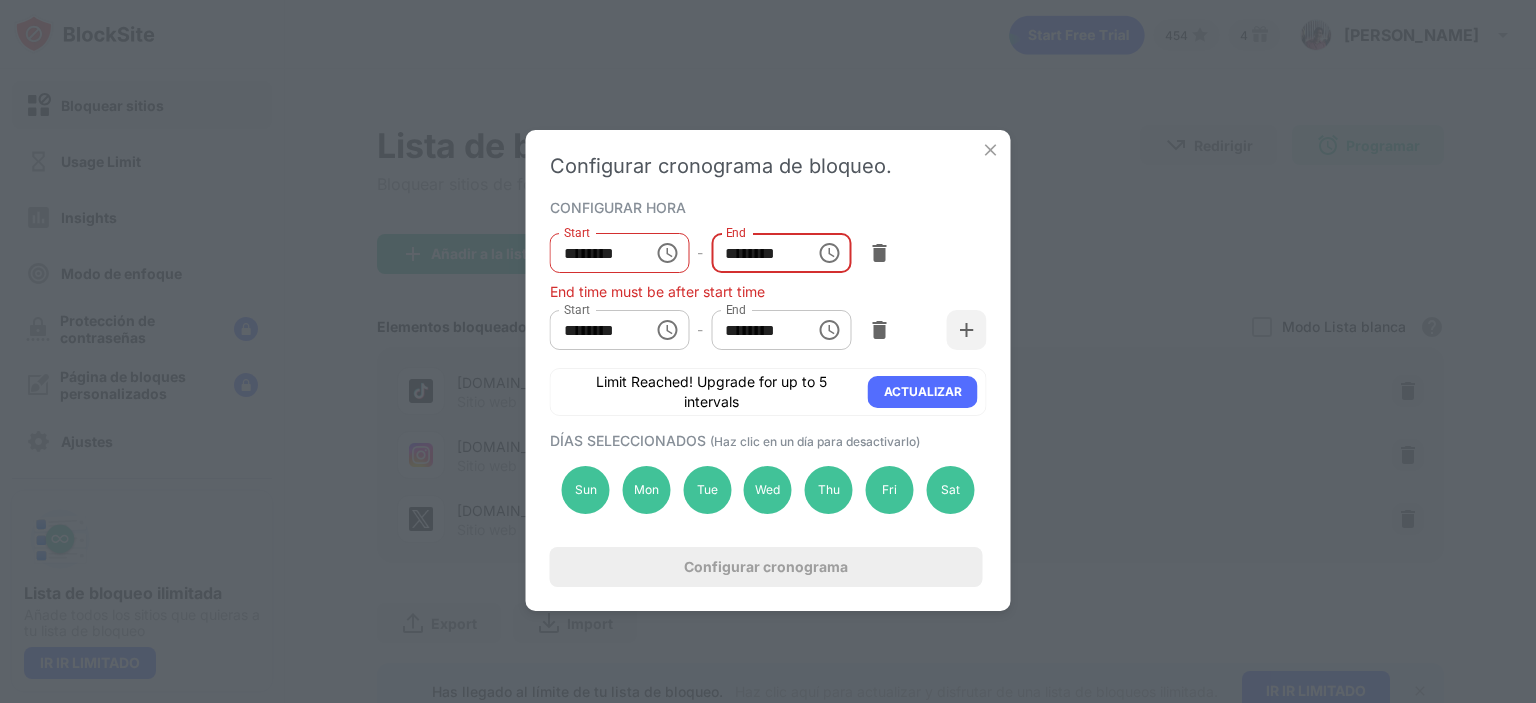 click on "********" at bounding box center [756, 253] 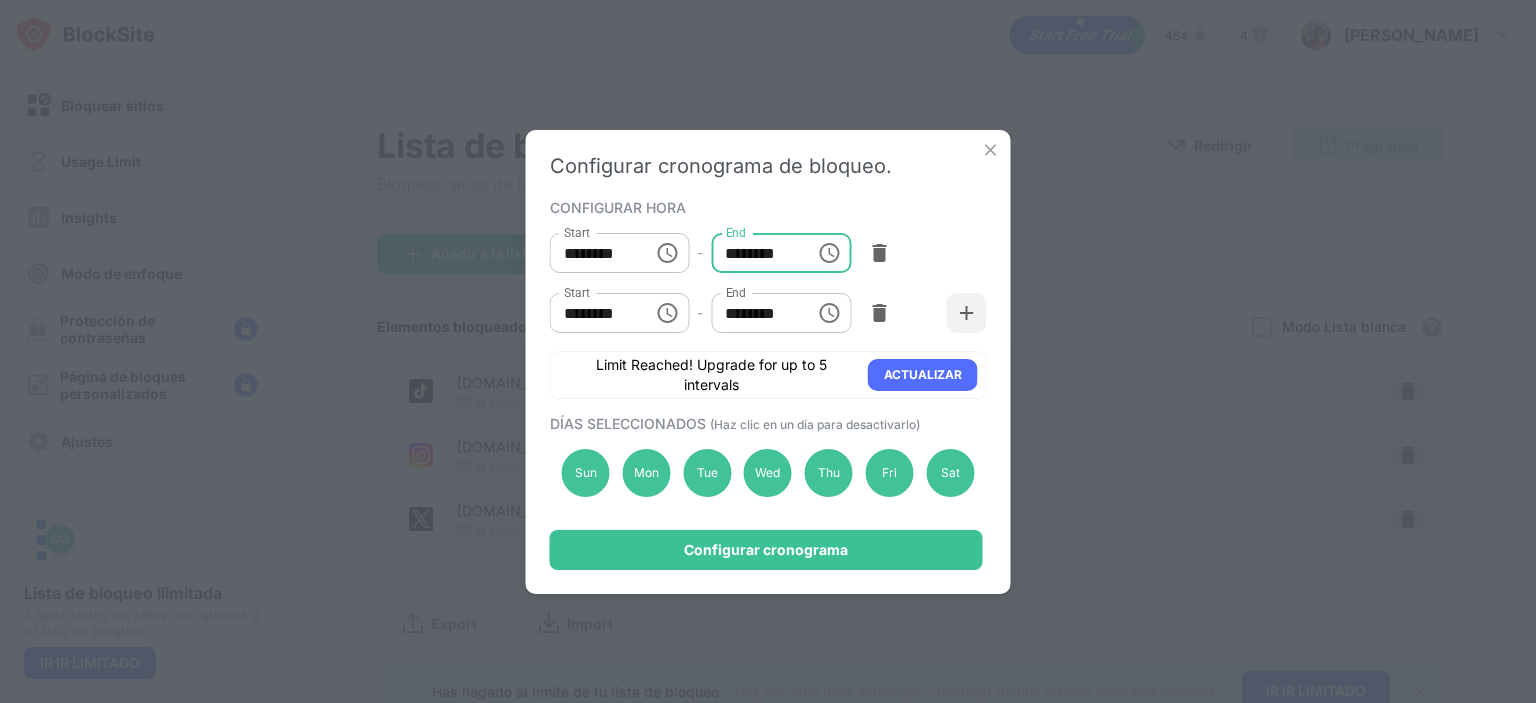 type on "********" 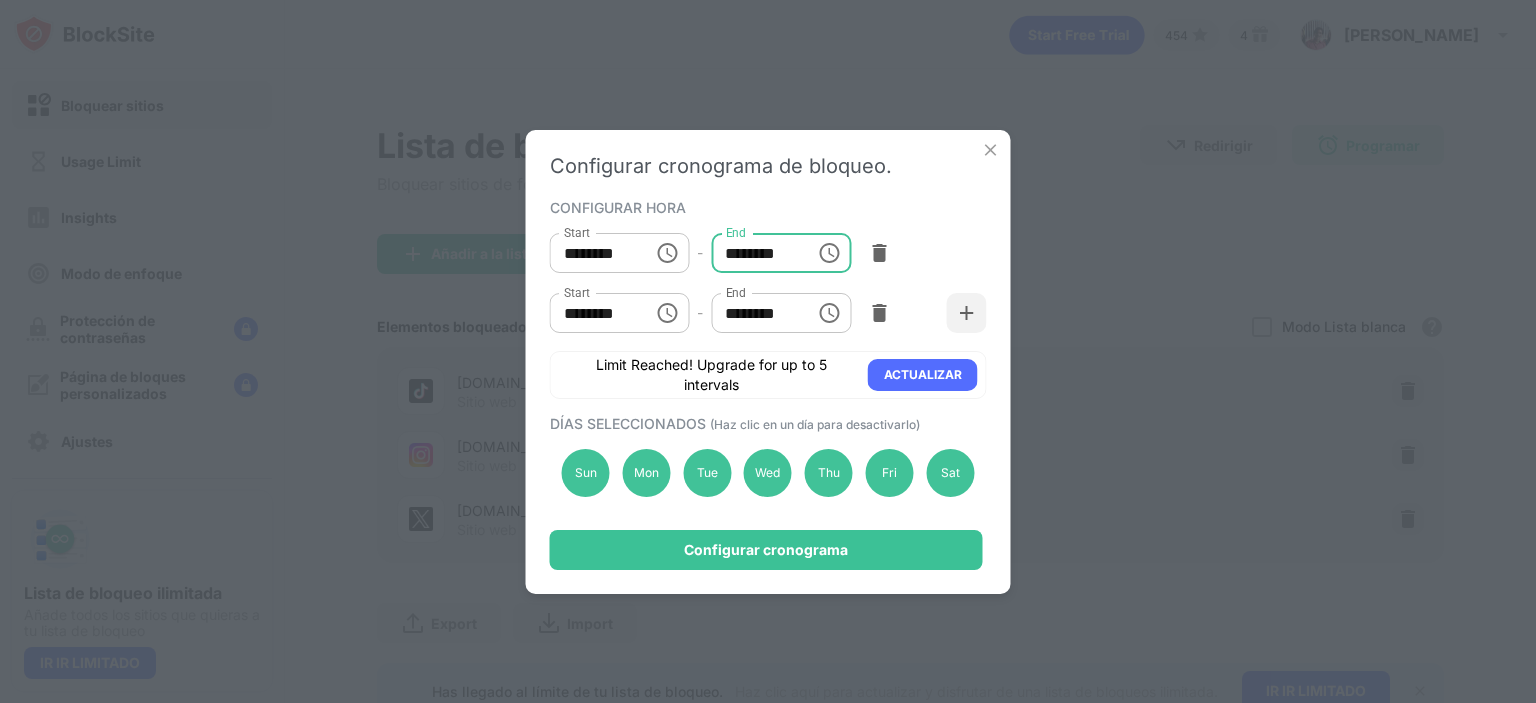 click on "********" at bounding box center [756, 313] 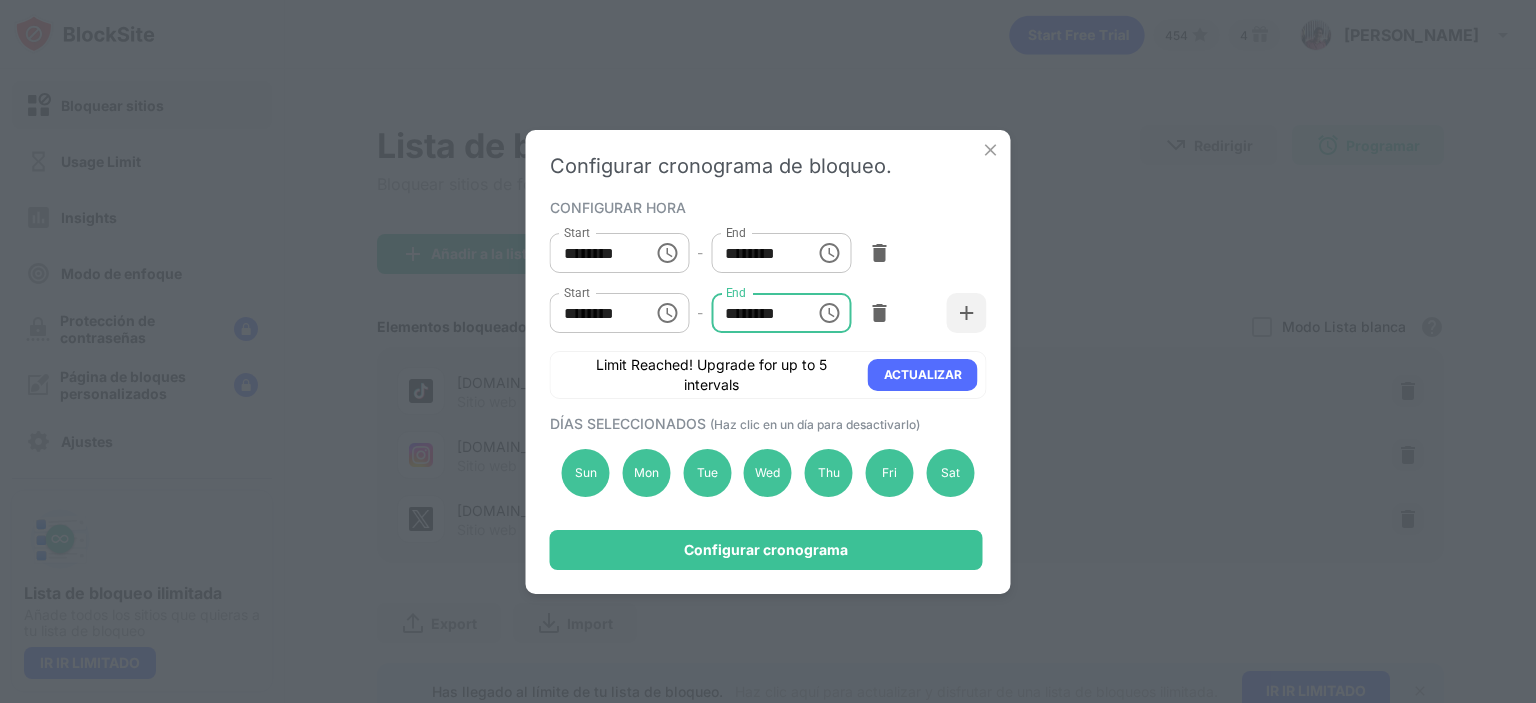 click on "********" at bounding box center (756, 313) 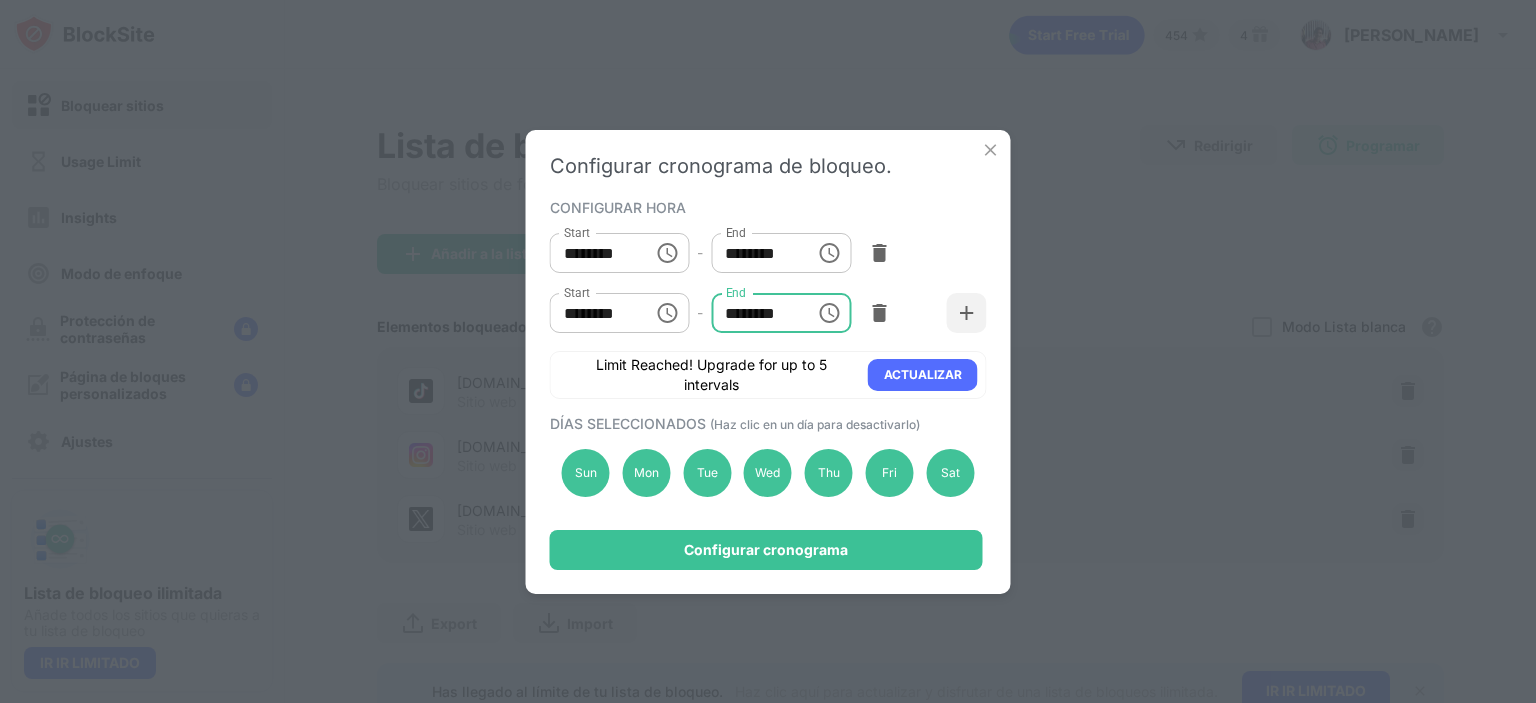 click on "********" at bounding box center (756, 313) 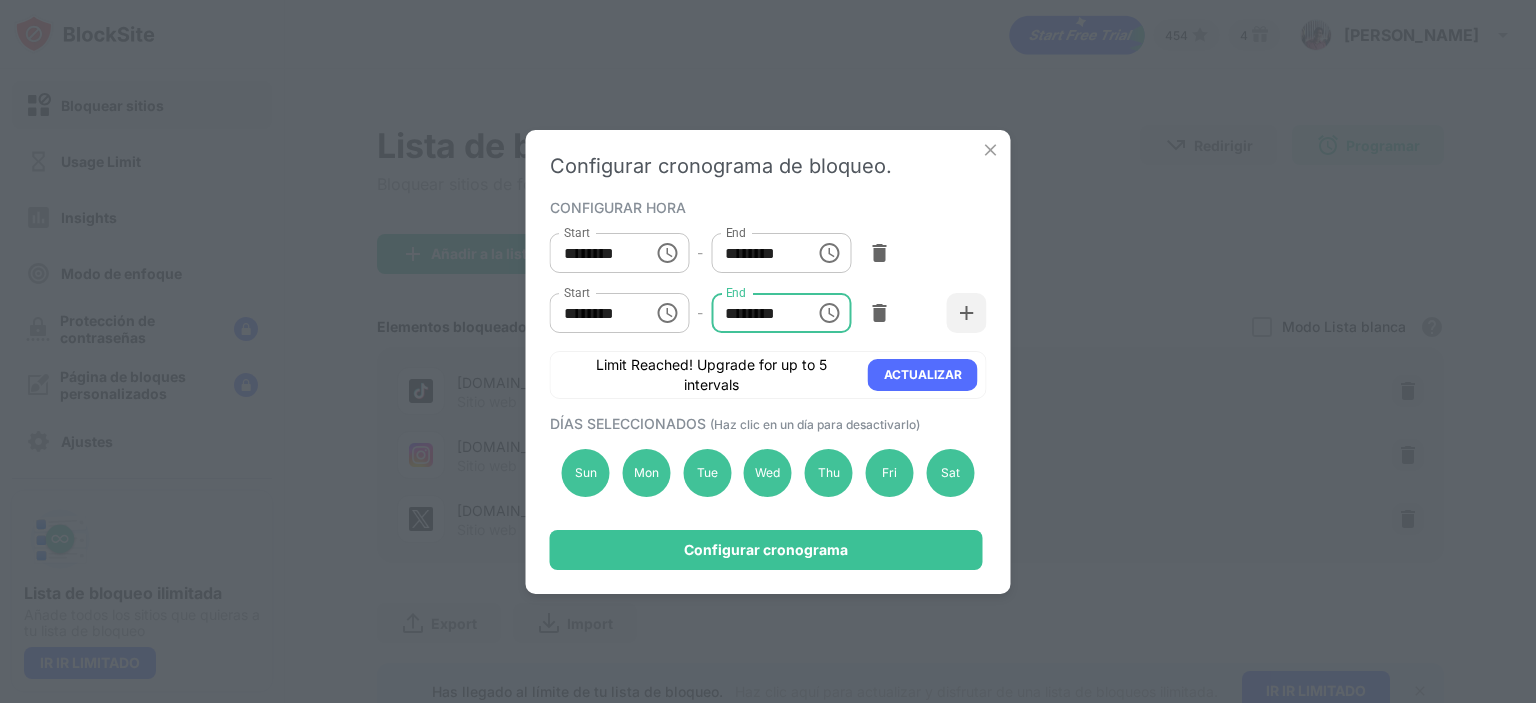 click 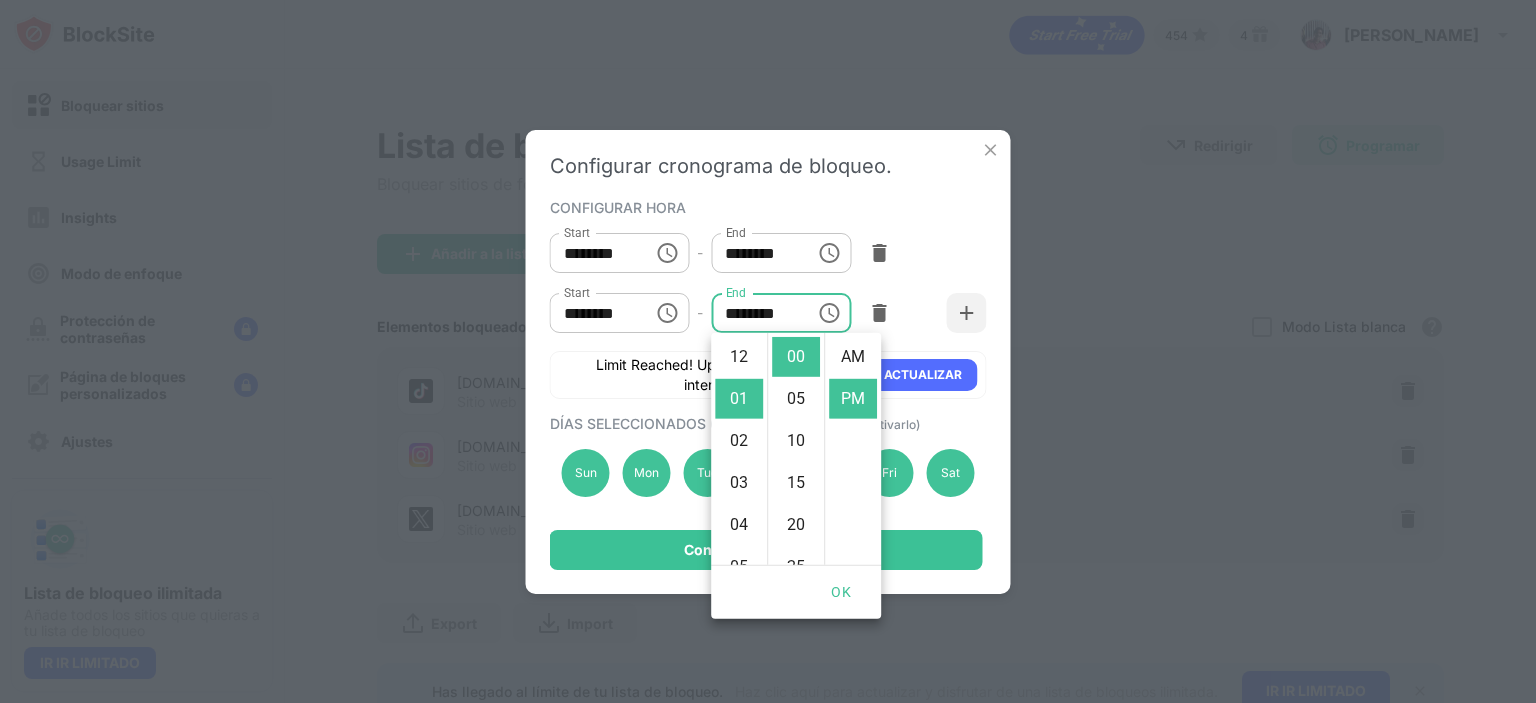 scroll, scrollTop: 42, scrollLeft: 0, axis: vertical 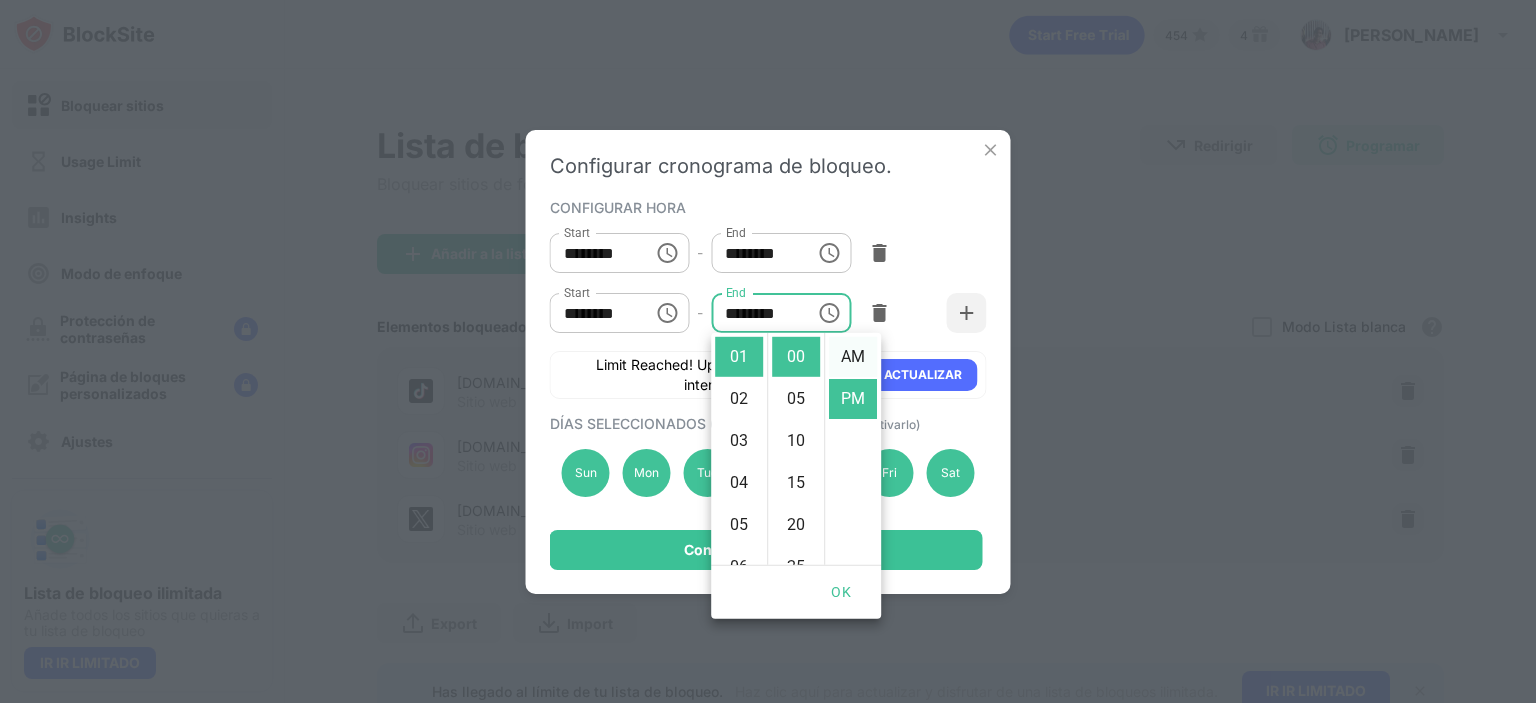 click on "AM" at bounding box center [853, 357] 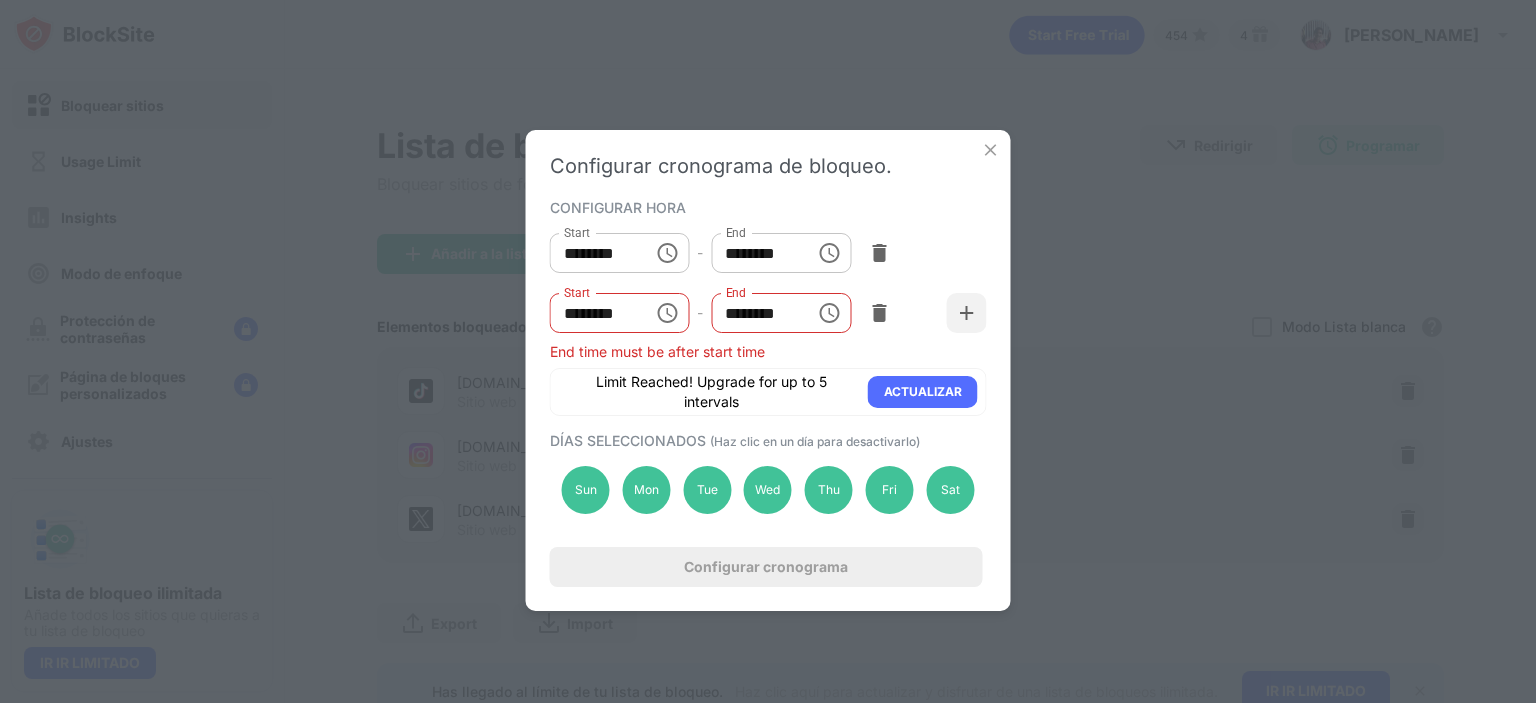 click on "********" at bounding box center [756, 313] 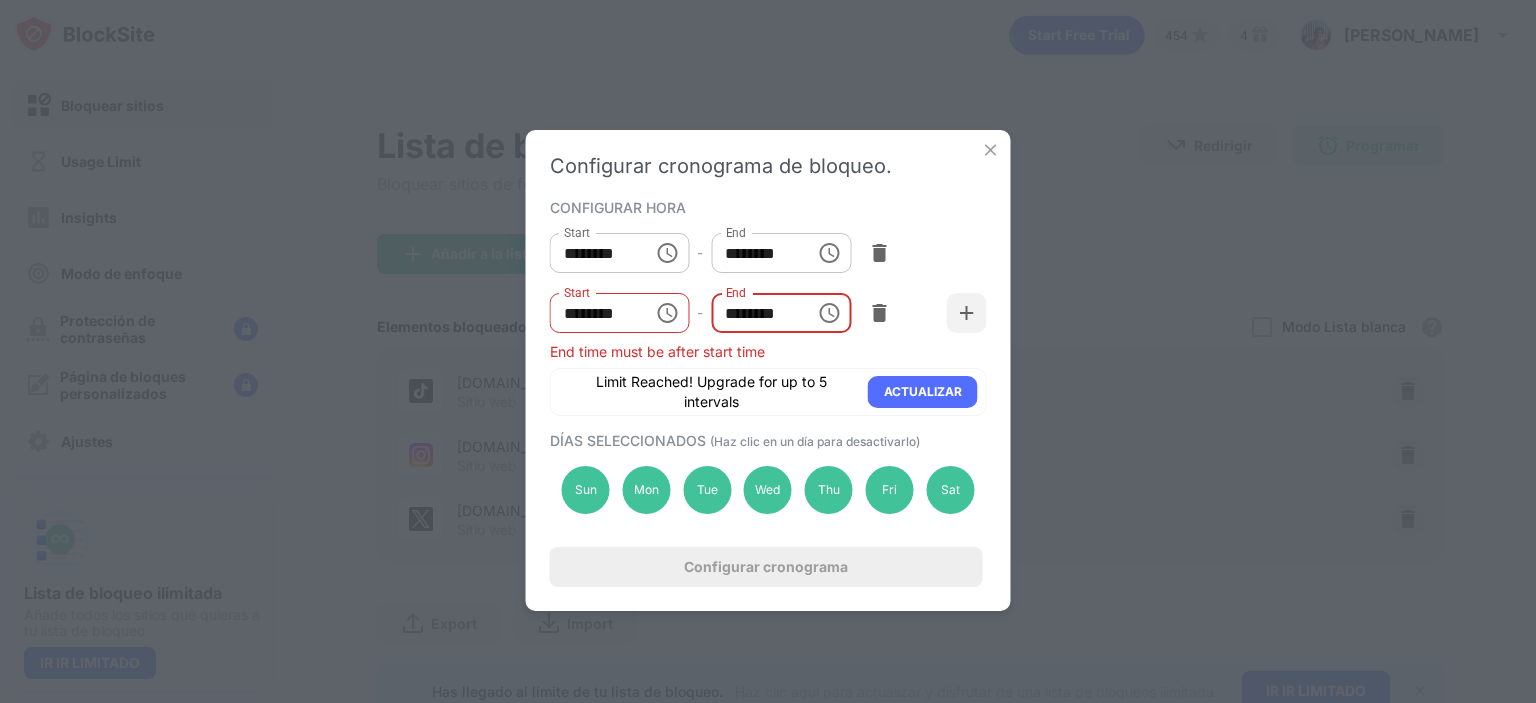 click on "********" at bounding box center [756, 313] 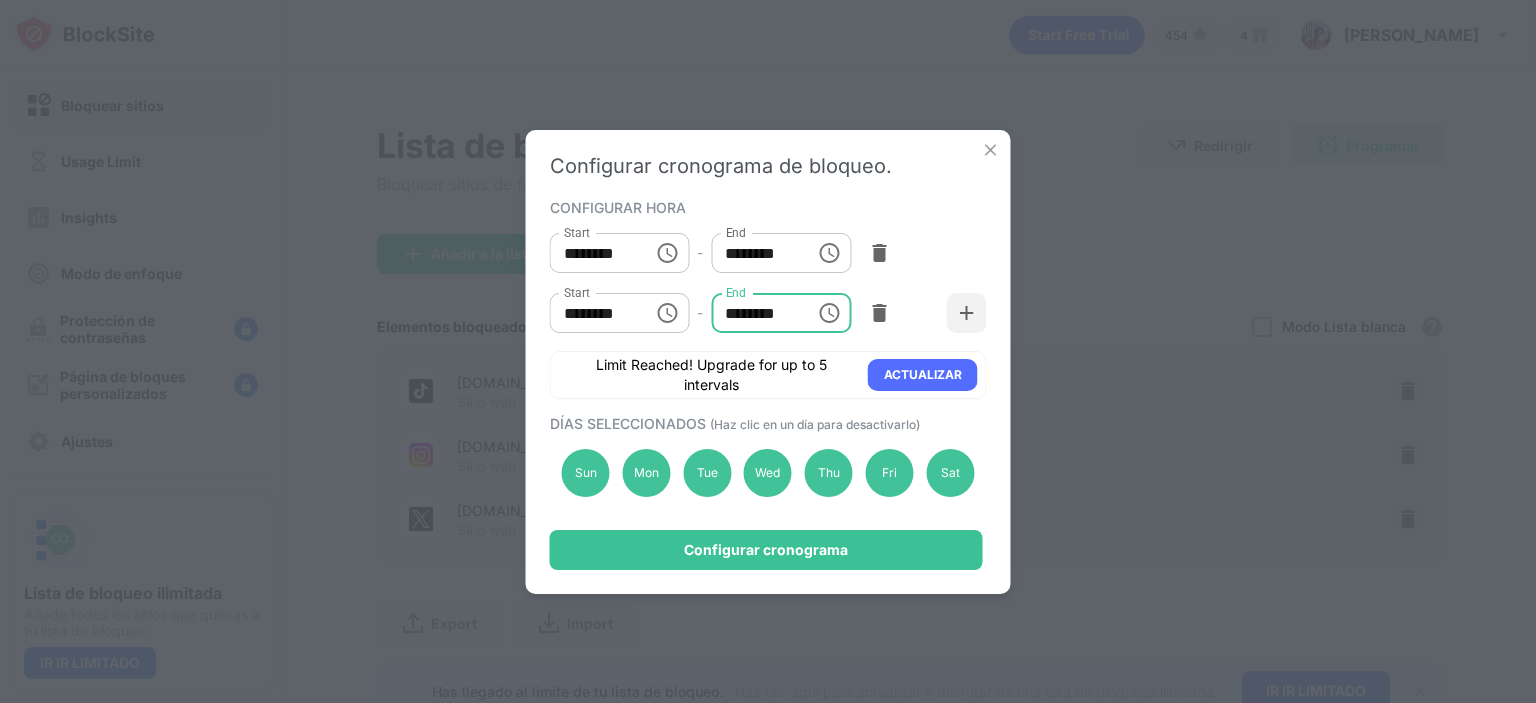 click on "********" at bounding box center [756, 313] 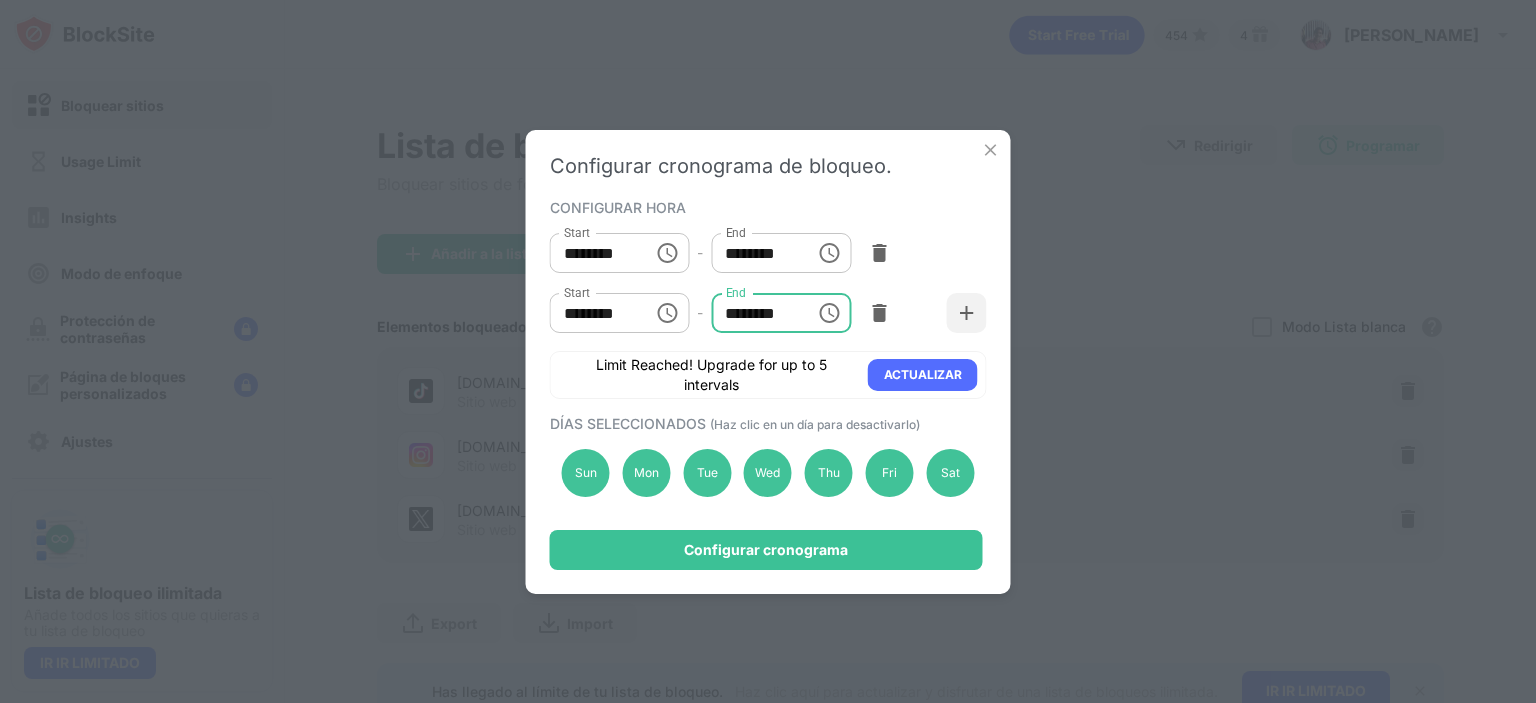 type on "********" 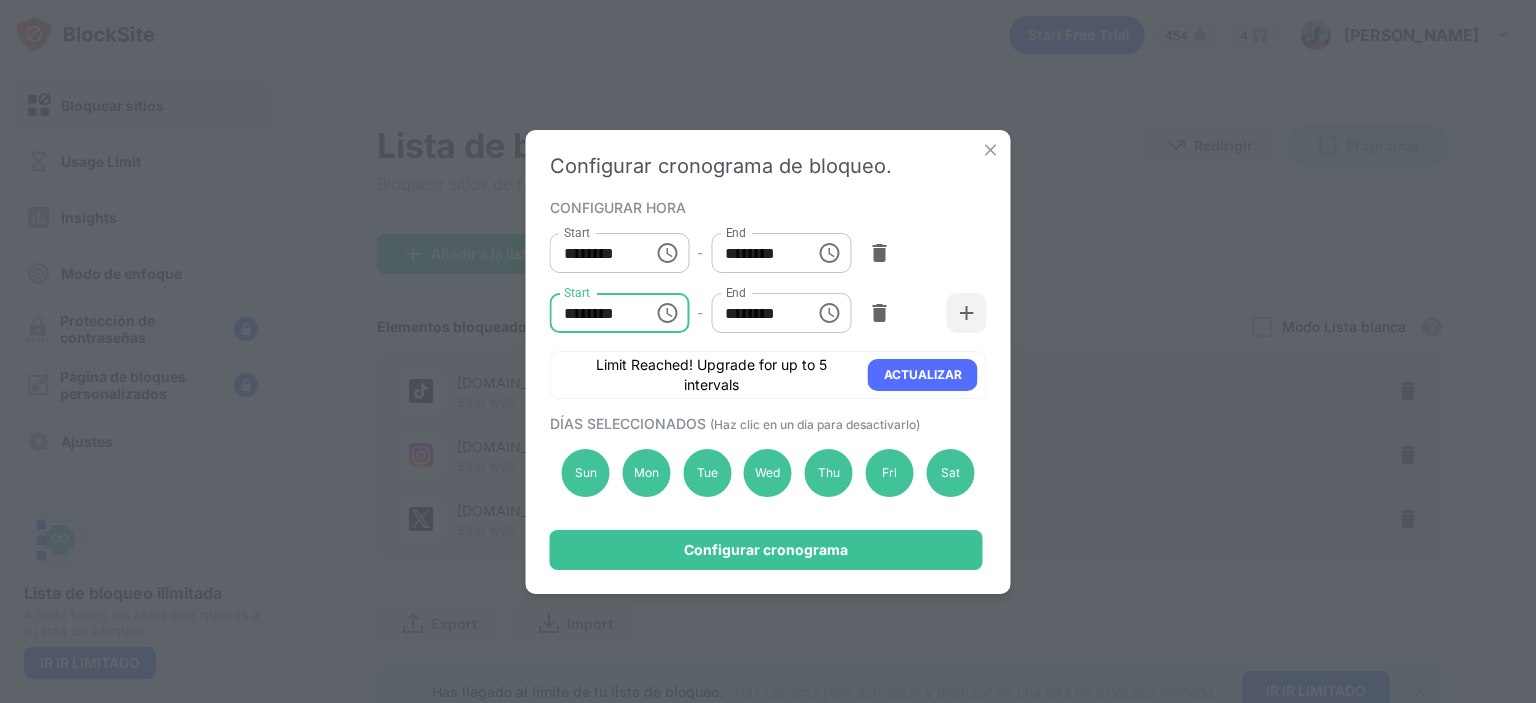 click on "********" at bounding box center (595, 313) 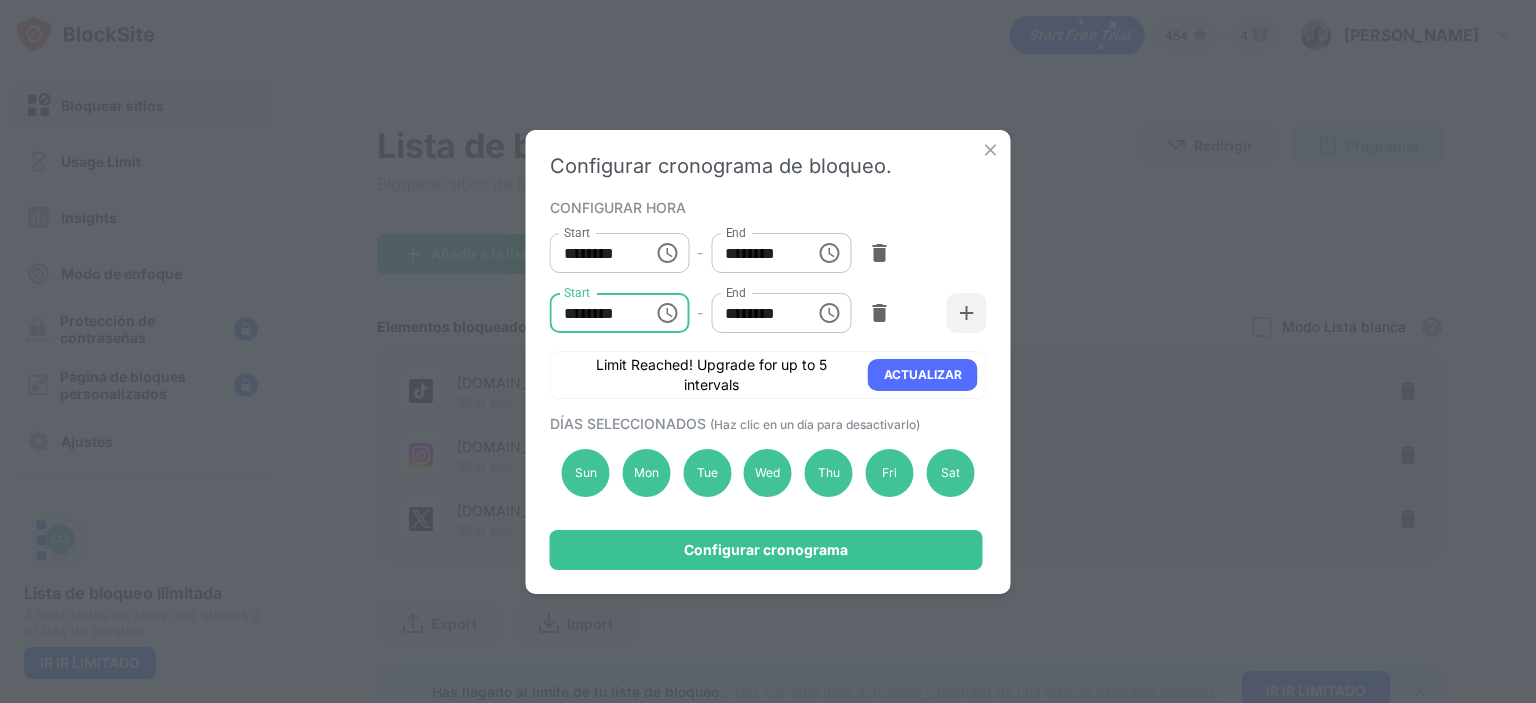 type on "********" 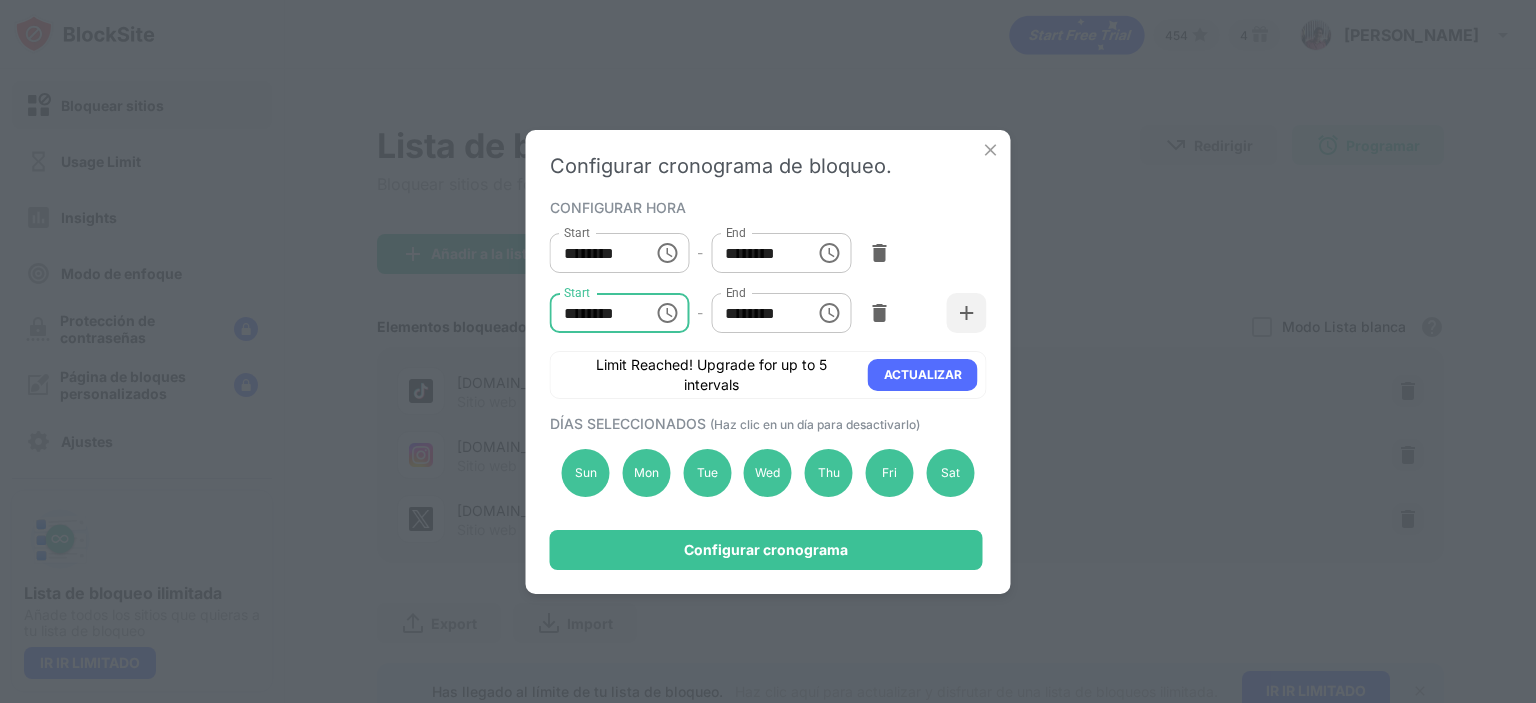 click on "Start ******** Start - End ******** End" at bounding box center [768, 313] 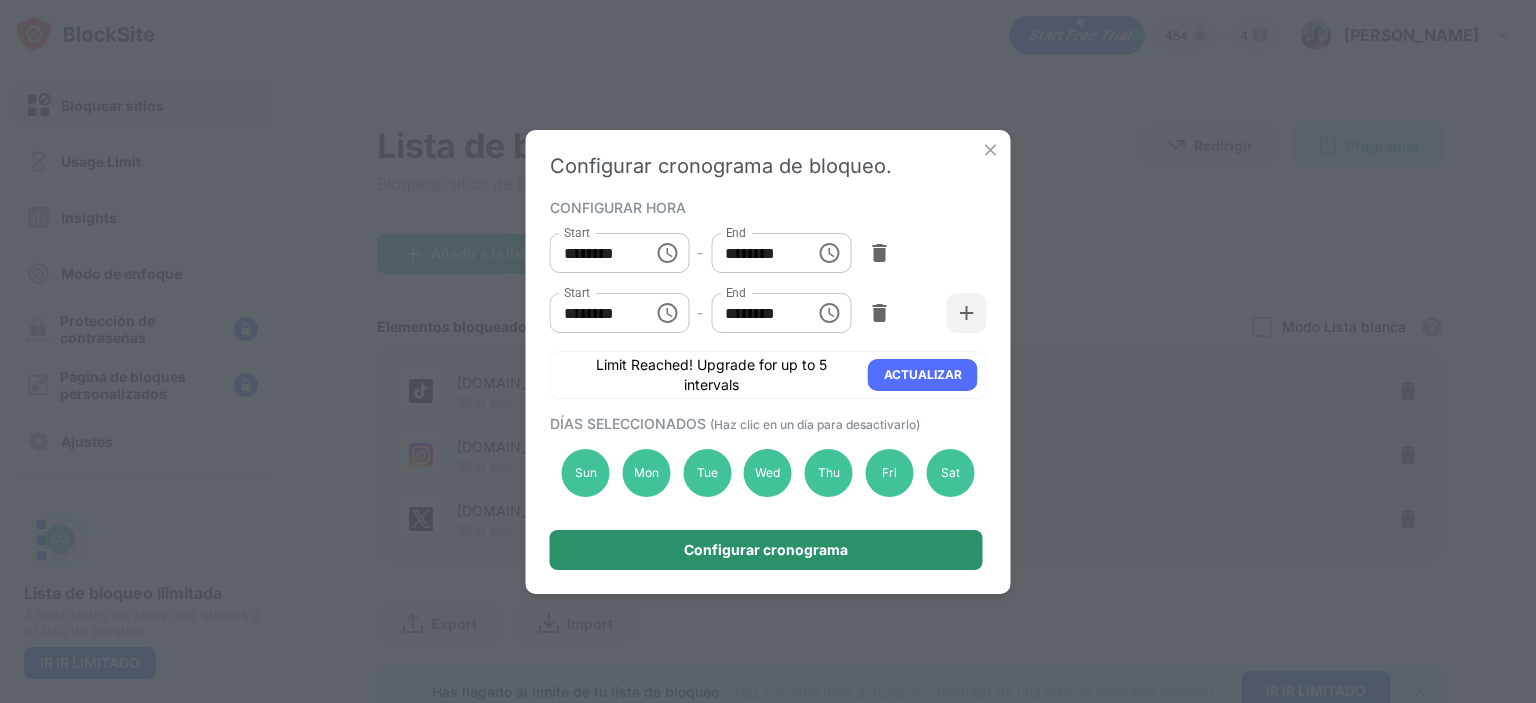 click on "Configurar cronograma" at bounding box center [766, 550] 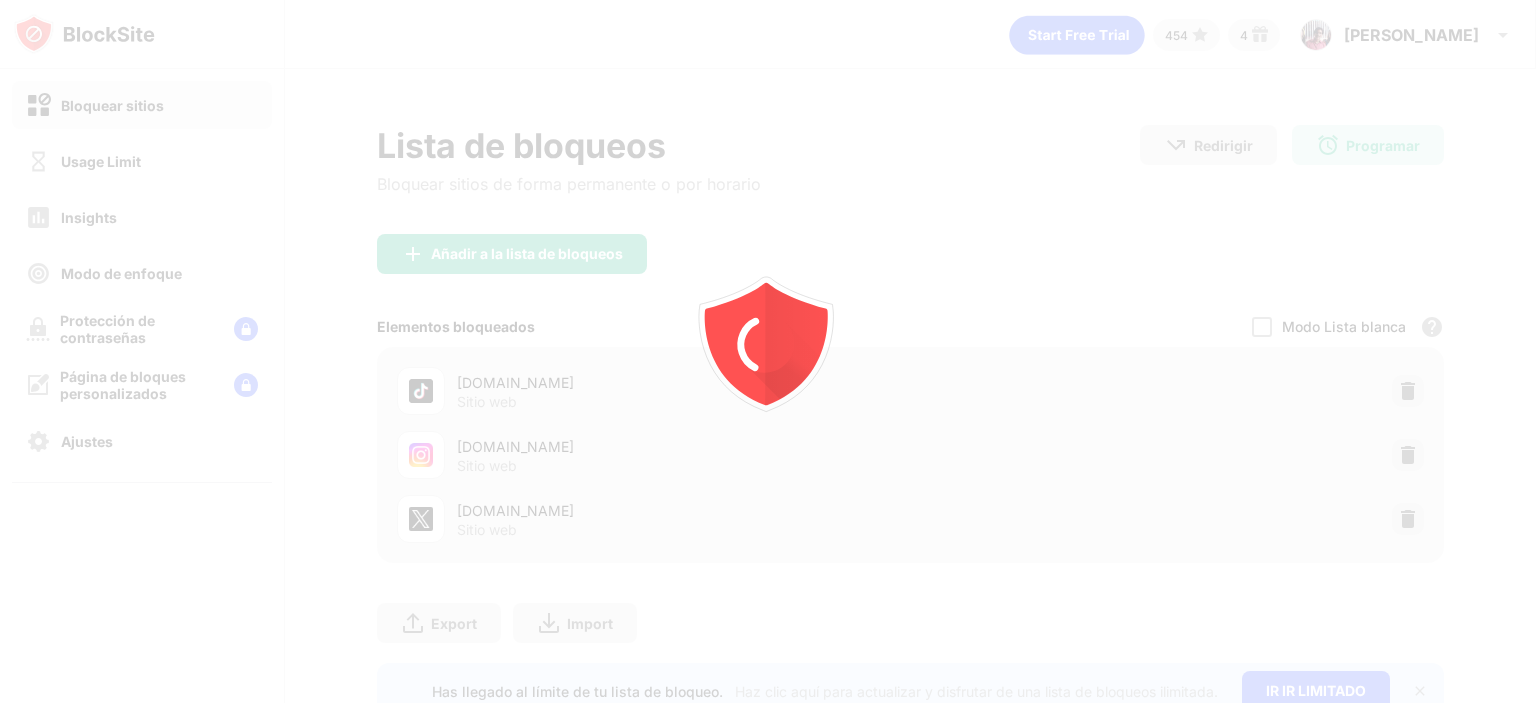 scroll, scrollTop: 0, scrollLeft: 0, axis: both 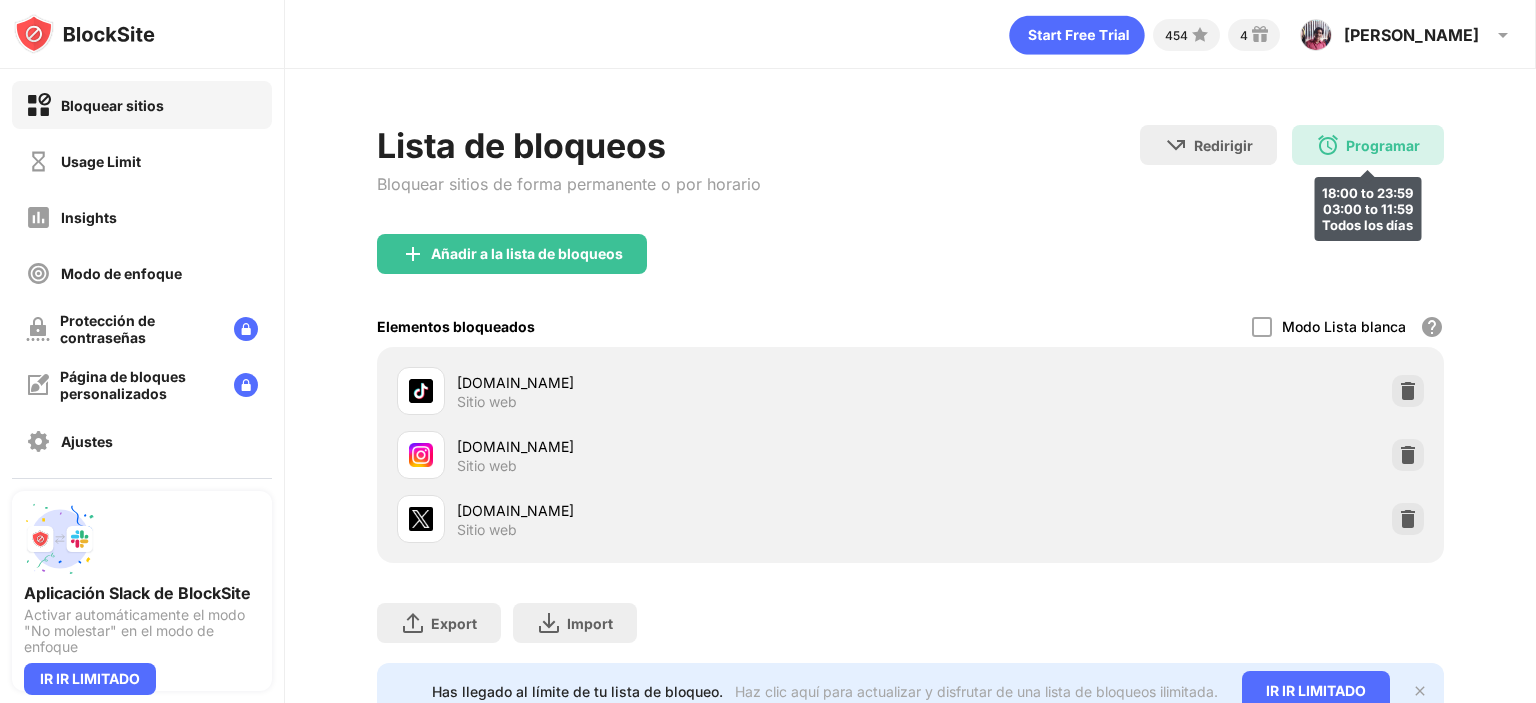 click at bounding box center [1328, 145] 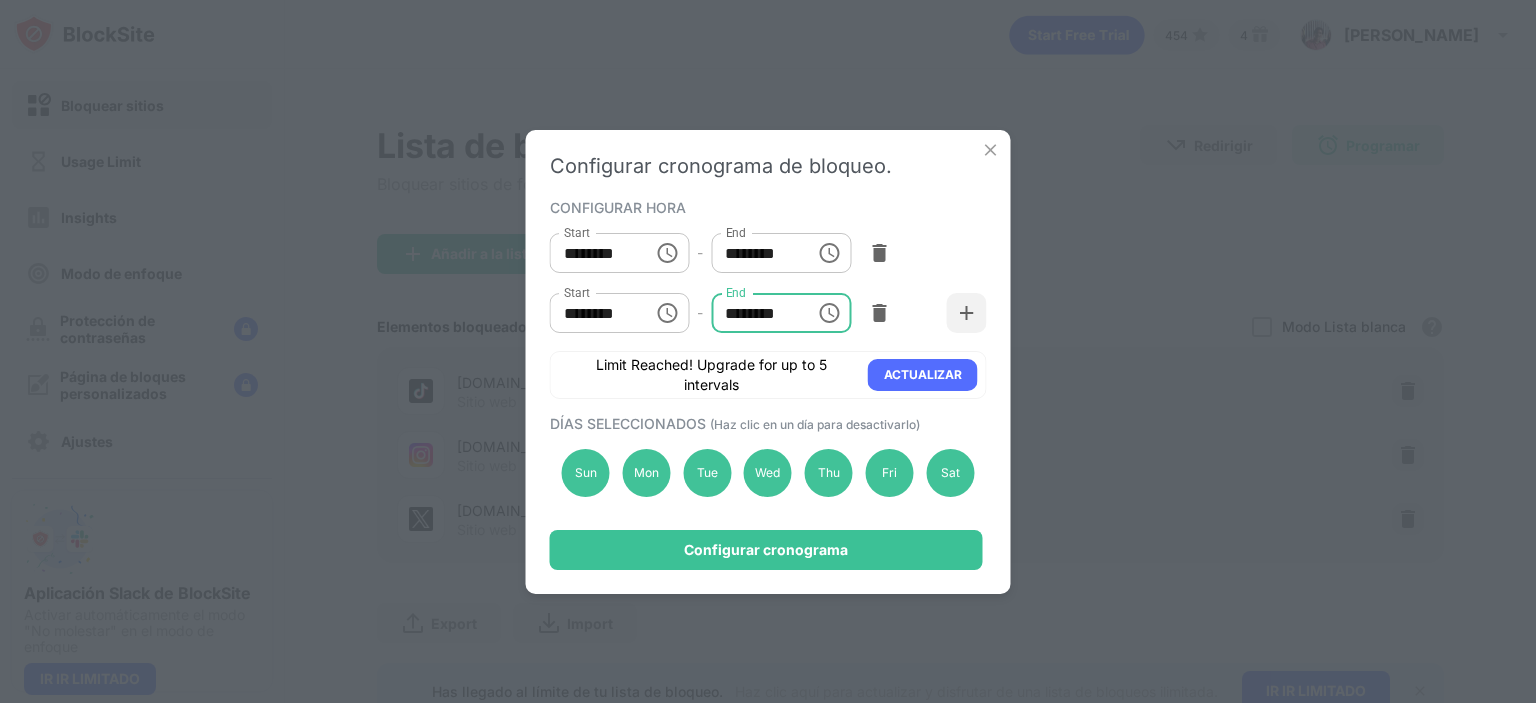 click on "********" at bounding box center [756, 313] 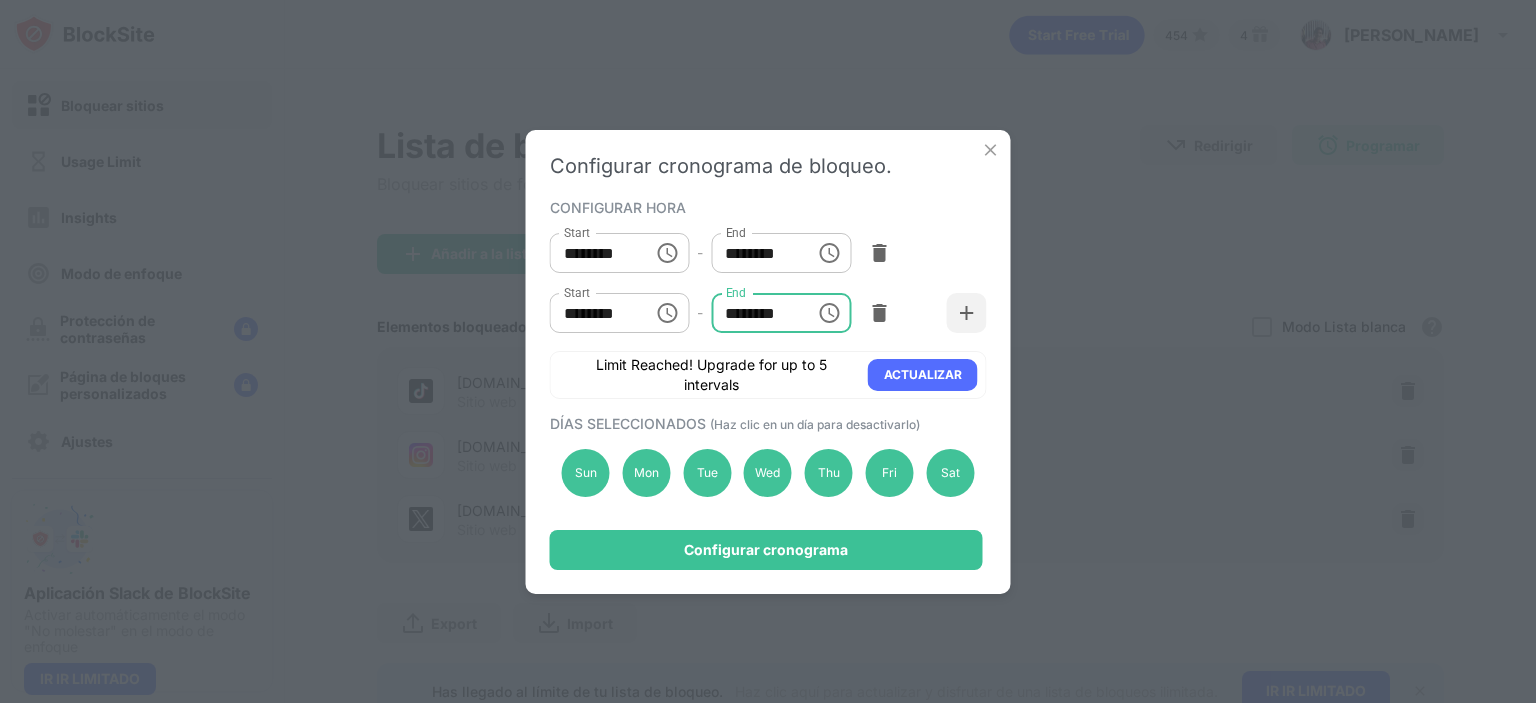 click on "********" at bounding box center [756, 313] 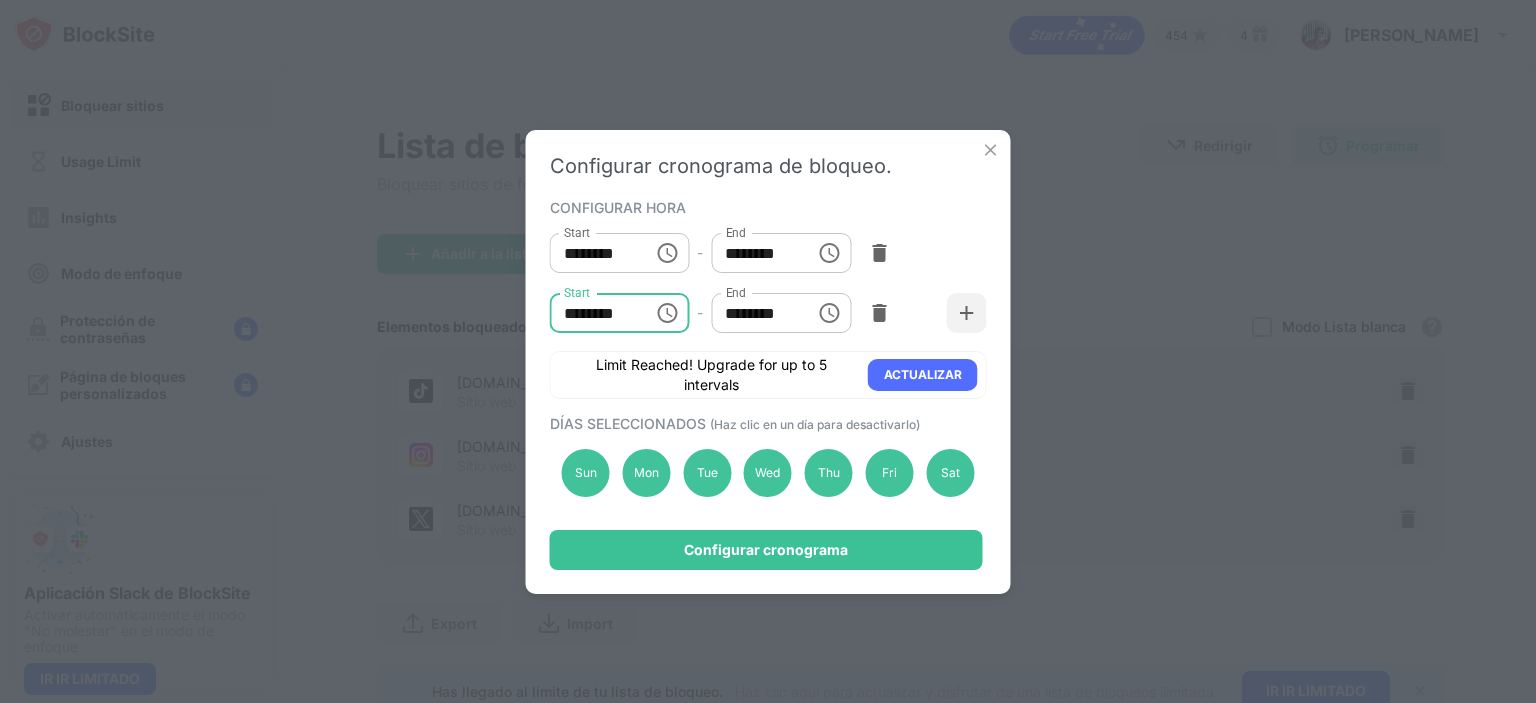 click on "********" at bounding box center (595, 313) 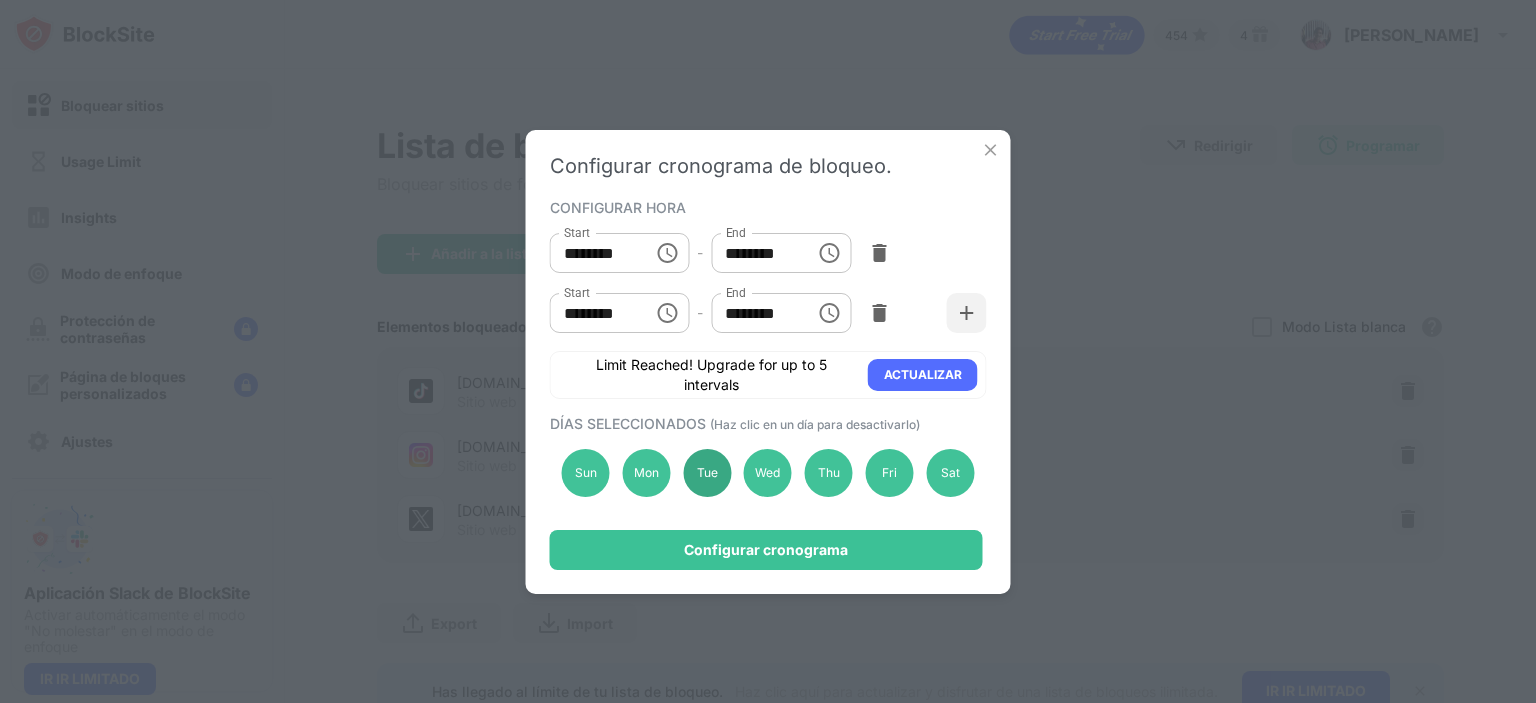click on "Tue" at bounding box center [707, 473] 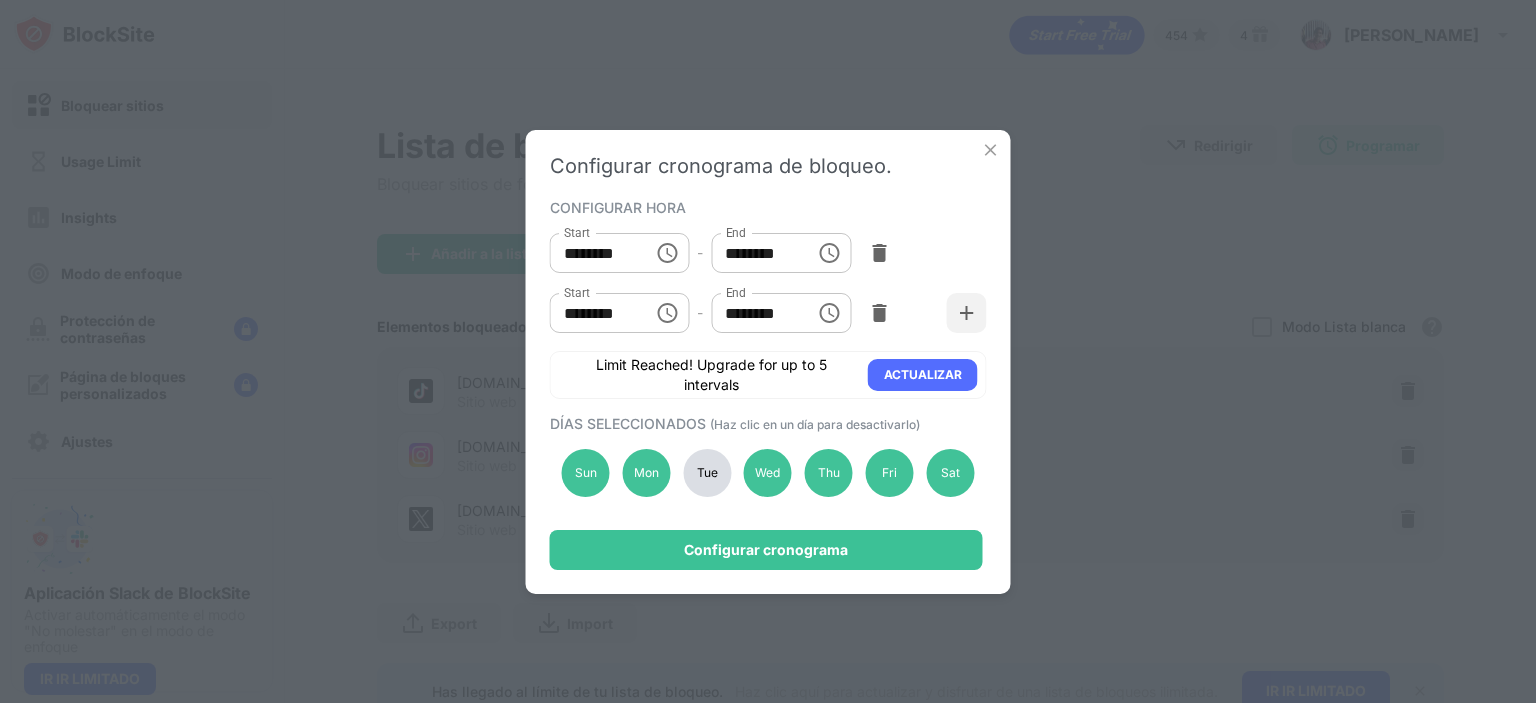 click on "Tue" at bounding box center (707, 473) 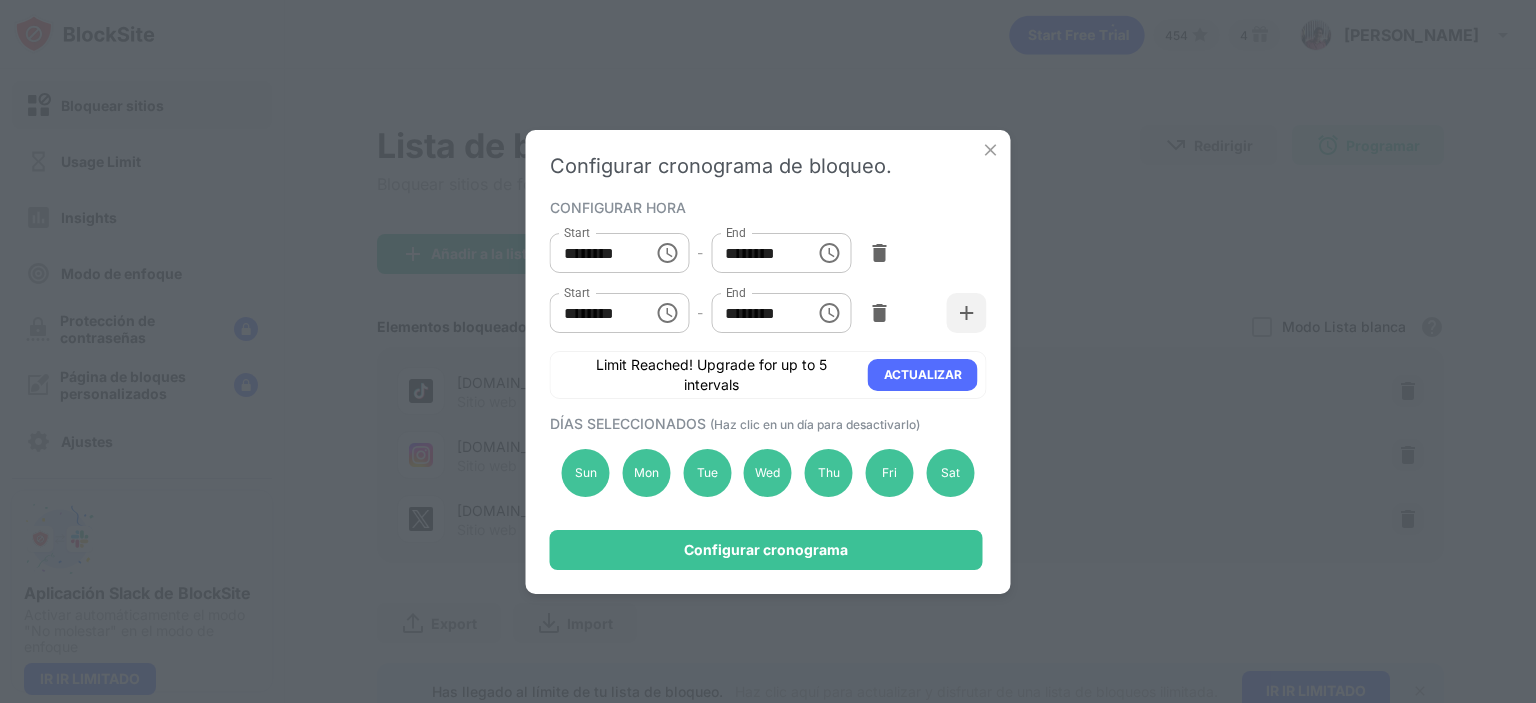 click on "********" at bounding box center [595, 313] 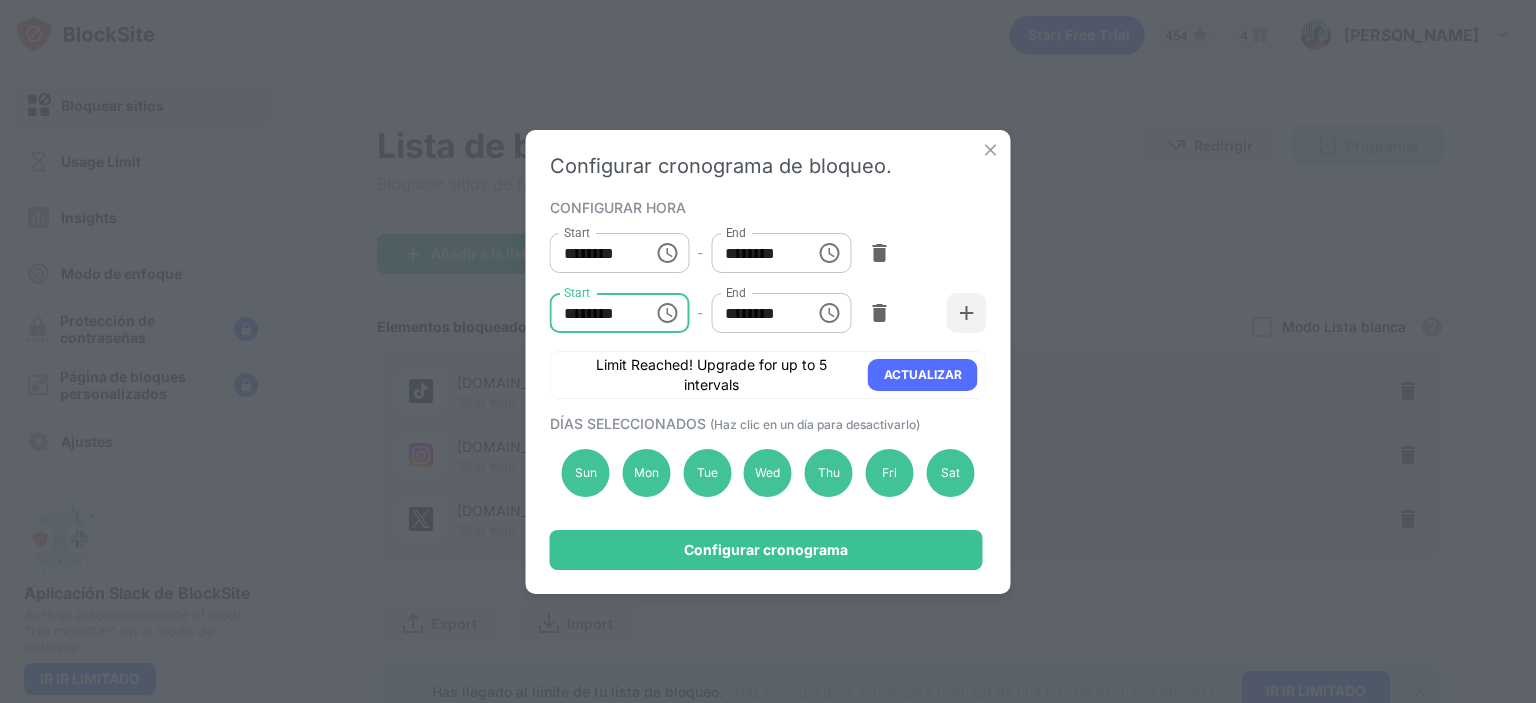 click on "********" at bounding box center [595, 313] 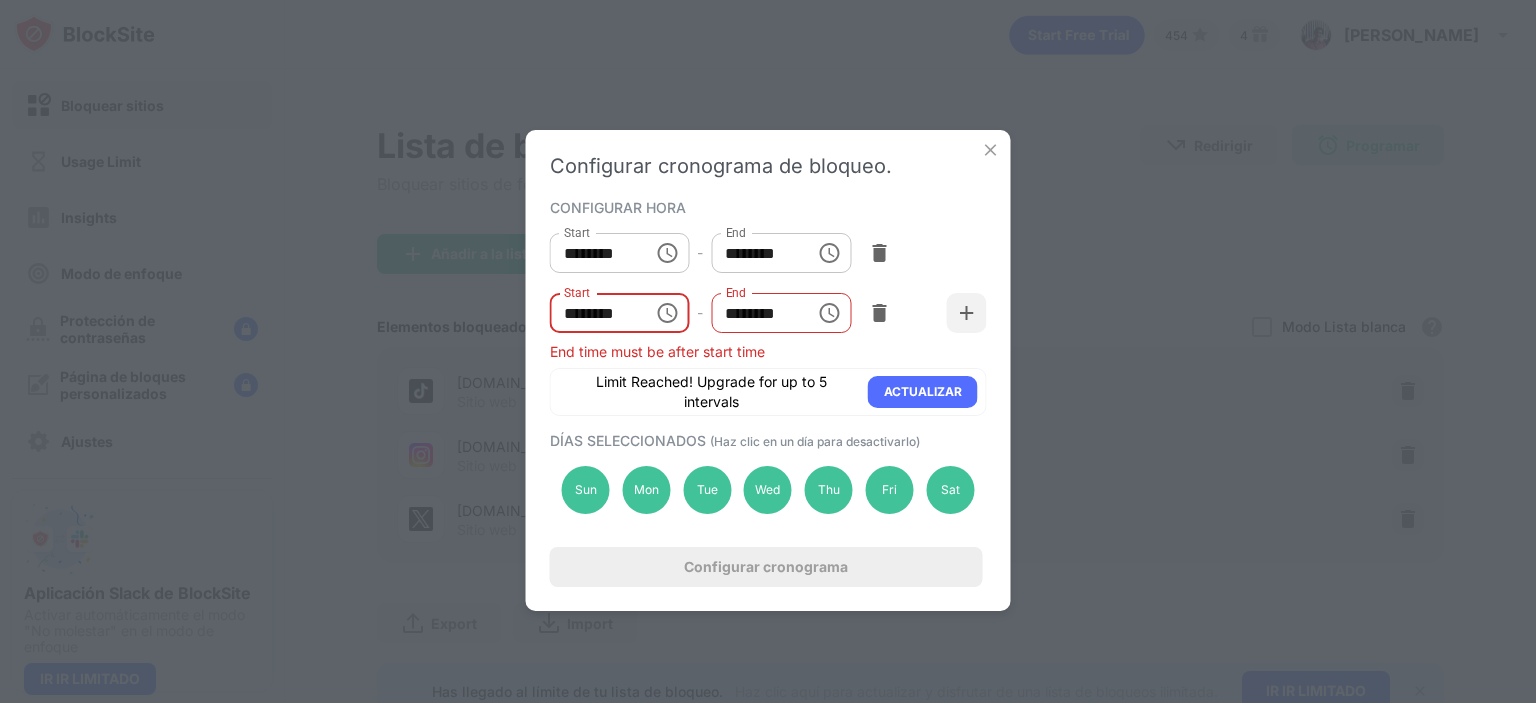 click 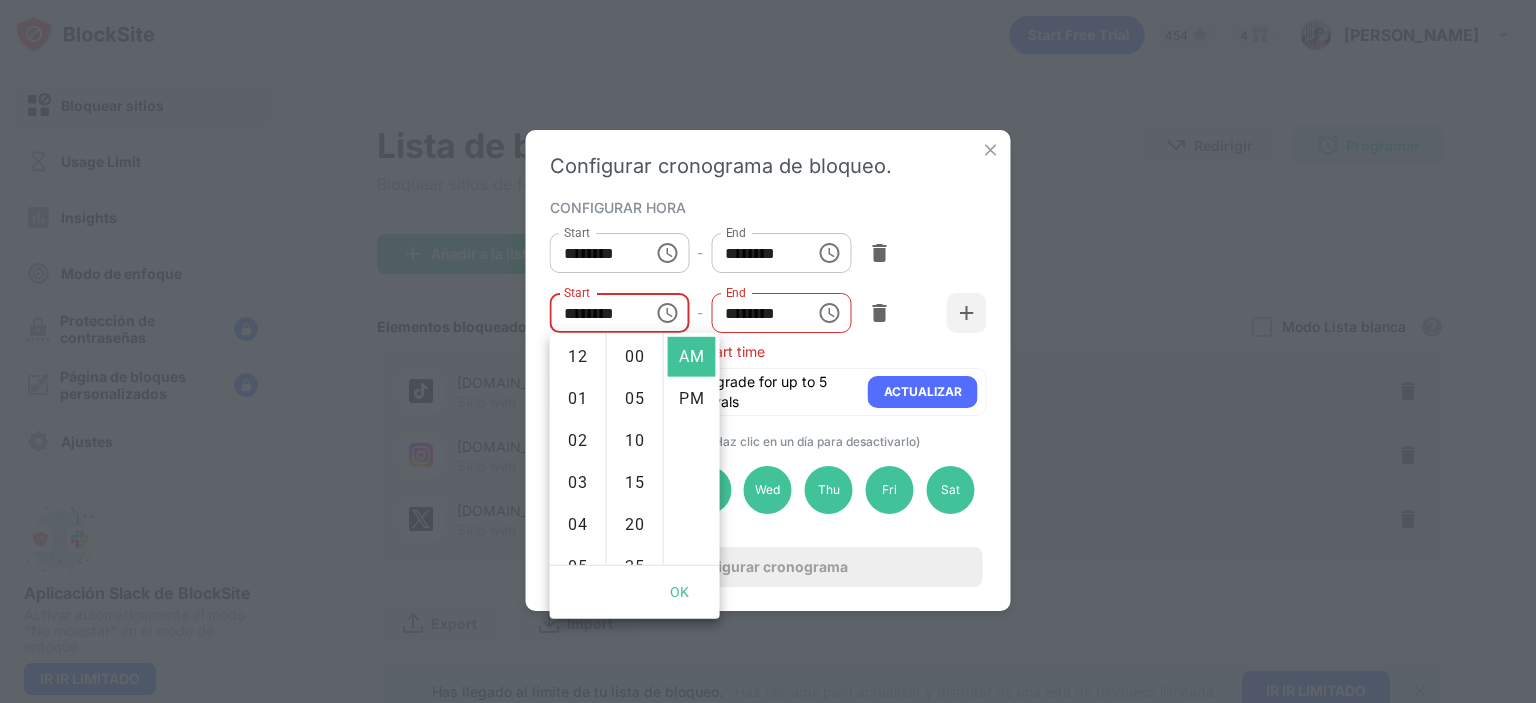 scroll, scrollTop: 462, scrollLeft: 0, axis: vertical 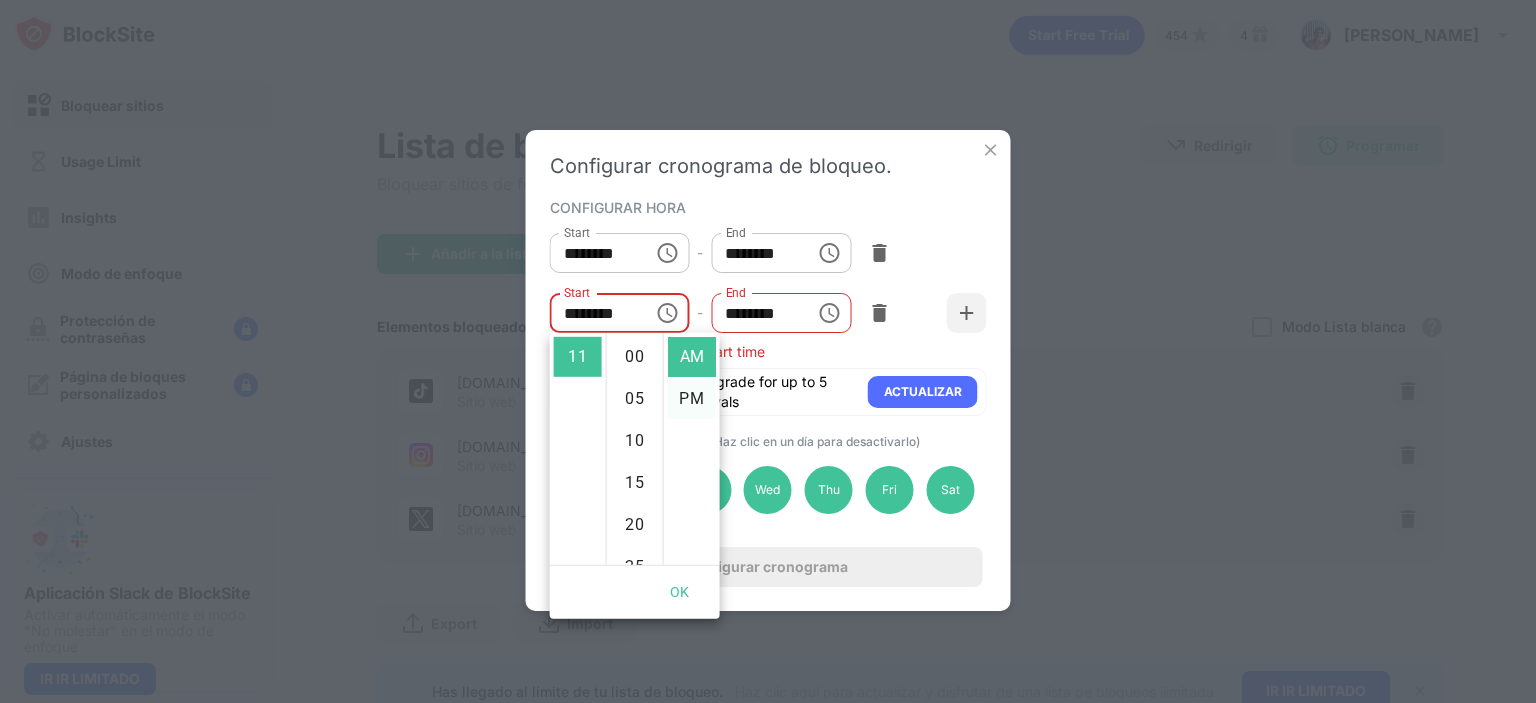 click on "PM" at bounding box center (692, 399) 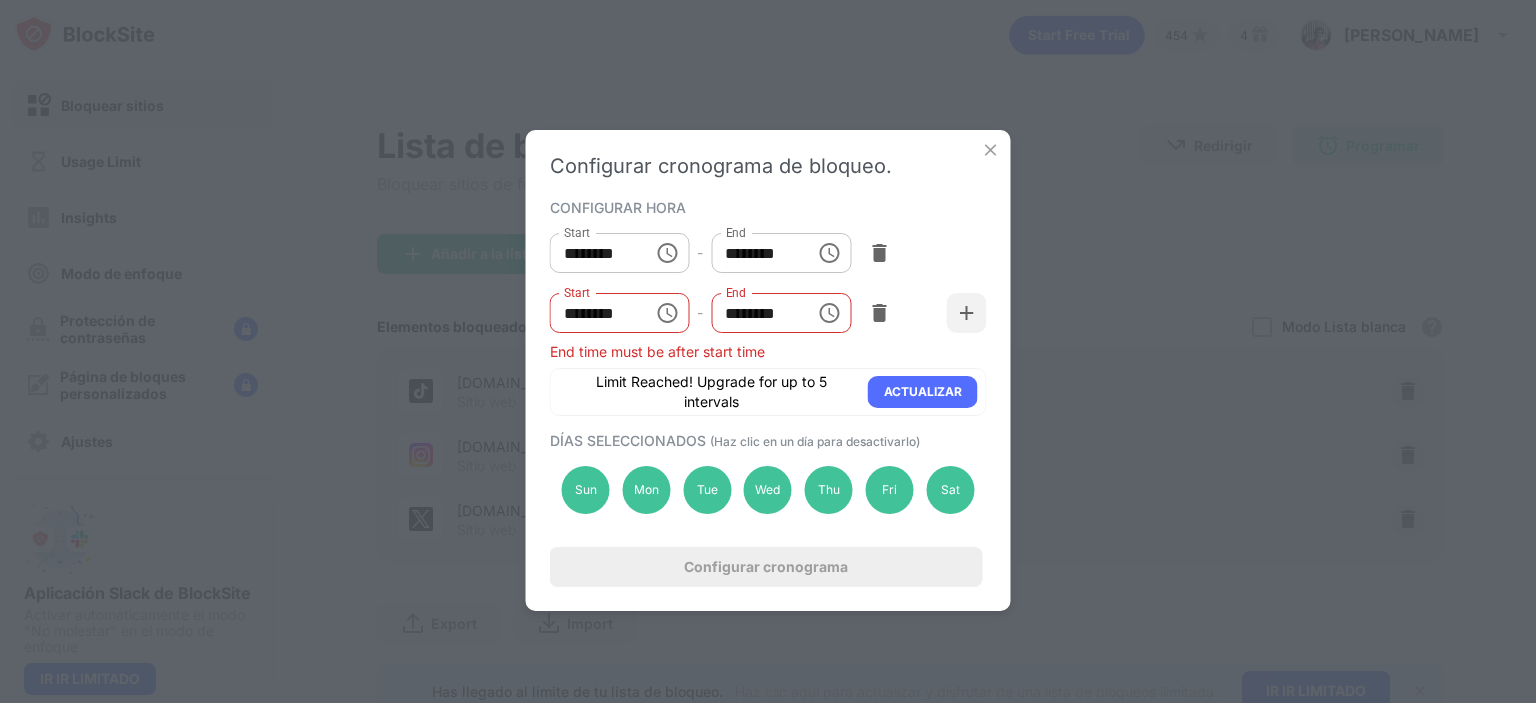 scroll, scrollTop: 42, scrollLeft: 0, axis: vertical 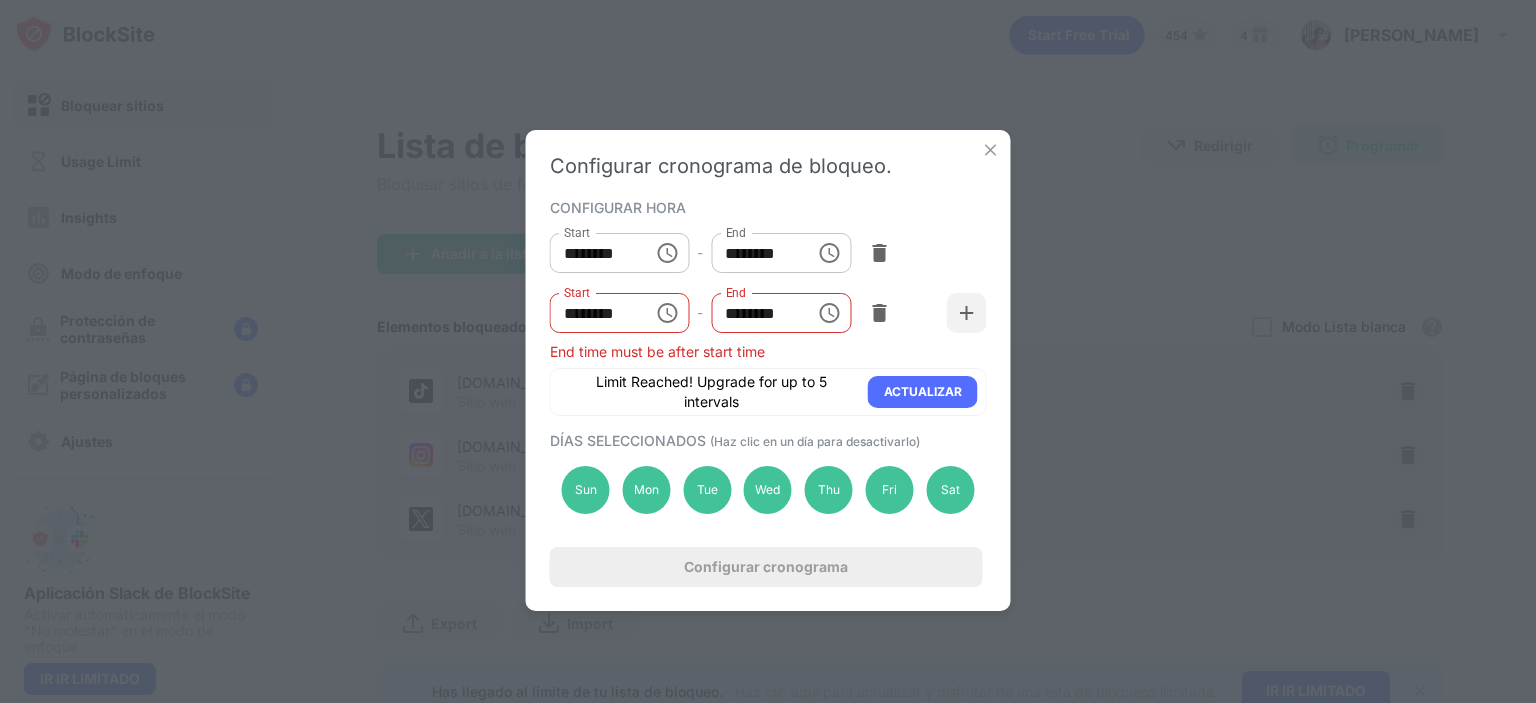 click on "********" at bounding box center [595, 313] 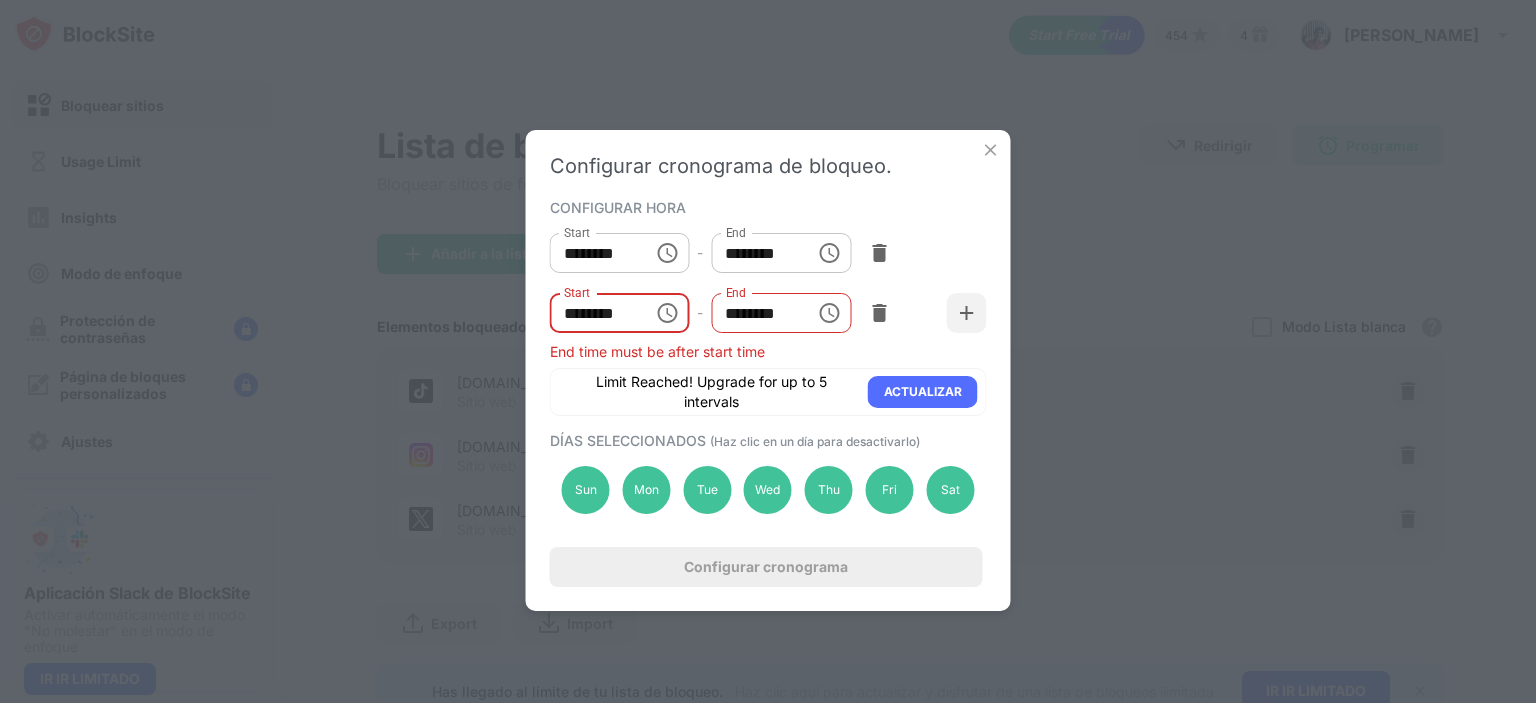 click 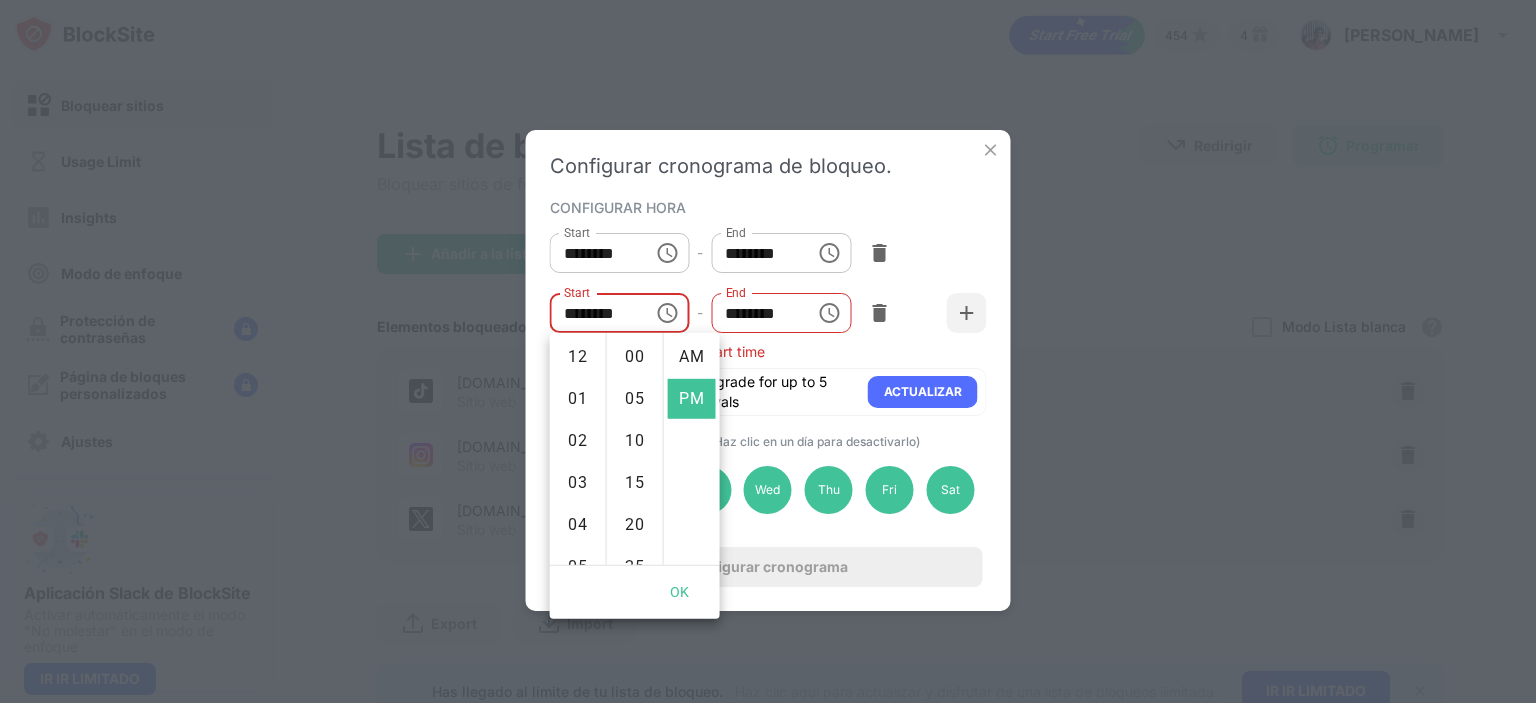 scroll, scrollTop: 462, scrollLeft: 0, axis: vertical 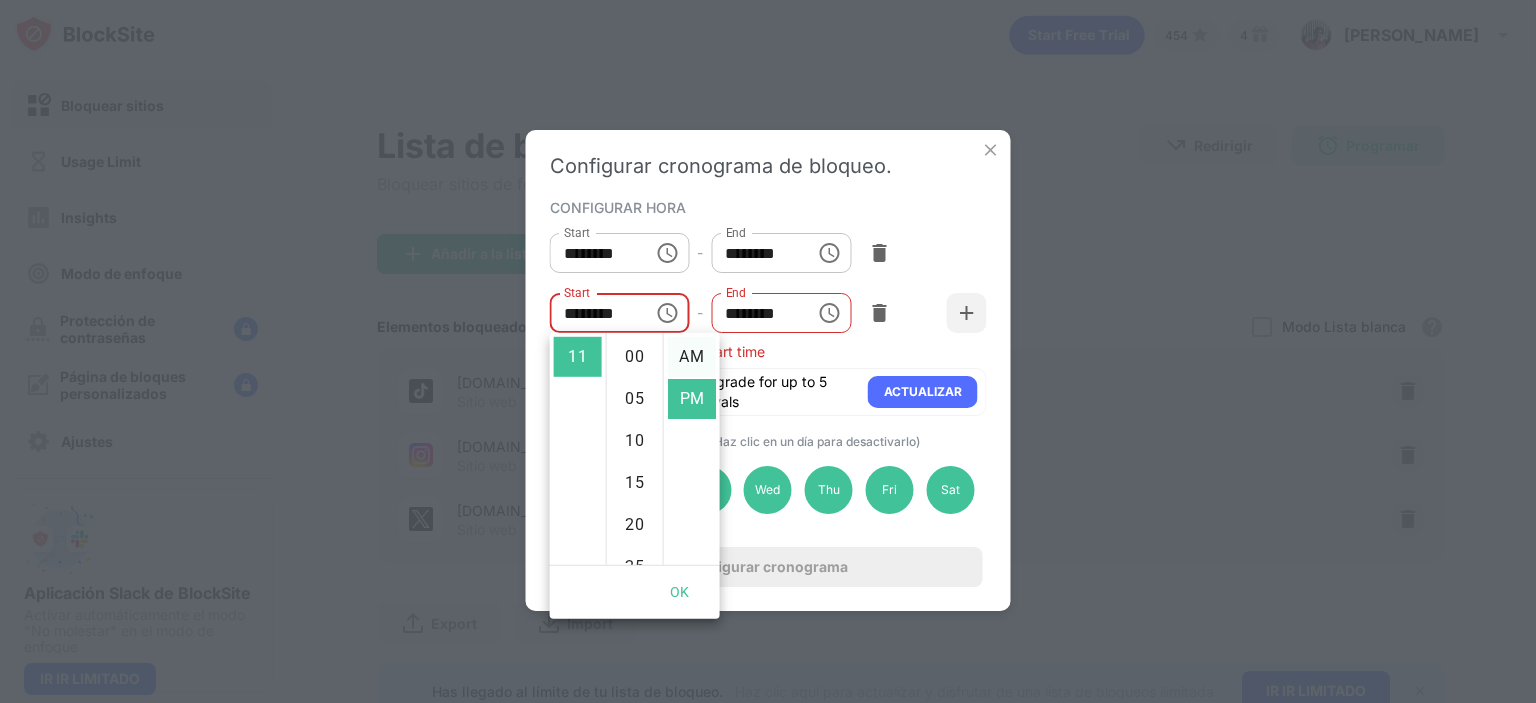 click on "AM" at bounding box center (692, 357) 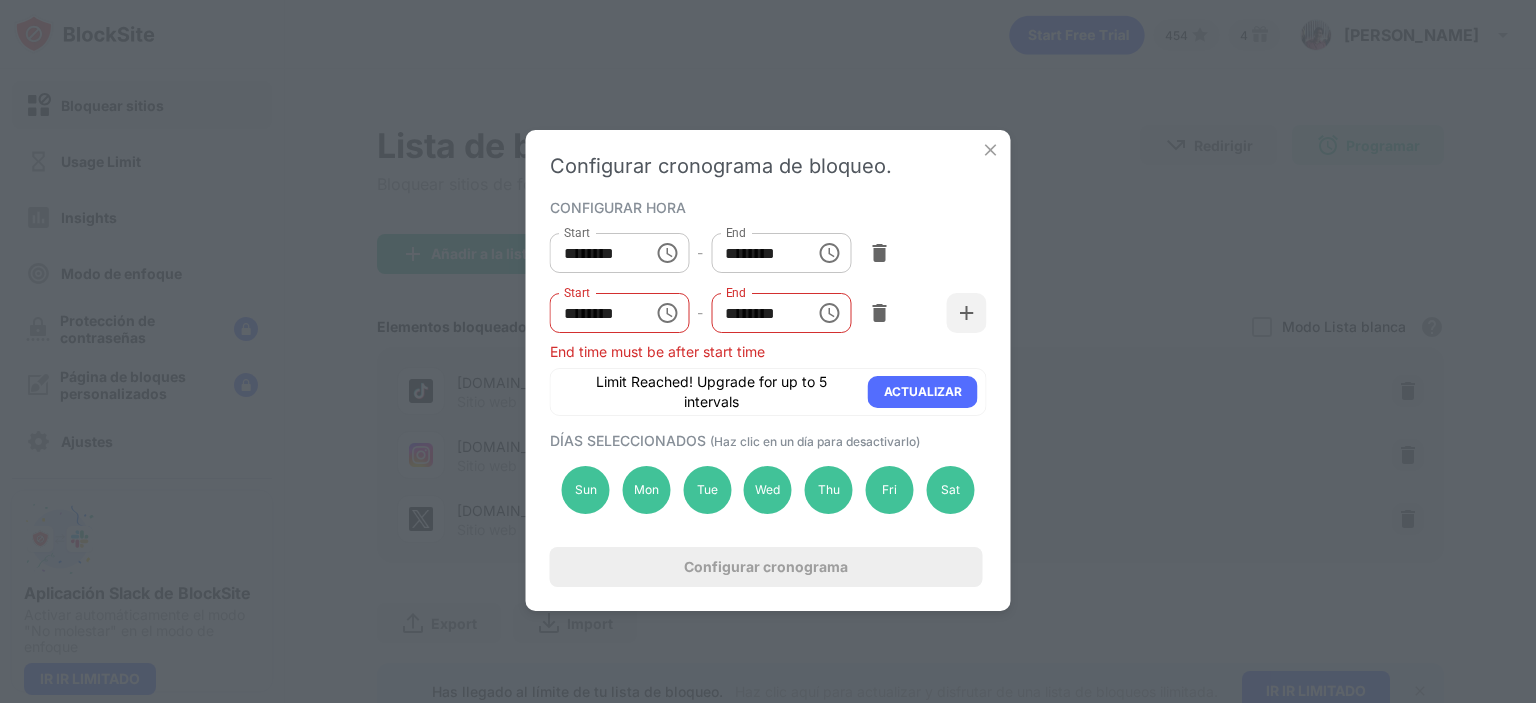 click on "********" at bounding box center [595, 313] 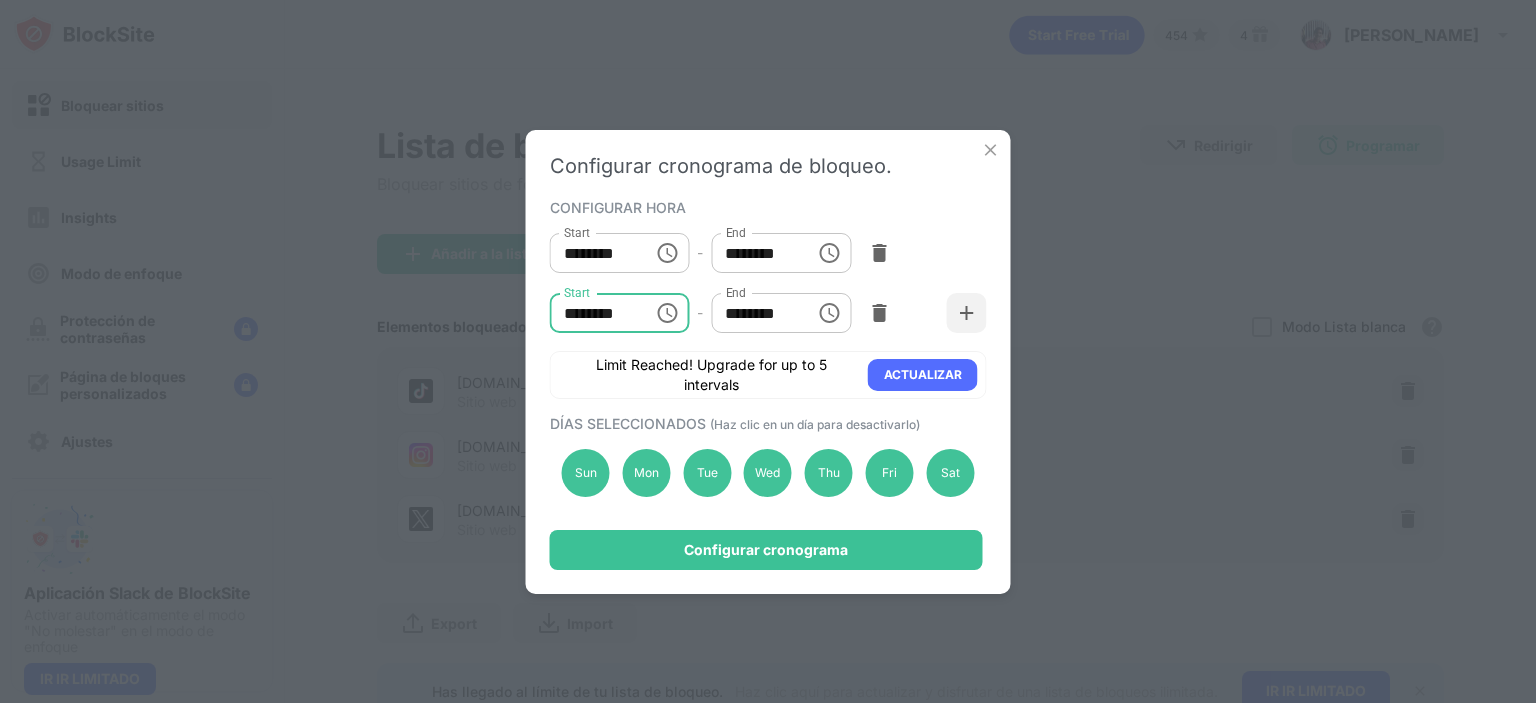 click on "********" at bounding box center (595, 313) 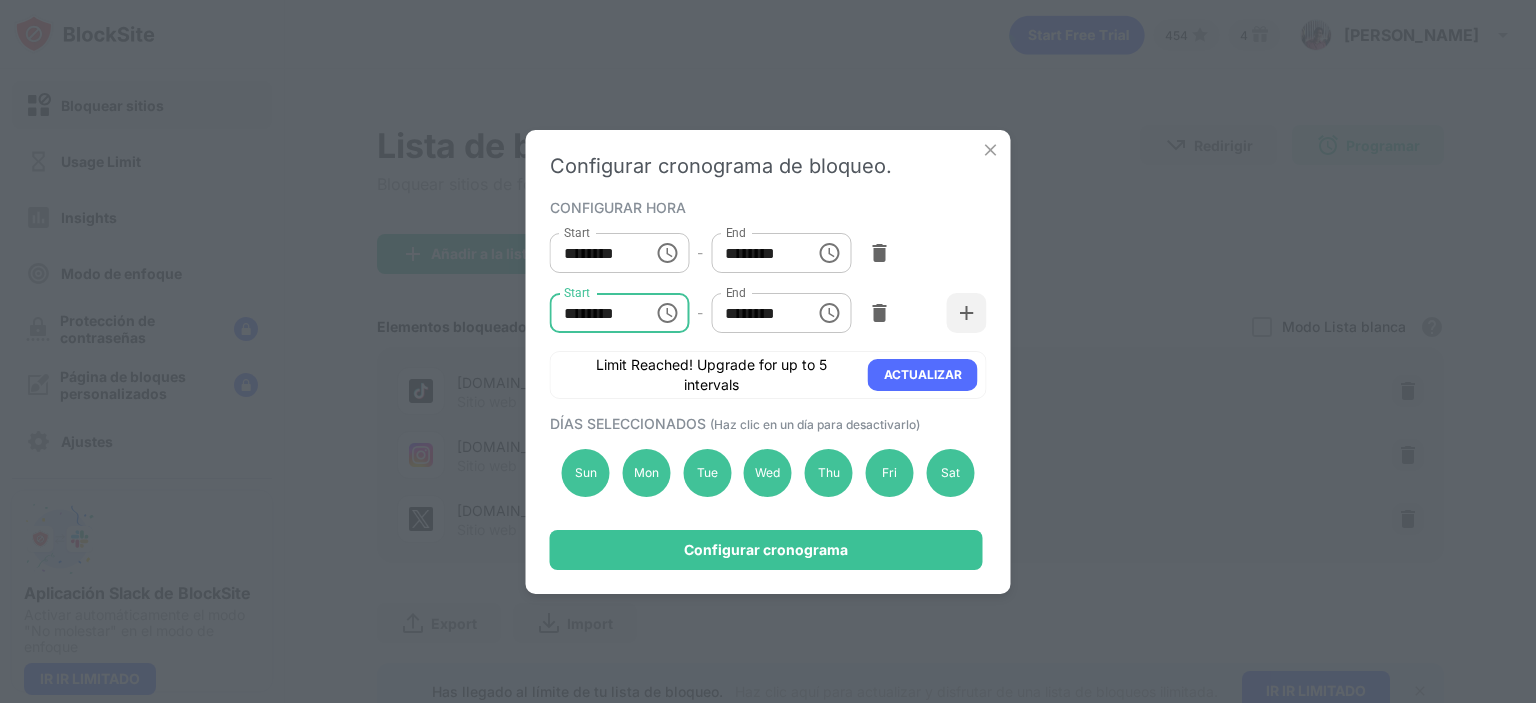 click on "********" at bounding box center [595, 313] 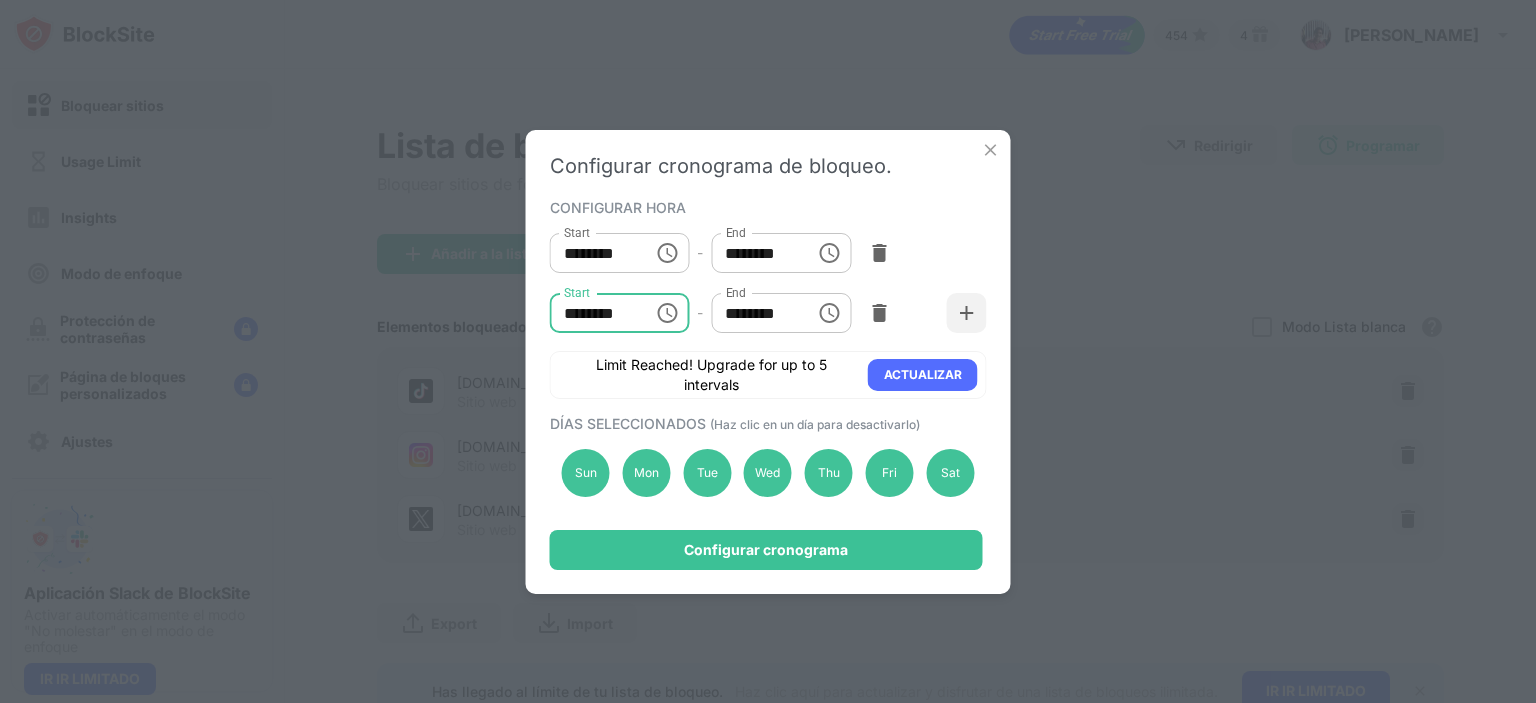 click on "********" at bounding box center (595, 313) 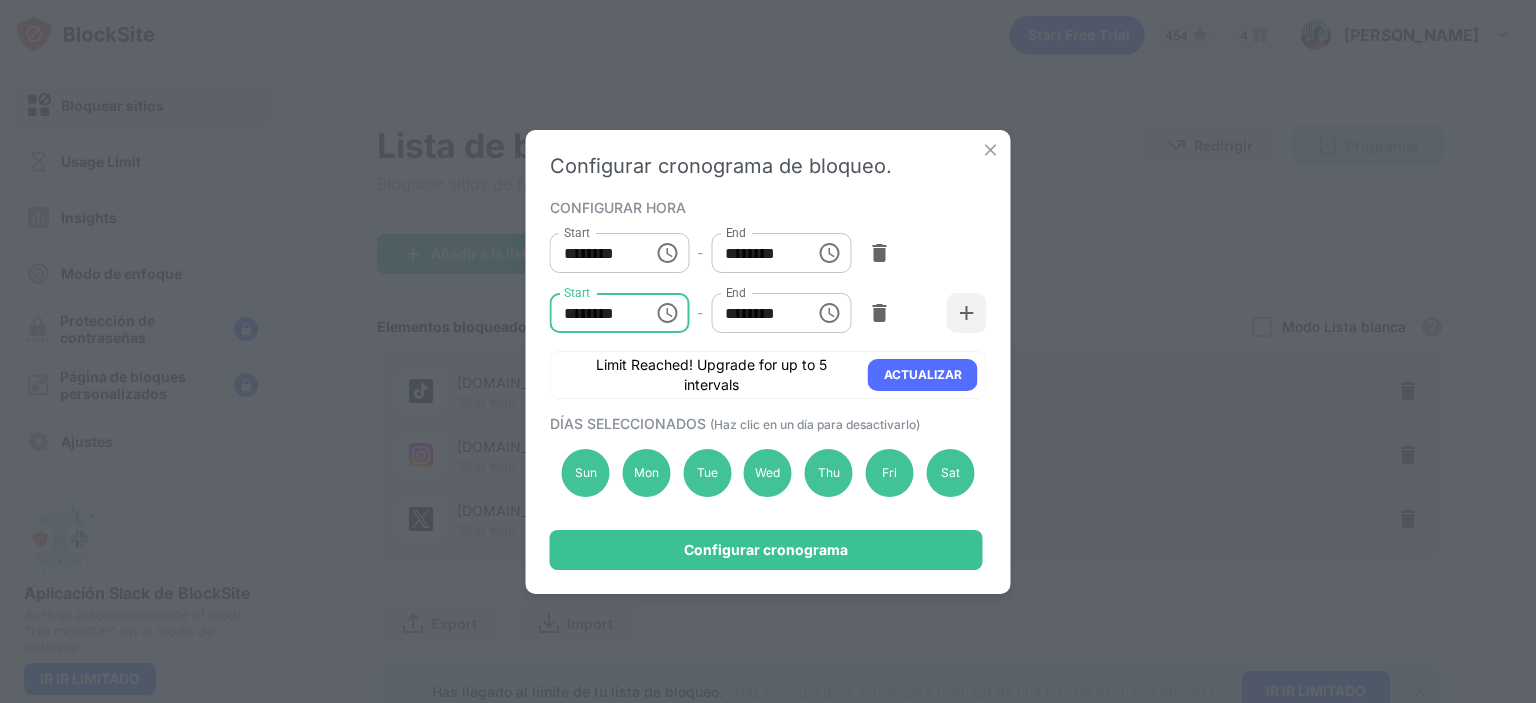 click on "********" at bounding box center (595, 313) 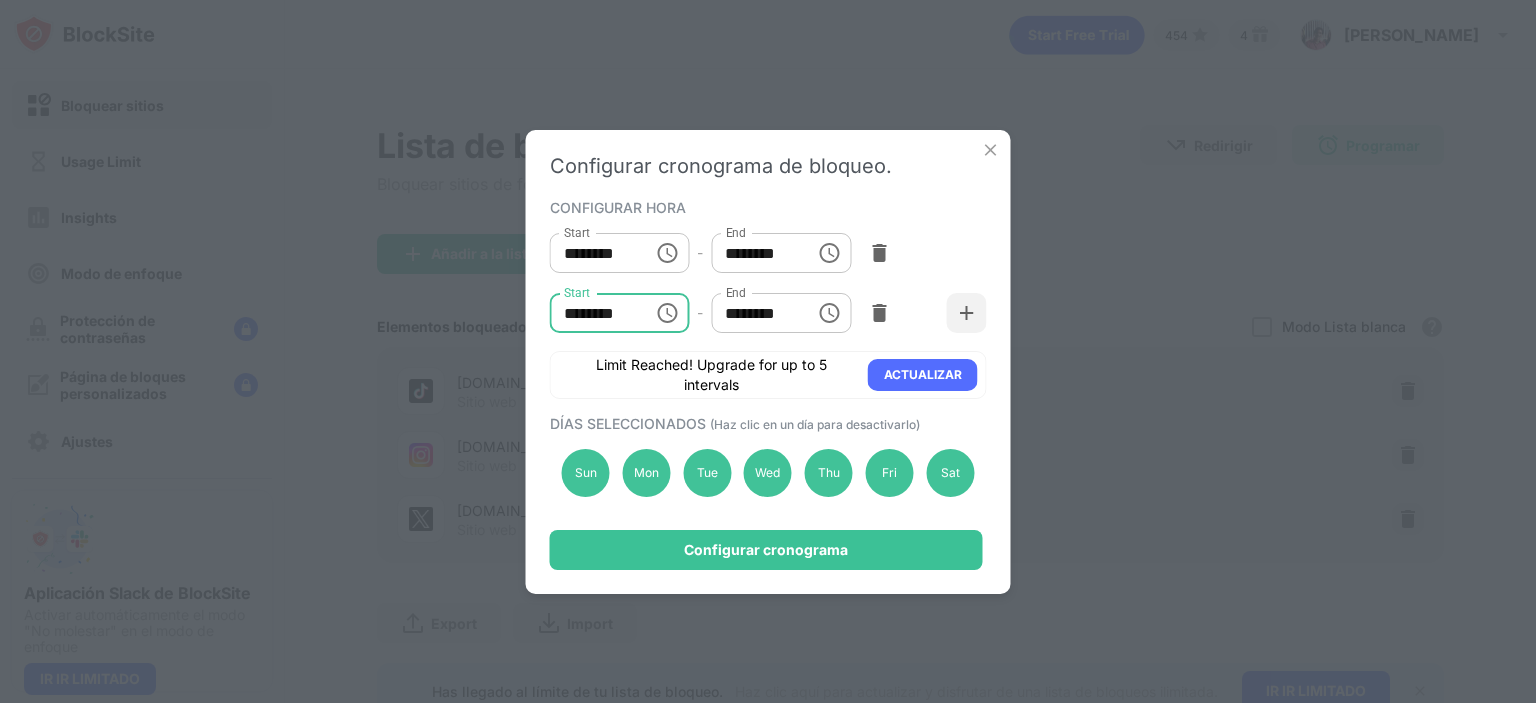 click on "********" at bounding box center (595, 313) 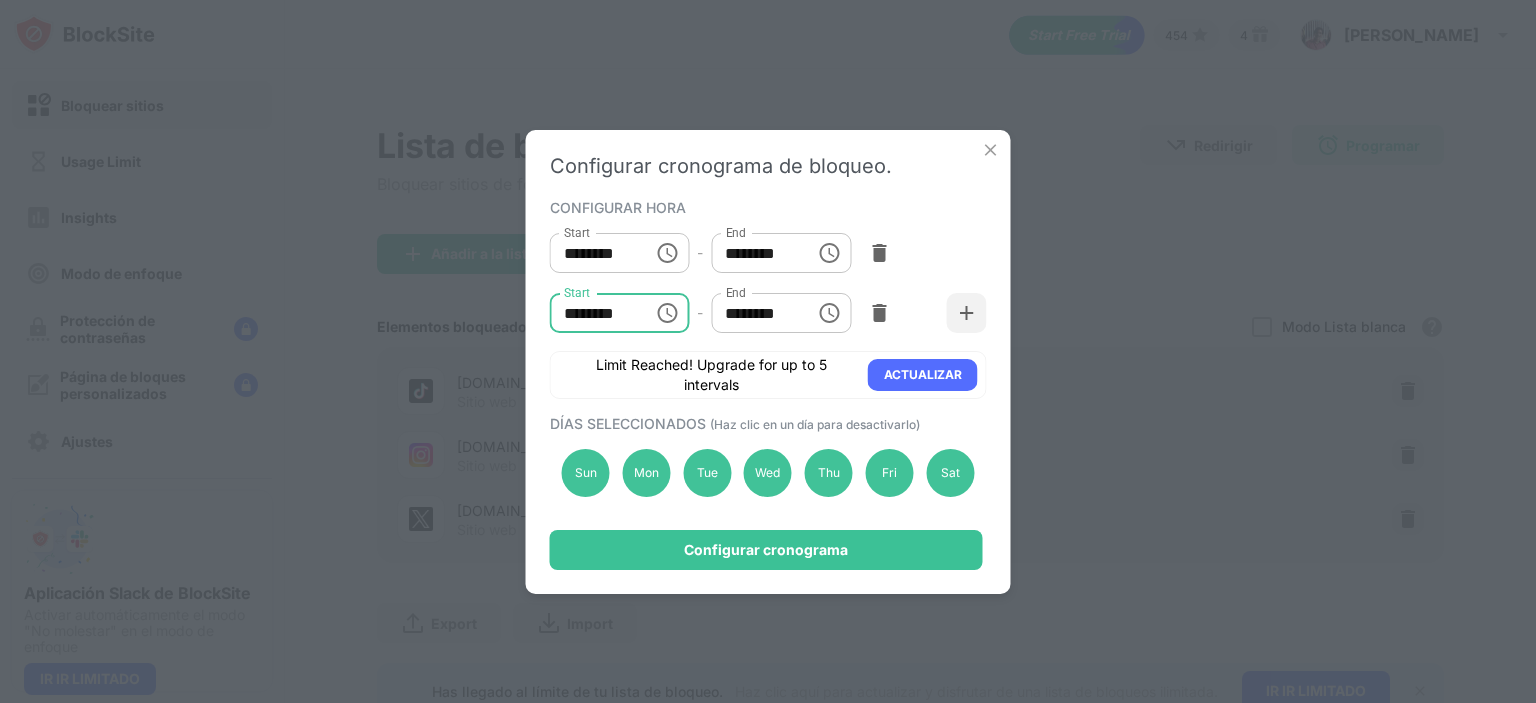 click on "********" at bounding box center [595, 313] 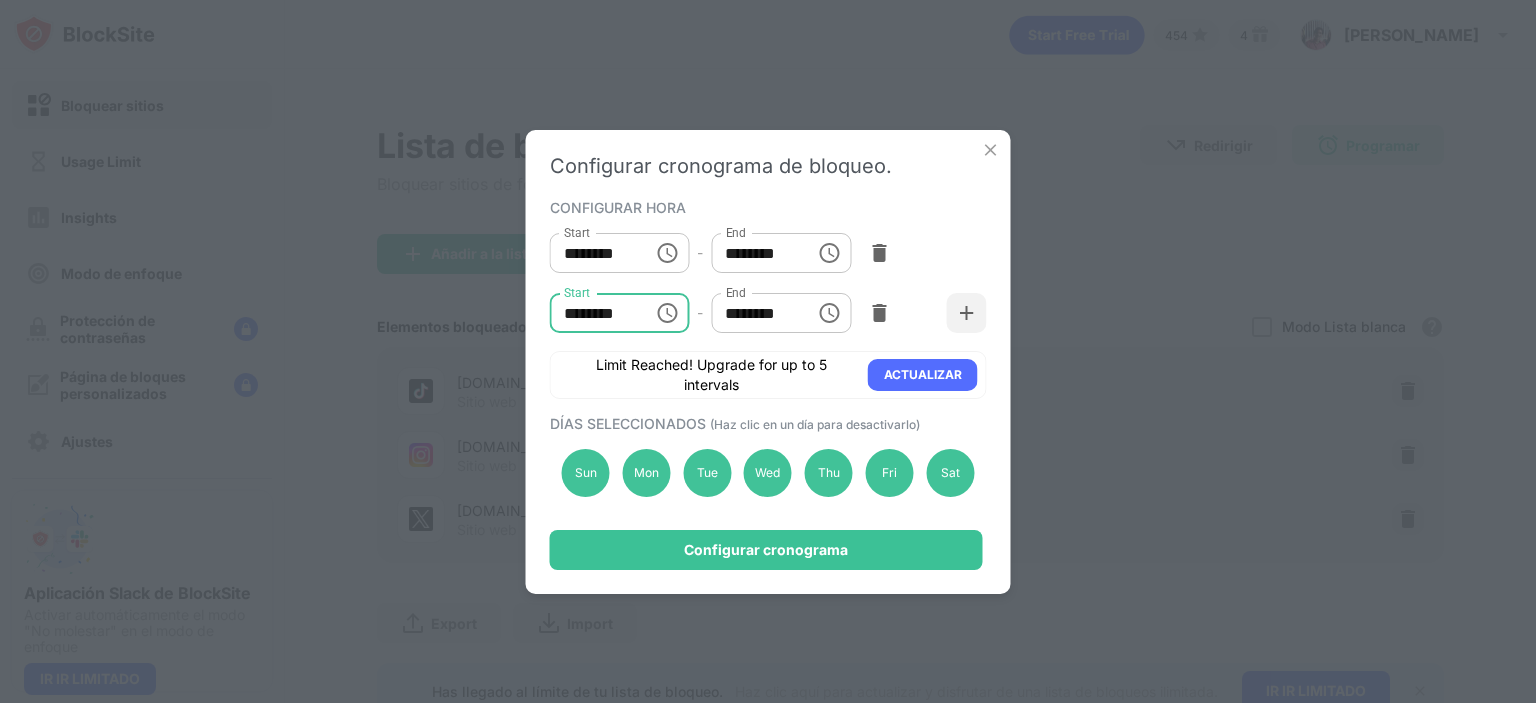 click on "********" at bounding box center (595, 313) 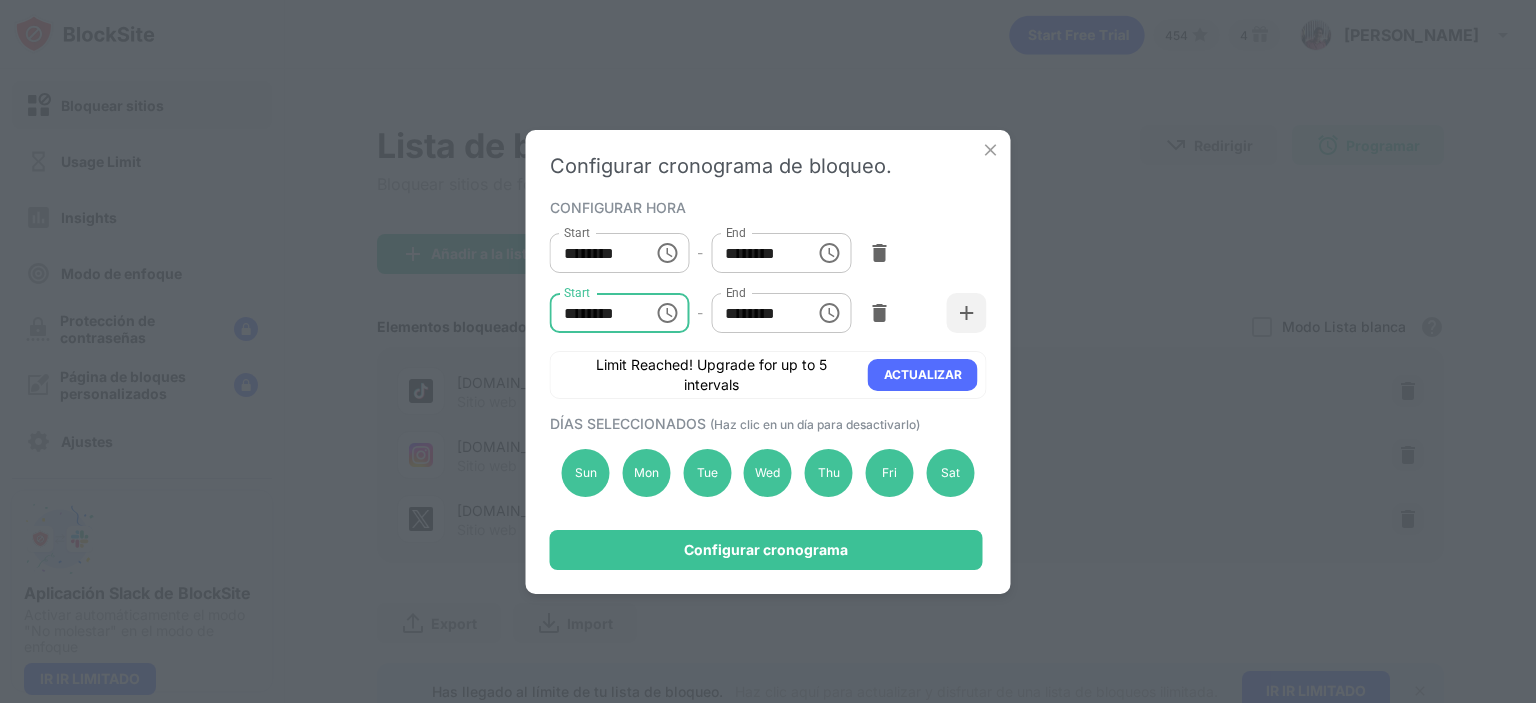 click on "********" at bounding box center (595, 313) 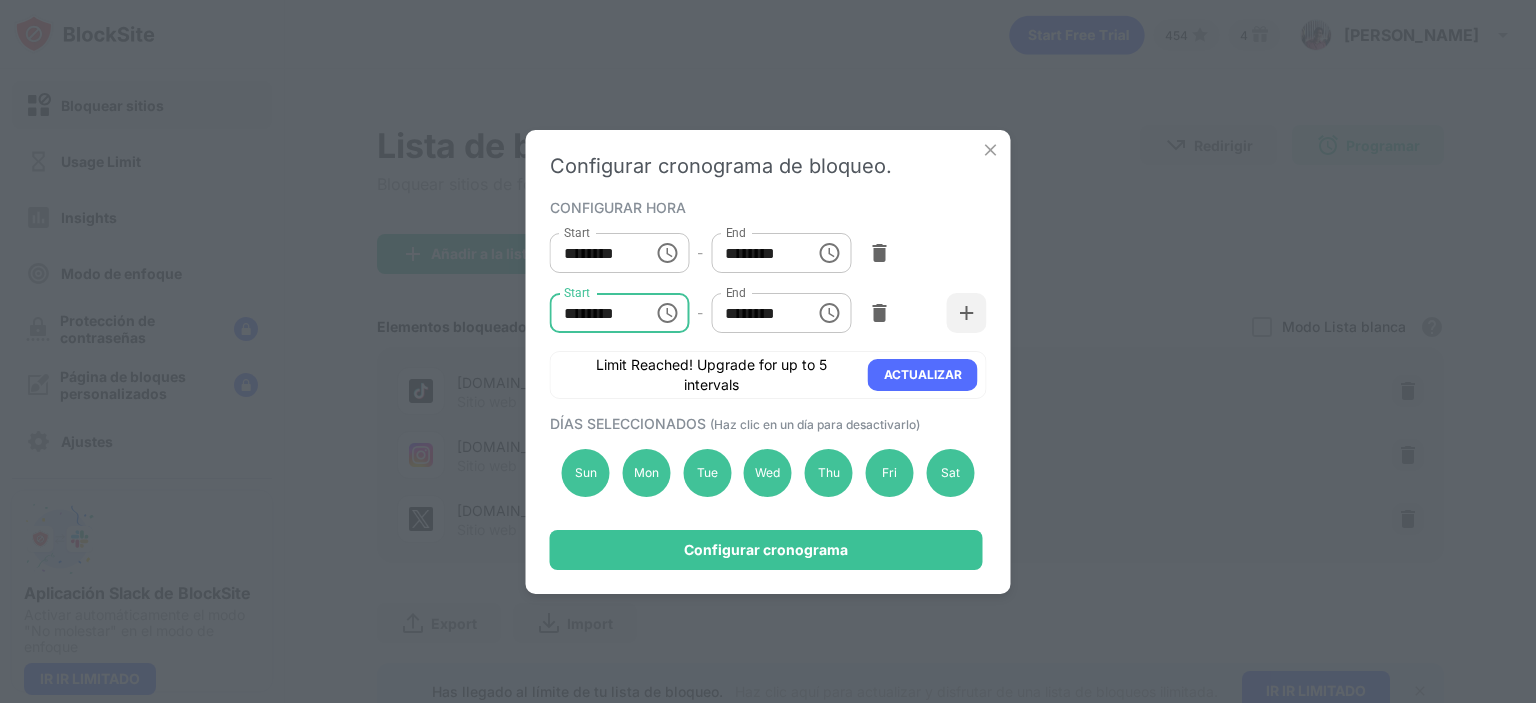 click on "********" at bounding box center (595, 313) 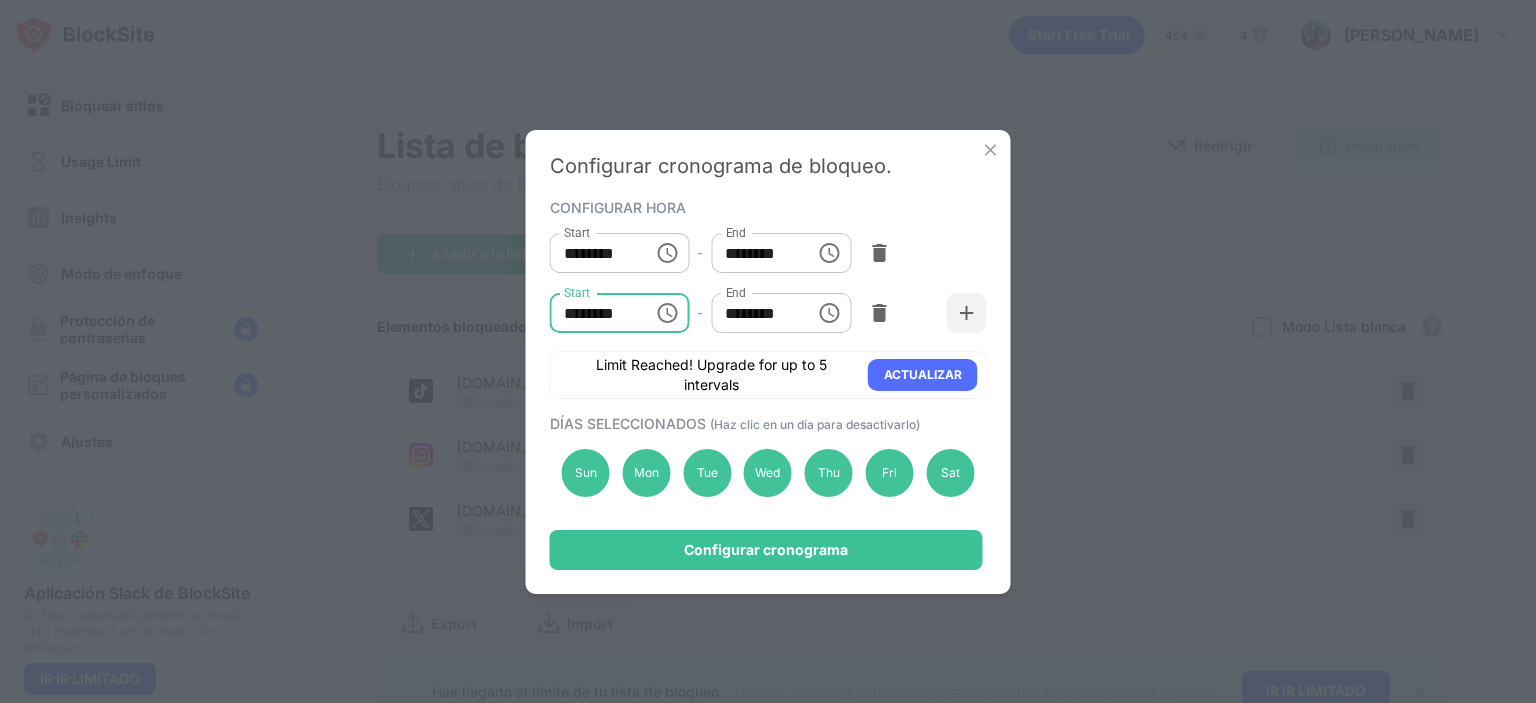 click on "********" at bounding box center [595, 313] 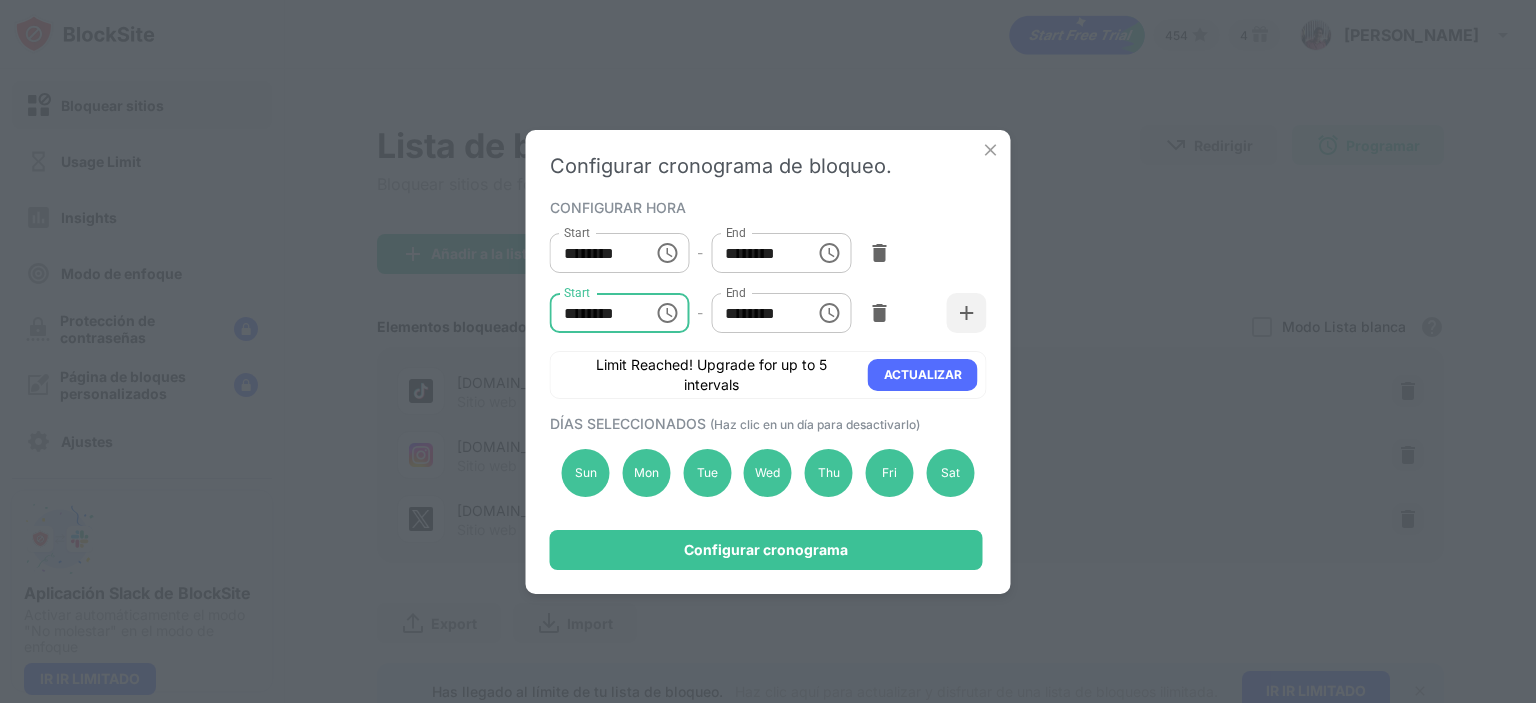 click on "********" at bounding box center [595, 313] 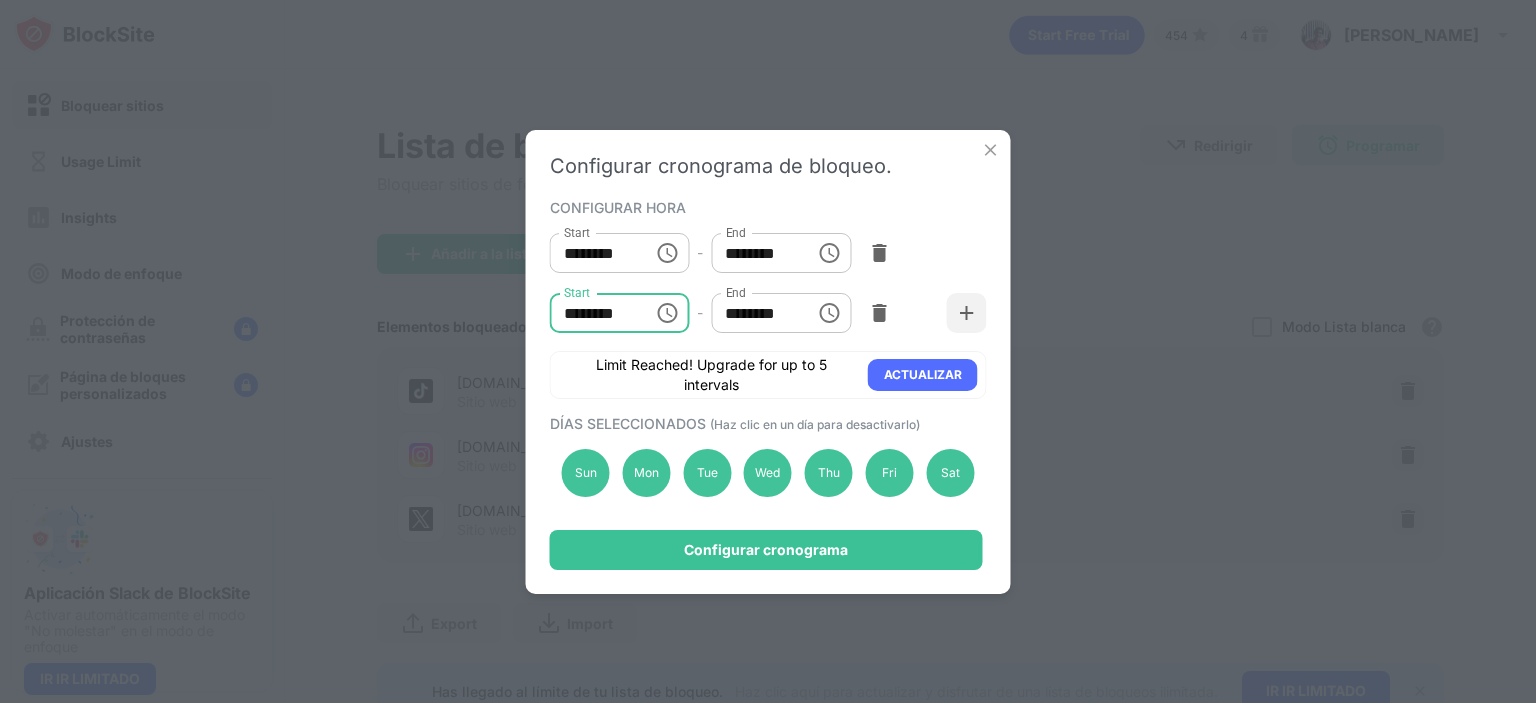 type on "********" 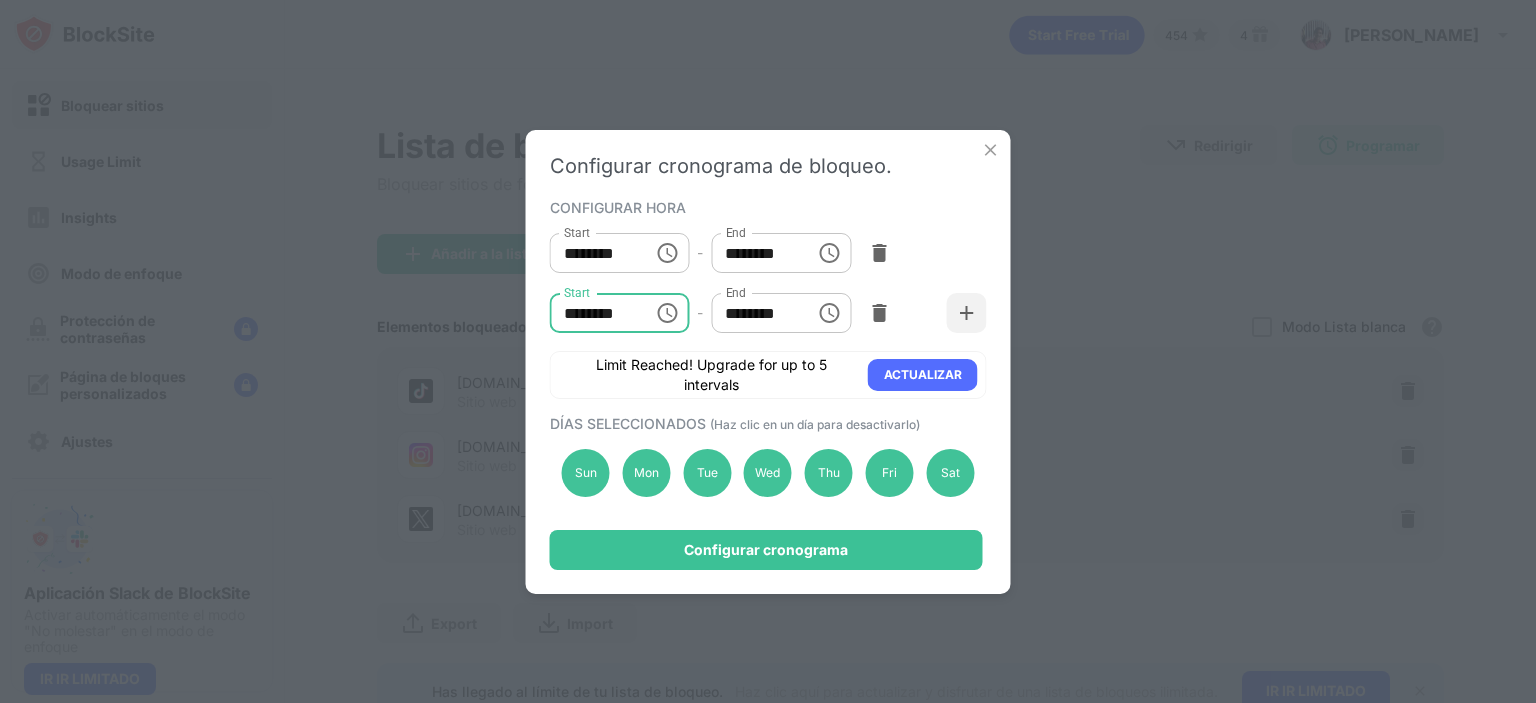 click 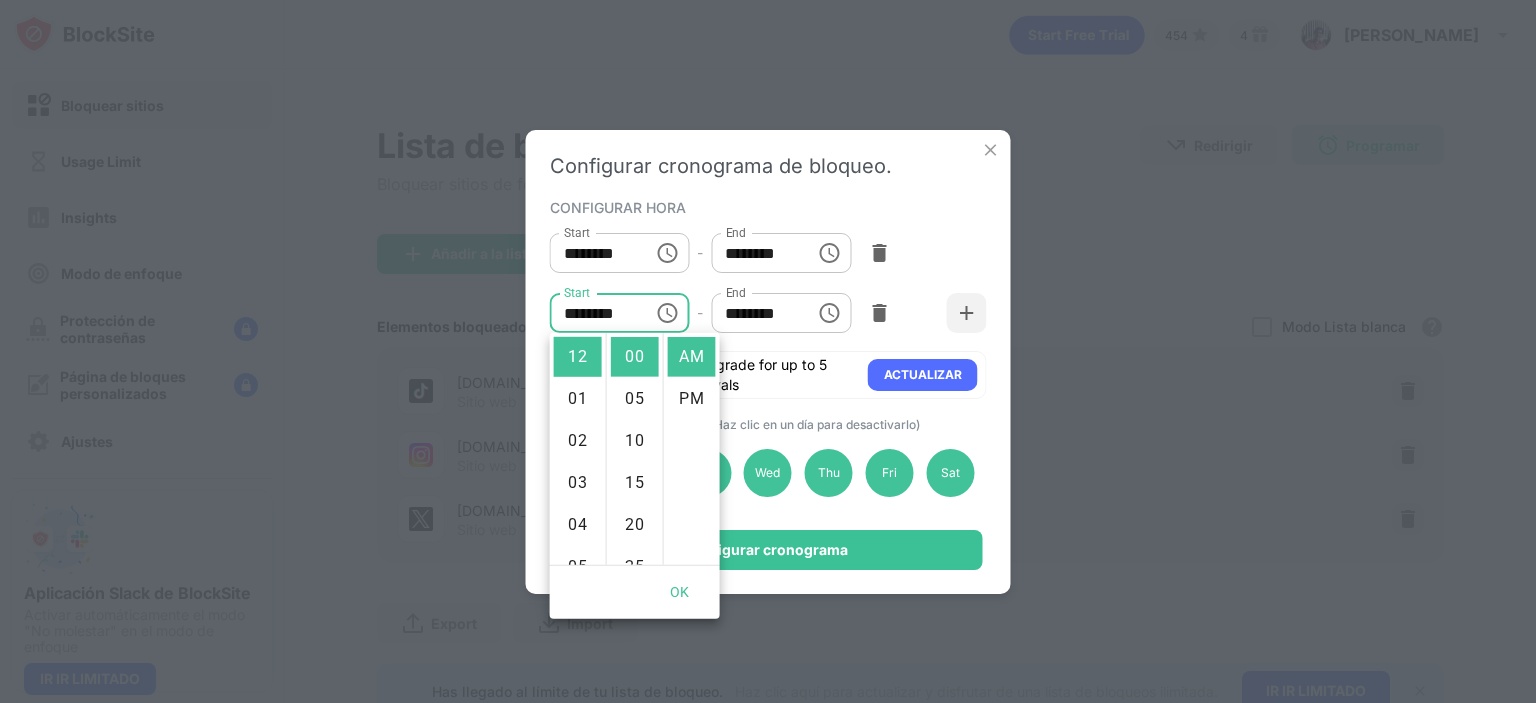 click at bounding box center (667, 313) 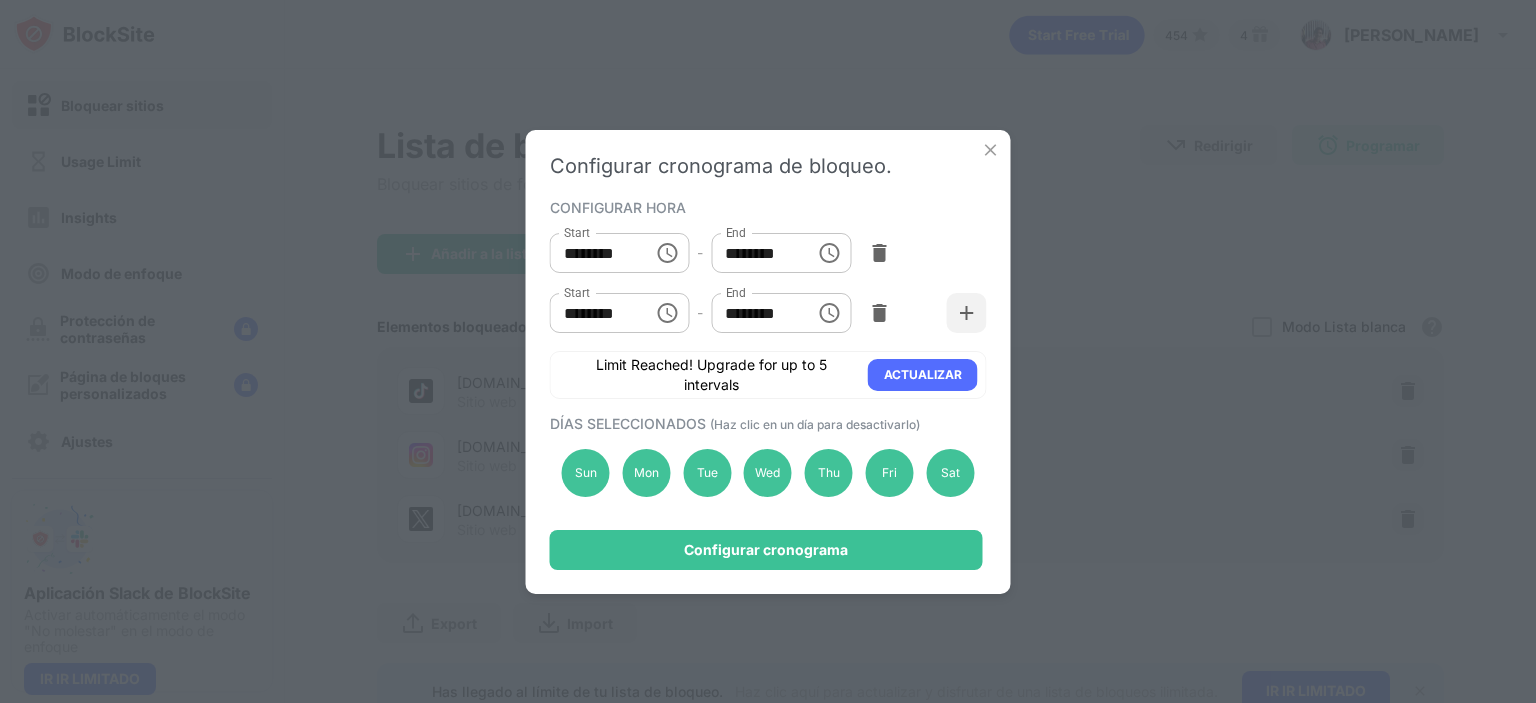 click on "********" at bounding box center (756, 253) 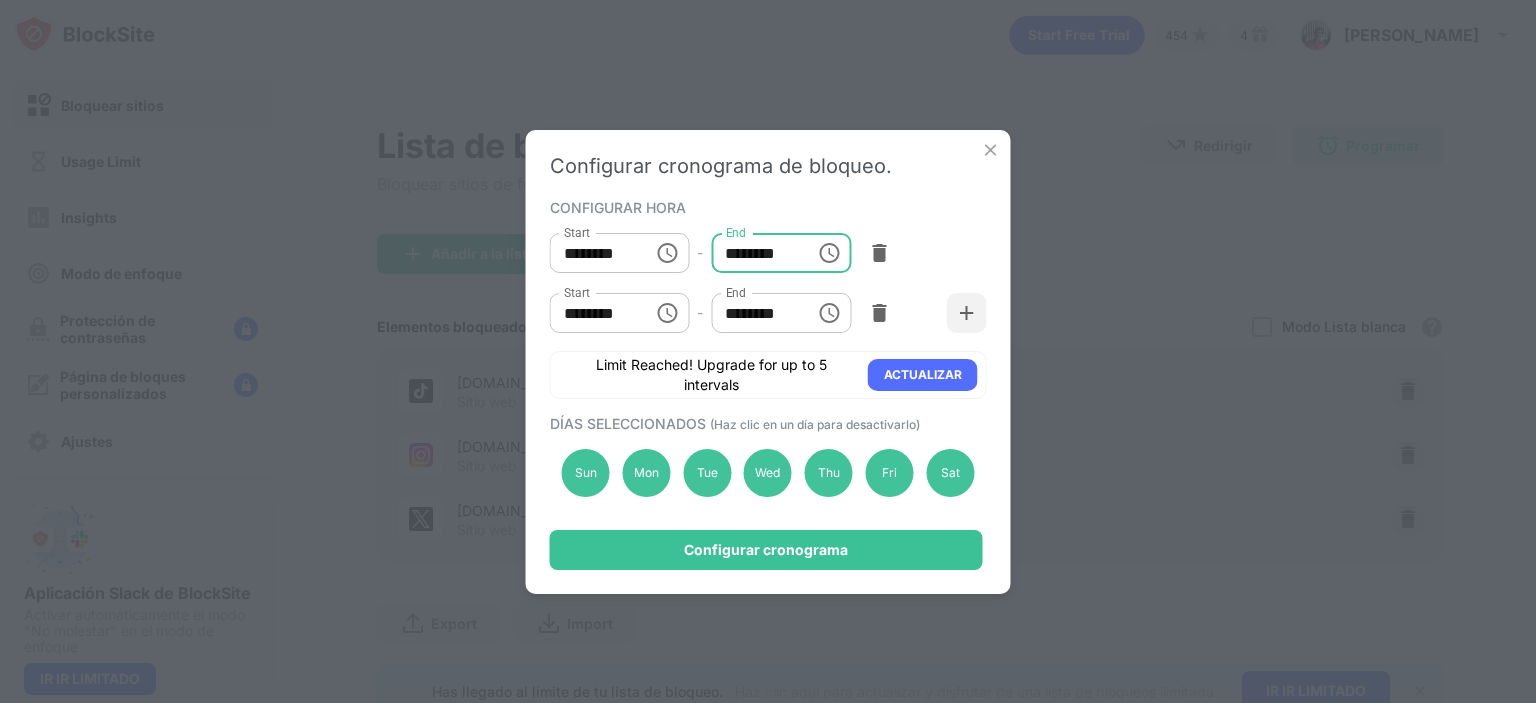click on "********" at bounding box center (756, 253) 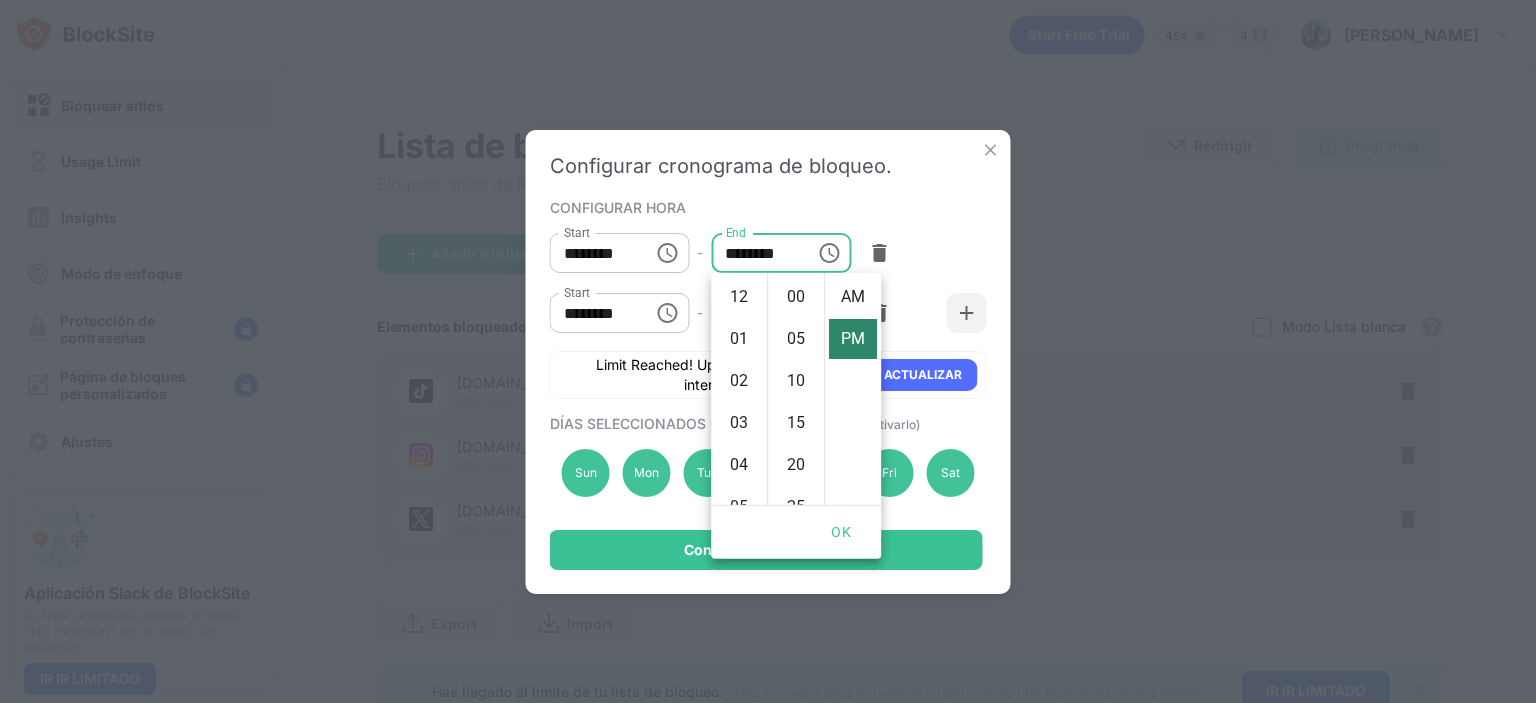 scroll, scrollTop: 462, scrollLeft: 0, axis: vertical 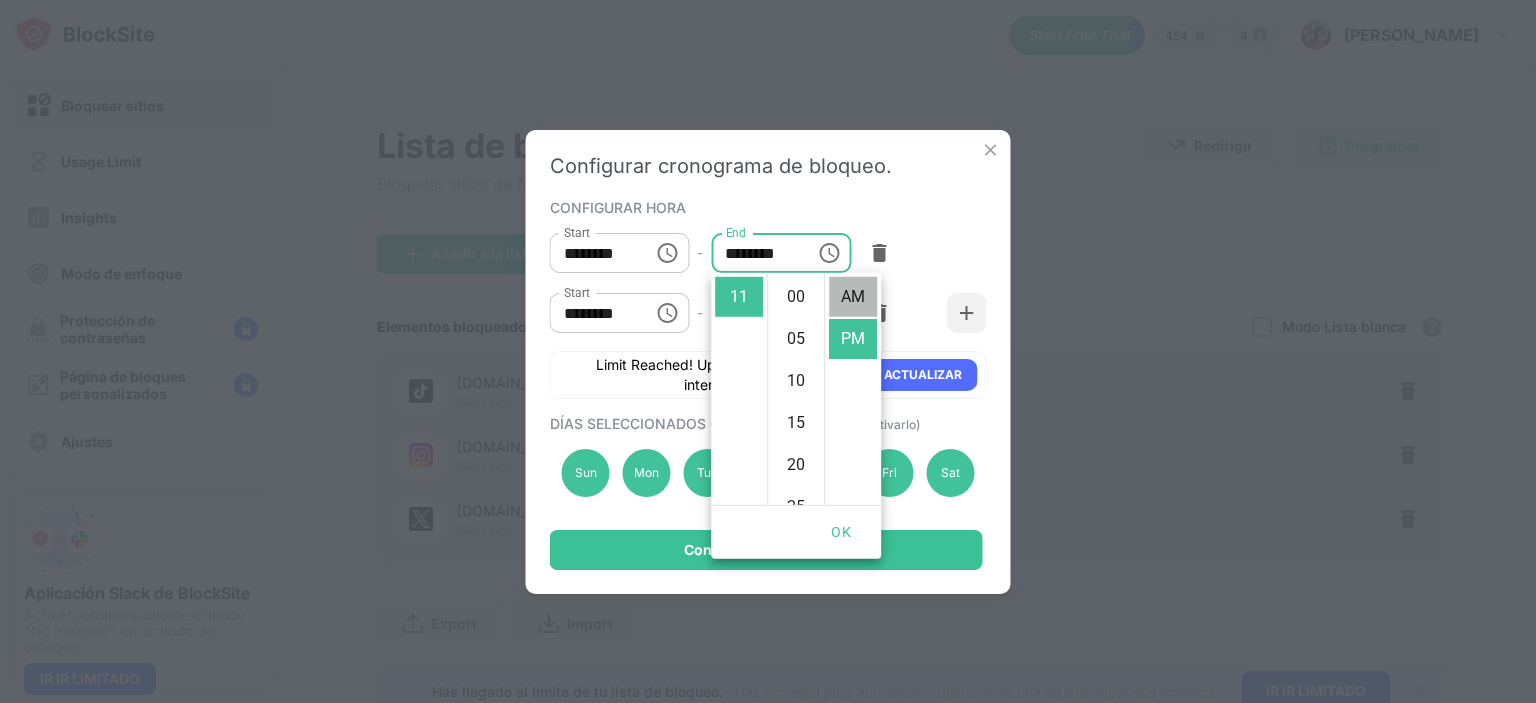 click on "AM" at bounding box center (853, 297) 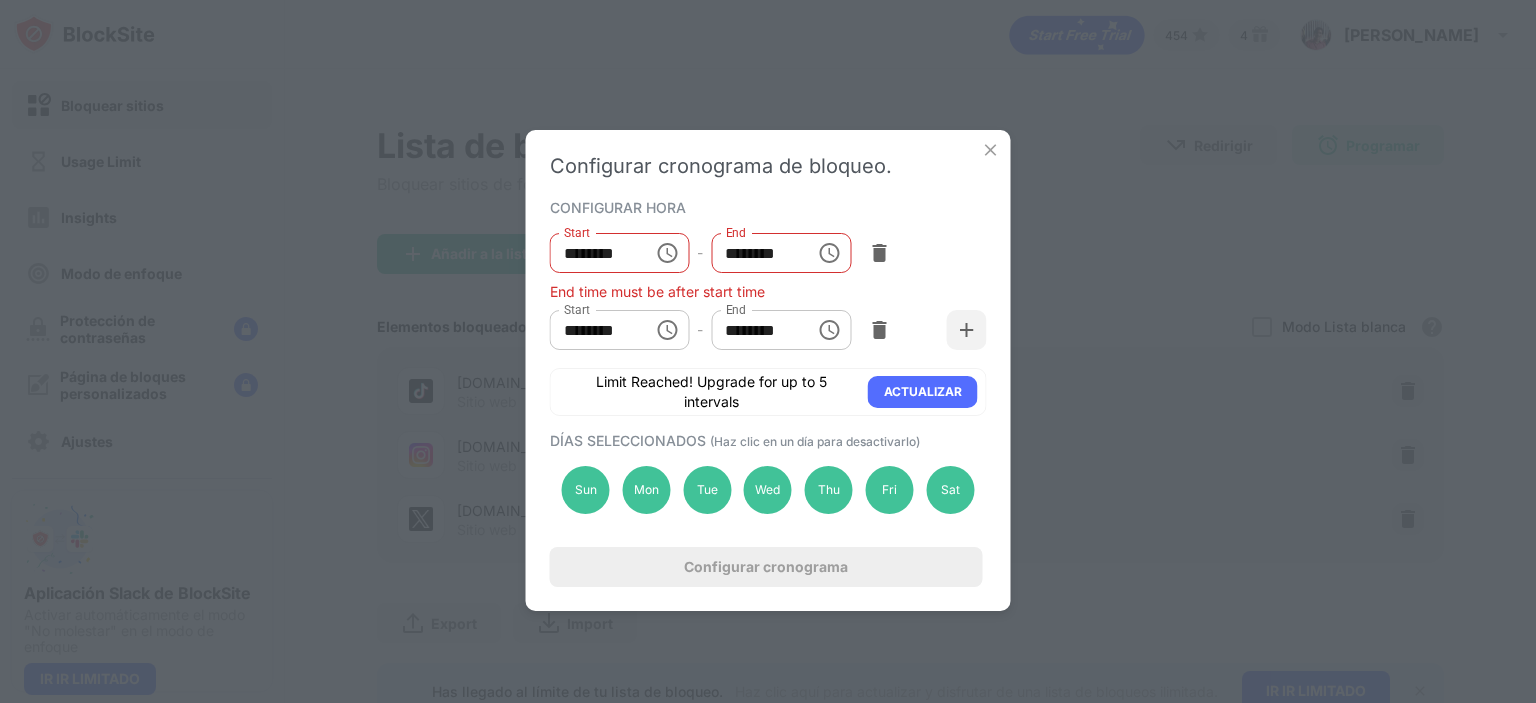 click on "********" at bounding box center (756, 253) 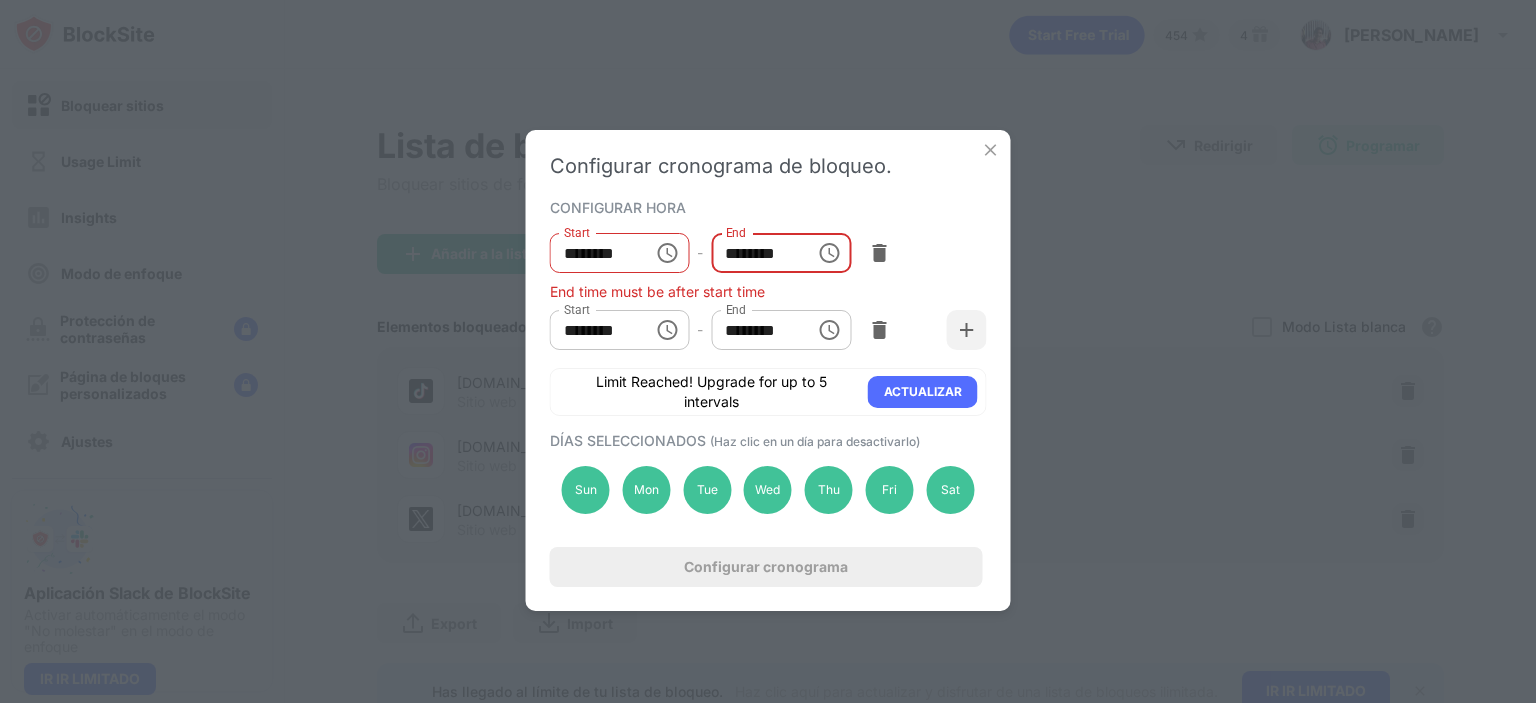 click on "********" at bounding box center (756, 253) 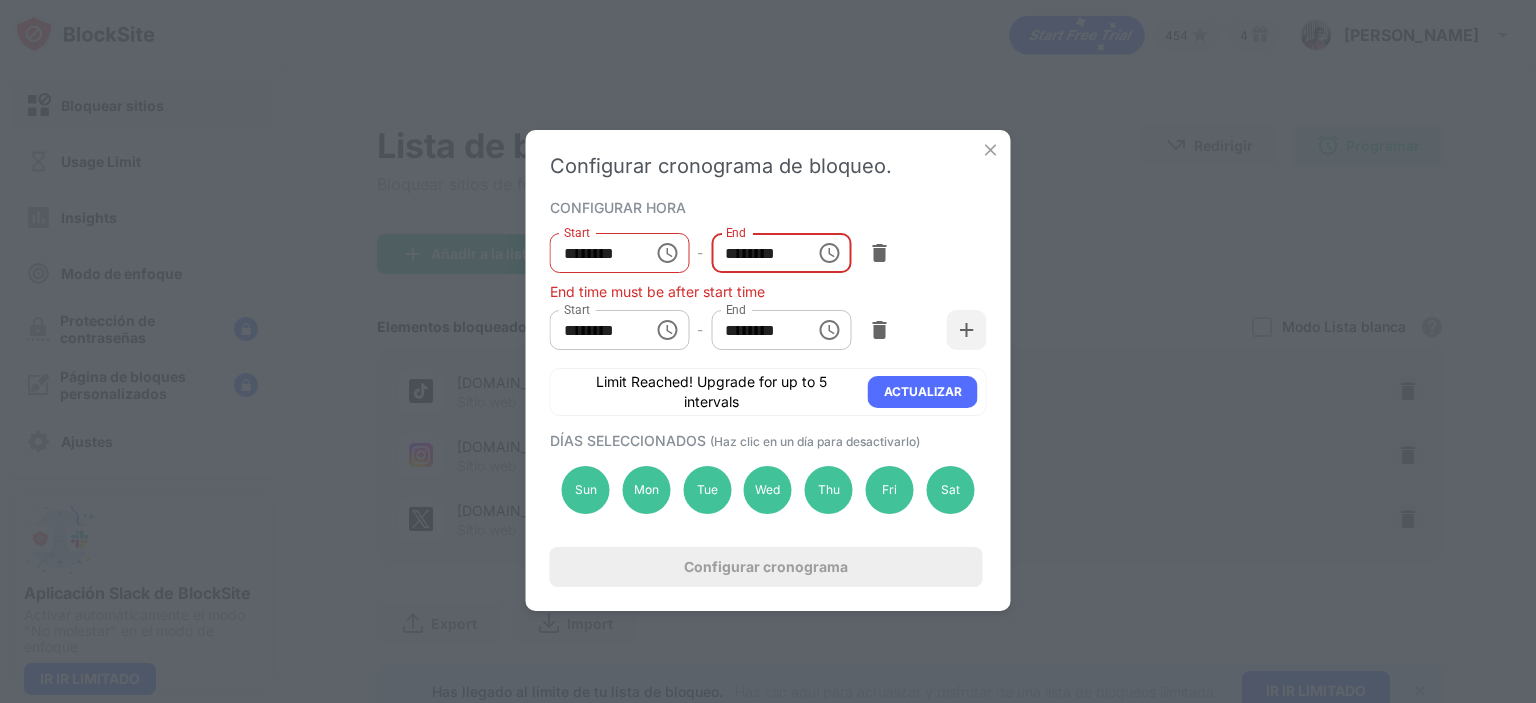 click 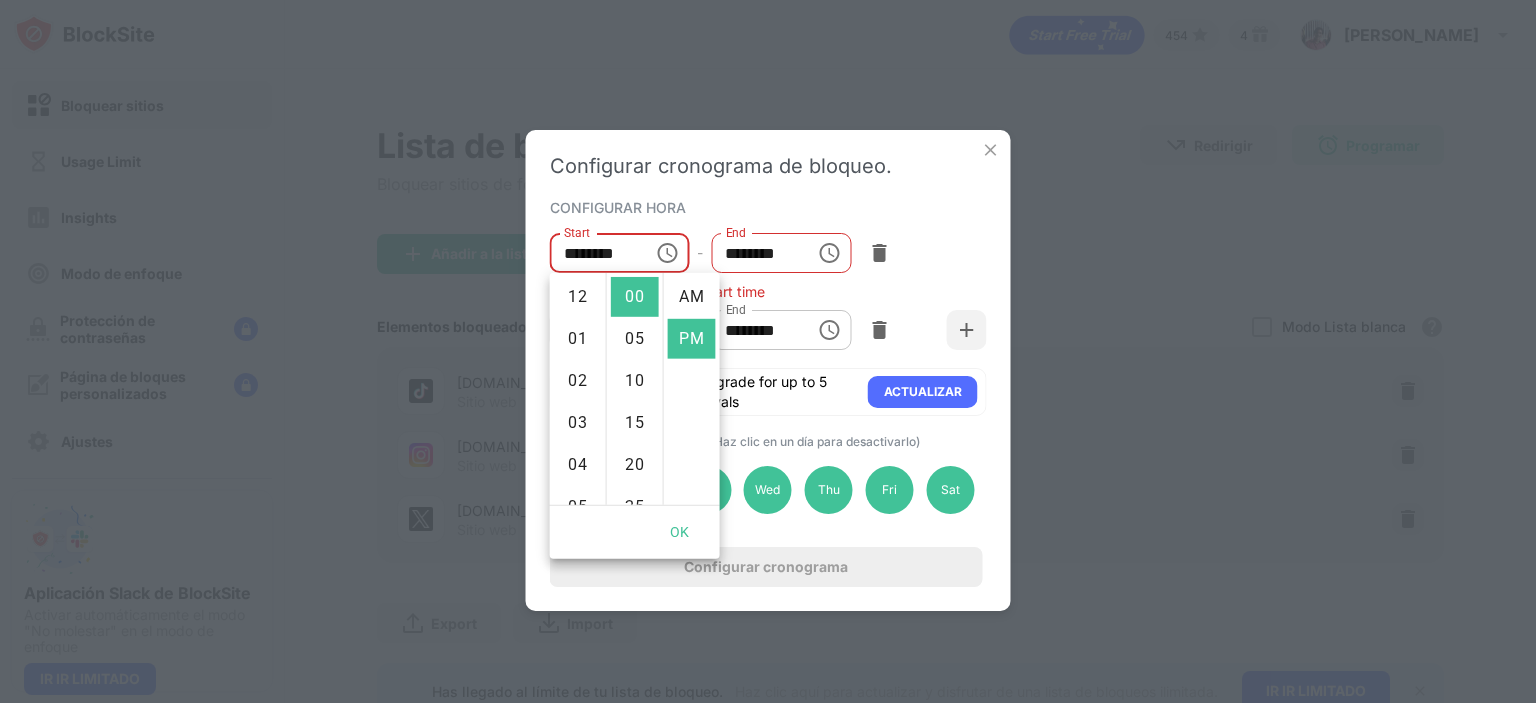 scroll, scrollTop: 252, scrollLeft: 0, axis: vertical 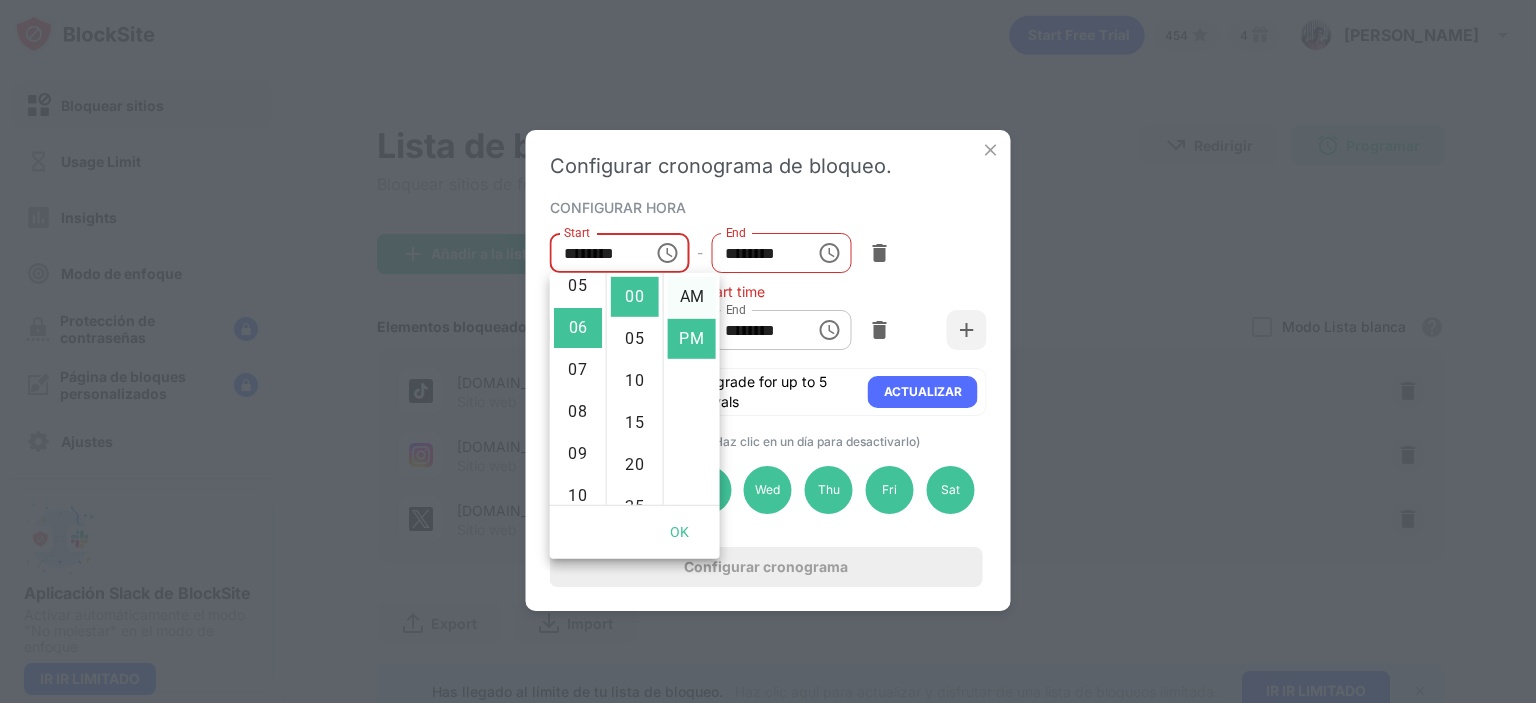 click on "AM" at bounding box center (692, 297) 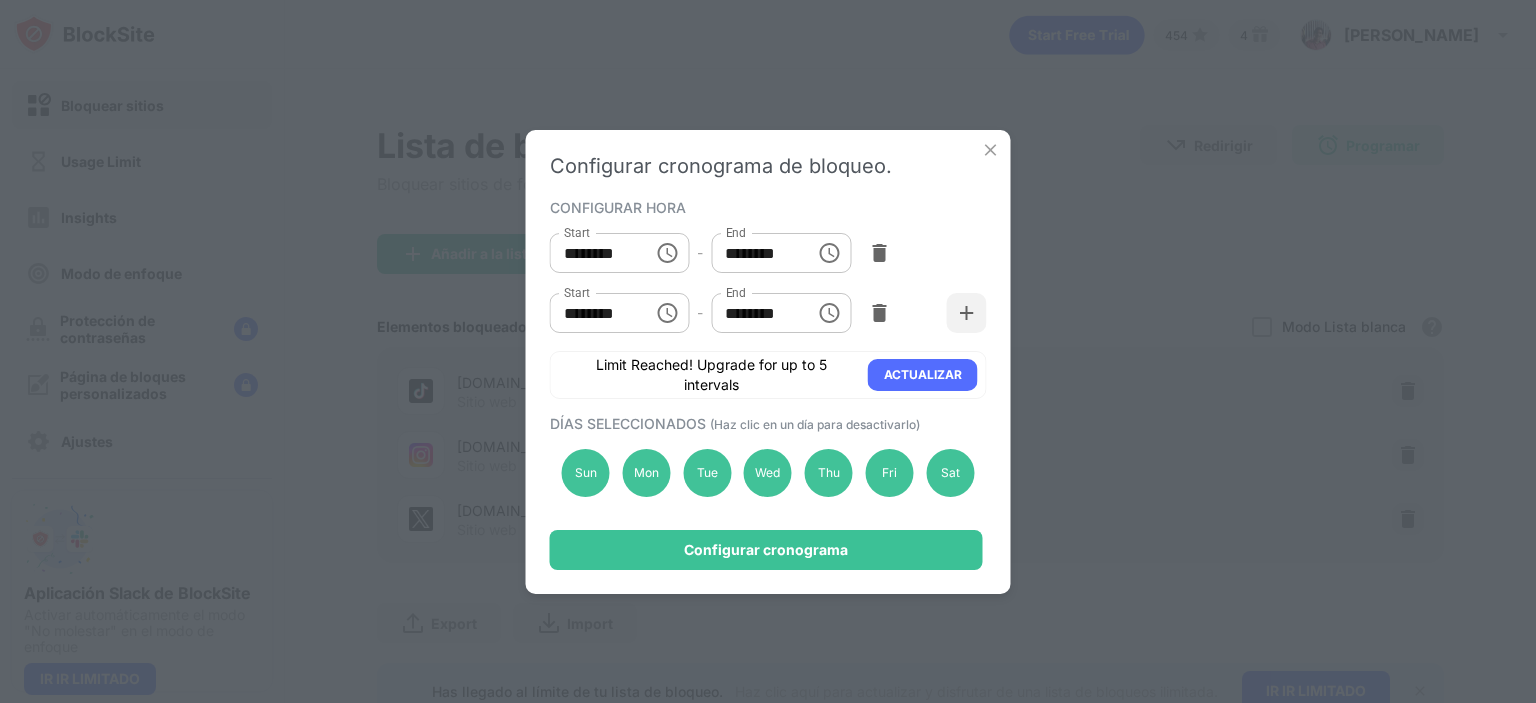 click 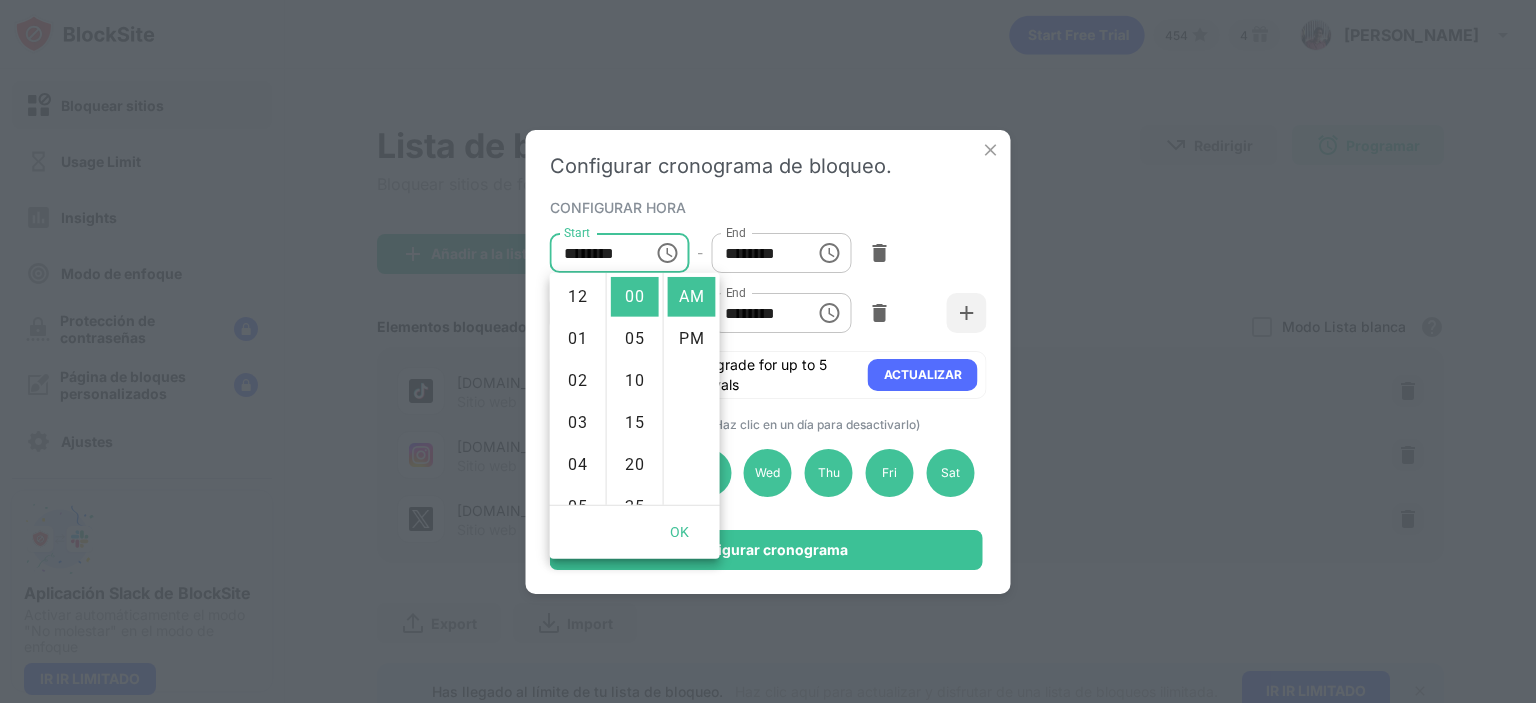 scroll, scrollTop: 252, scrollLeft: 0, axis: vertical 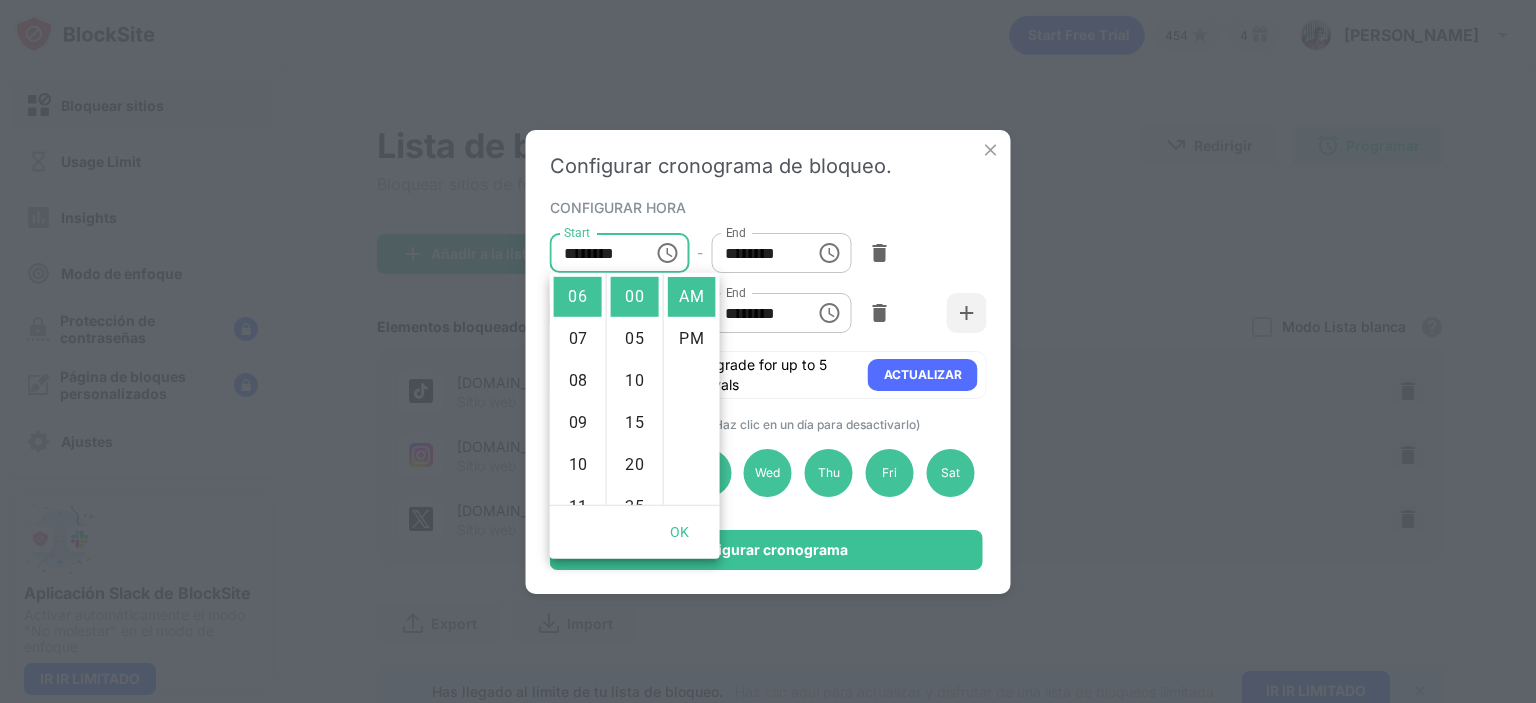 click on "Start ******** Start - End ******** End" at bounding box center (768, 253) 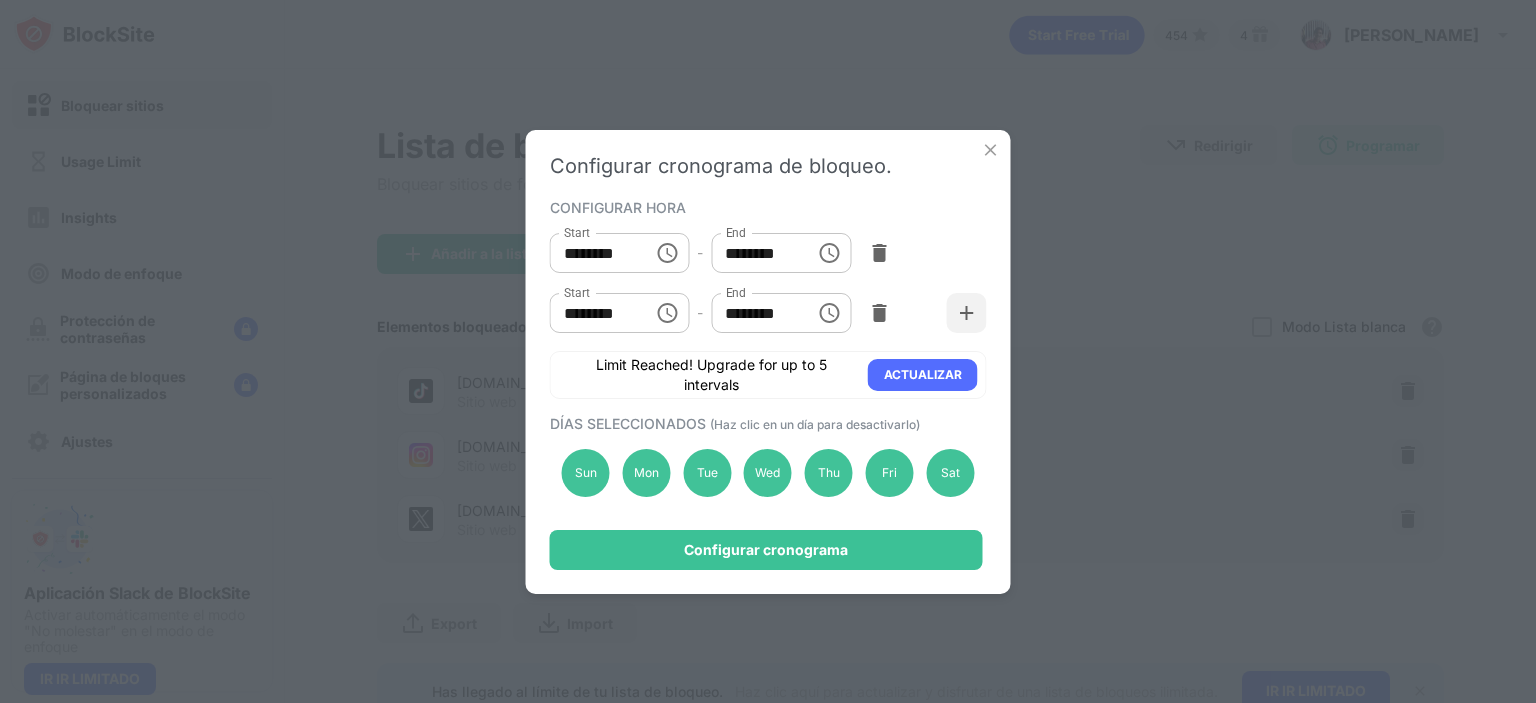 click on "********" at bounding box center [756, 253] 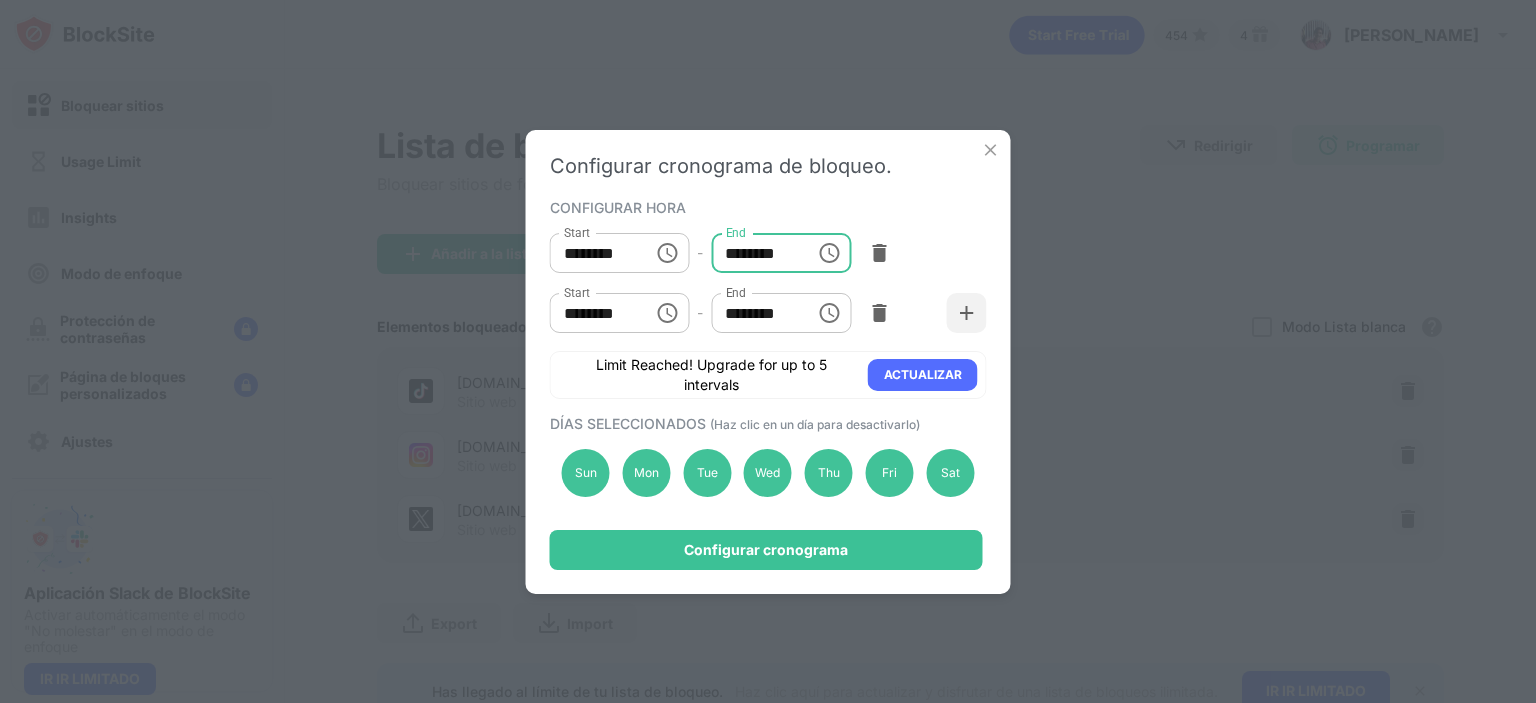 click on "********" at bounding box center [756, 253] 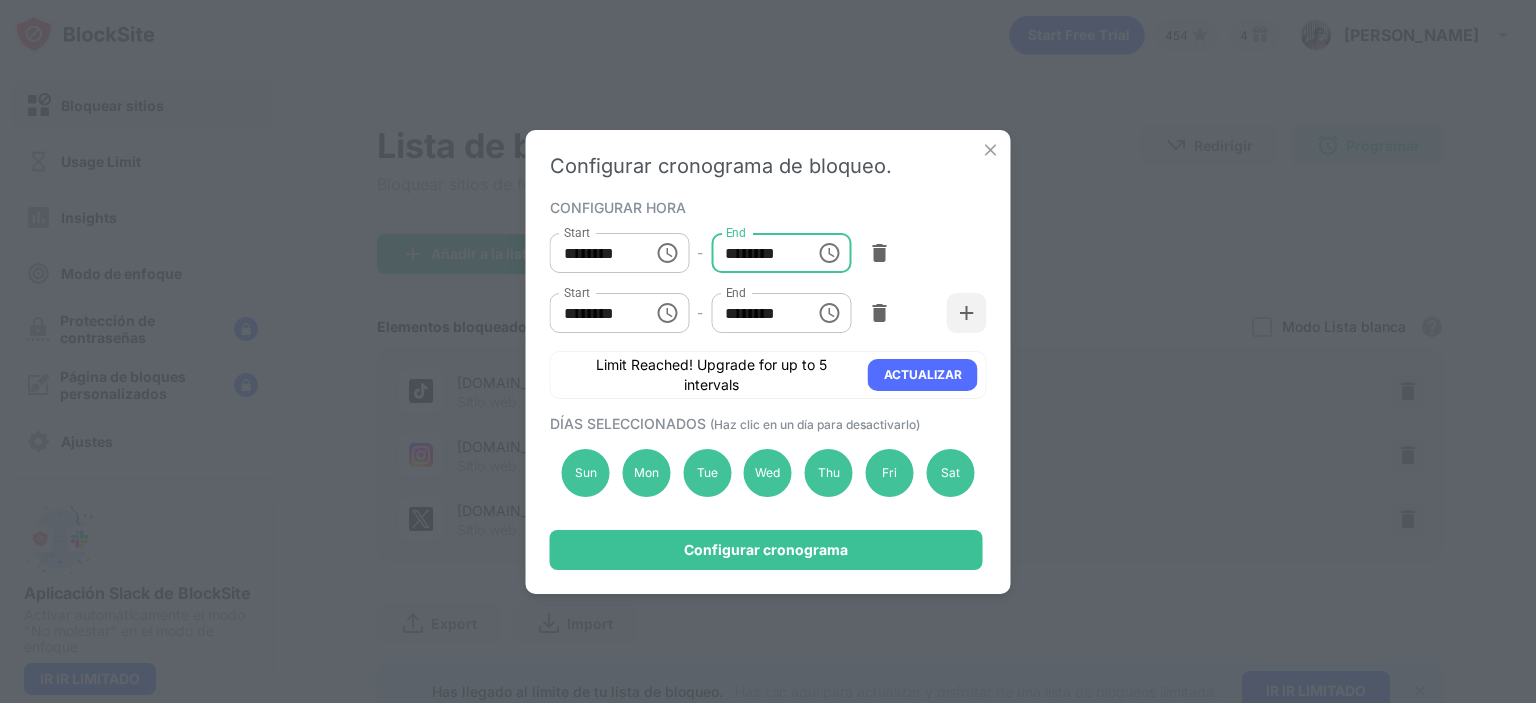 click on "********" at bounding box center [756, 253] 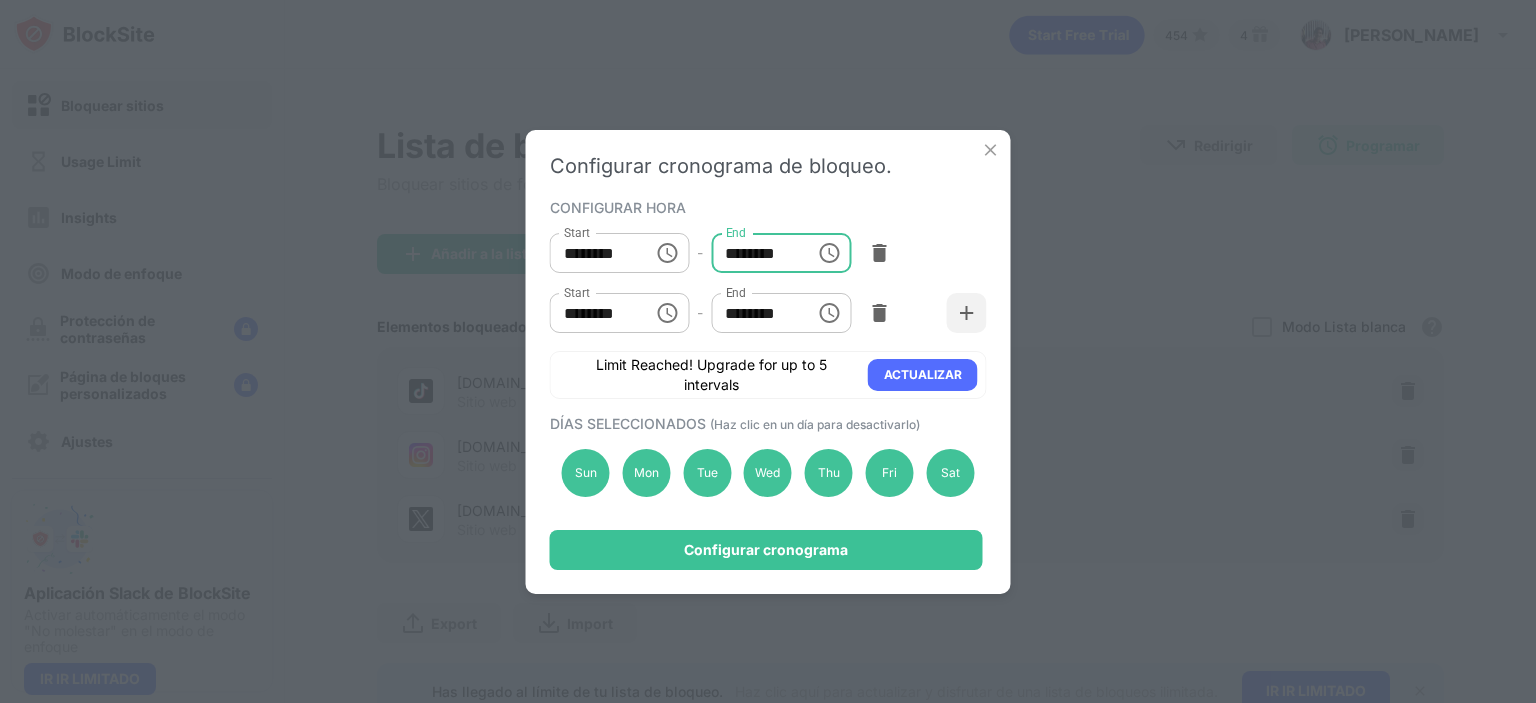 click 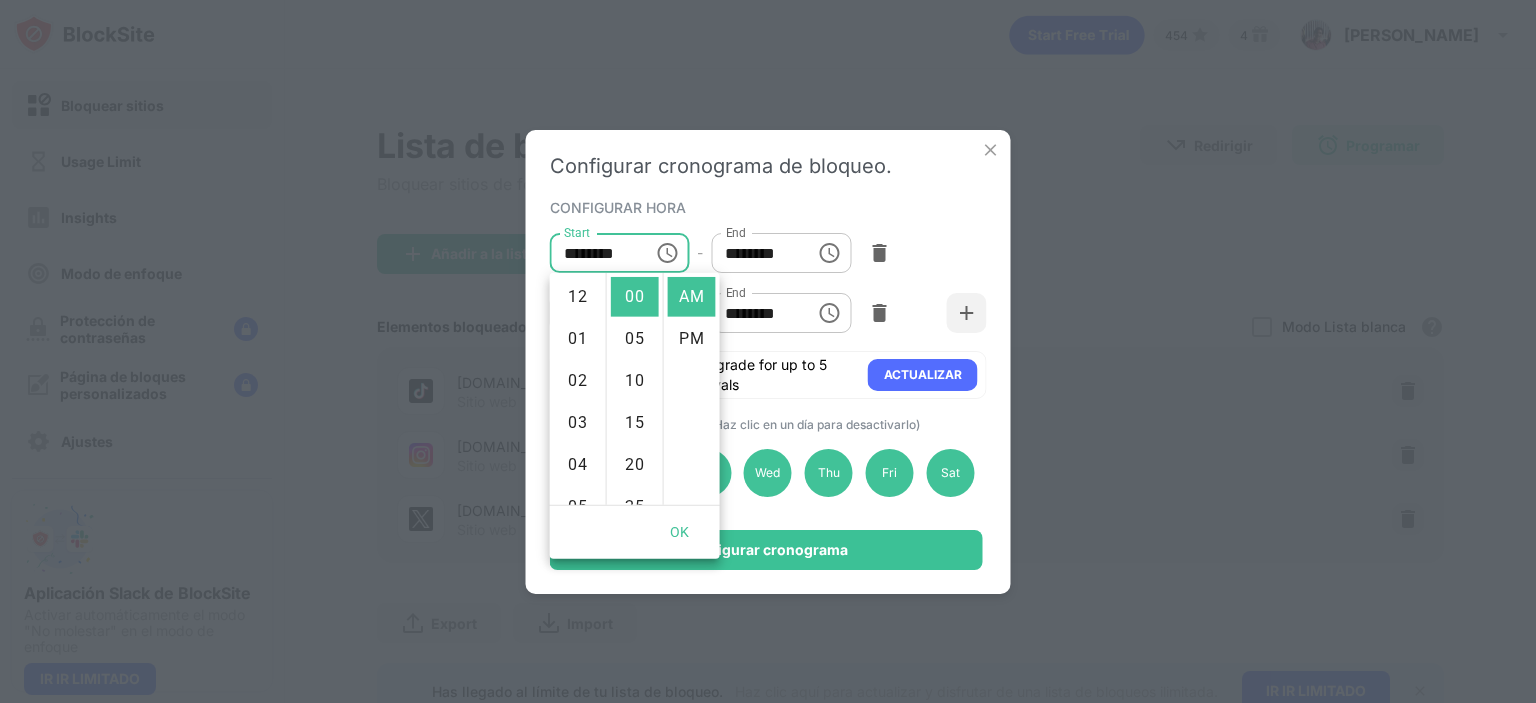scroll, scrollTop: 252, scrollLeft: 0, axis: vertical 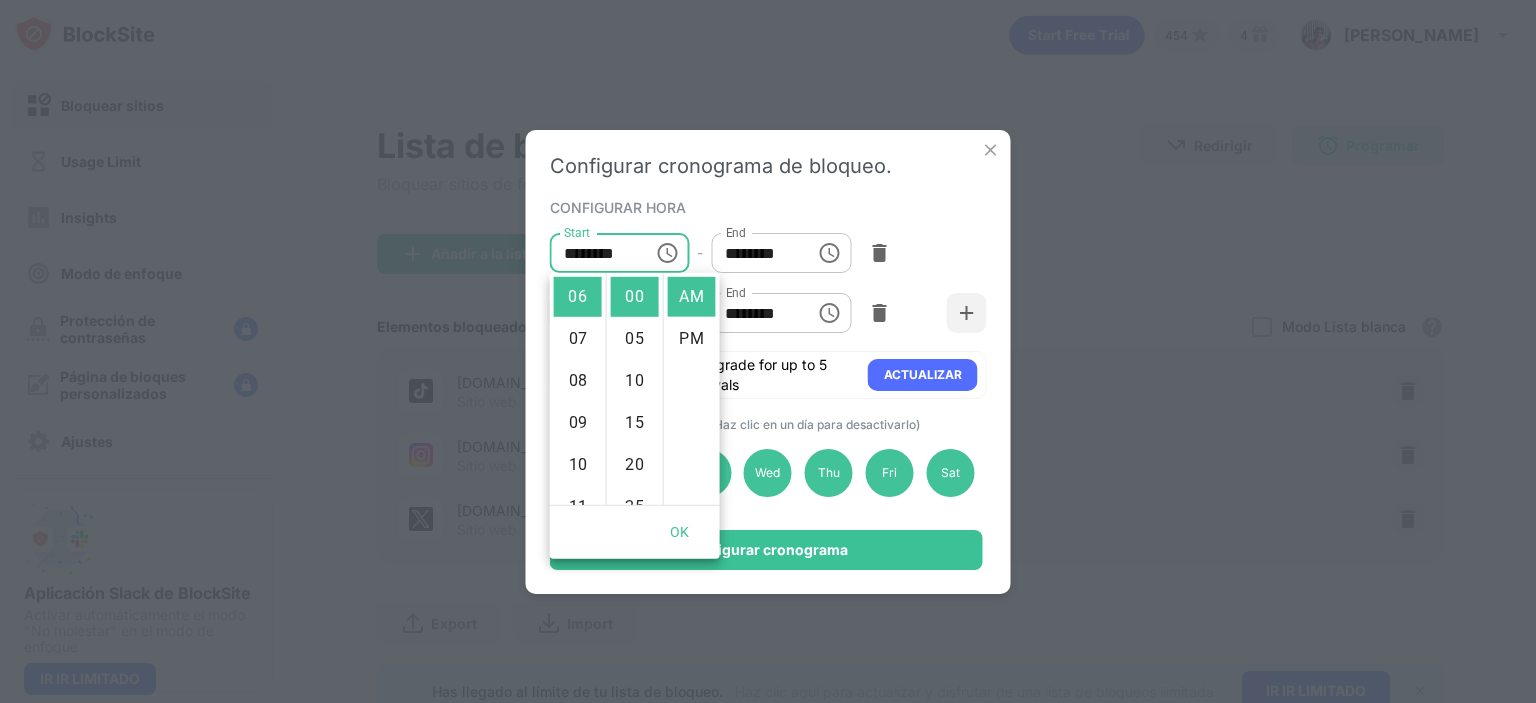 click on "********" at bounding box center (595, 253) 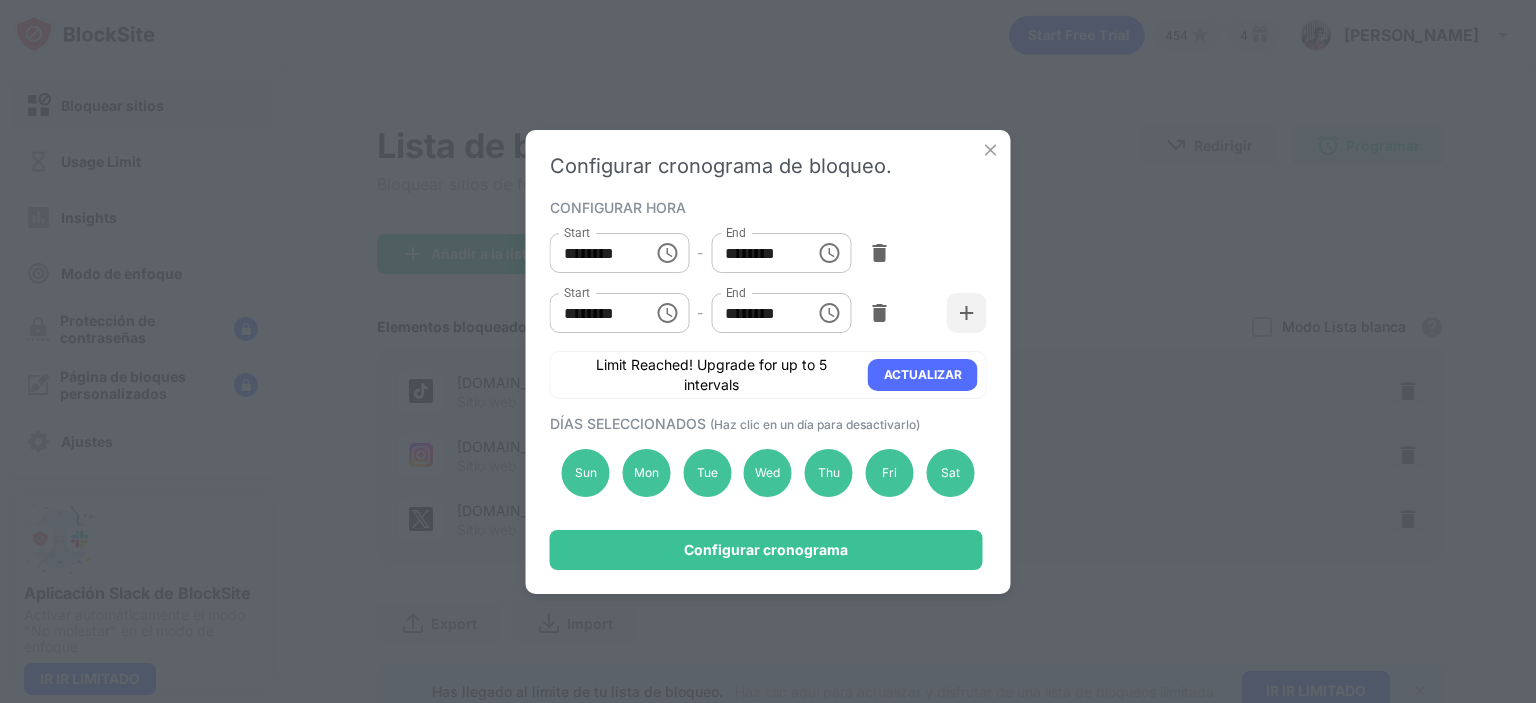 click on "********" at bounding box center [595, 253] 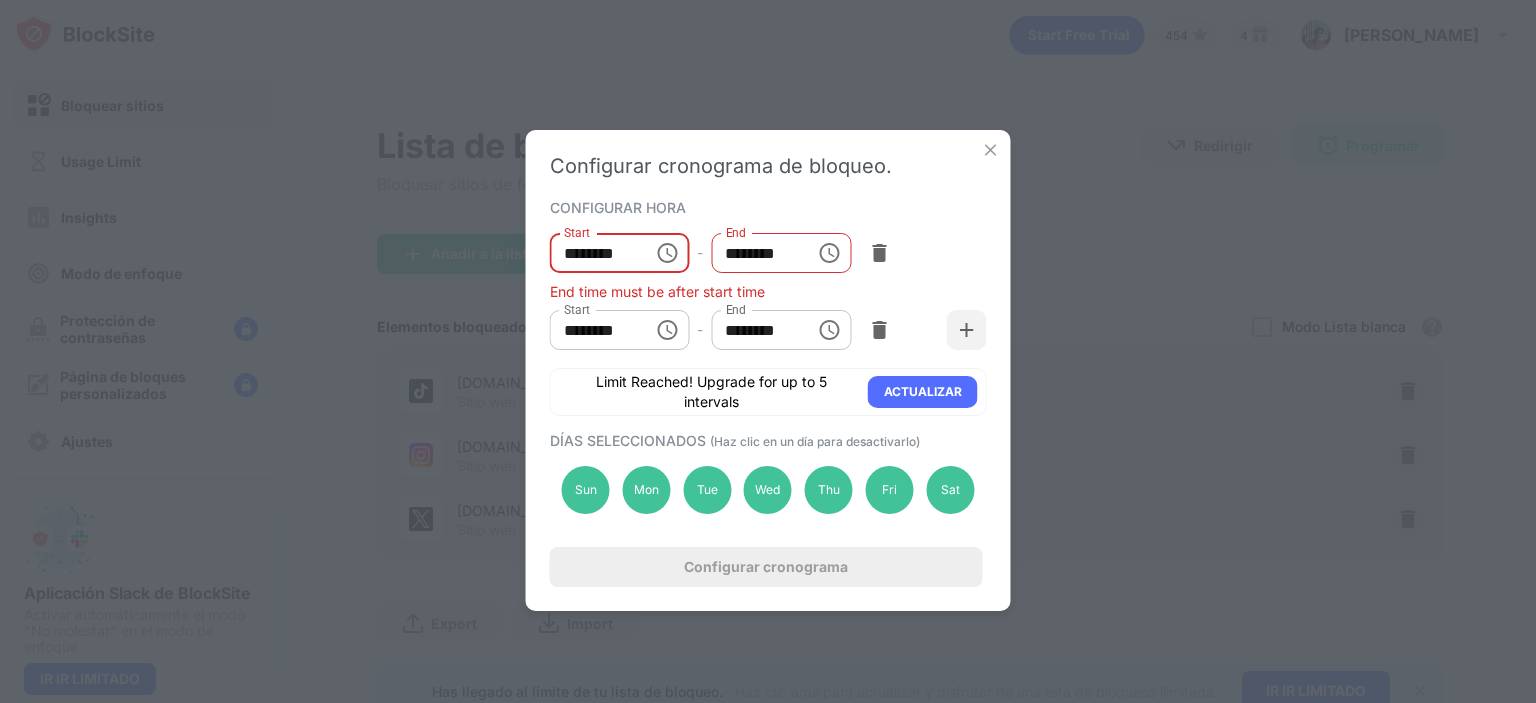type on "********" 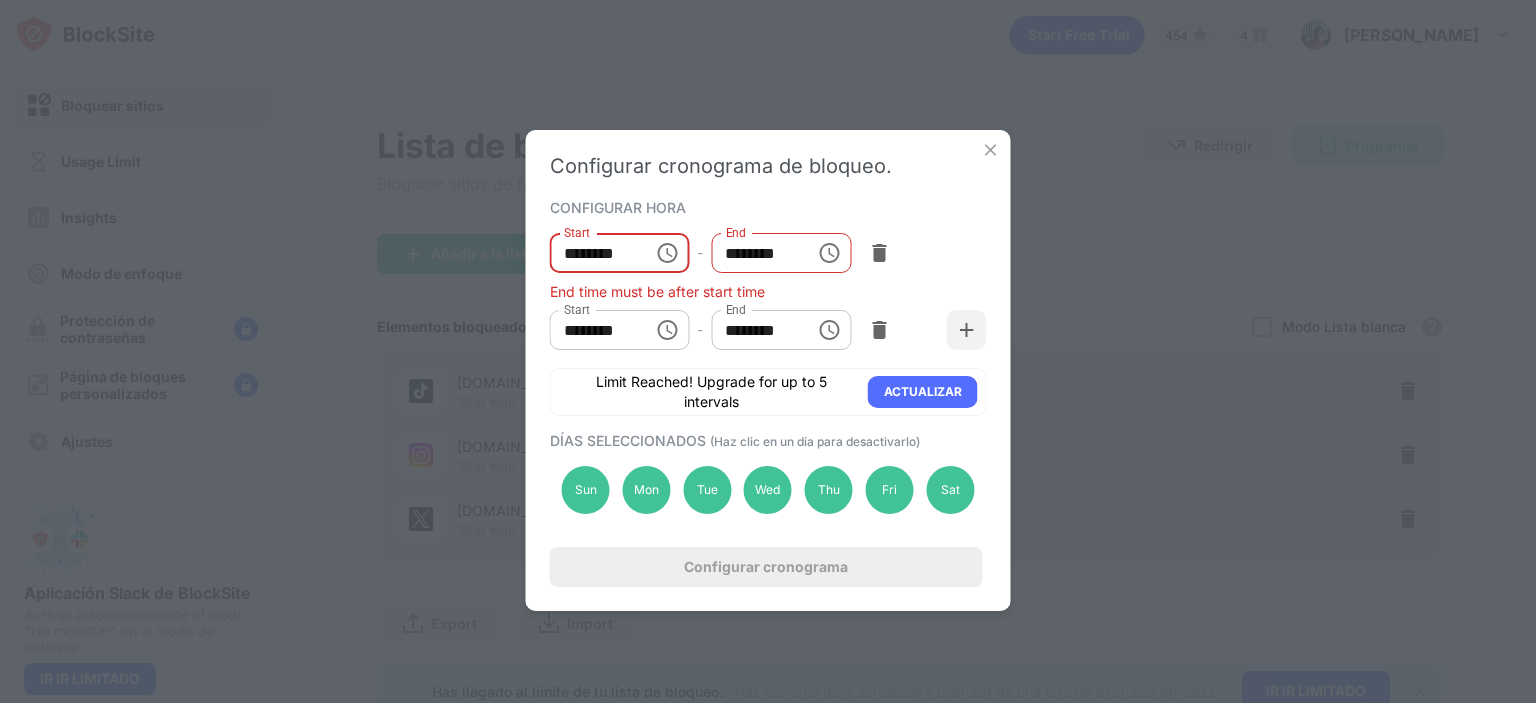 click on "********" at bounding box center (756, 253) 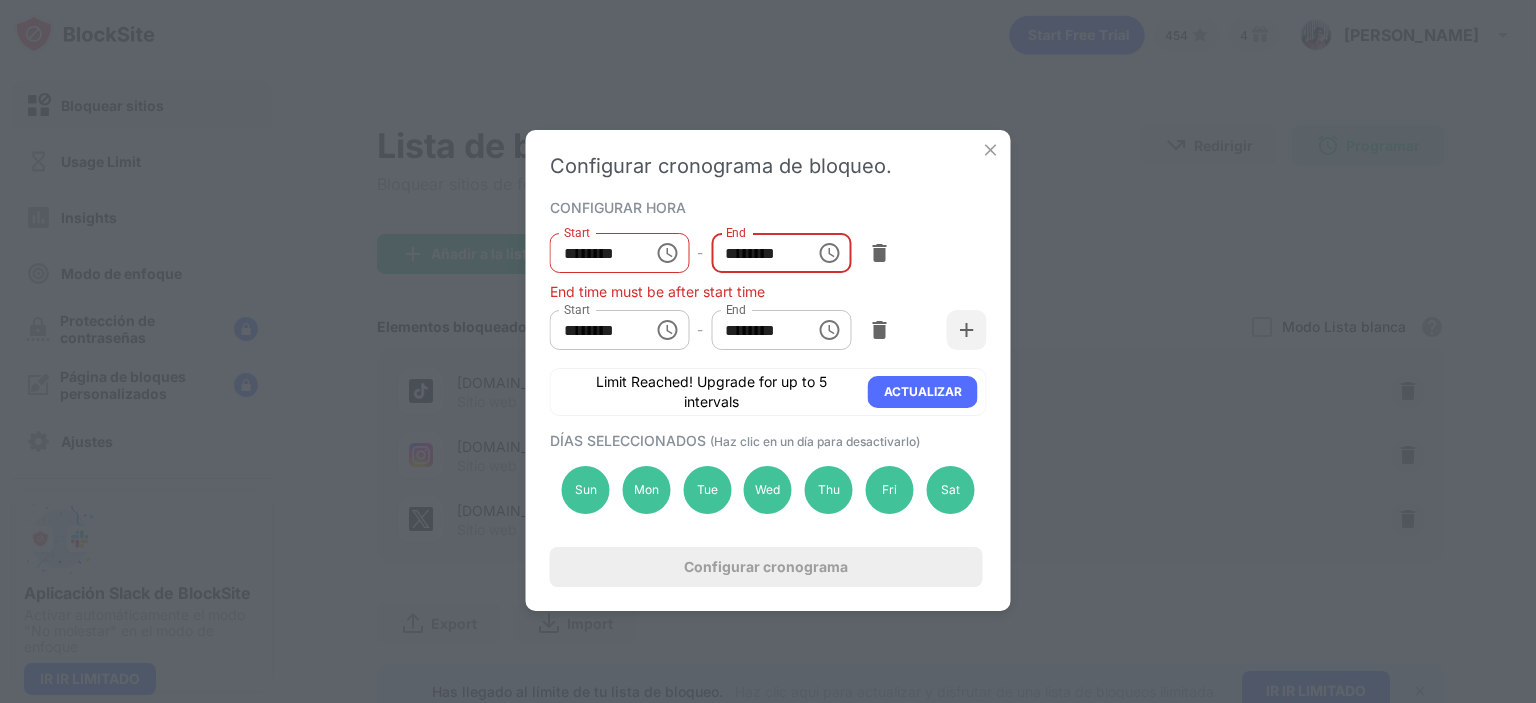 click 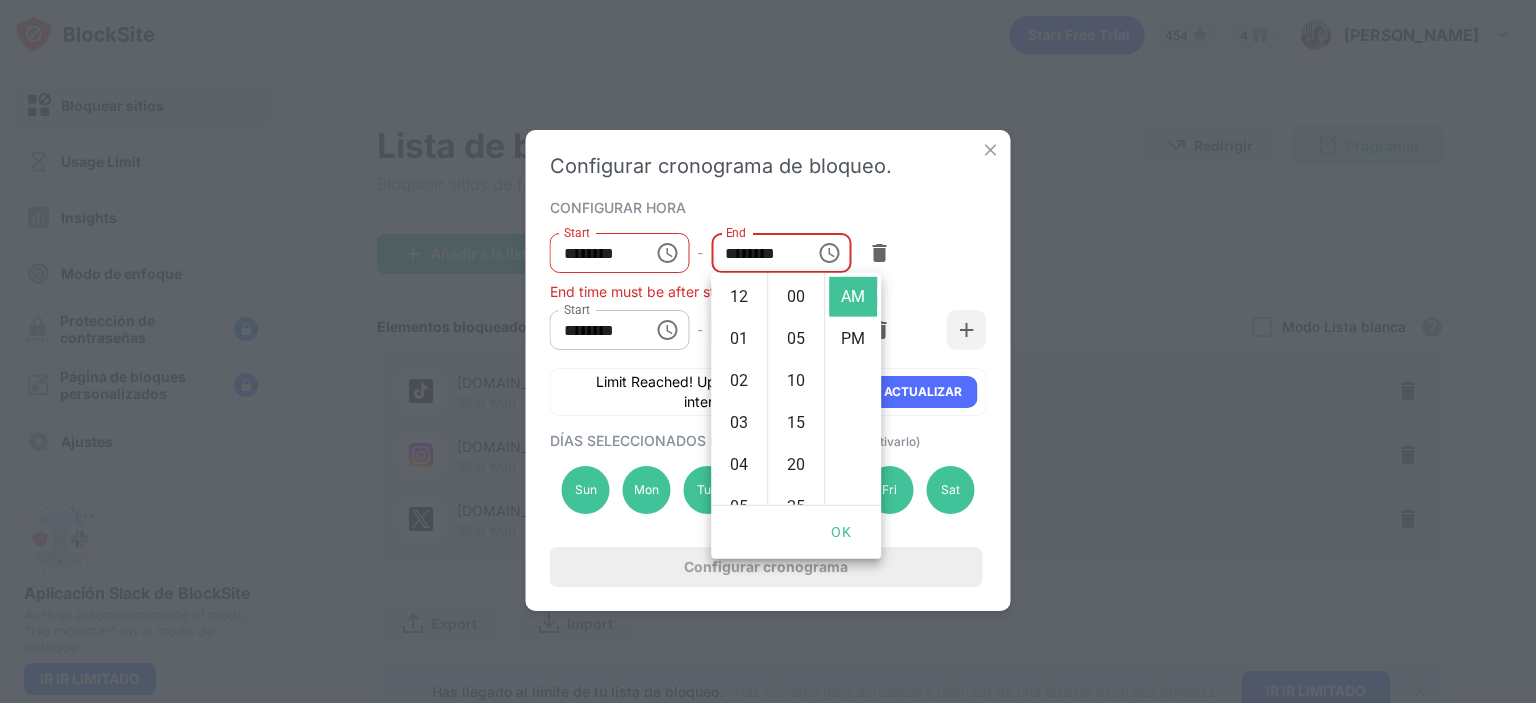 scroll, scrollTop: 462, scrollLeft: 0, axis: vertical 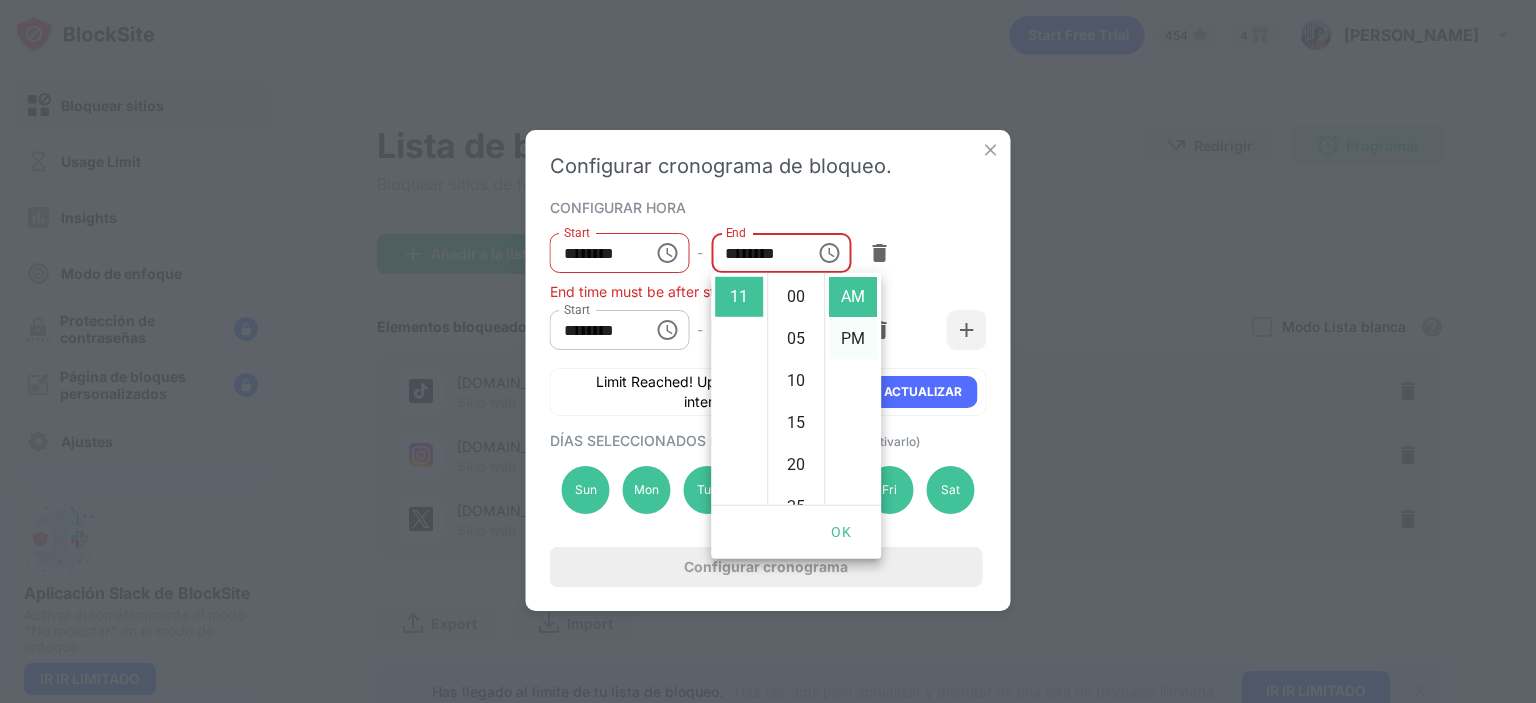 click on "PM" at bounding box center [853, 339] 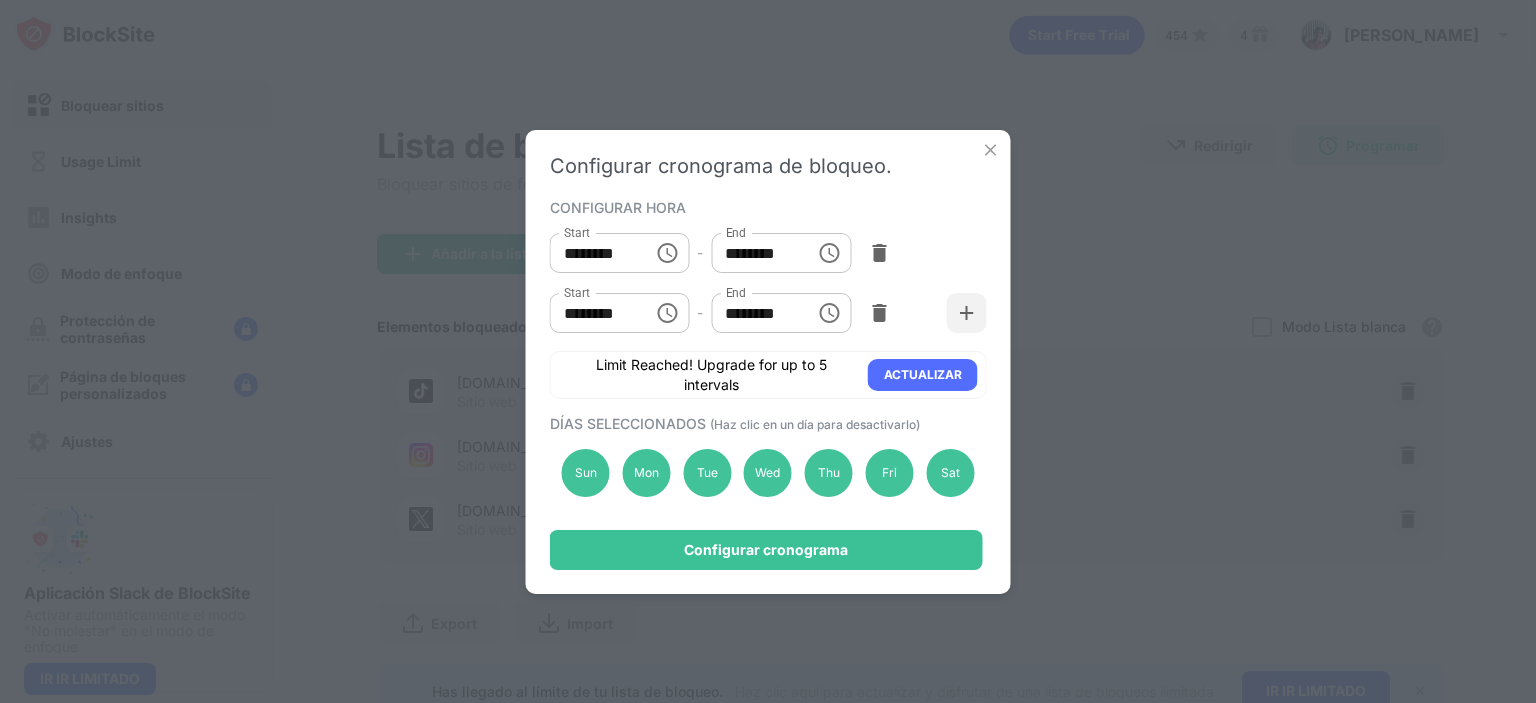 scroll, scrollTop: 42, scrollLeft: 0, axis: vertical 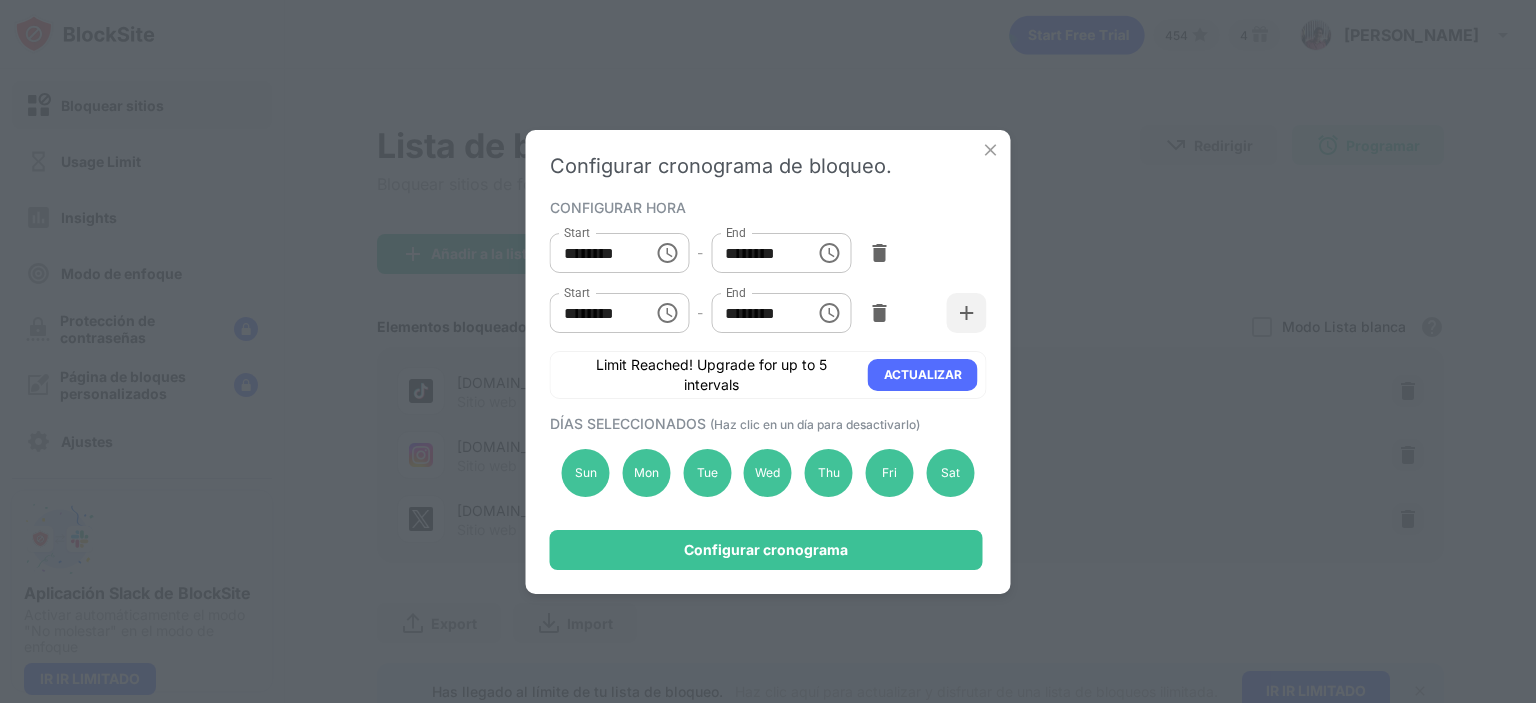click on "********" at bounding box center (756, 253) 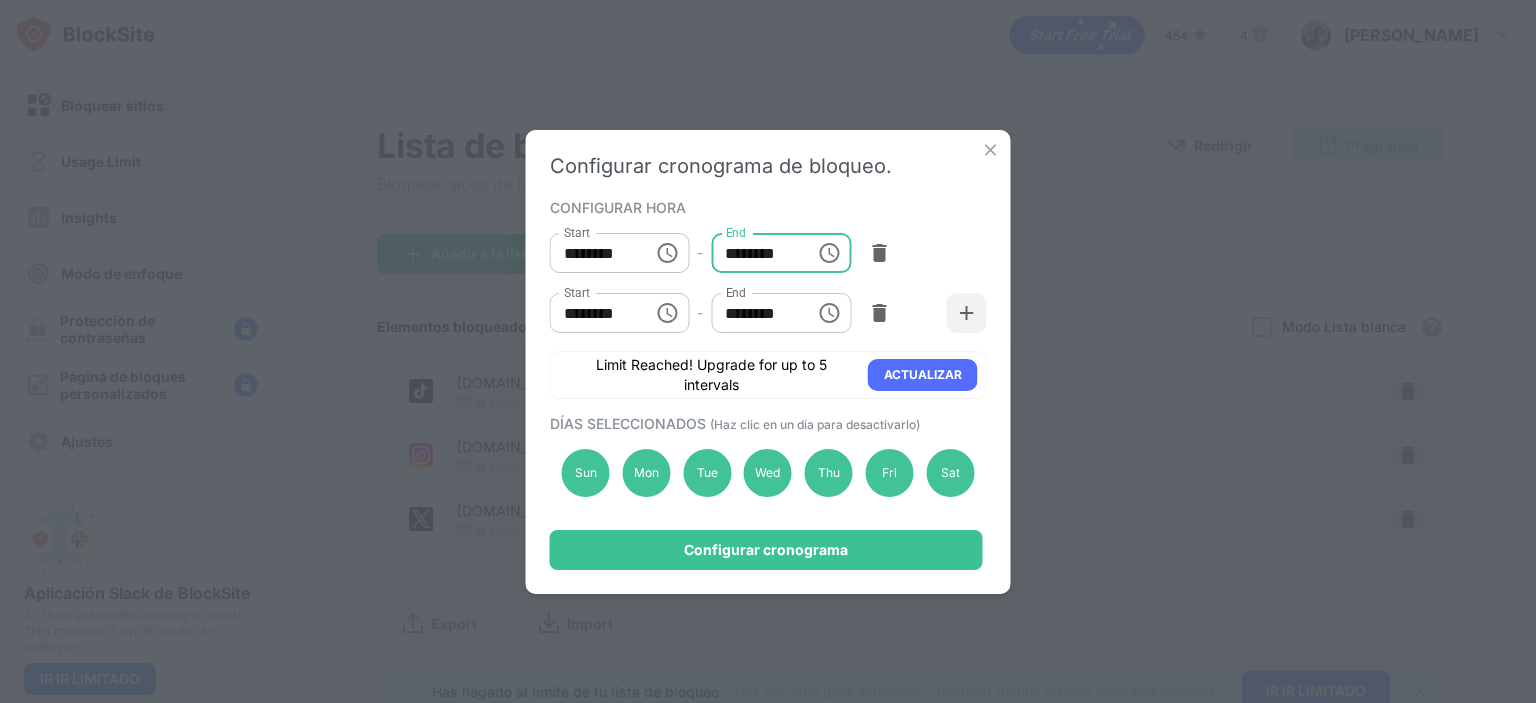 click on "********" at bounding box center [756, 253] 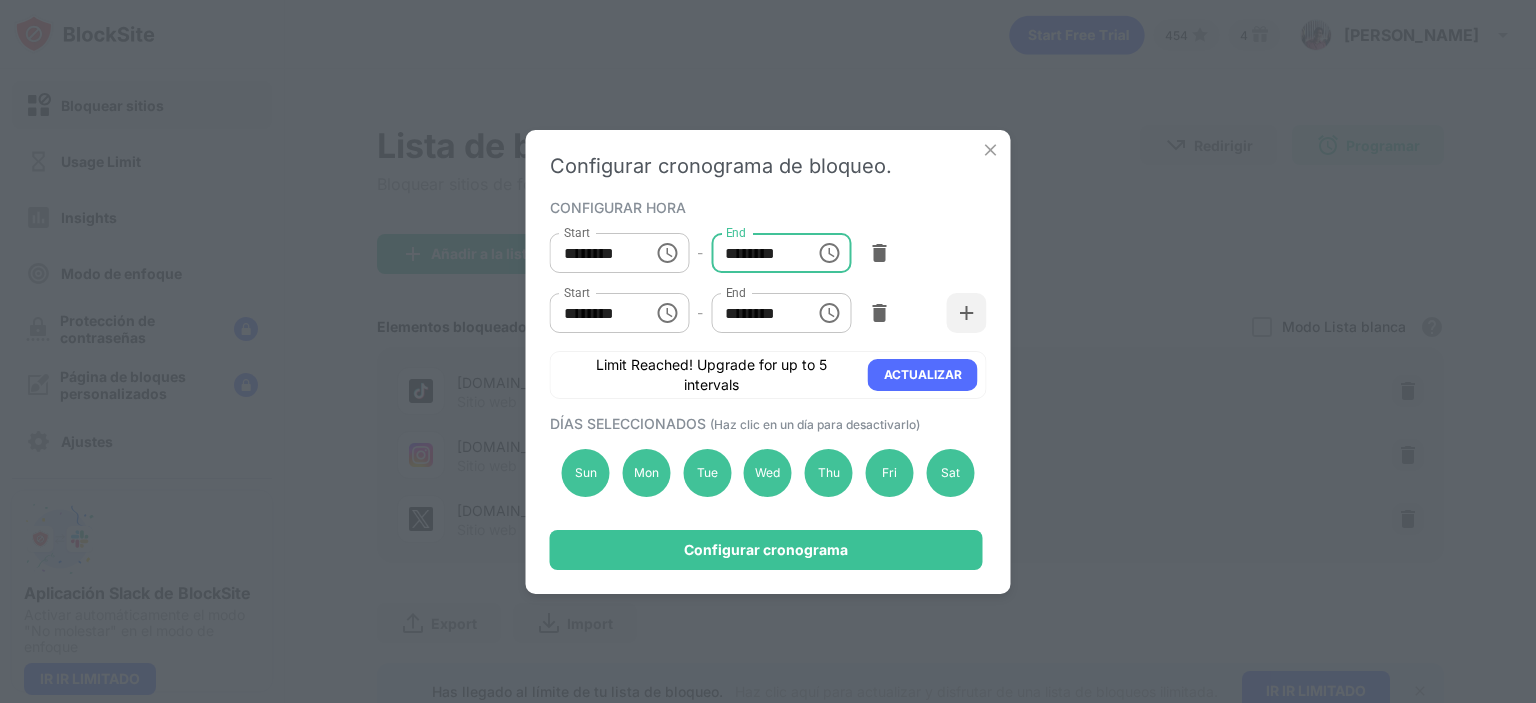 click on "********" at bounding box center (756, 253) 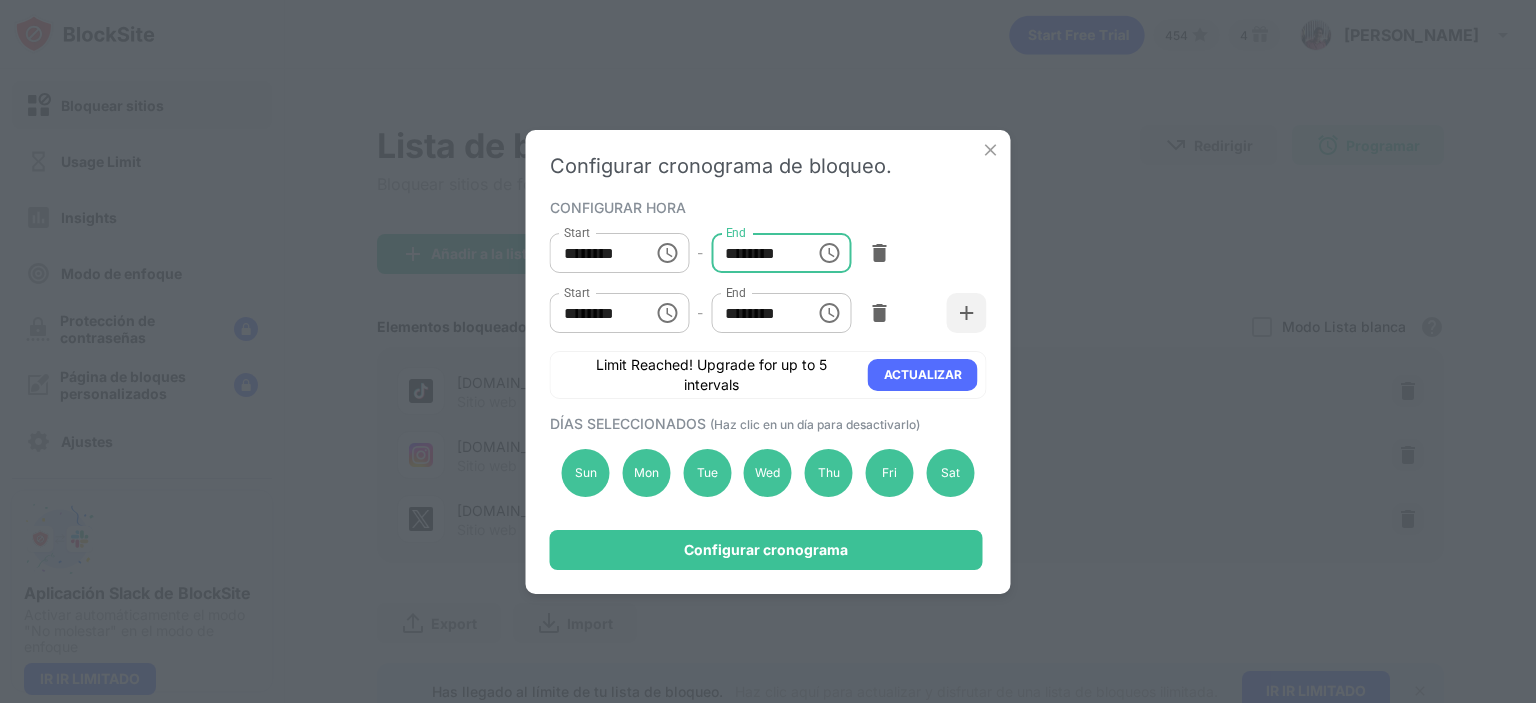 type on "********" 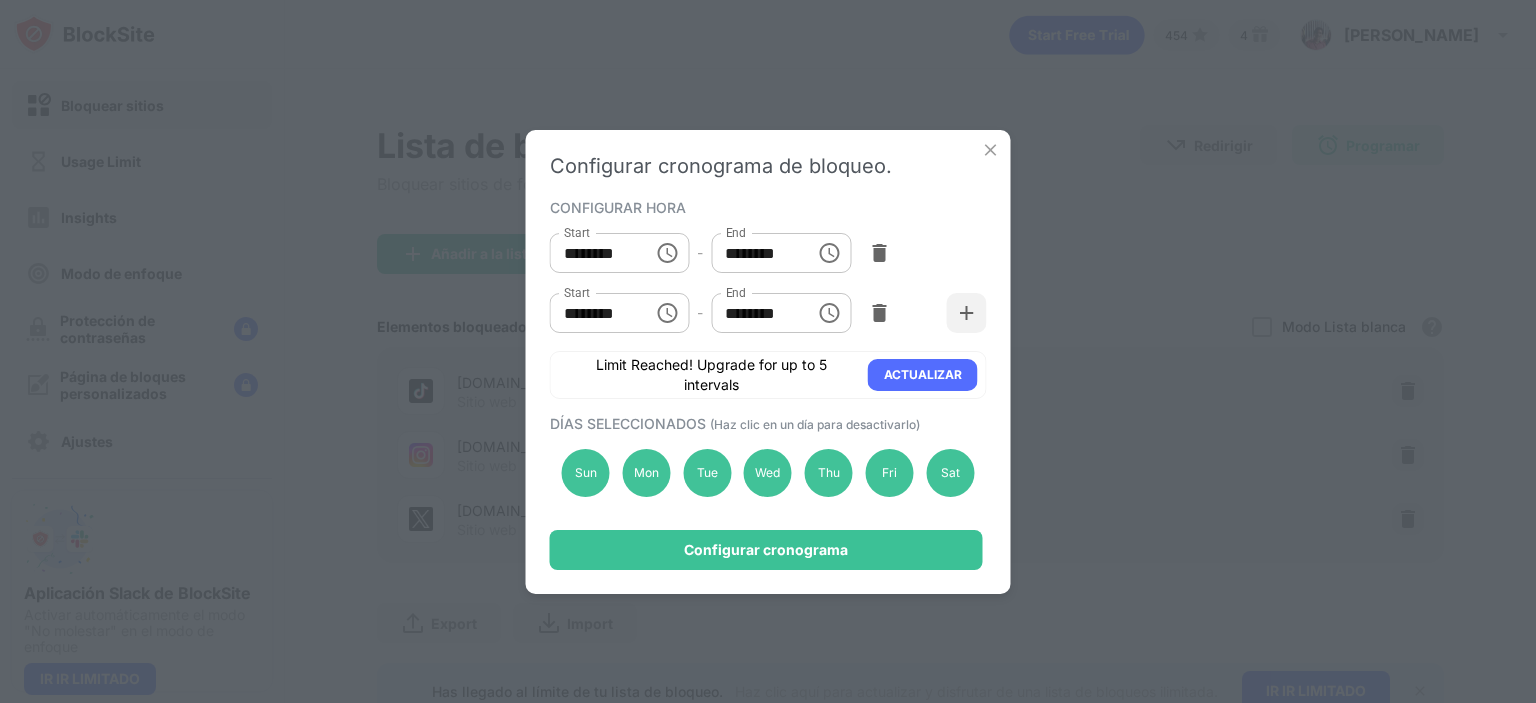 click on "********" at bounding box center (756, 253) 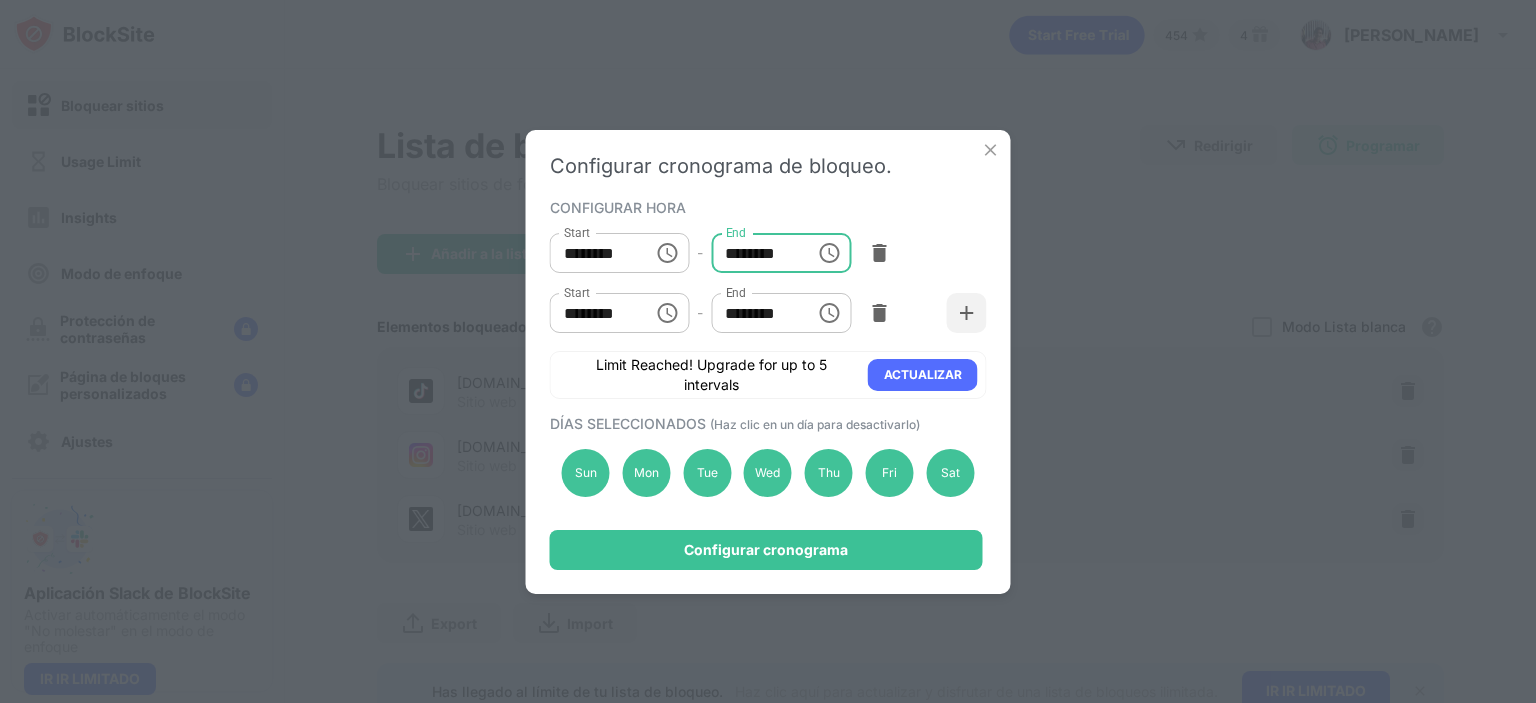 click on "********" at bounding box center (756, 253) 